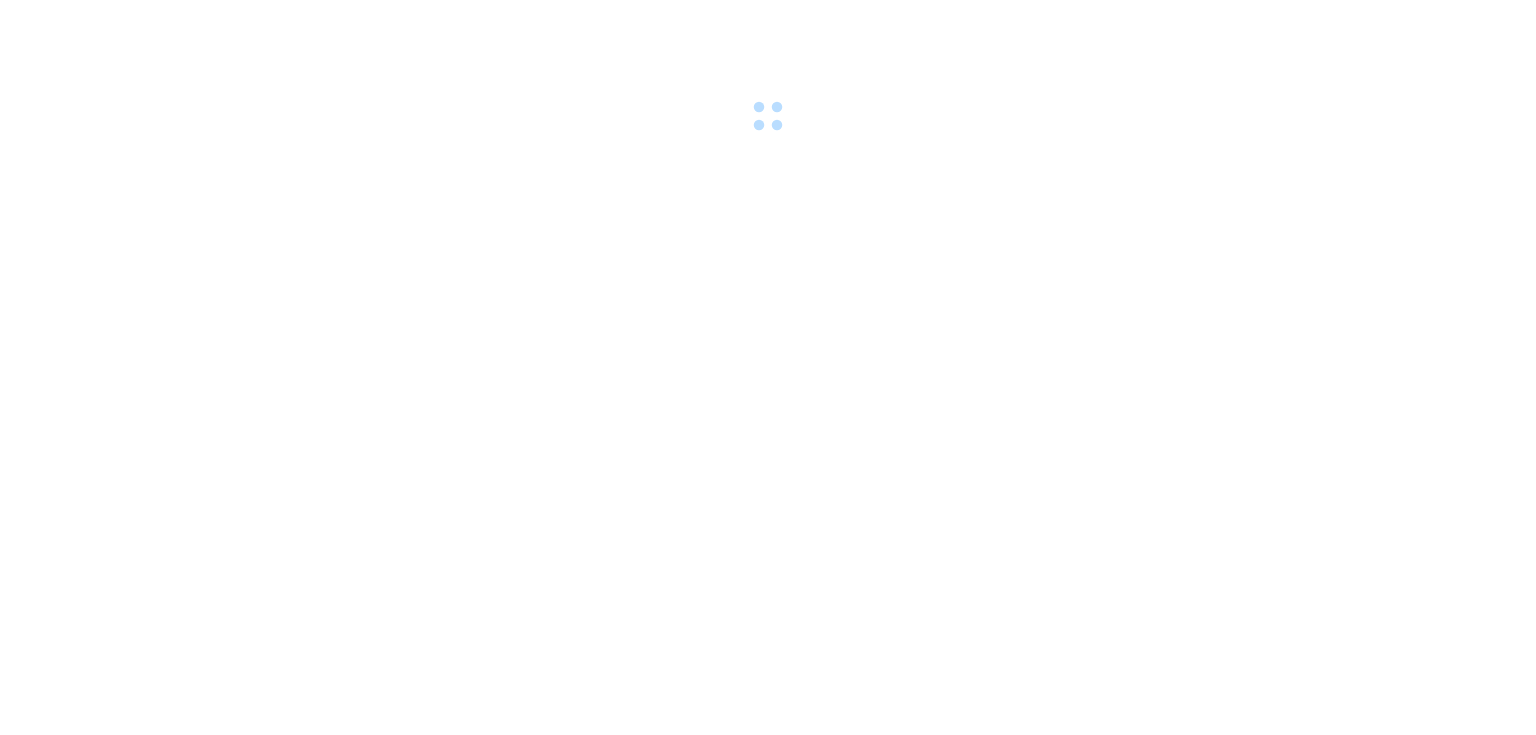 scroll, scrollTop: 0, scrollLeft: 0, axis: both 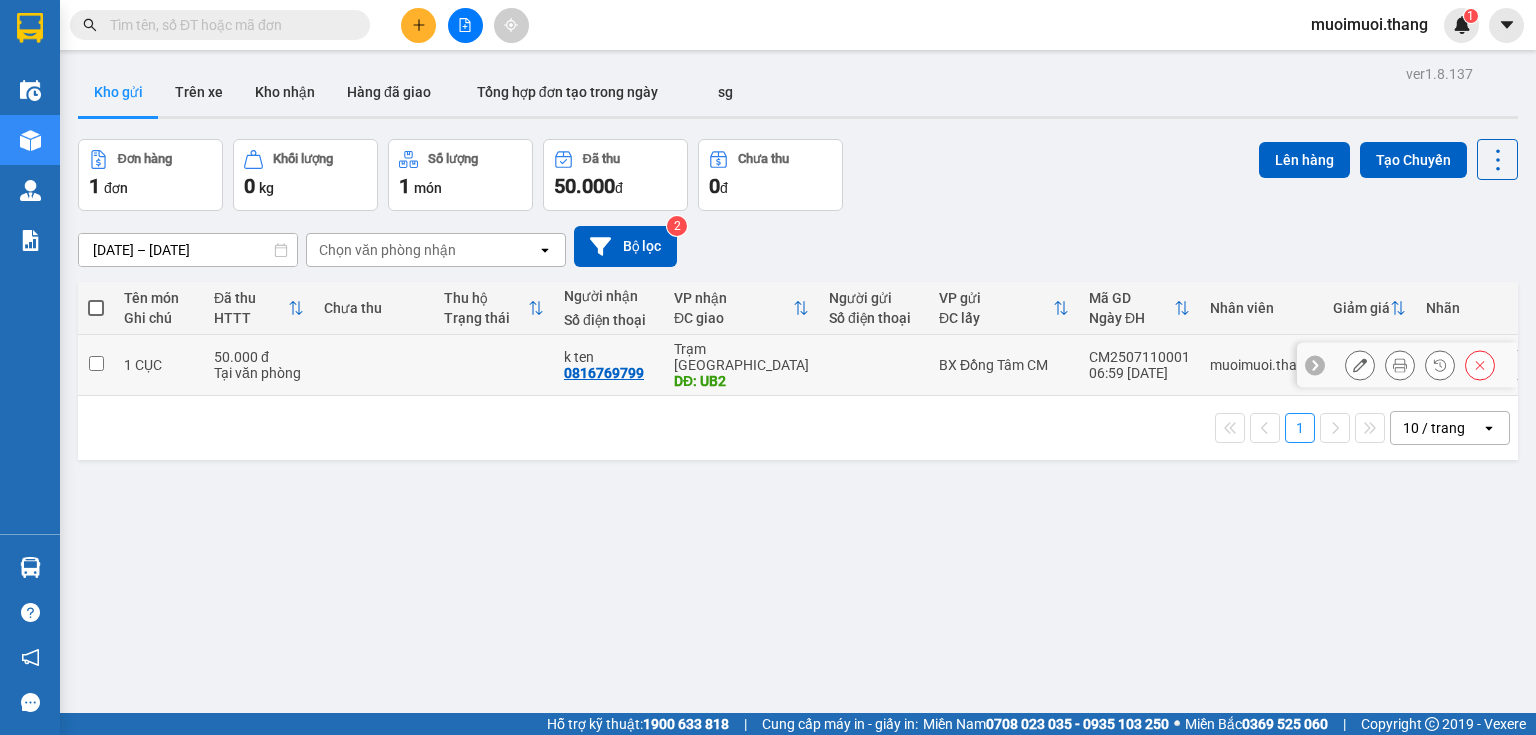 click at bounding box center (494, 365) 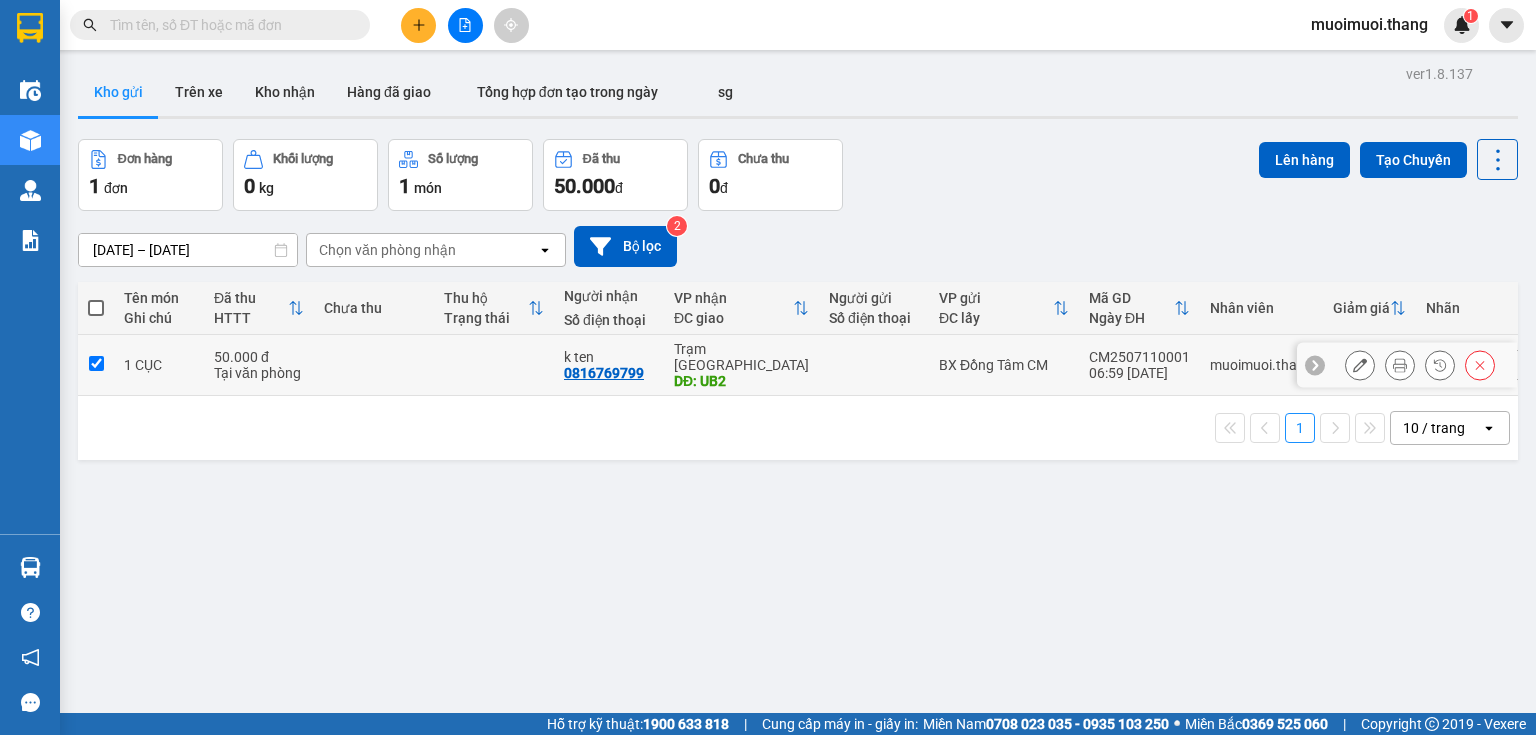 checkbox on "true" 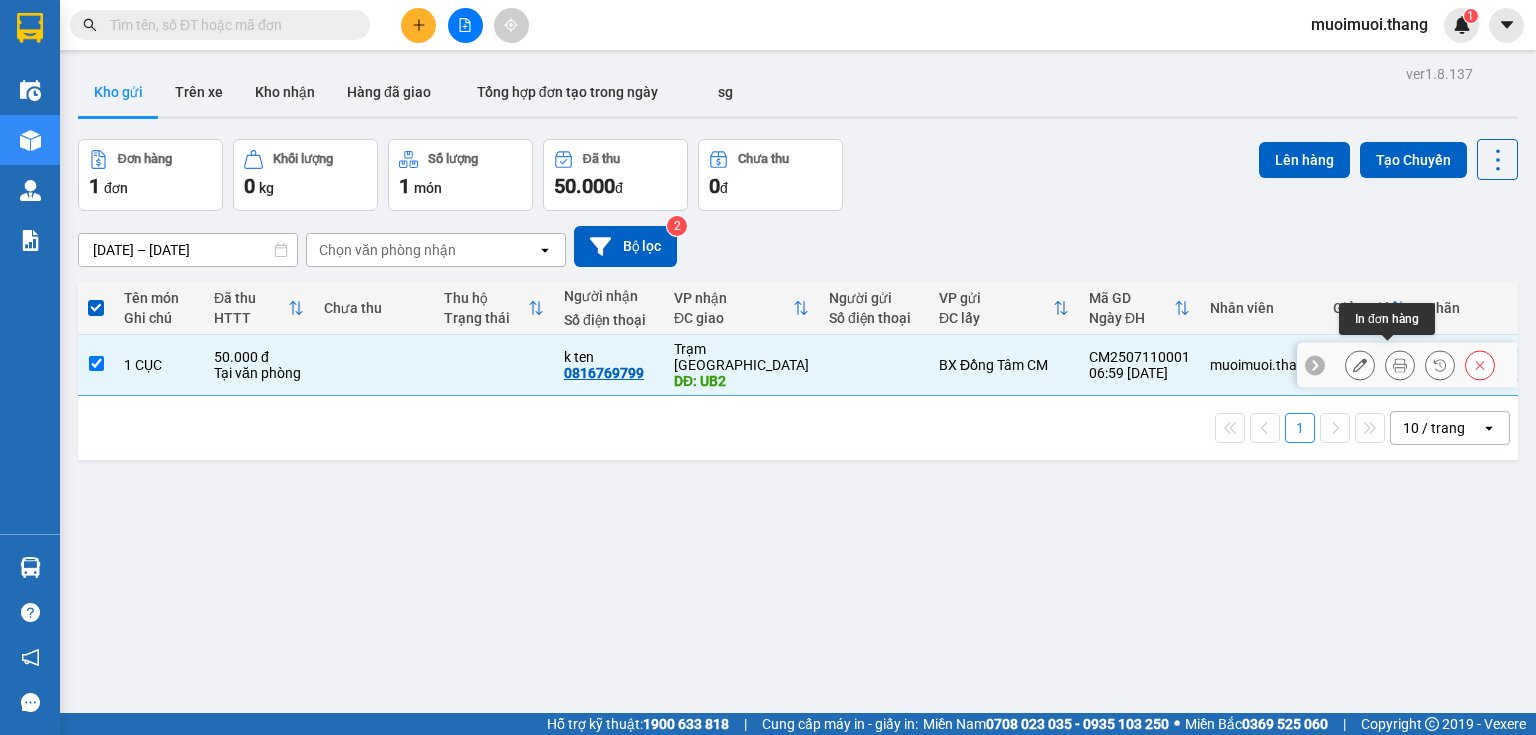 click at bounding box center (1400, 365) 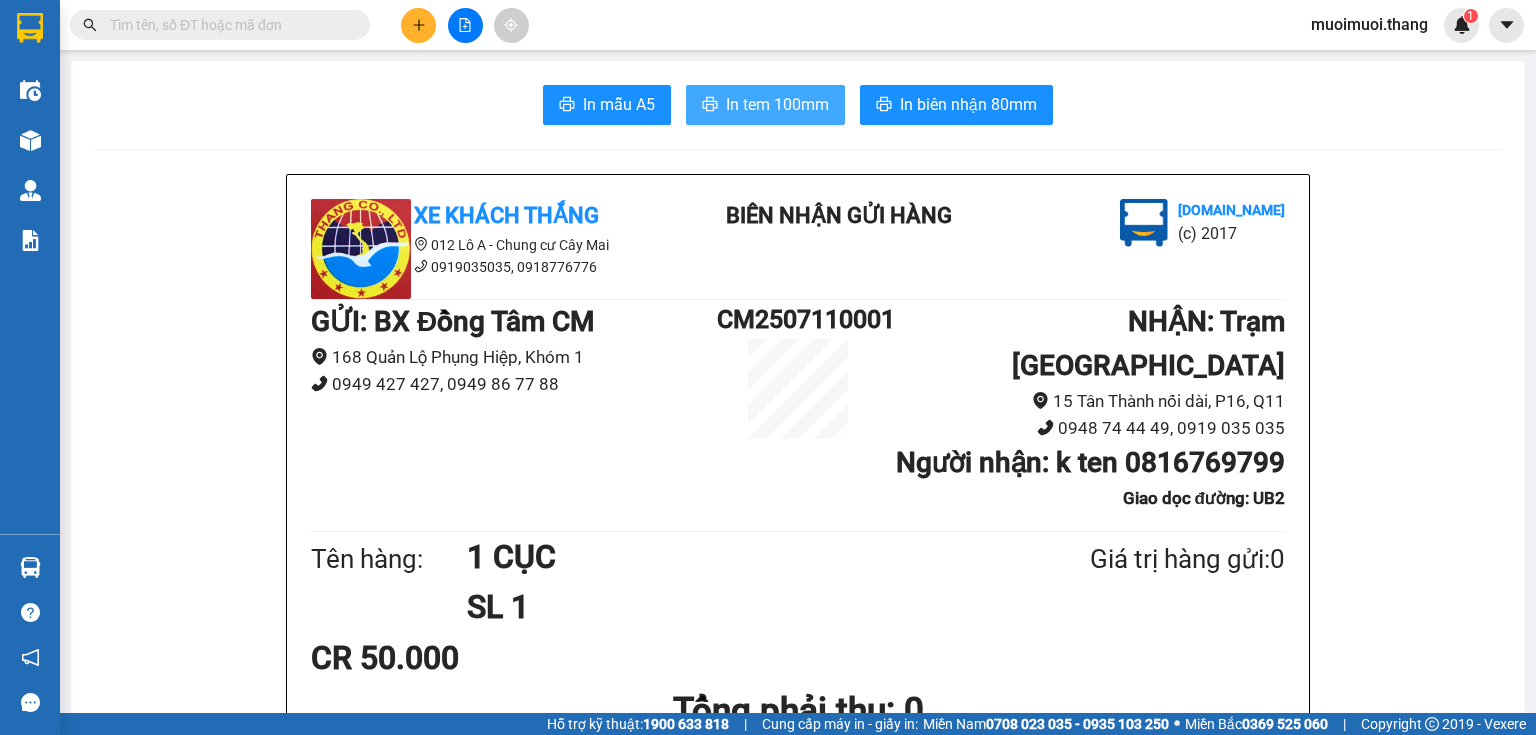click on "In tem 100mm" at bounding box center [777, 104] 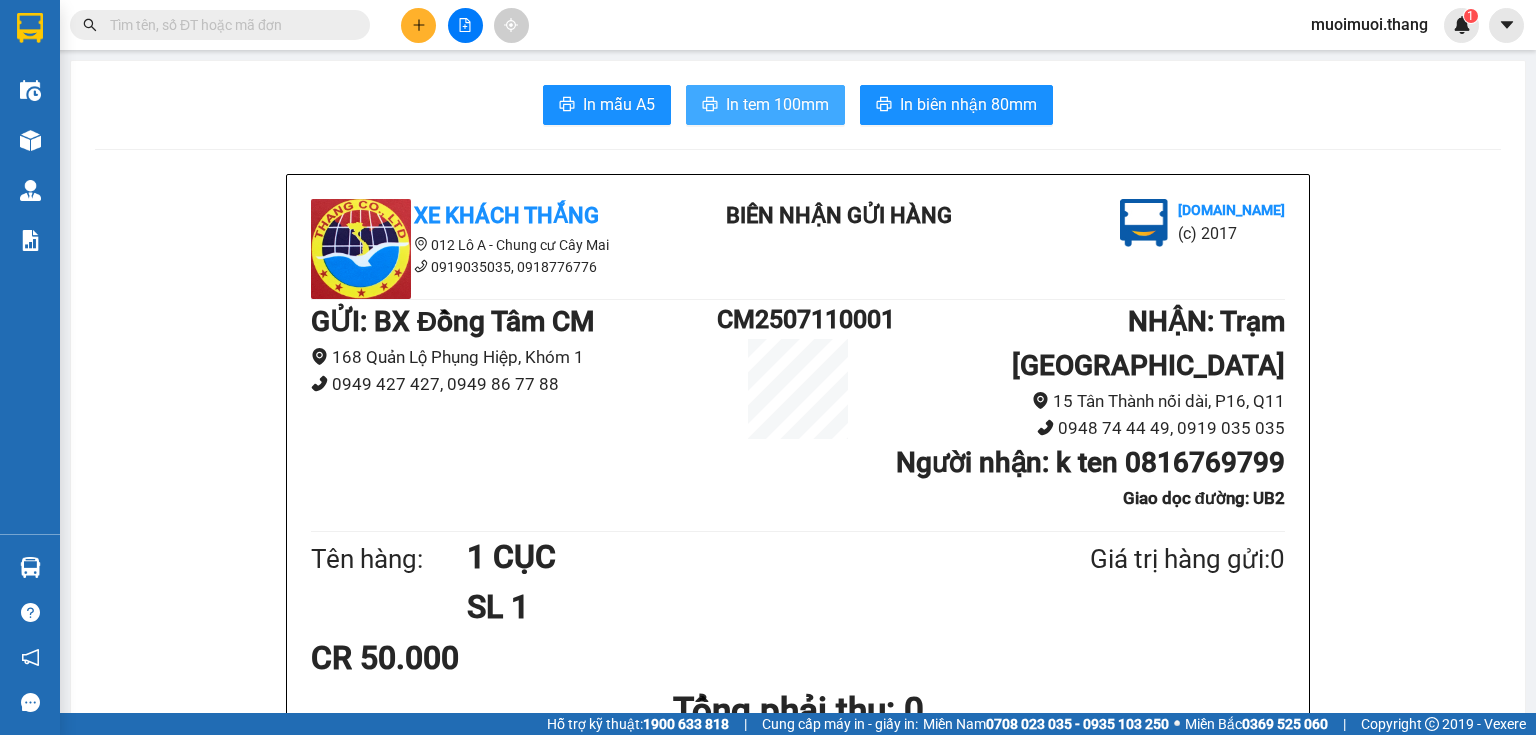 scroll, scrollTop: 0, scrollLeft: 0, axis: both 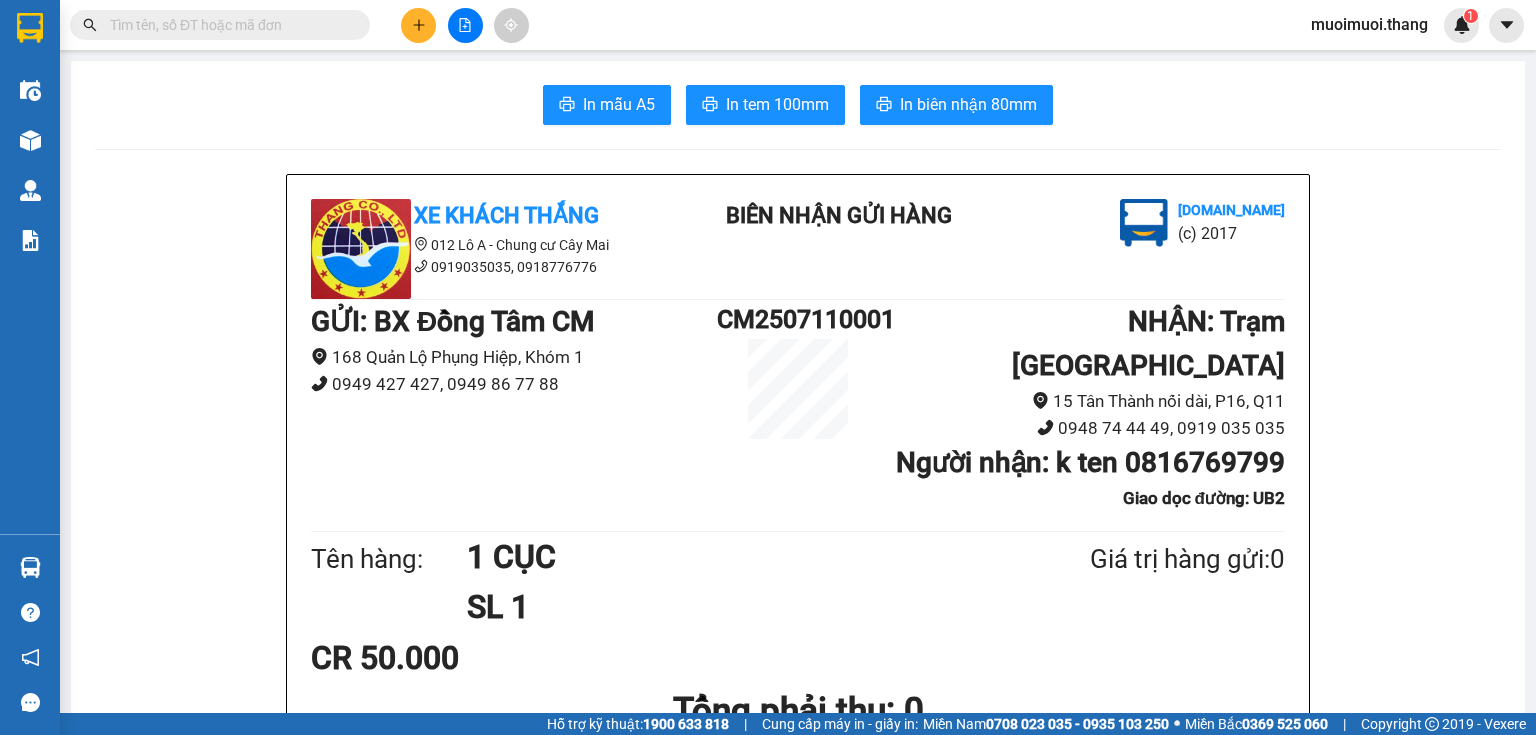 click at bounding box center [418, 25] 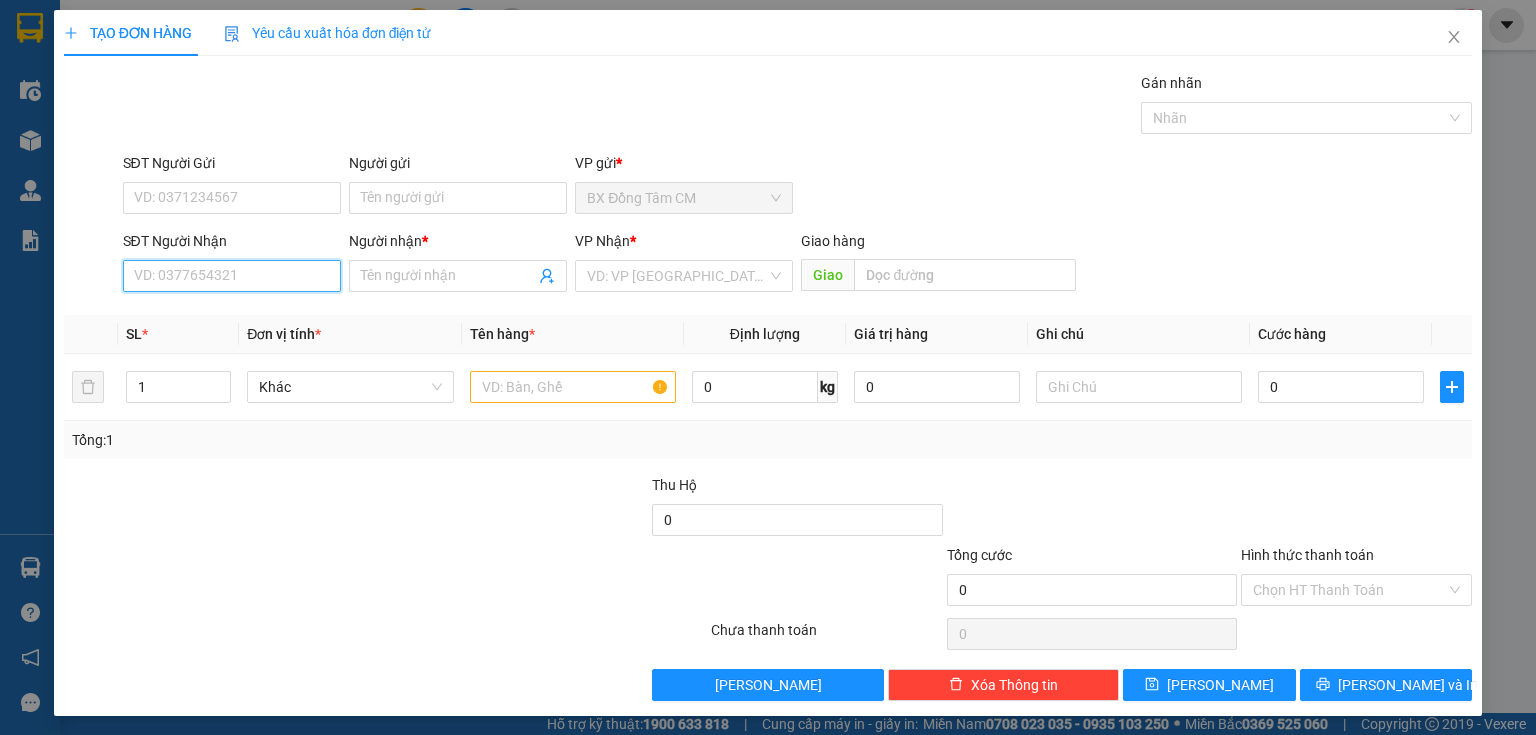 click on "SĐT Người Nhận" at bounding box center (232, 276) 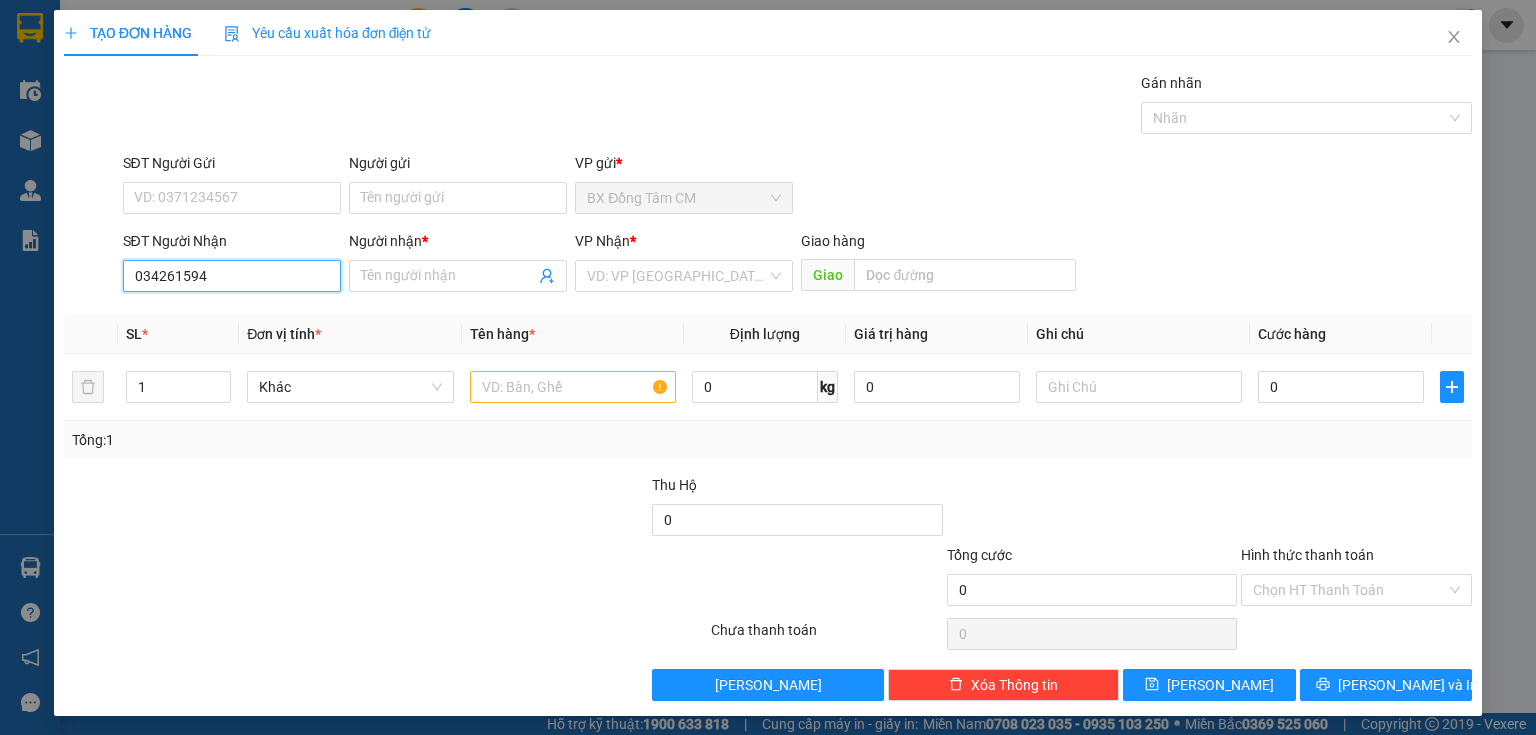 type on "0342615949" 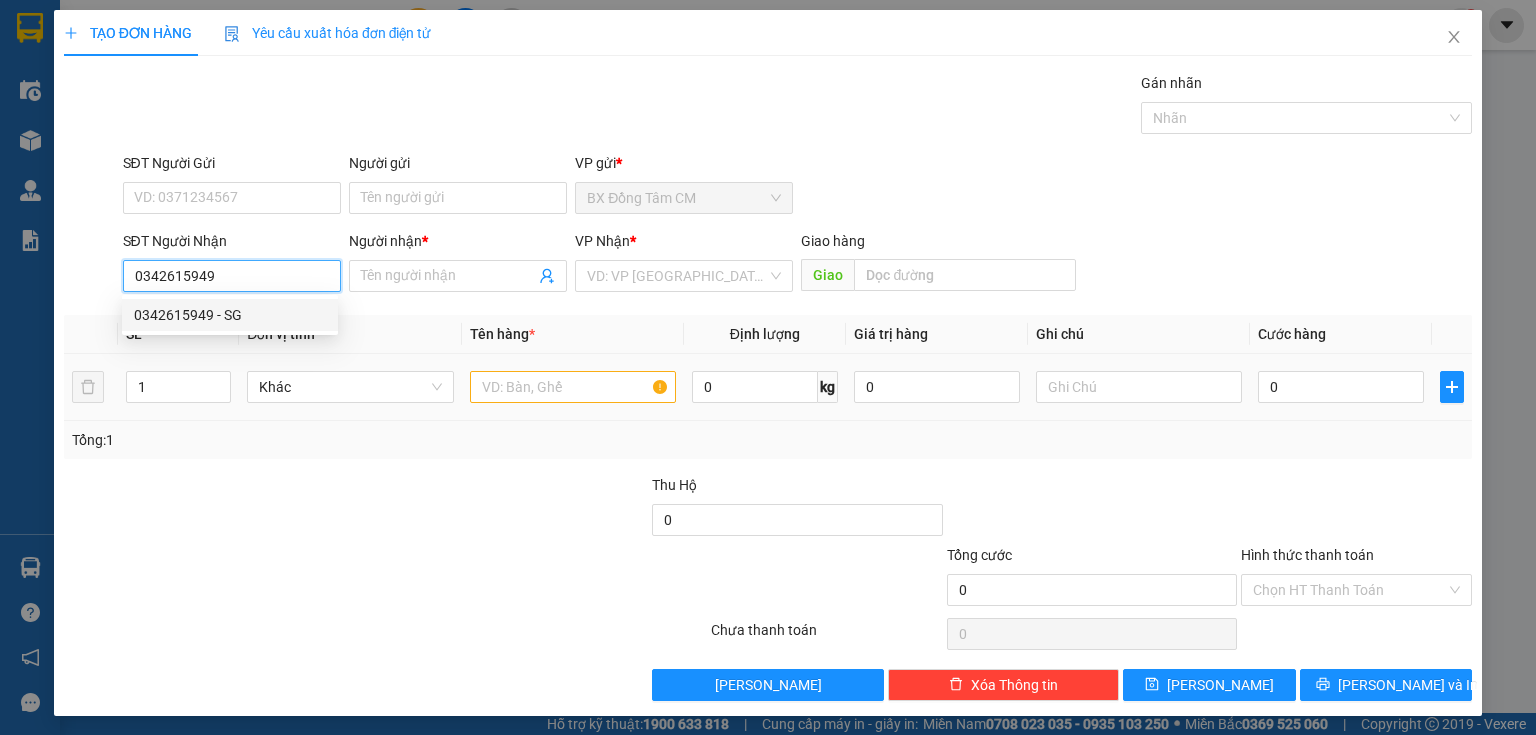 drag, startPoint x: 239, startPoint y: 308, endPoint x: 738, endPoint y: 359, distance: 501.59946 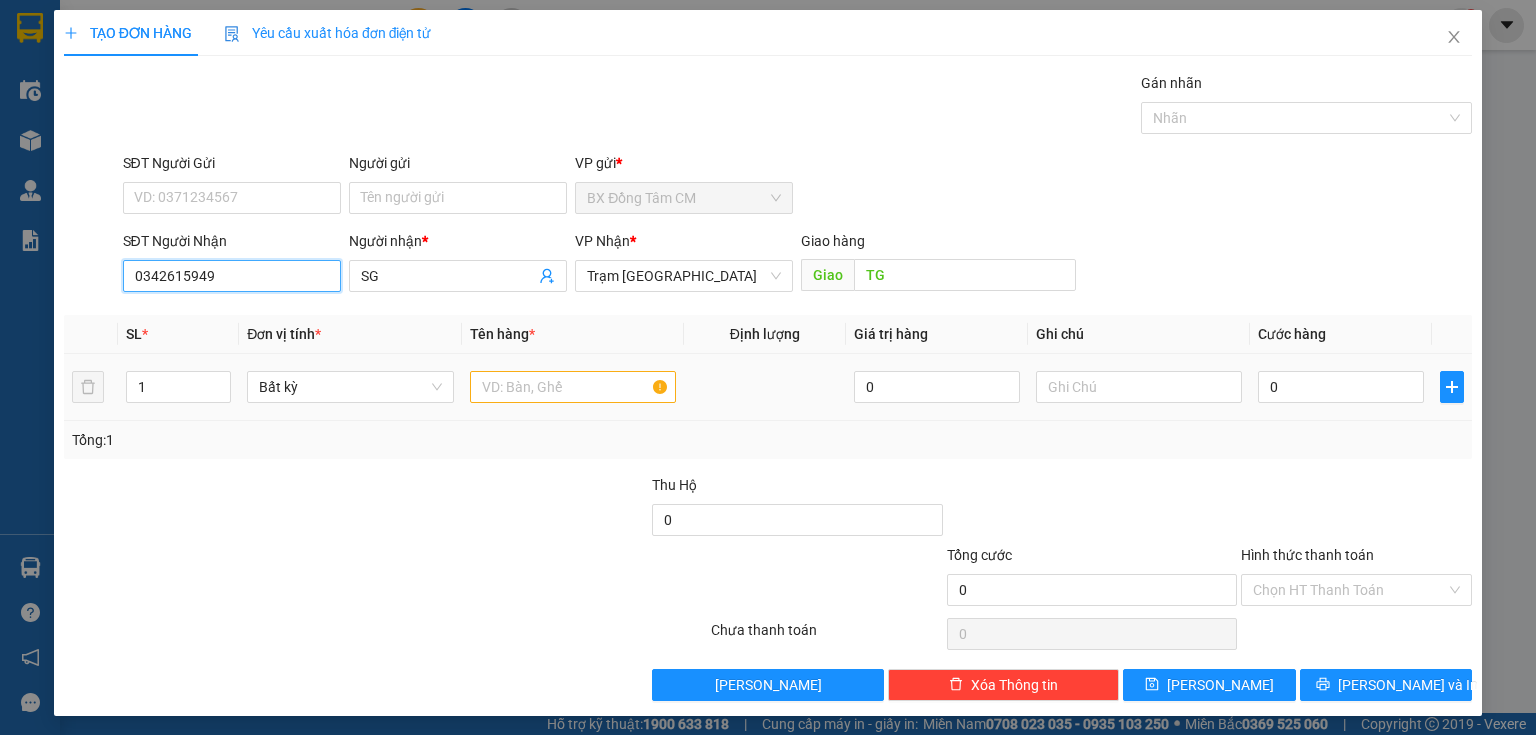type on "0342615949" 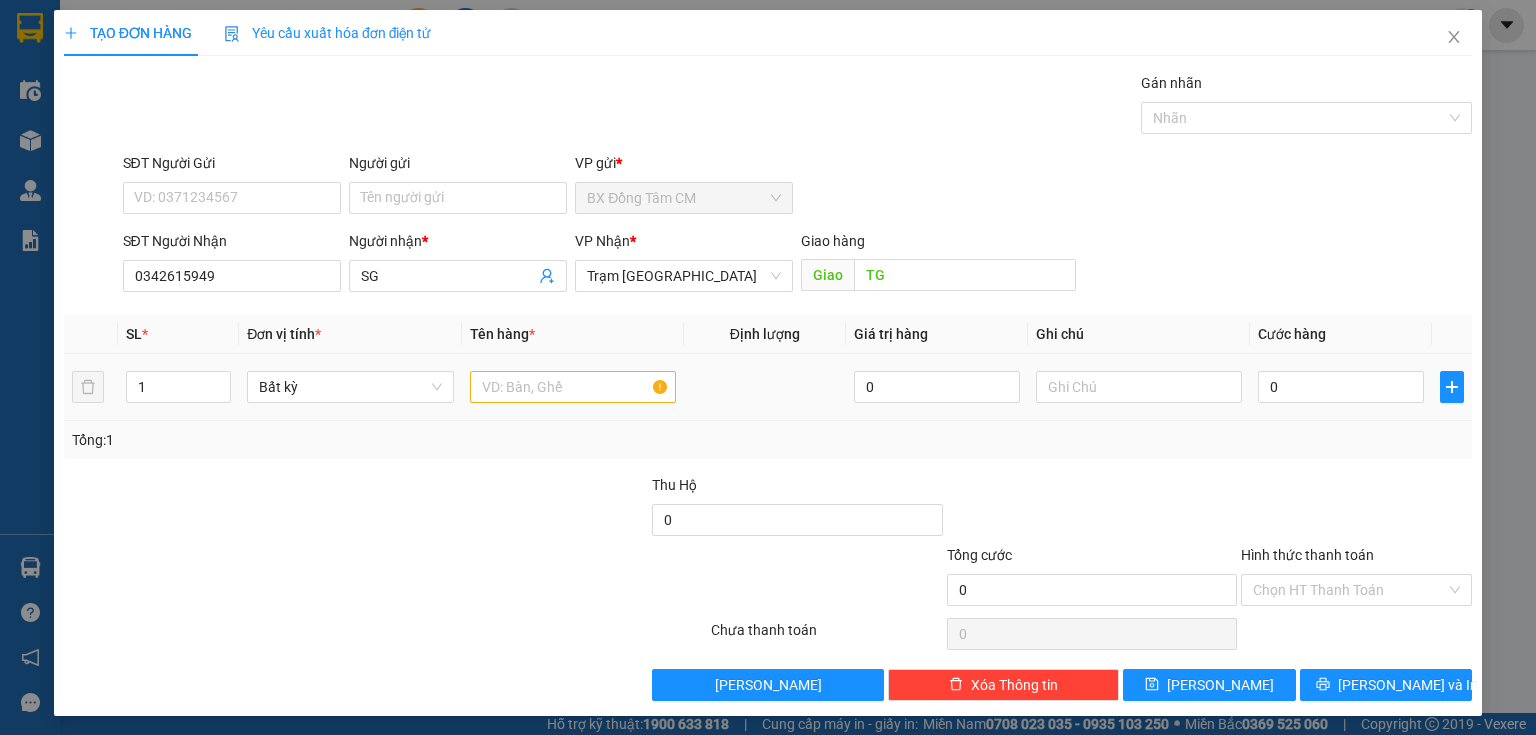 click at bounding box center (573, 387) 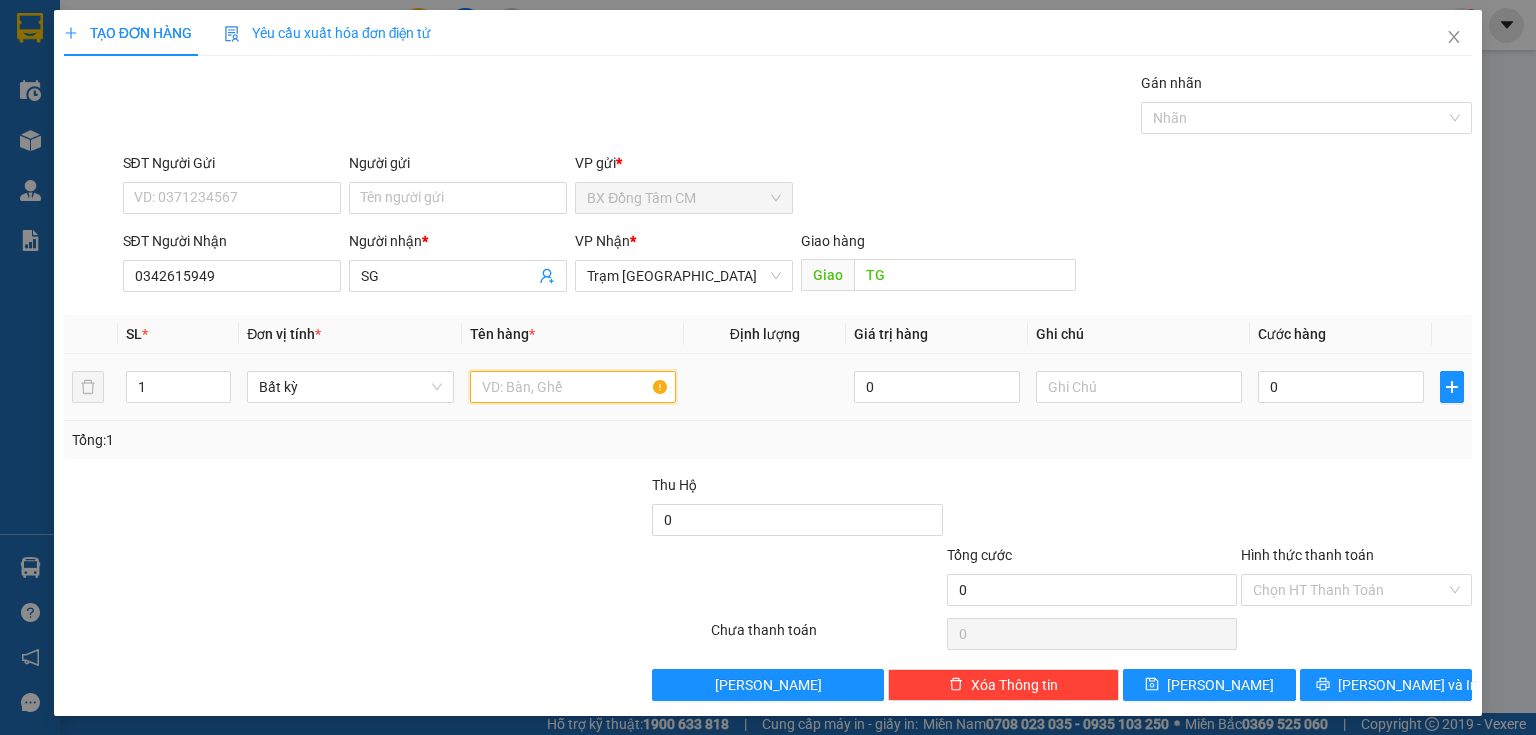 click at bounding box center [573, 387] 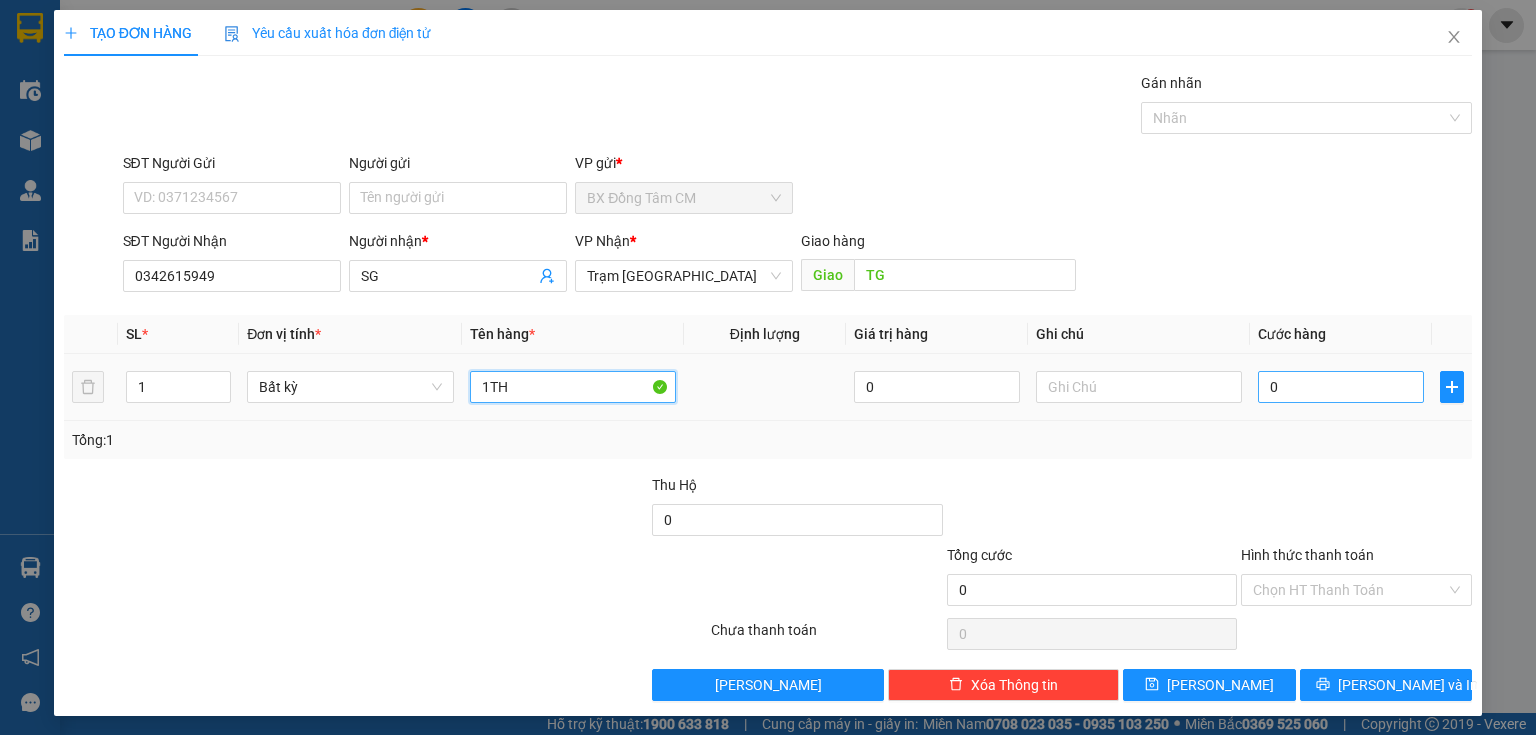 type on "1TH" 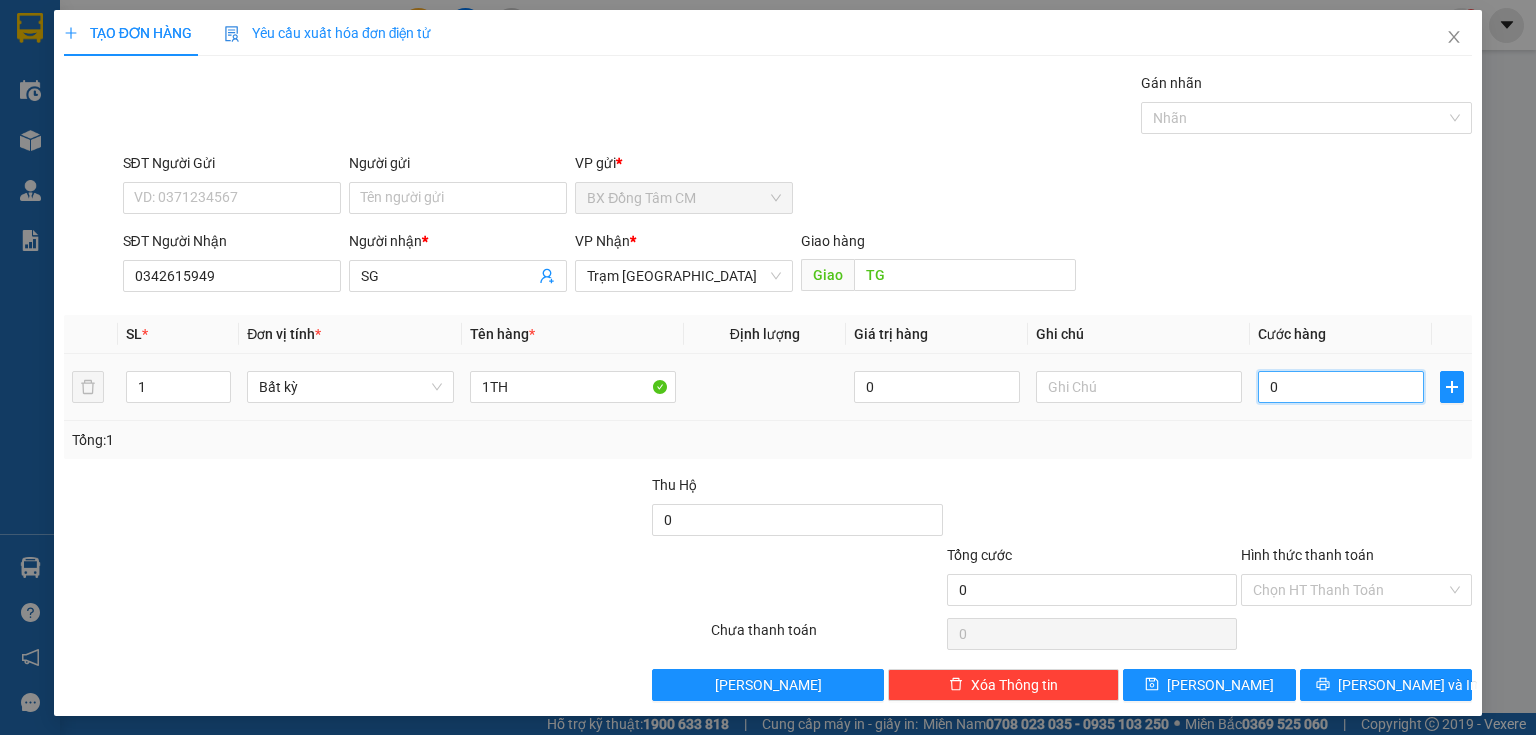 click on "0" at bounding box center [1341, 387] 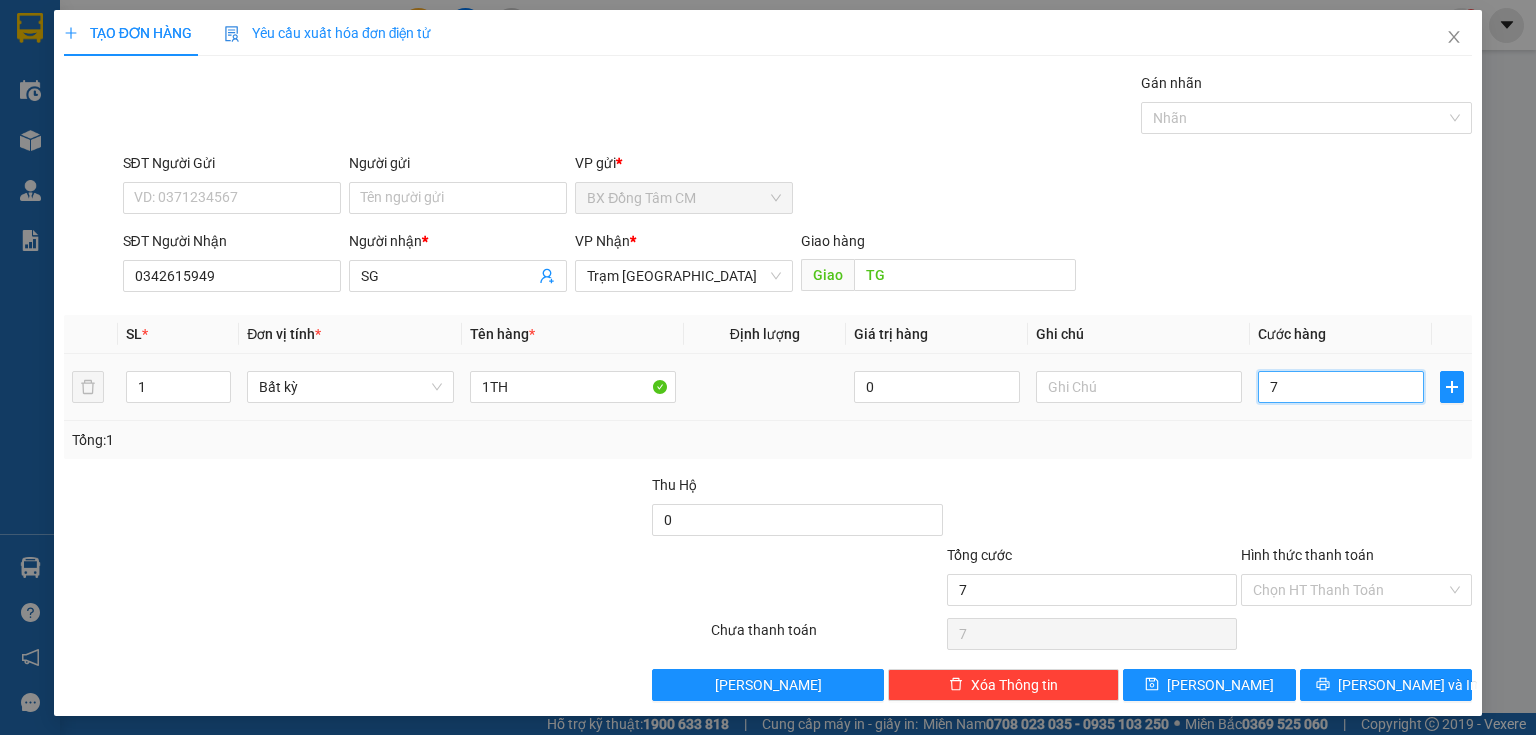 type on "70" 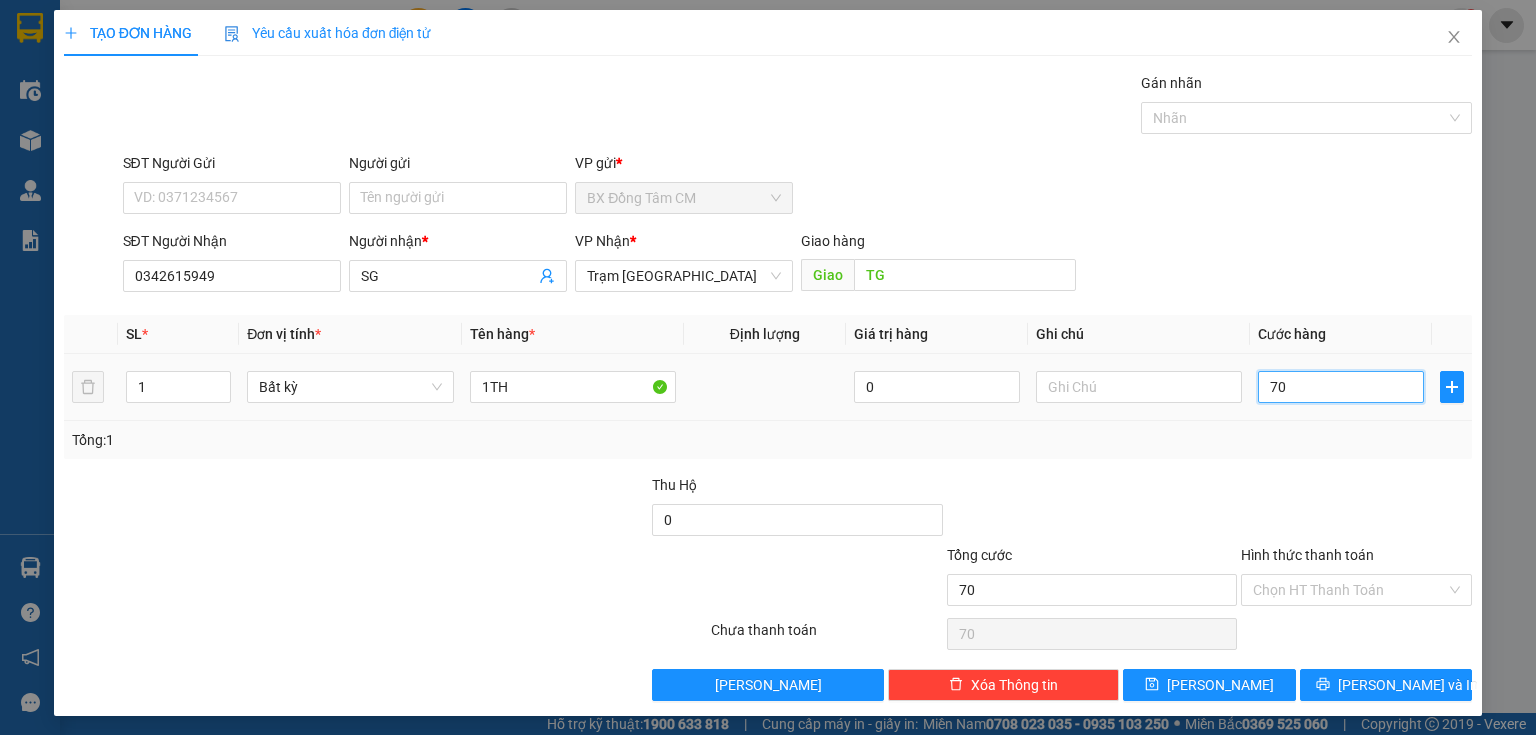 type on "700" 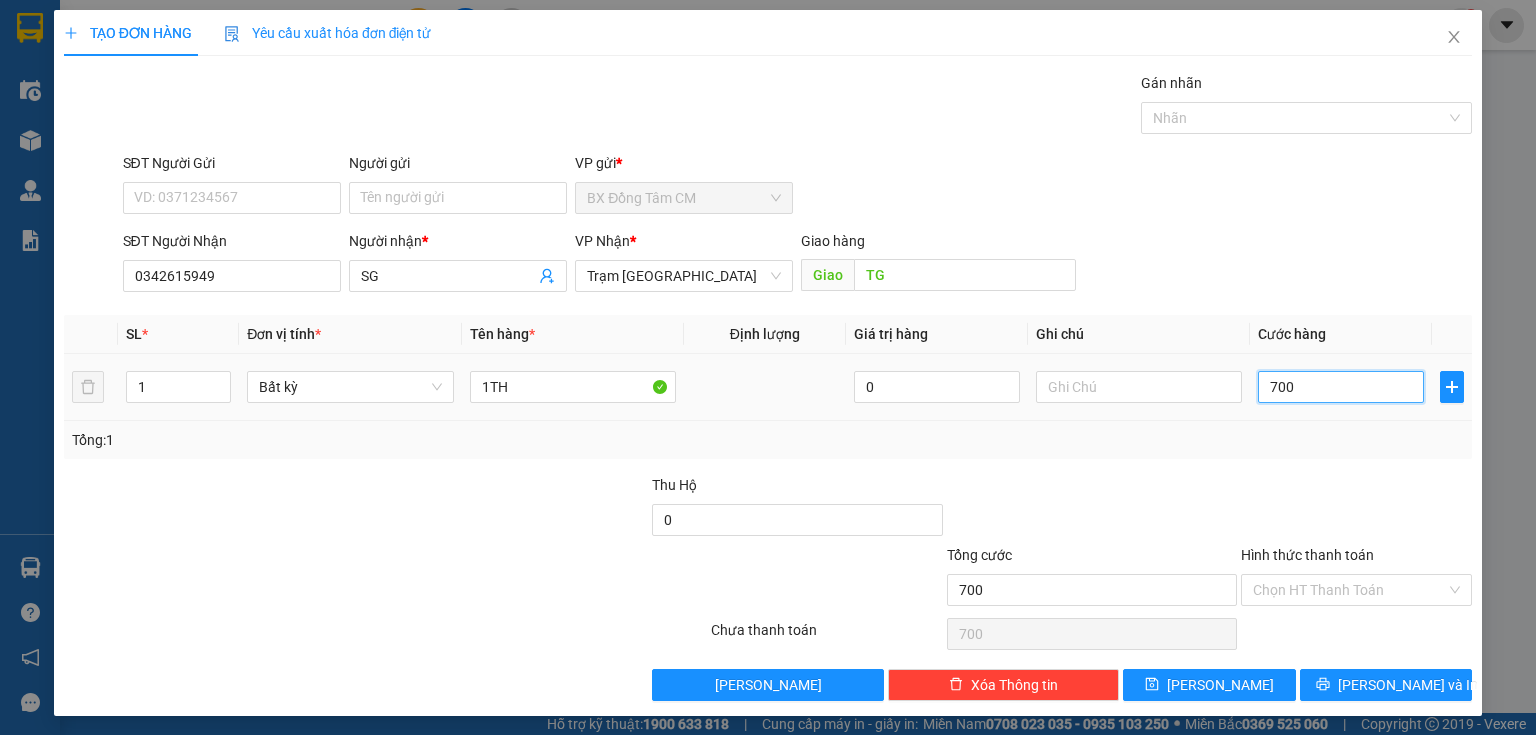 type on "7.000" 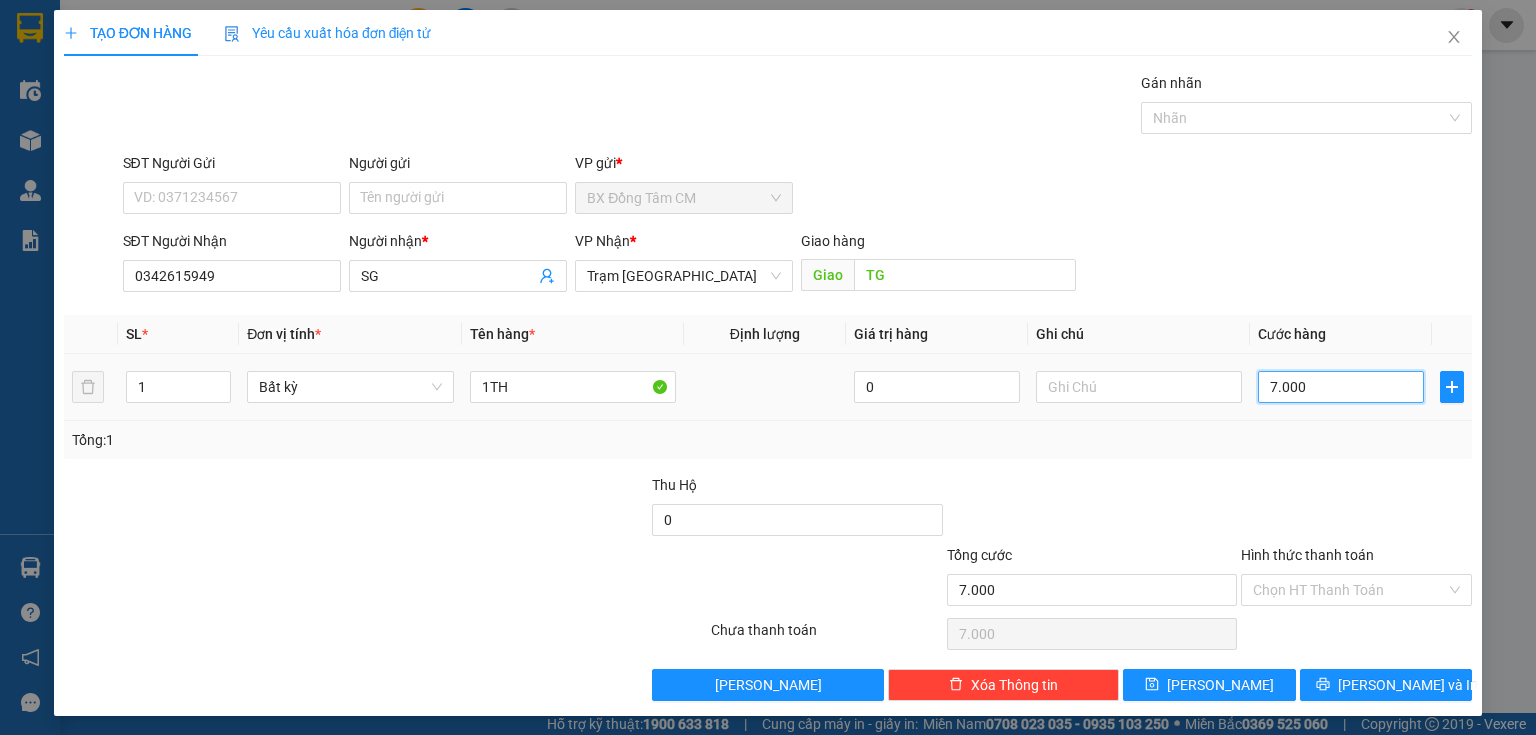 type on "70.000" 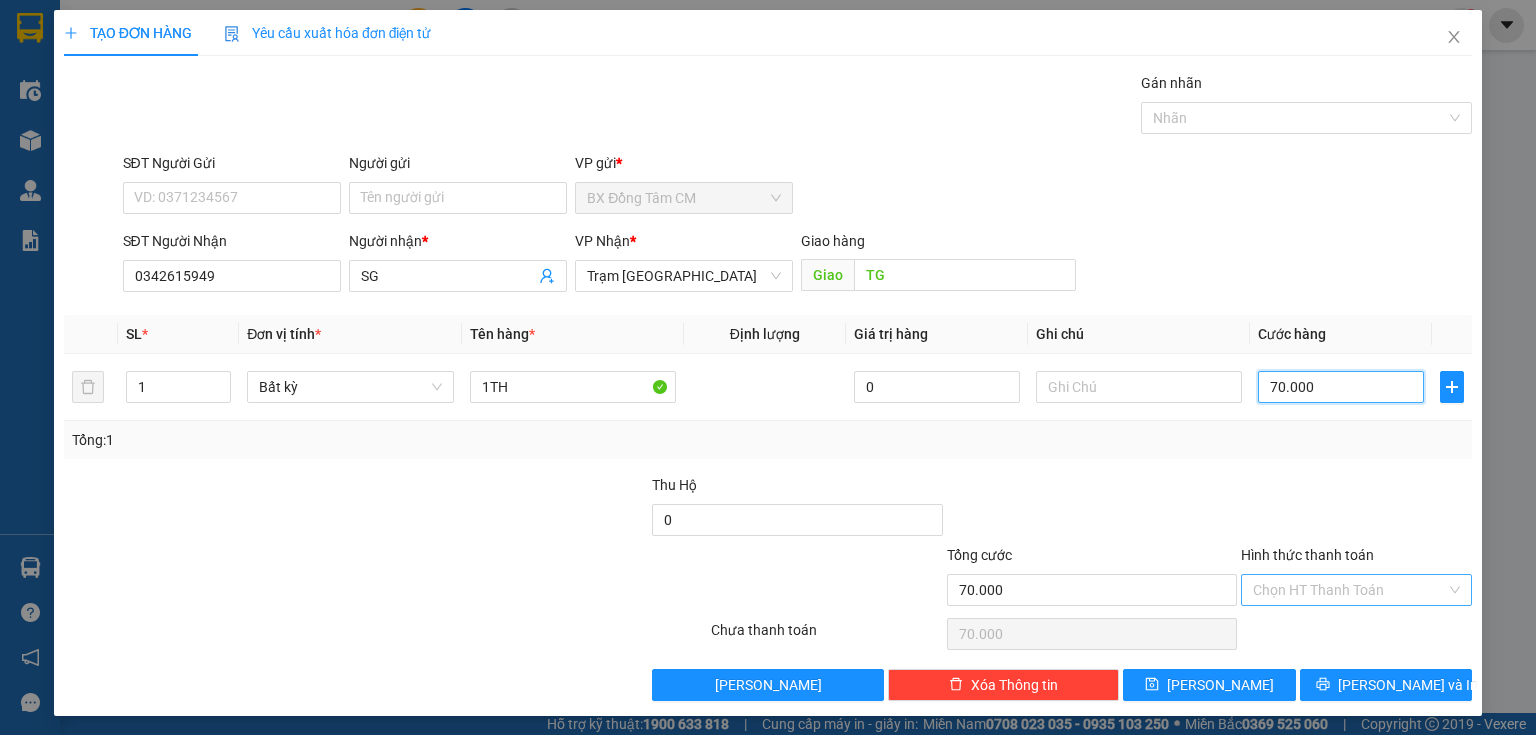 type on "70.000" 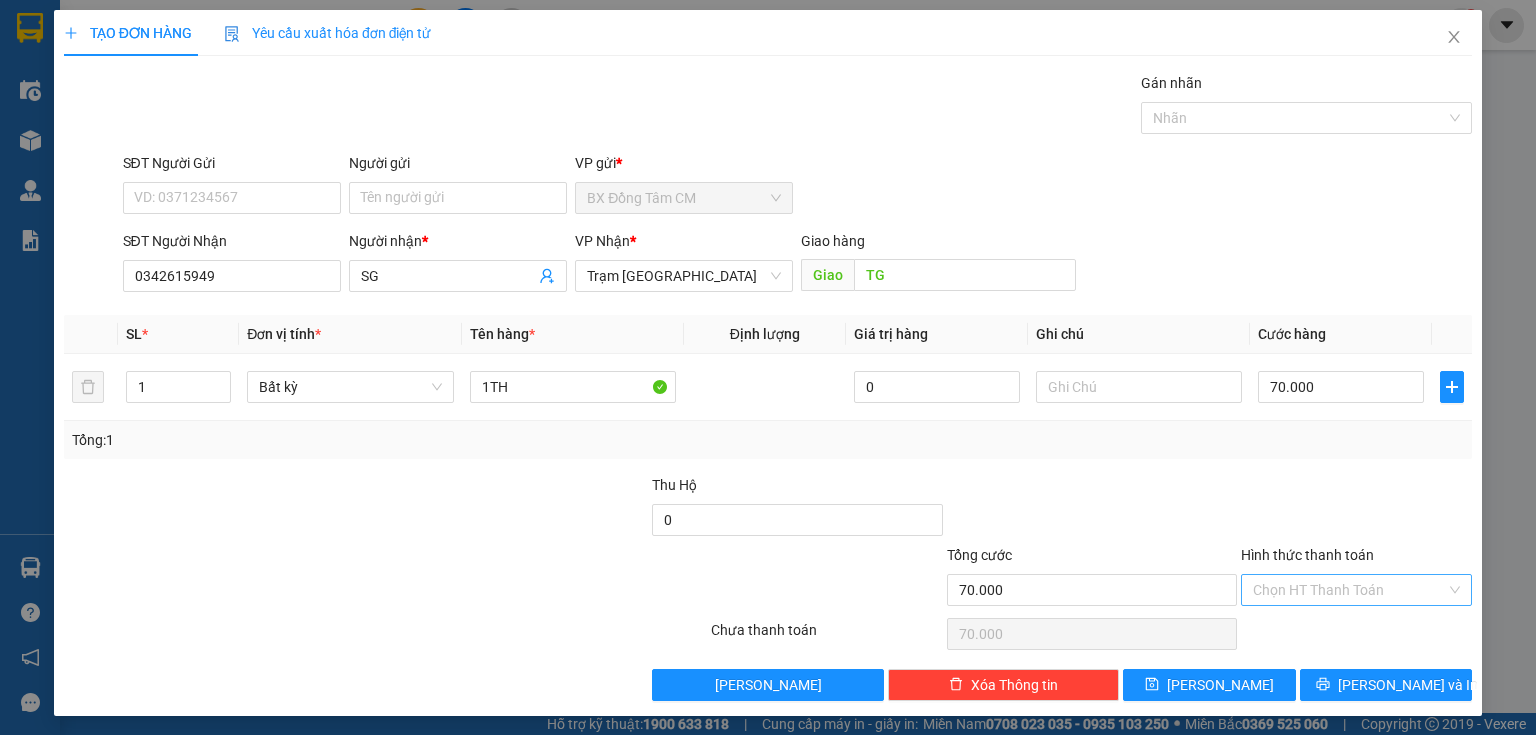 click on "Hình thức thanh toán" at bounding box center [1349, 590] 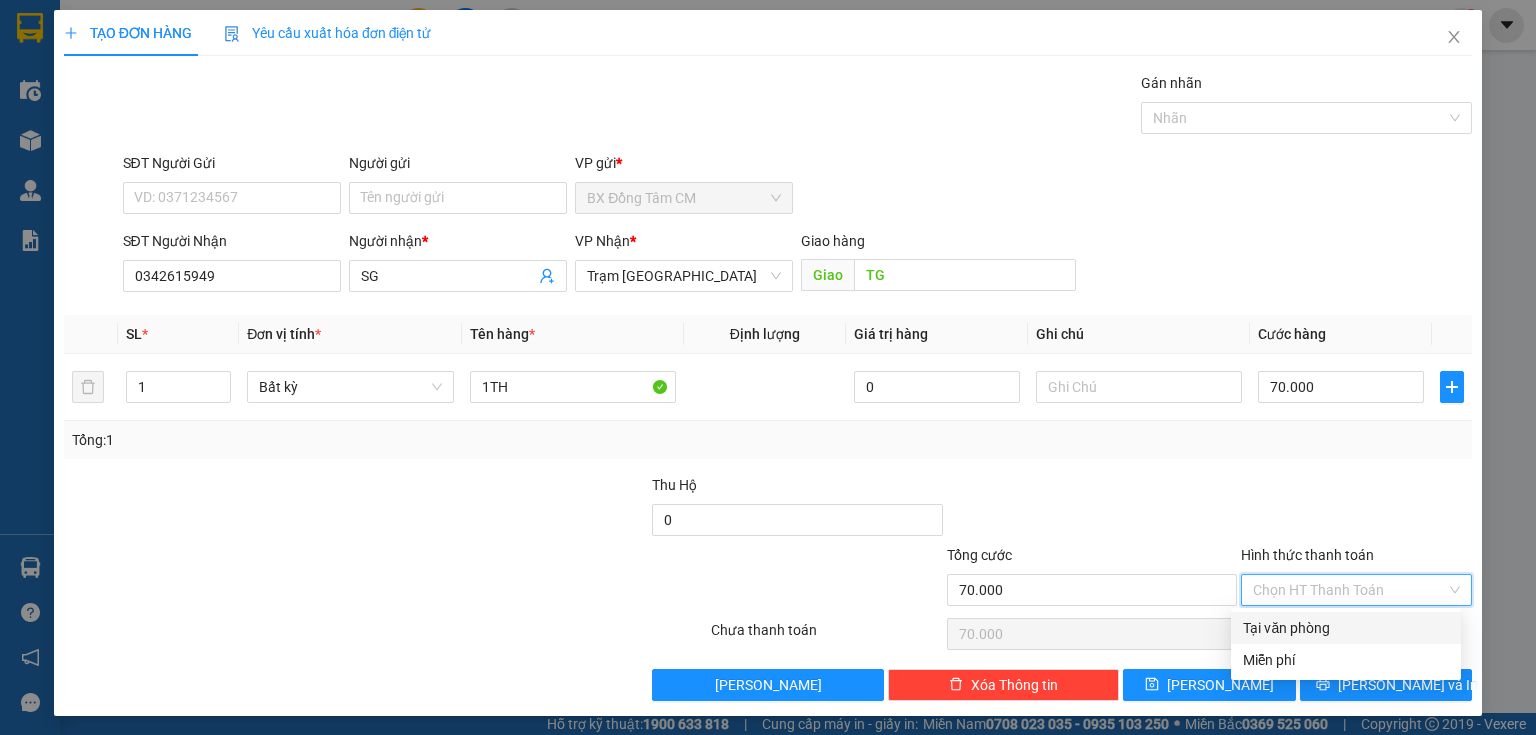 click on "Tại văn phòng" at bounding box center [1346, 628] 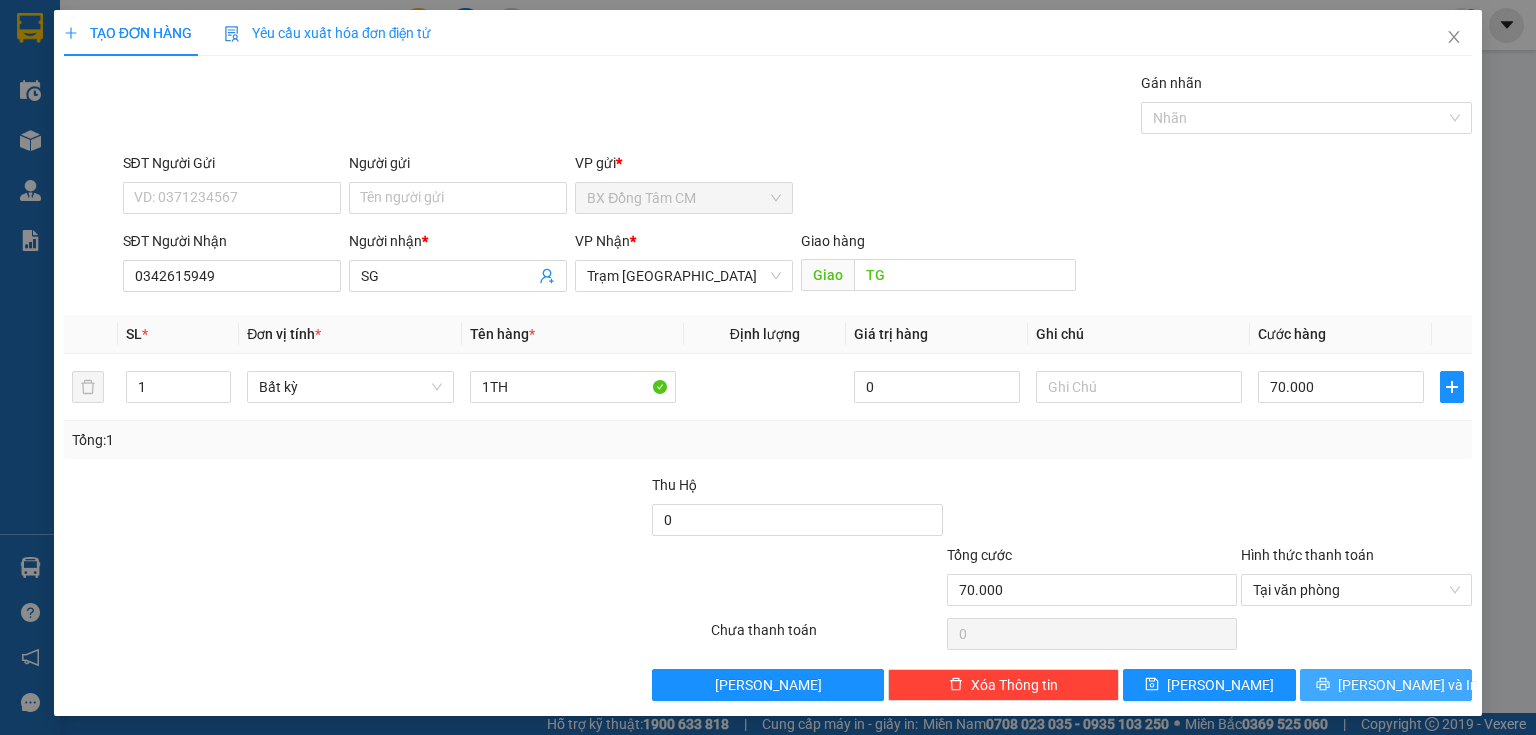 click on "[PERSON_NAME] và In" at bounding box center (1386, 685) 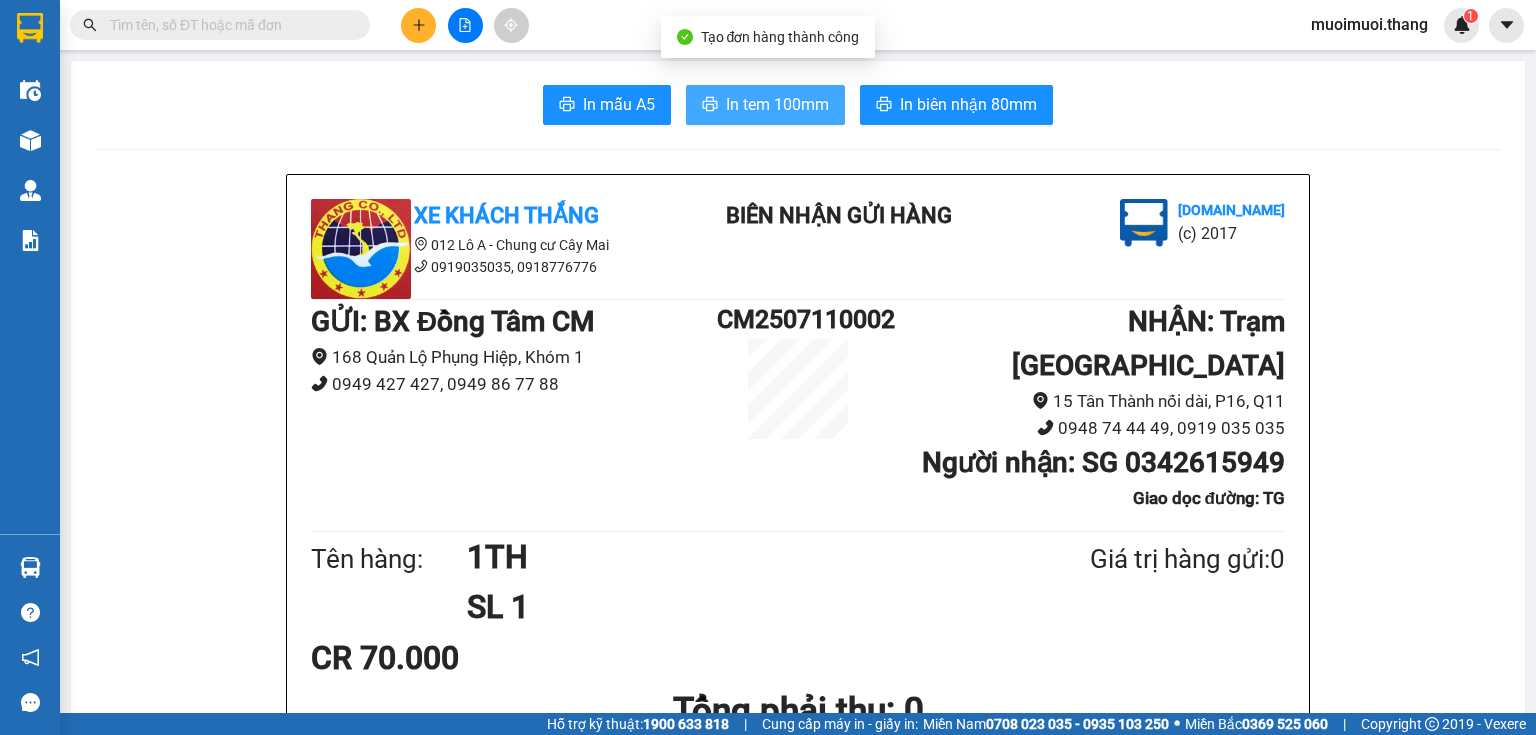 click on "In tem 100mm" at bounding box center [777, 104] 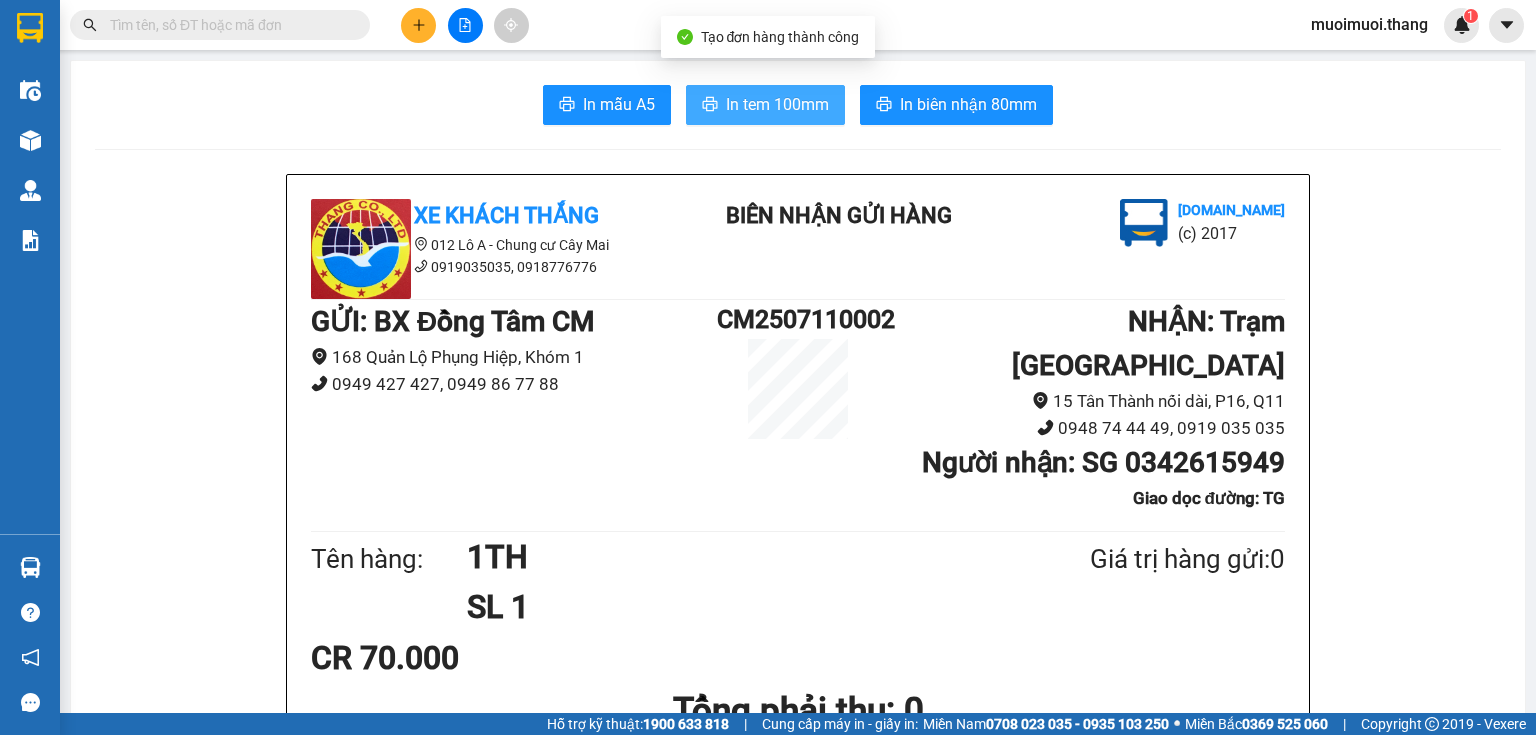 scroll, scrollTop: 0, scrollLeft: 0, axis: both 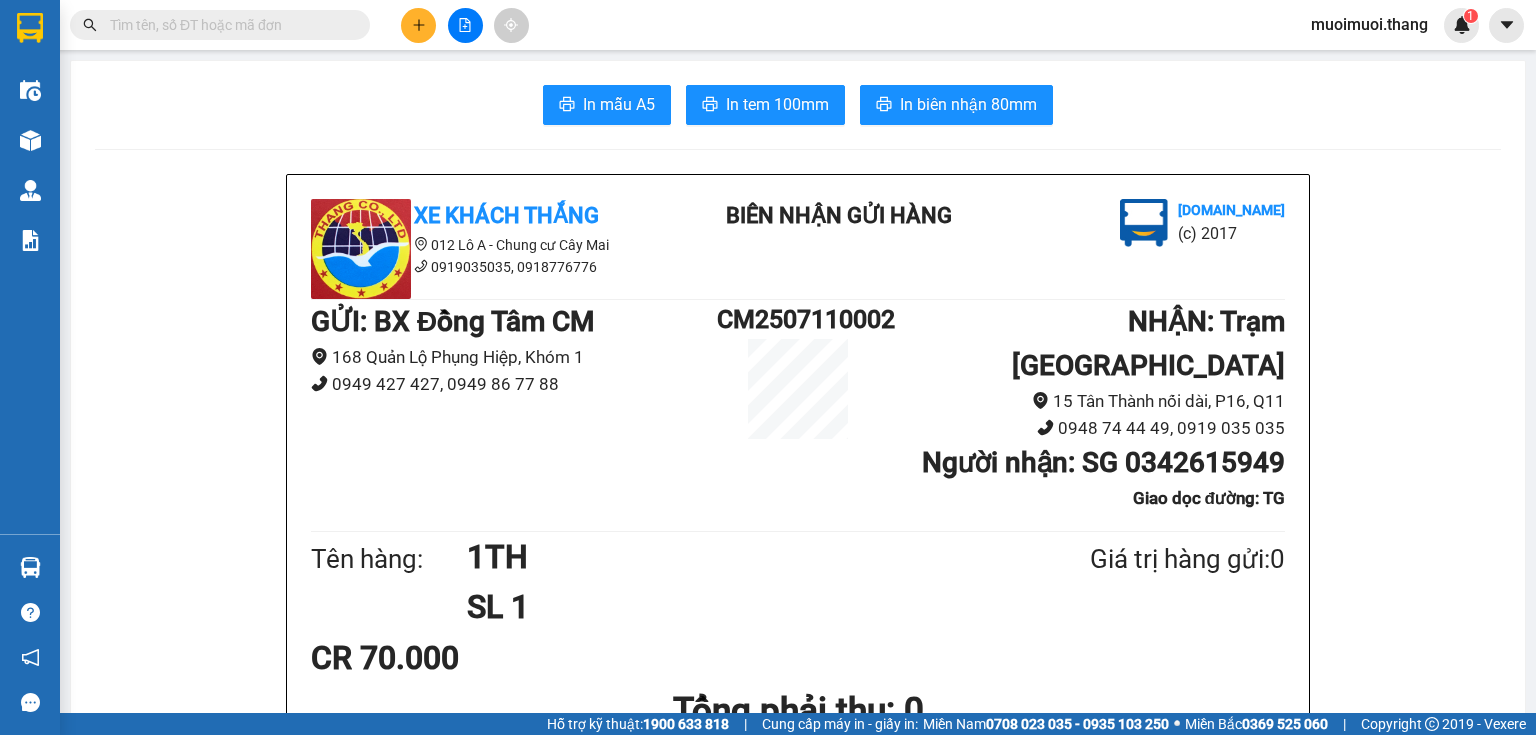 click 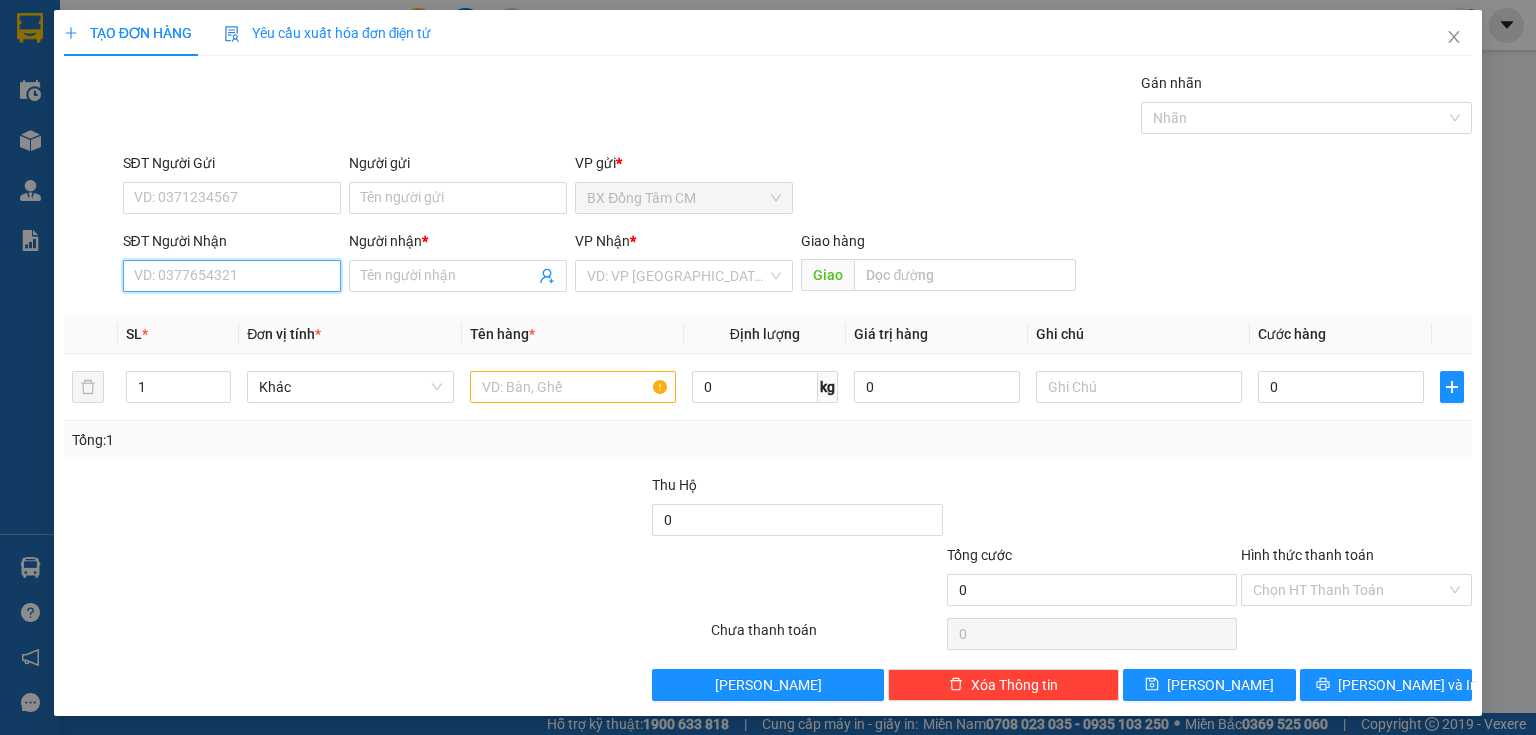 click on "SĐT Người Nhận" at bounding box center (232, 276) 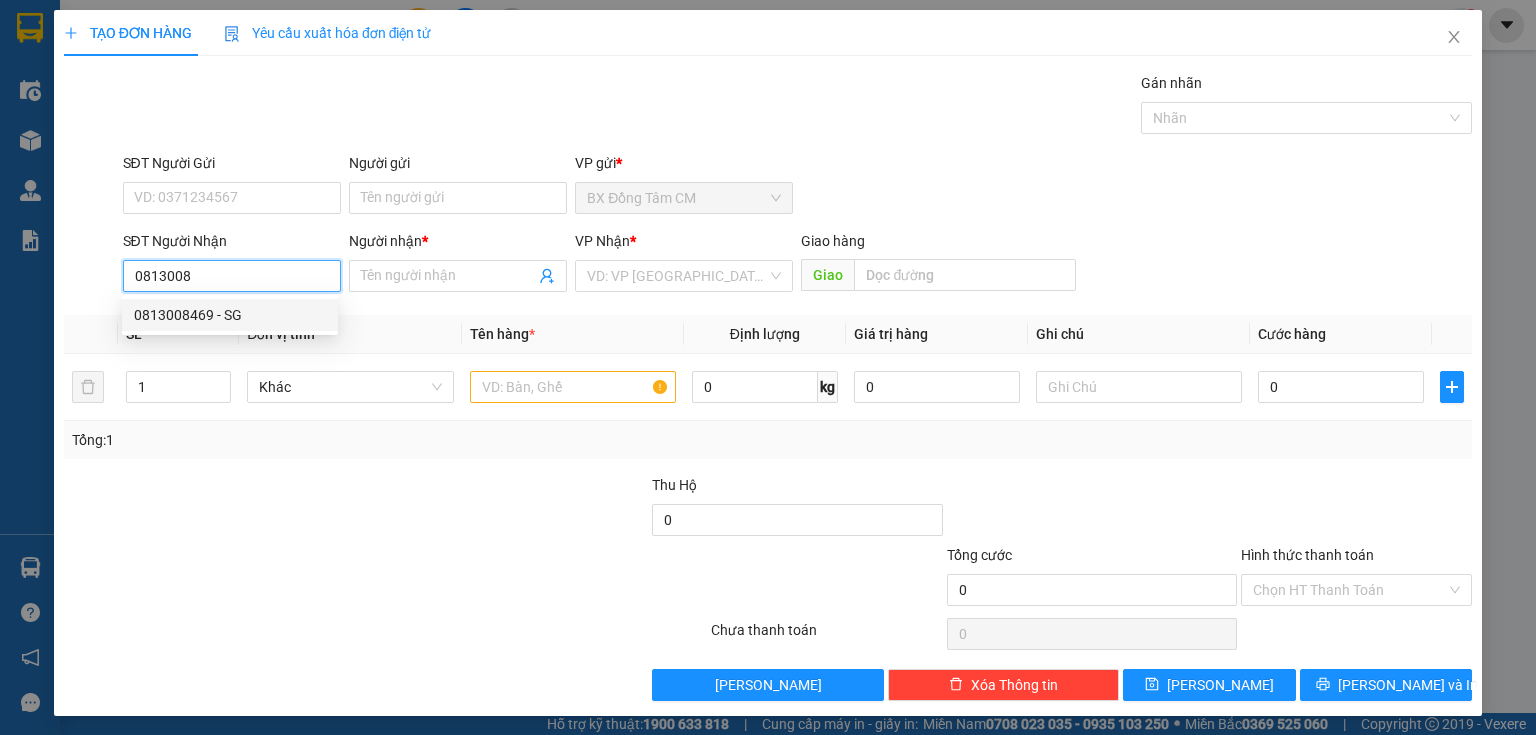 drag, startPoint x: 239, startPoint y: 316, endPoint x: 344, endPoint y: 329, distance: 105.801704 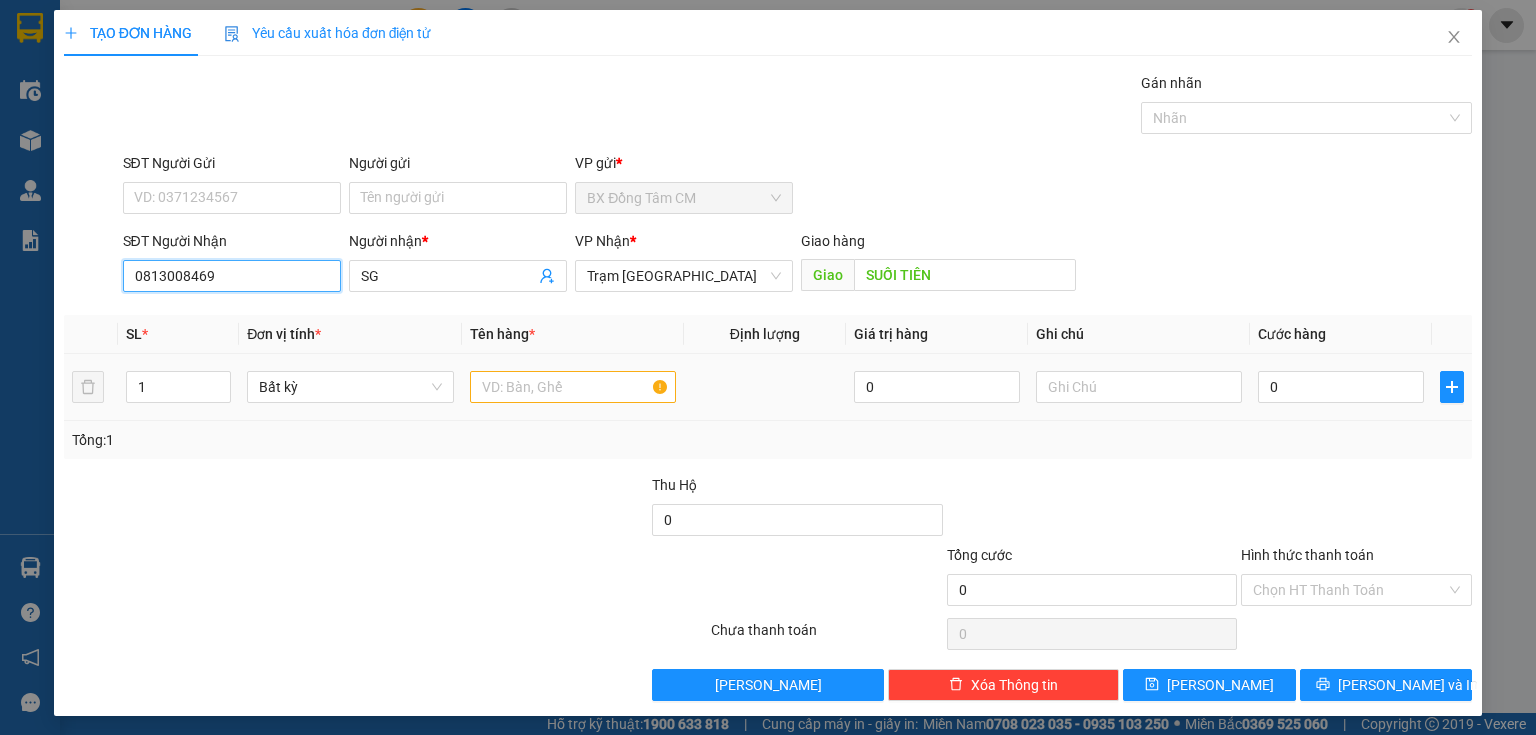 type on "0813008469" 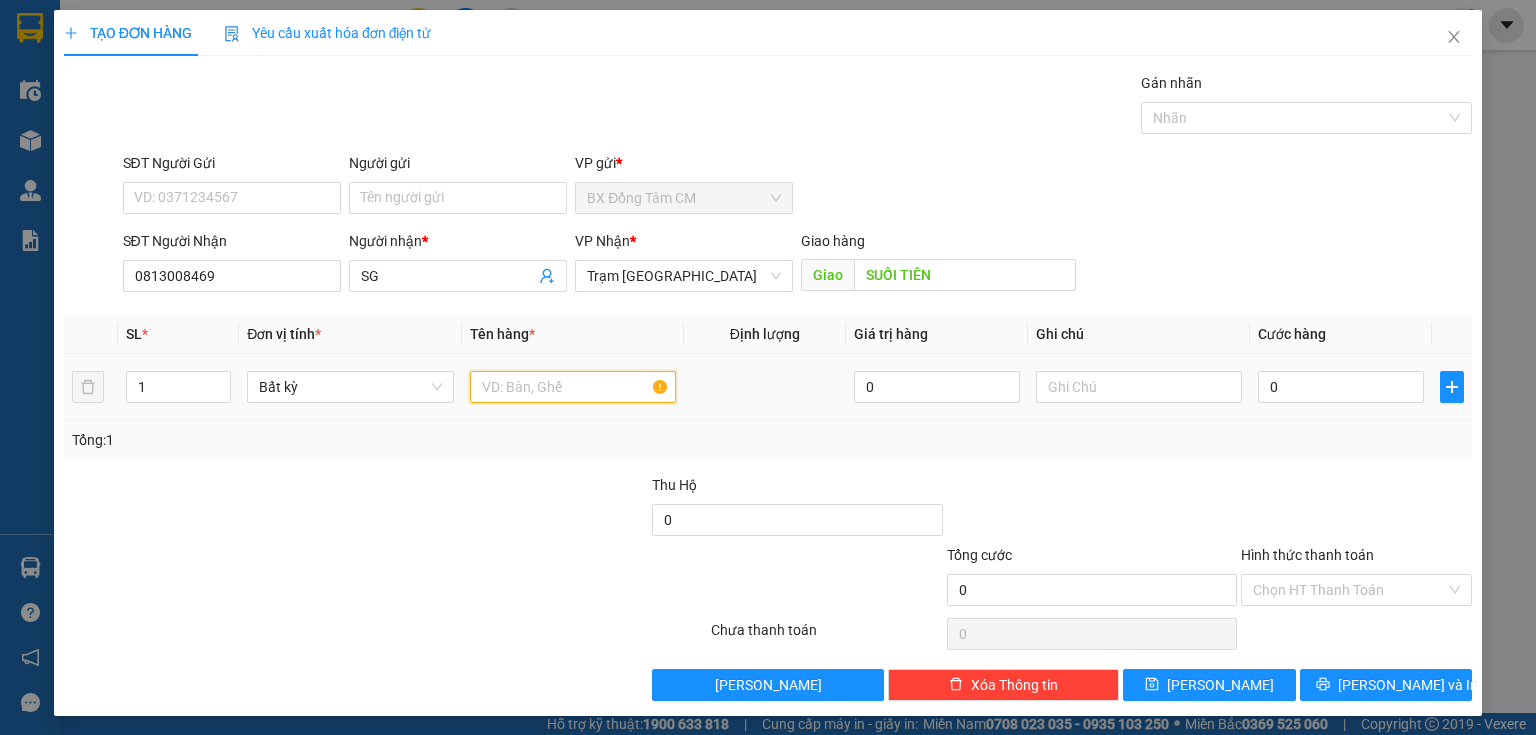click at bounding box center [573, 387] 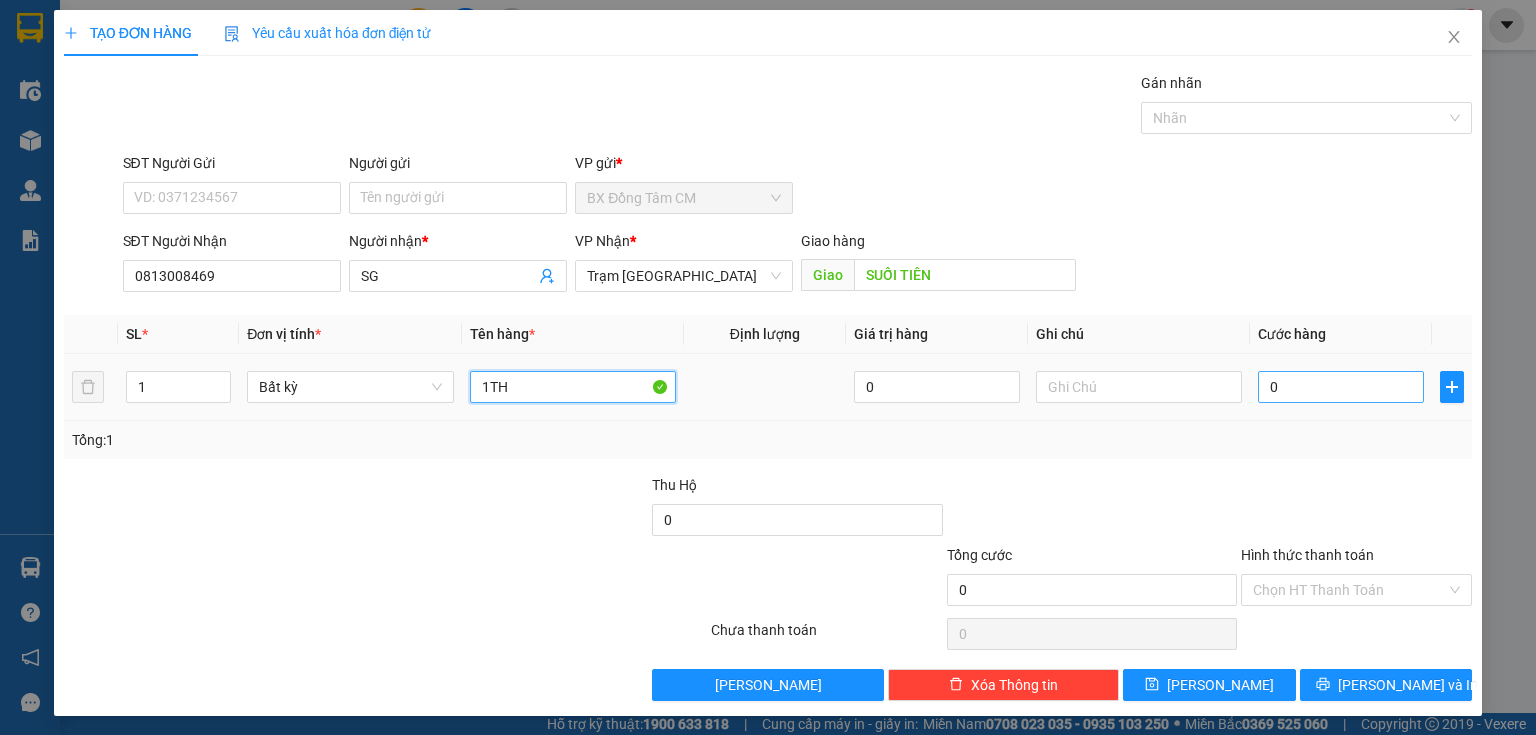 type on "1TH" 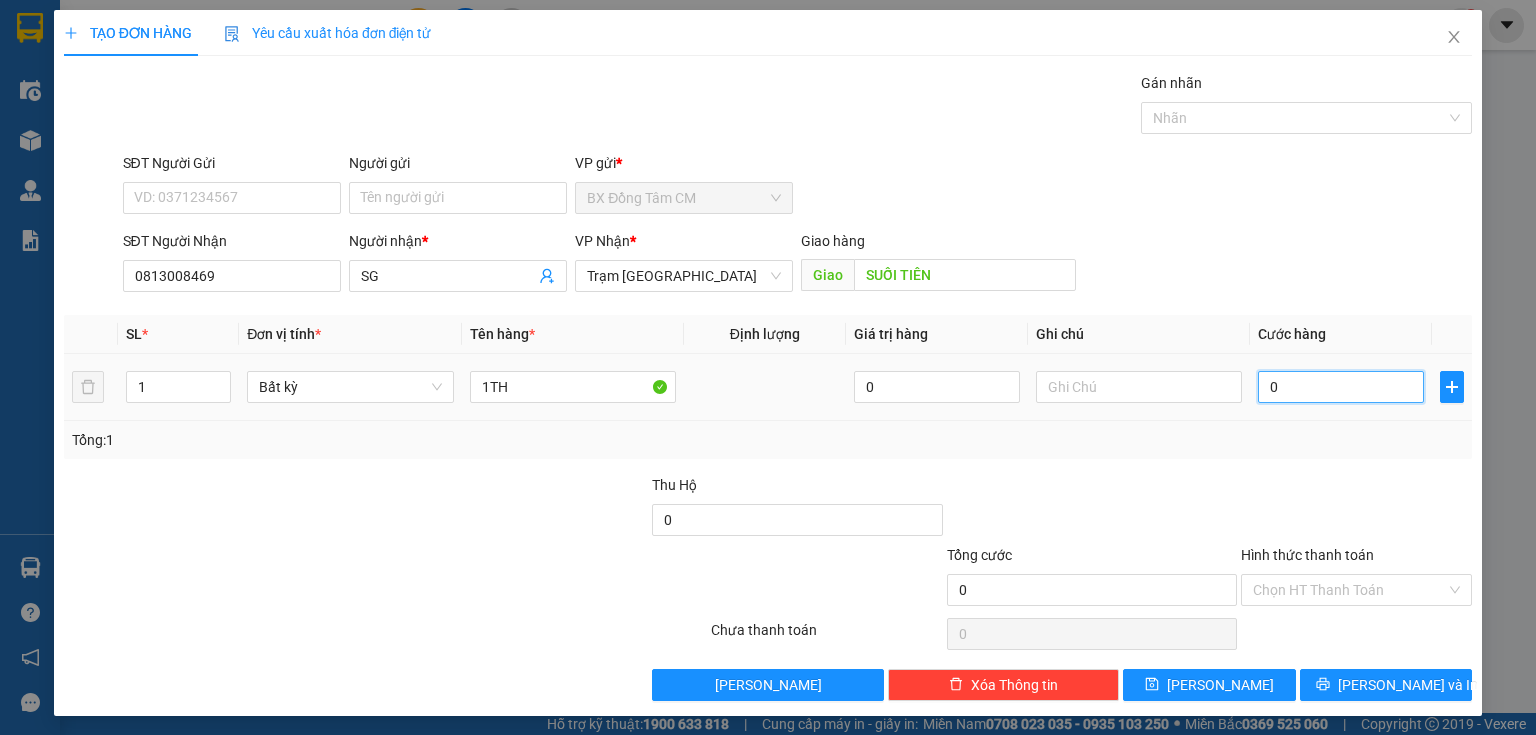 click on "0" at bounding box center [1341, 387] 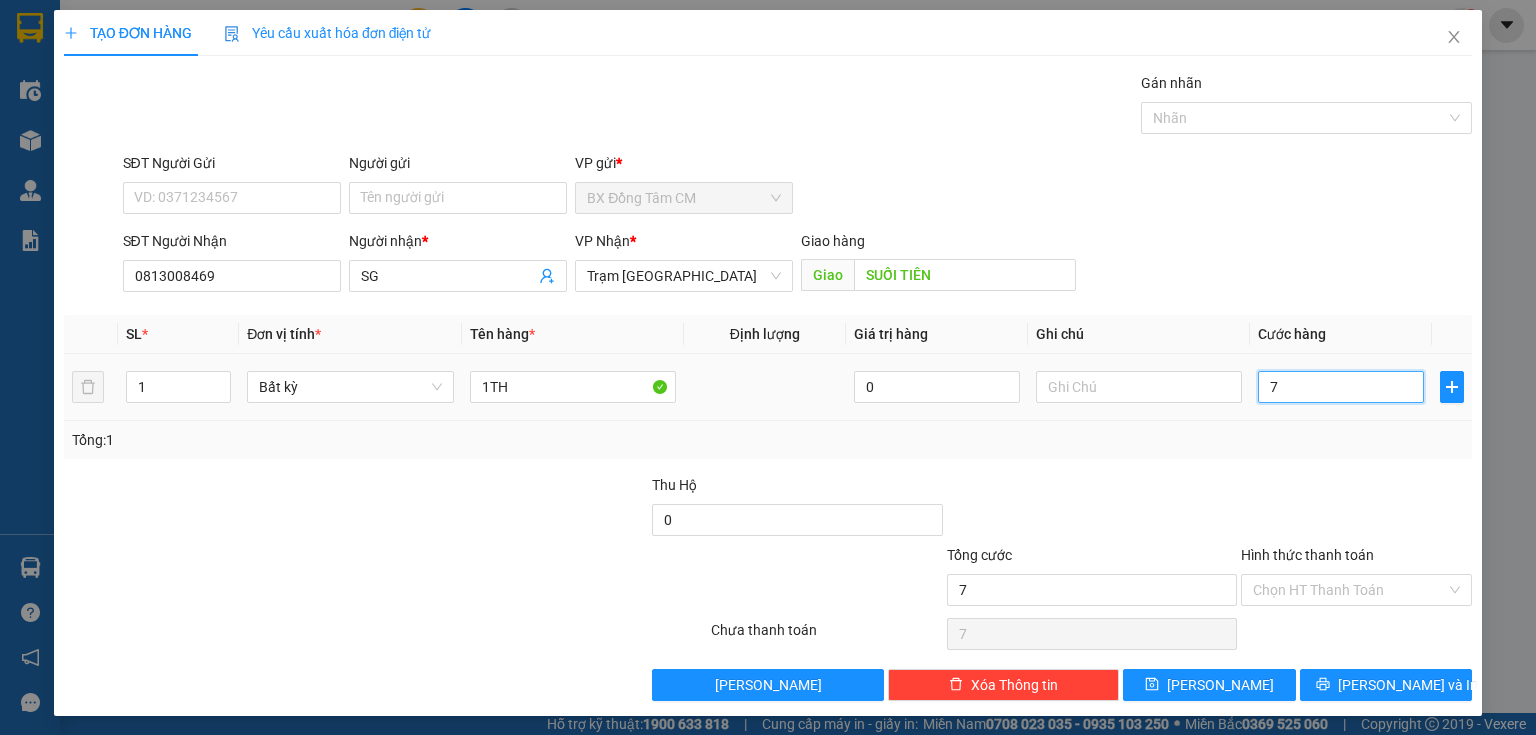 type on "70" 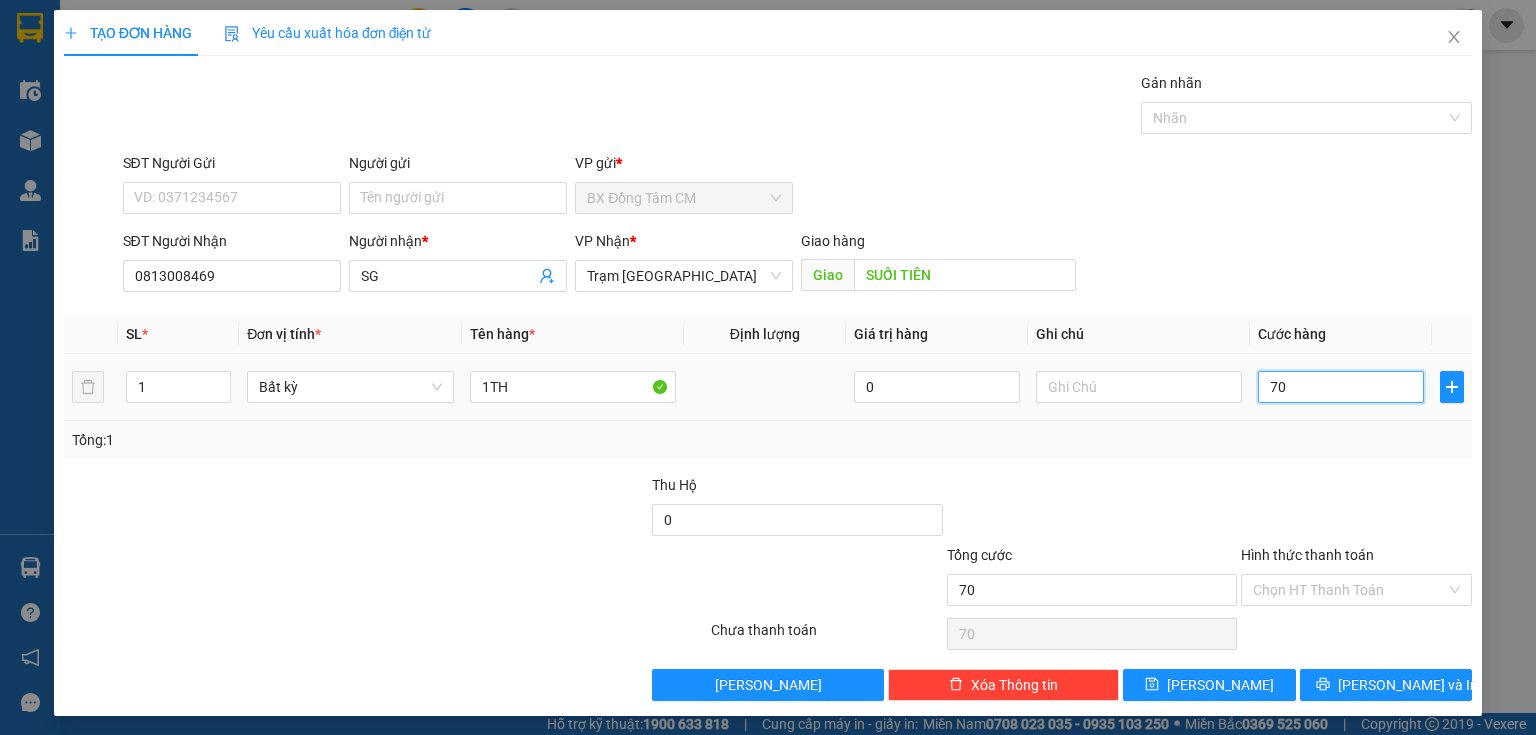 type on "700" 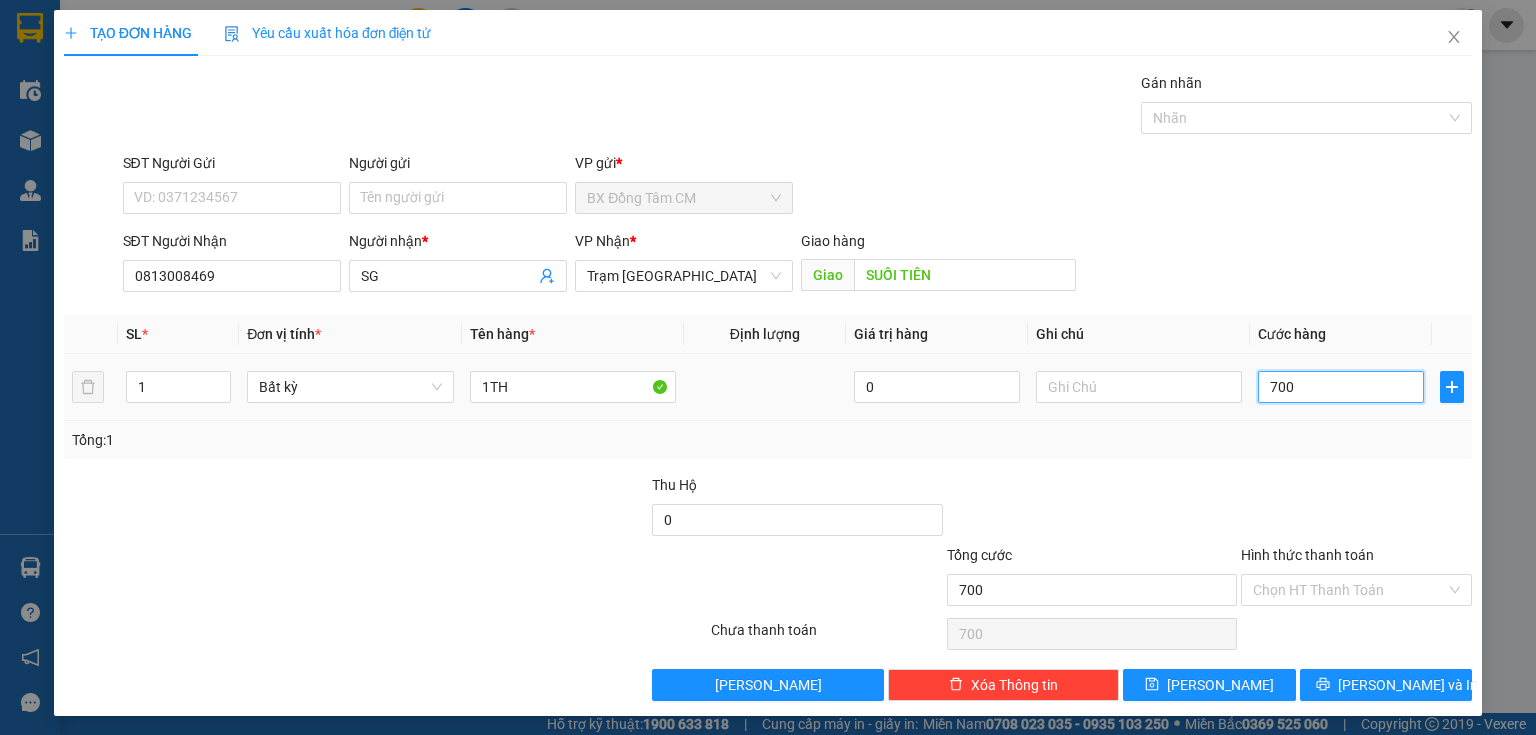 type on "7.000" 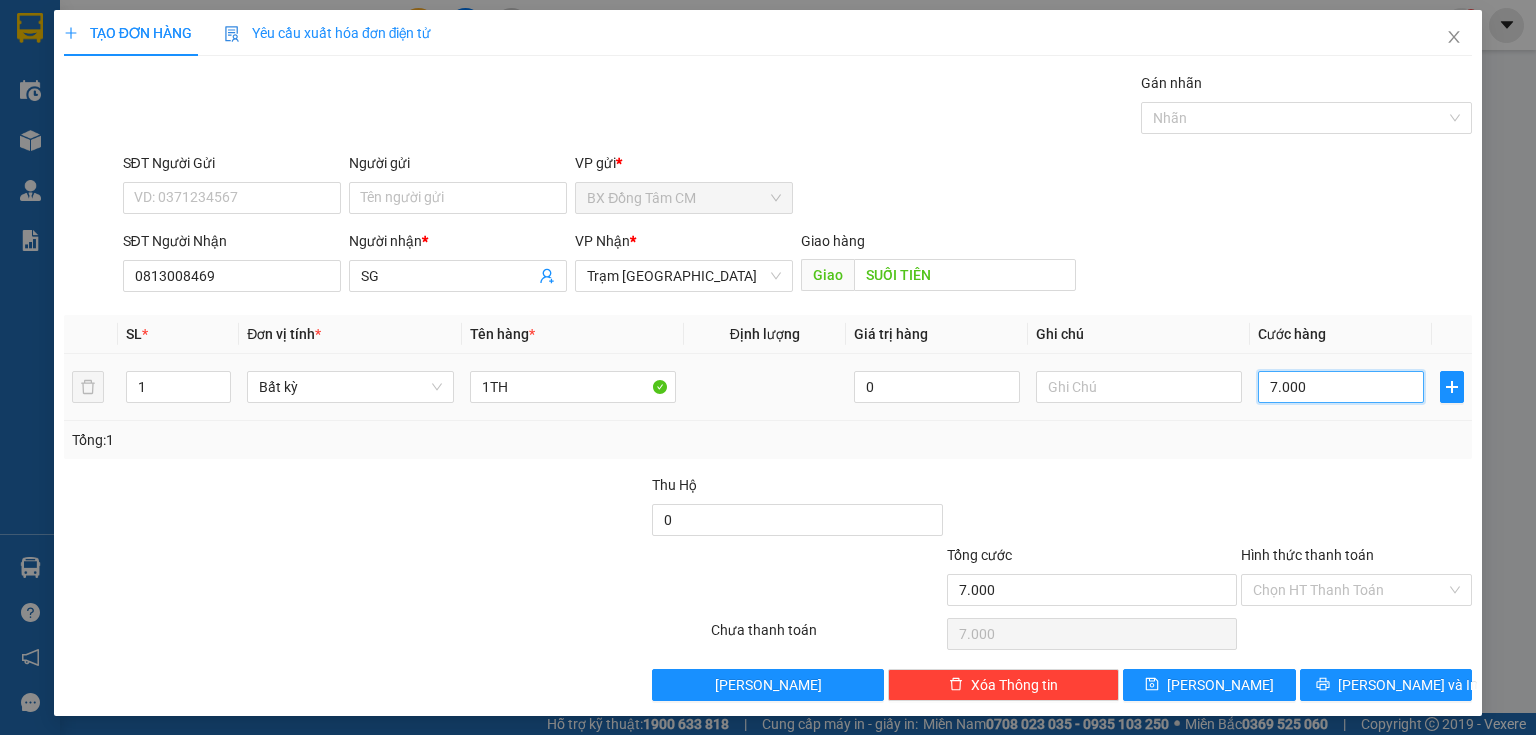 type on "70.000" 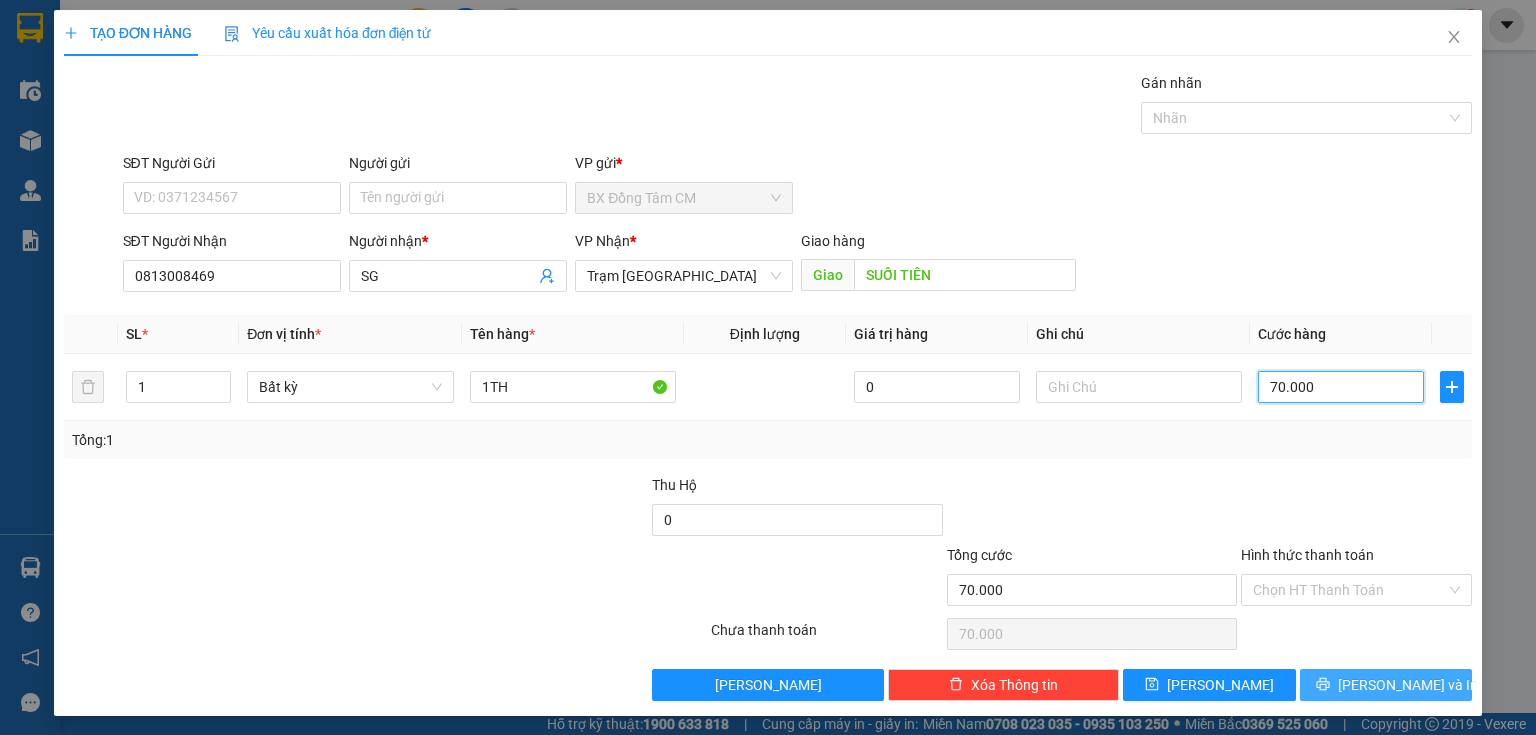 type on "70.000" 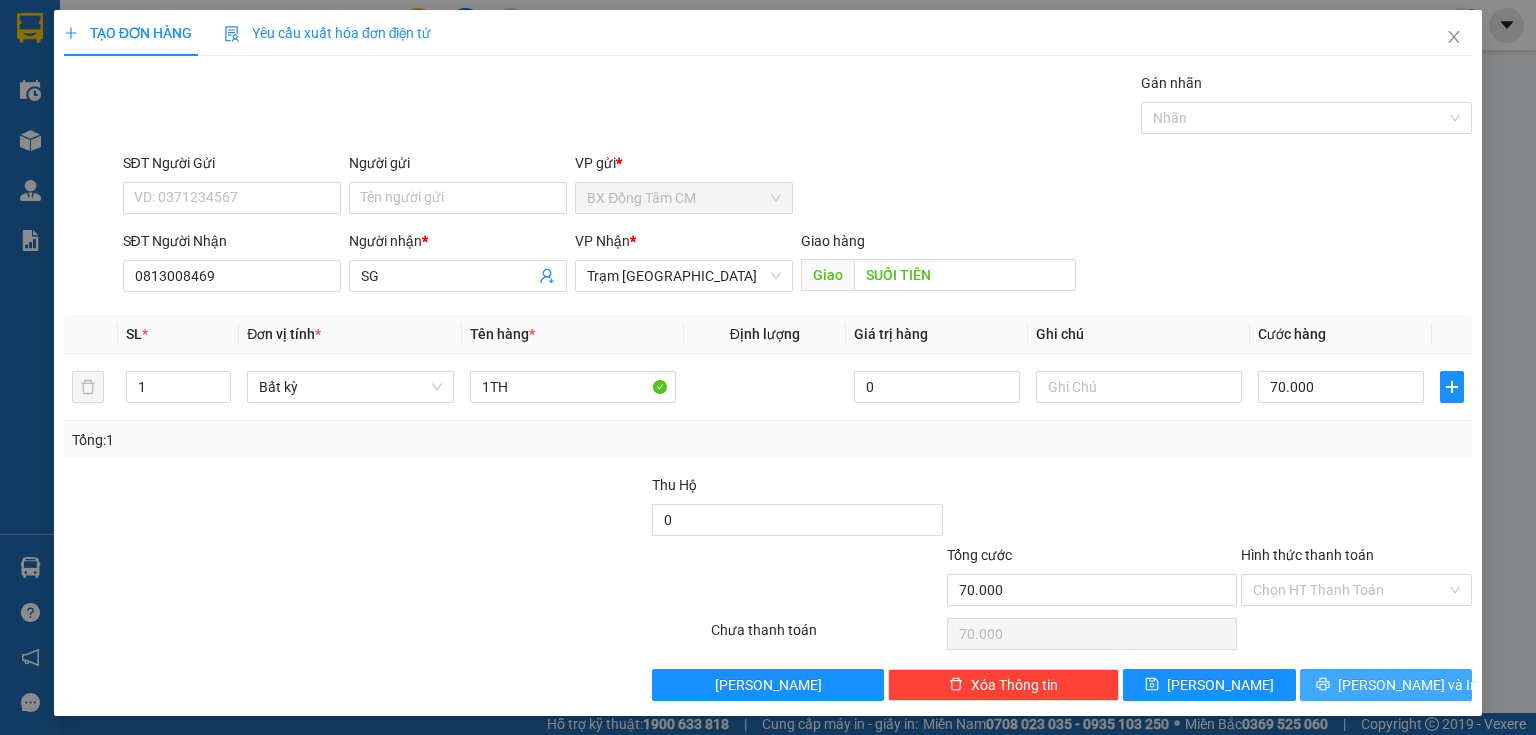 click on "[PERSON_NAME] và In" at bounding box center (1408, 685) 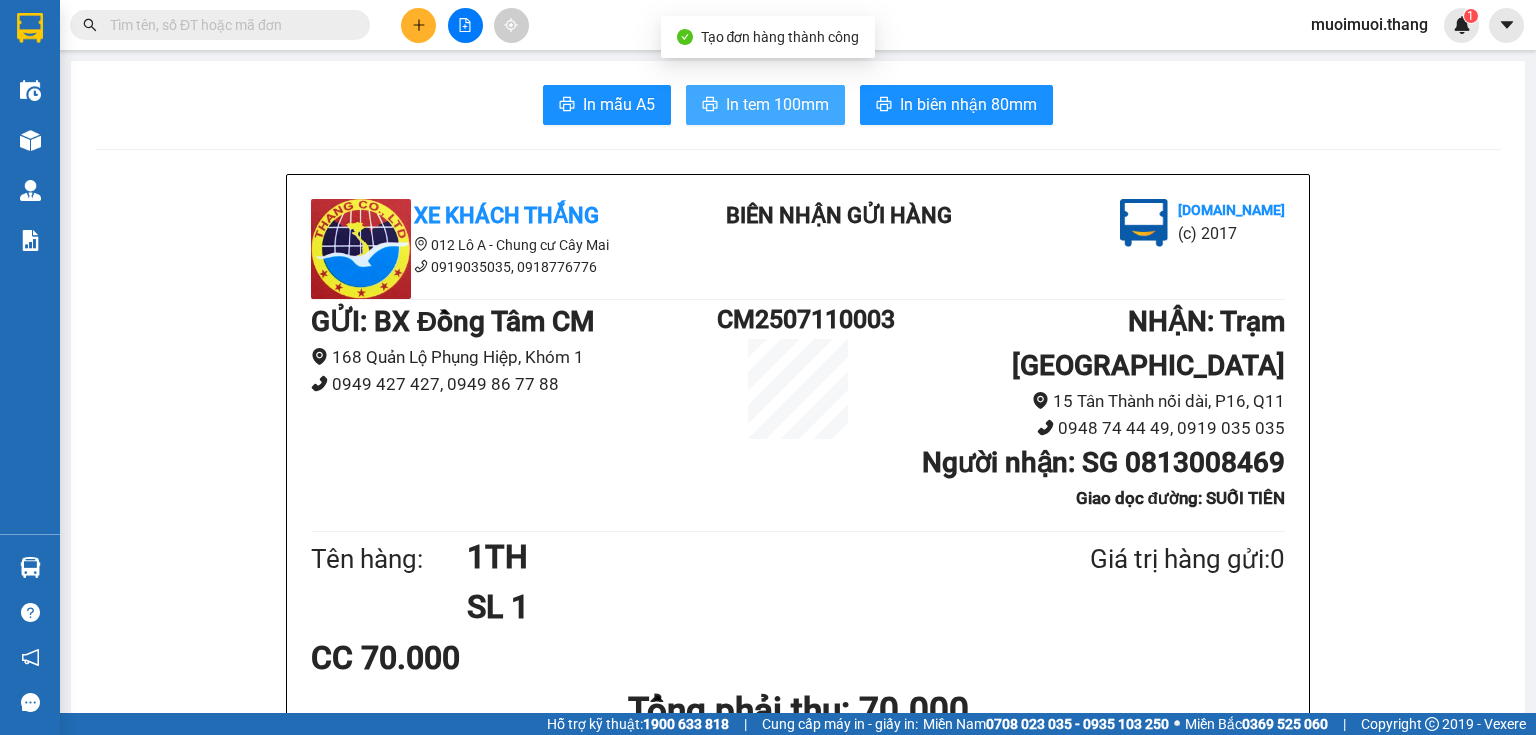 click on "In tem 100mm" at bounding box center [777, 104] 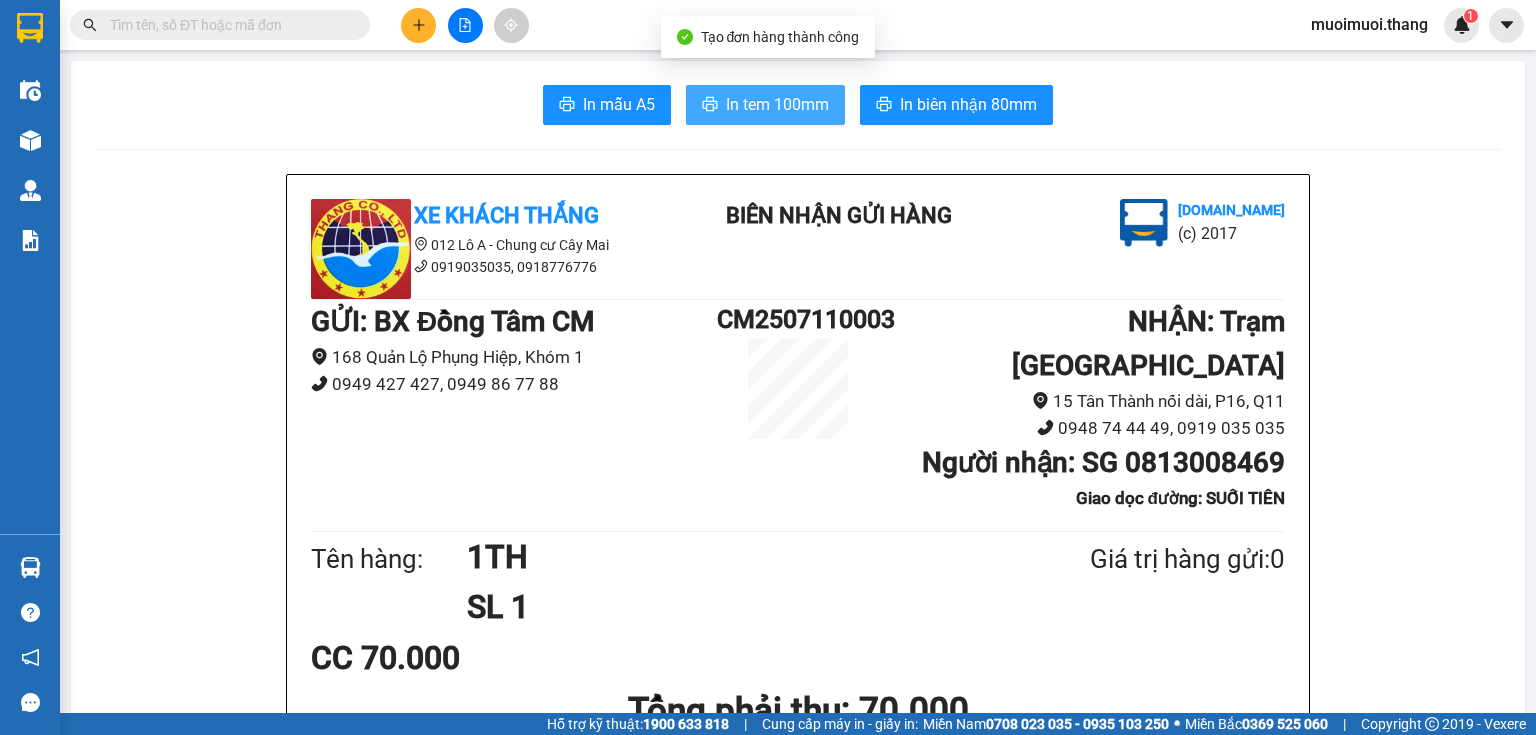 scroll, scrollTop: 0, scrollLeft: 0, axis: both 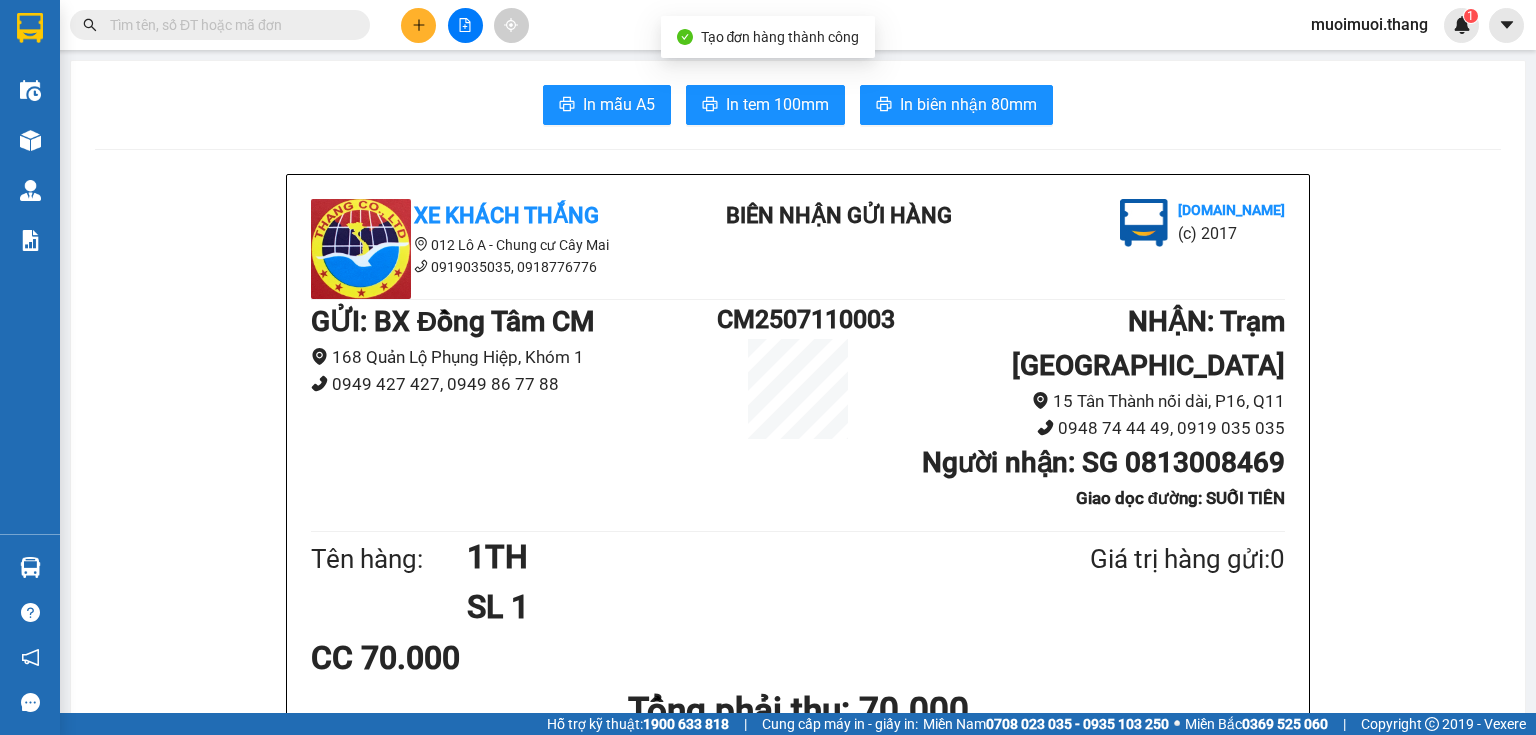 click at bounding box center (418, 25) 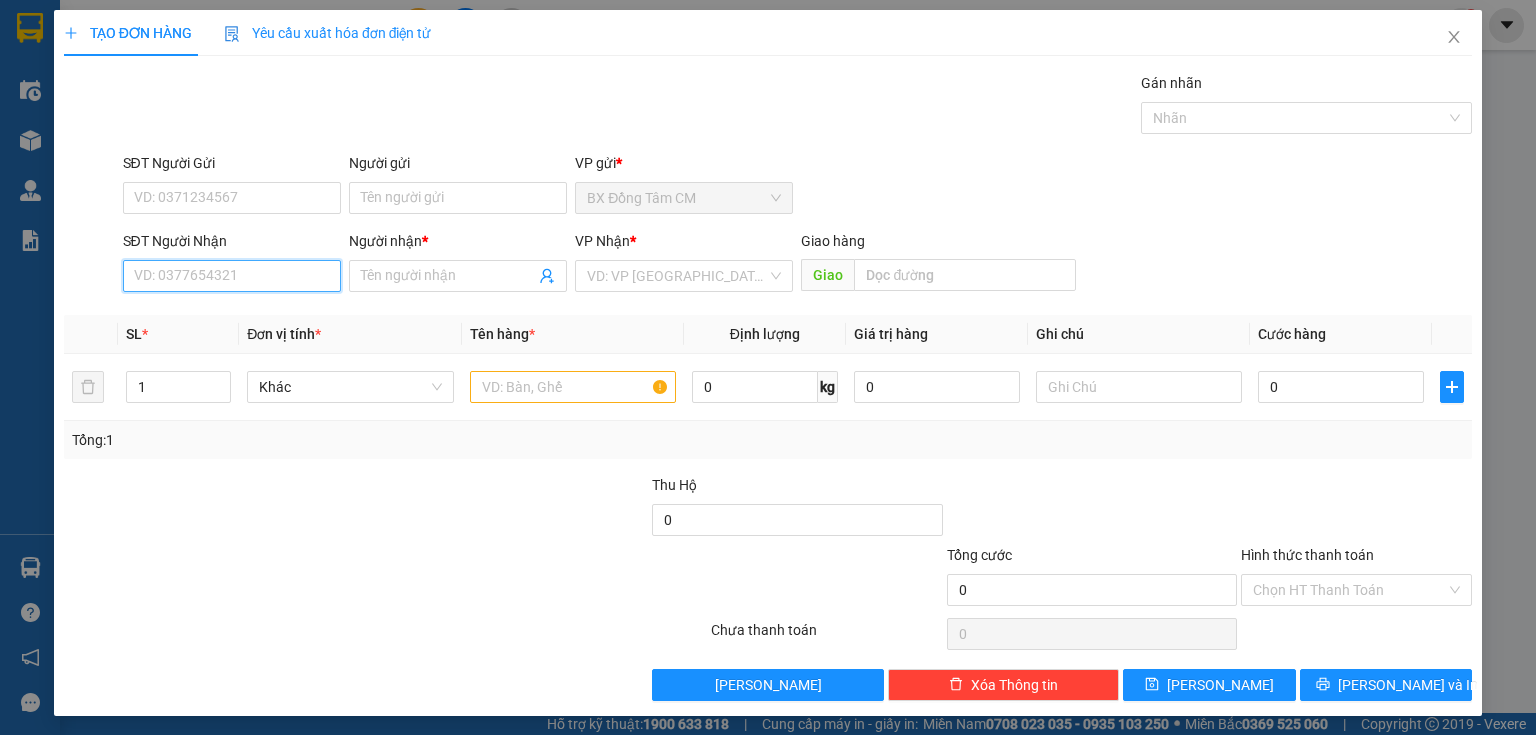 click on "SĐT Người Nhận" at bounding box center (232, 276) 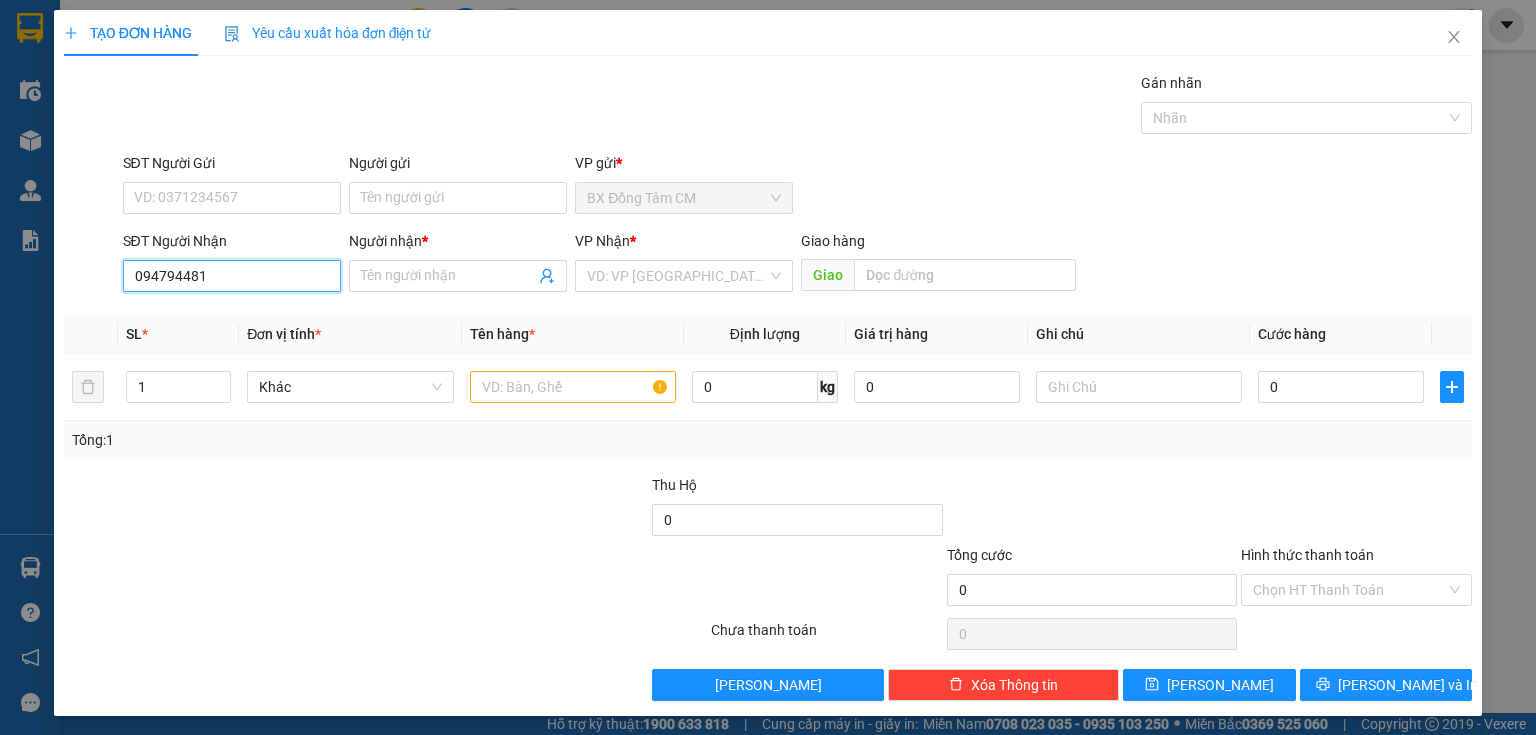 type on "0947944811" 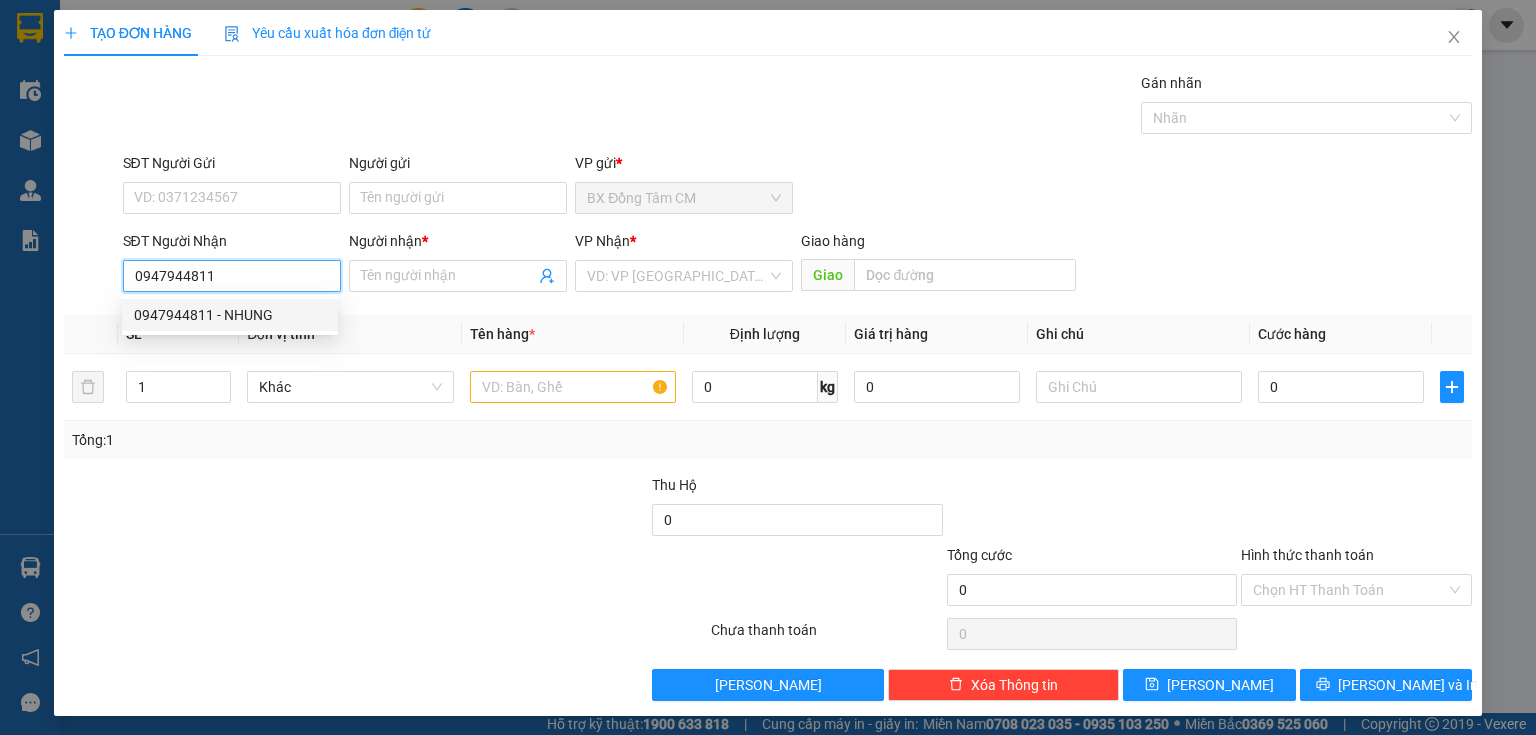 drag, startPoint x: 233, startPoint y: 309, endPoint x: 277, endPoint y: 305, distance: 44.181442 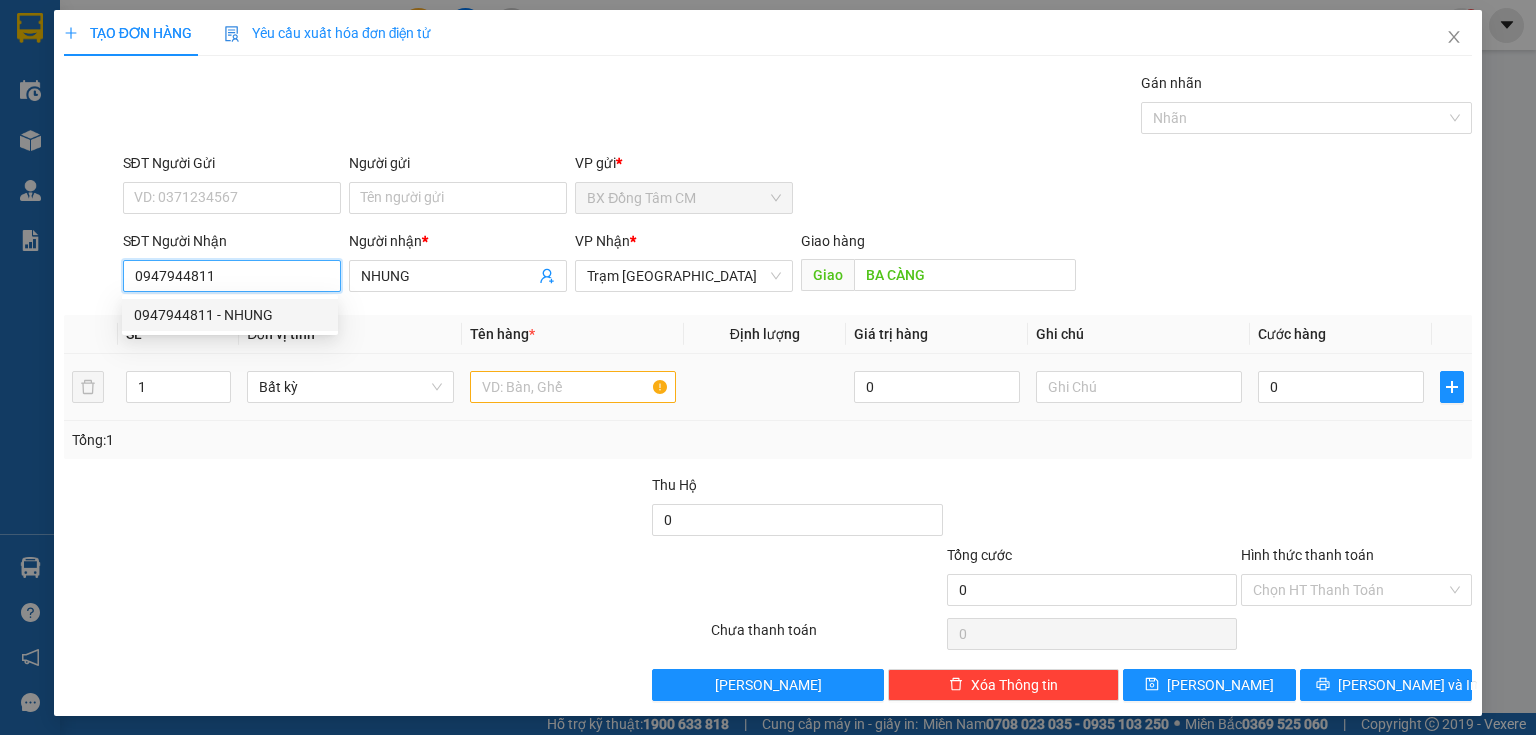type on "0947944811" 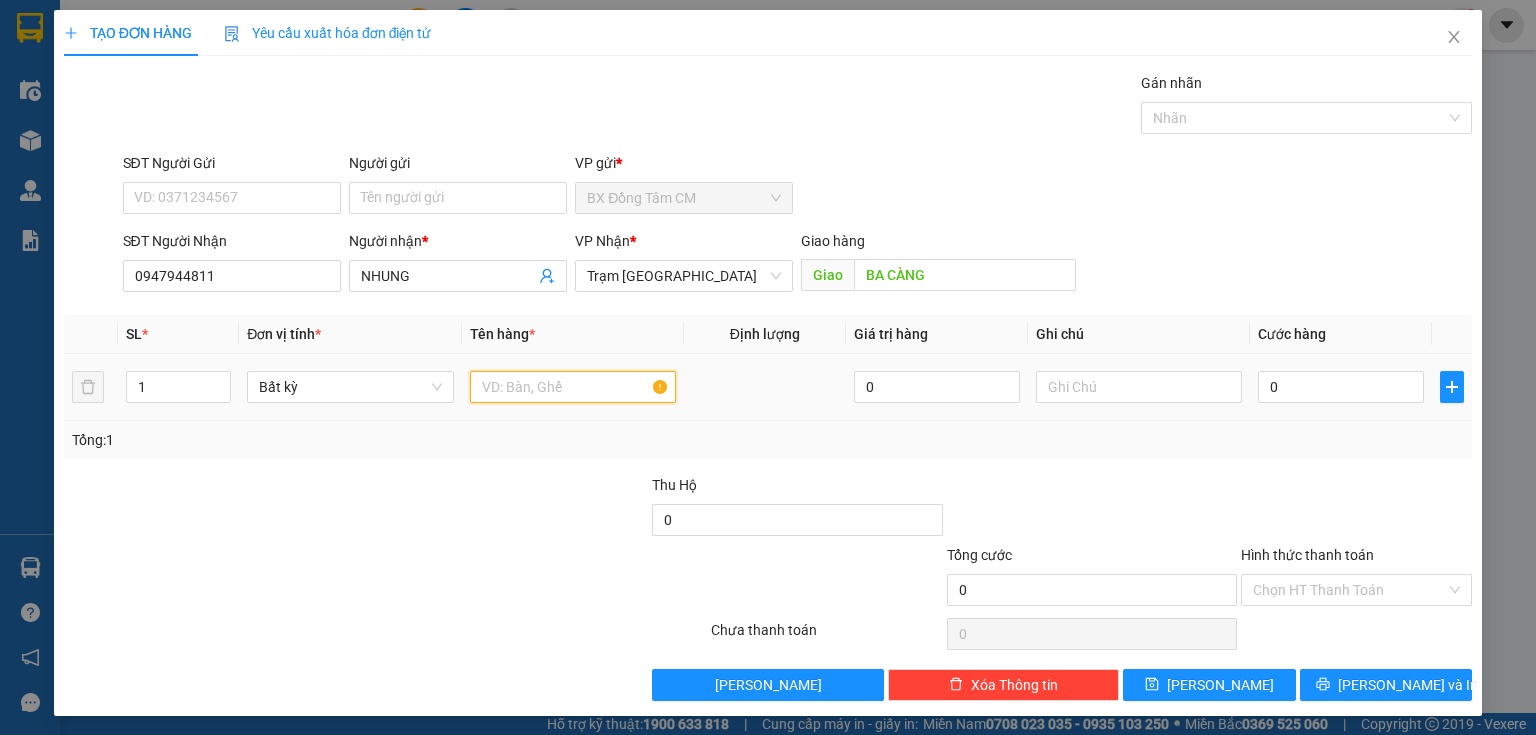 click at bounding box center (573, 387) 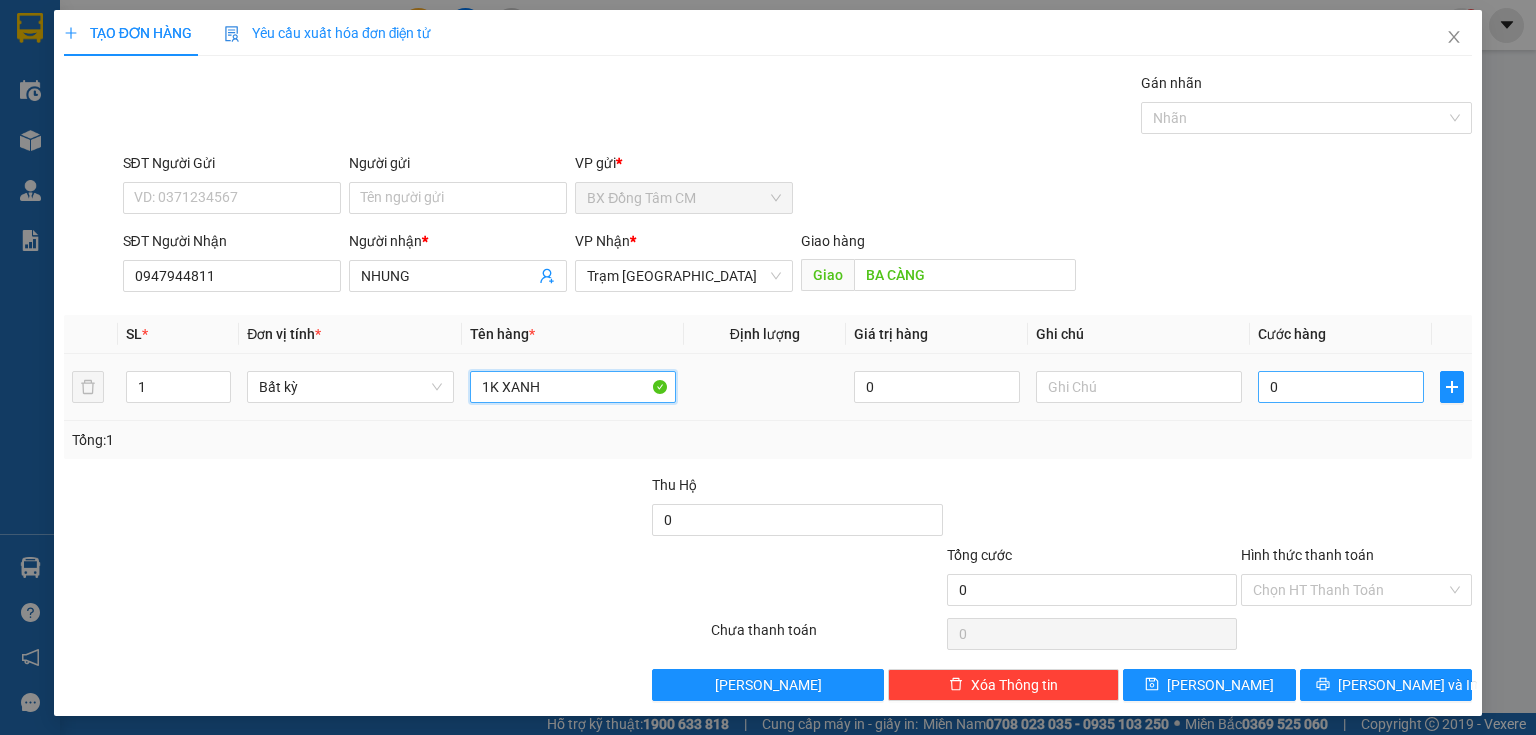type on "1K XANH" 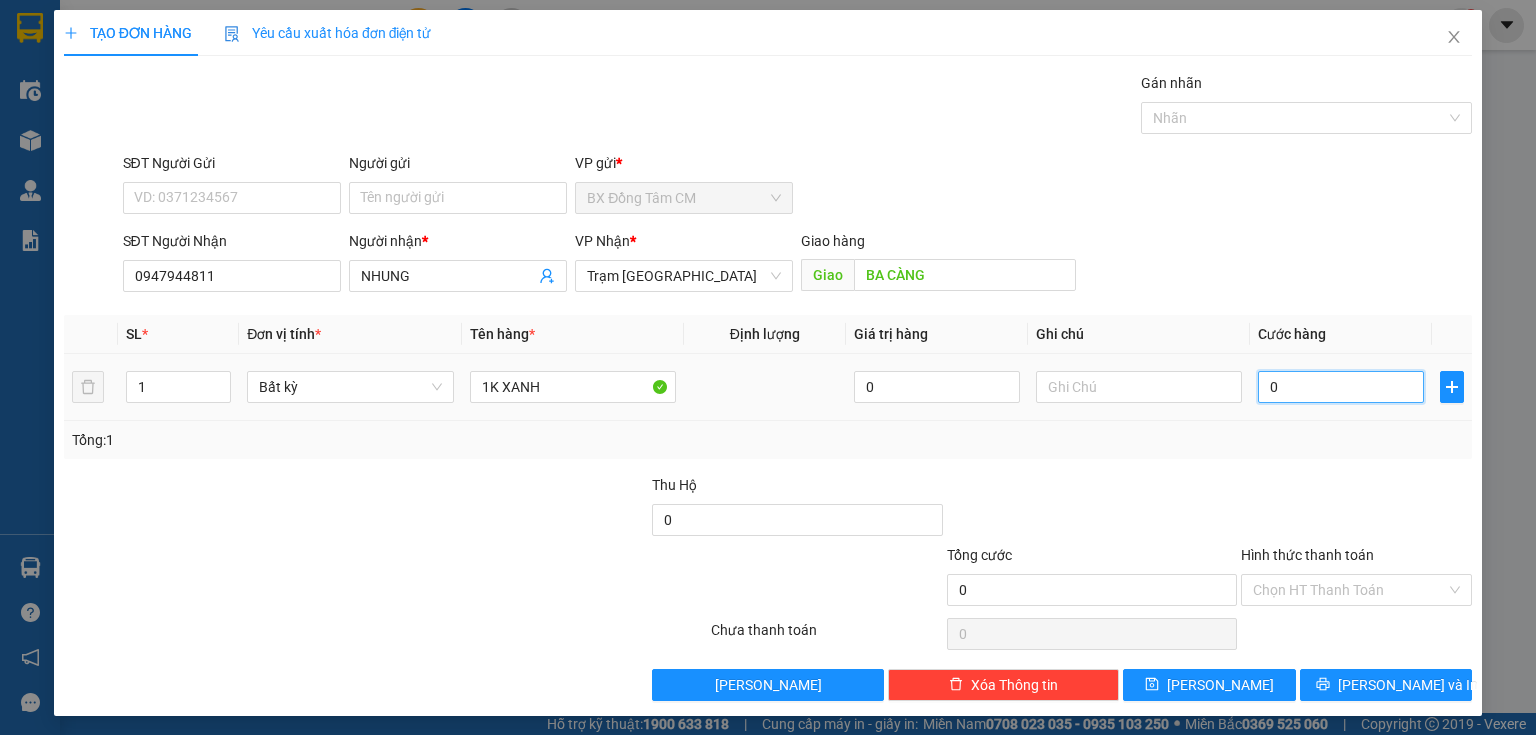 click on "0" at bounding box center [1341, 387] 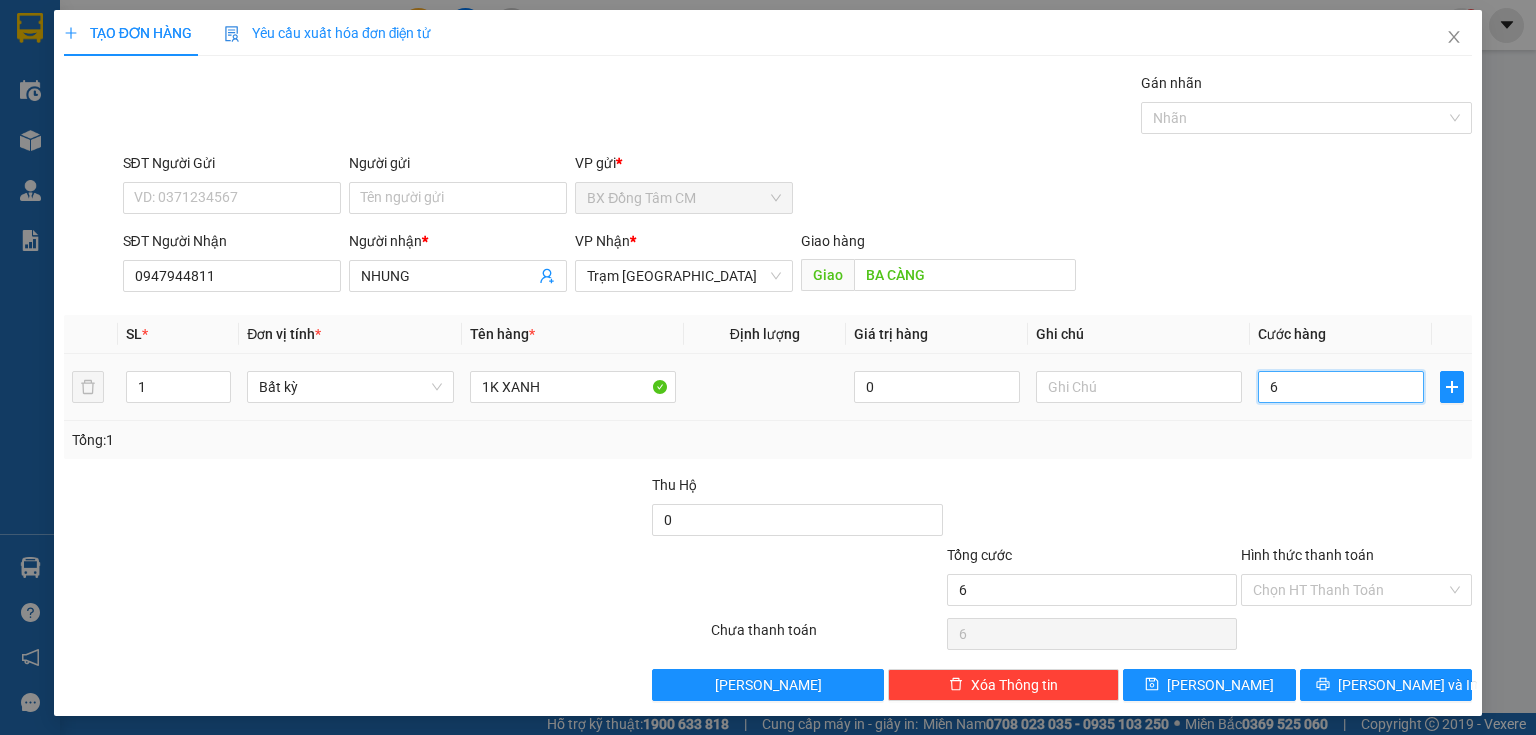 type on "60" 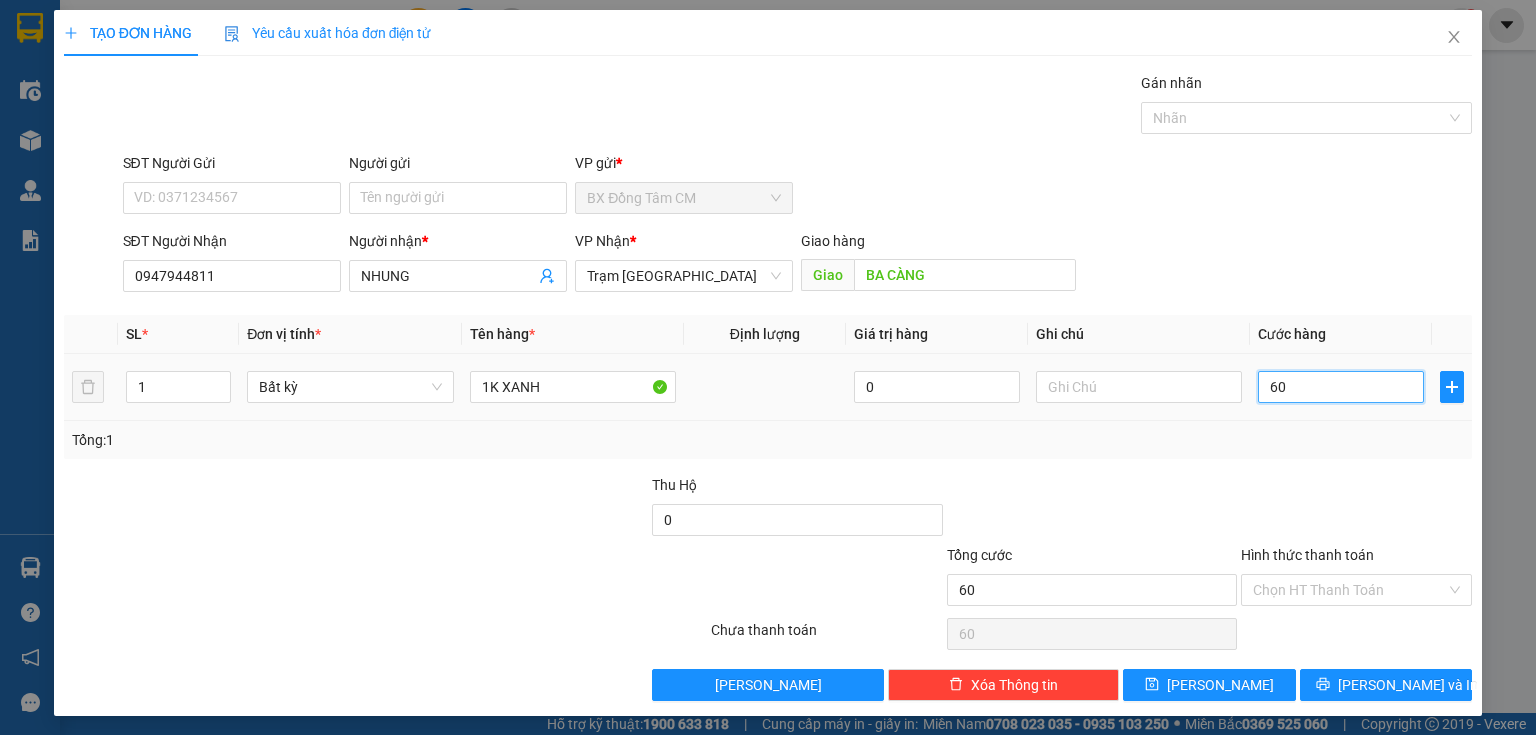type on "600" 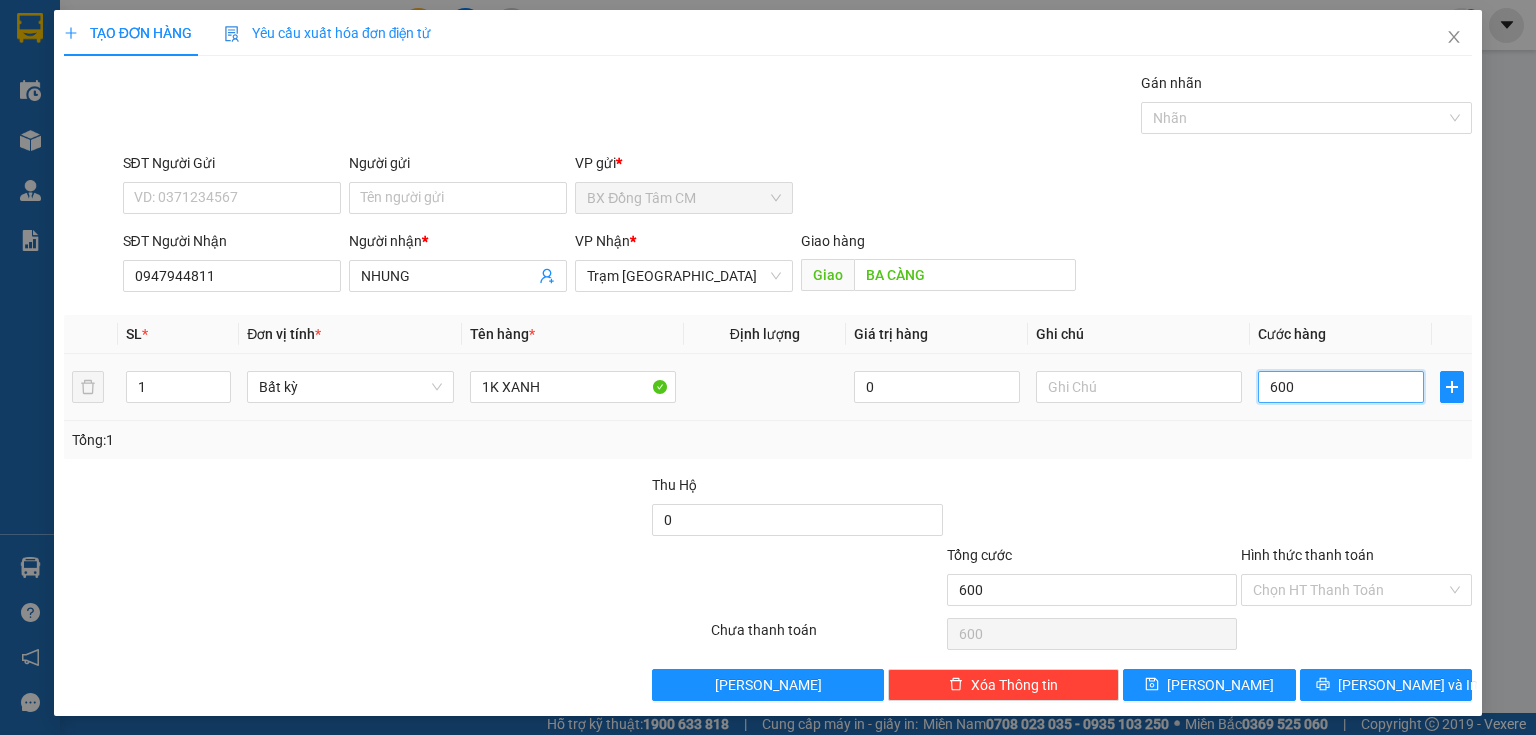 type on "6.000" 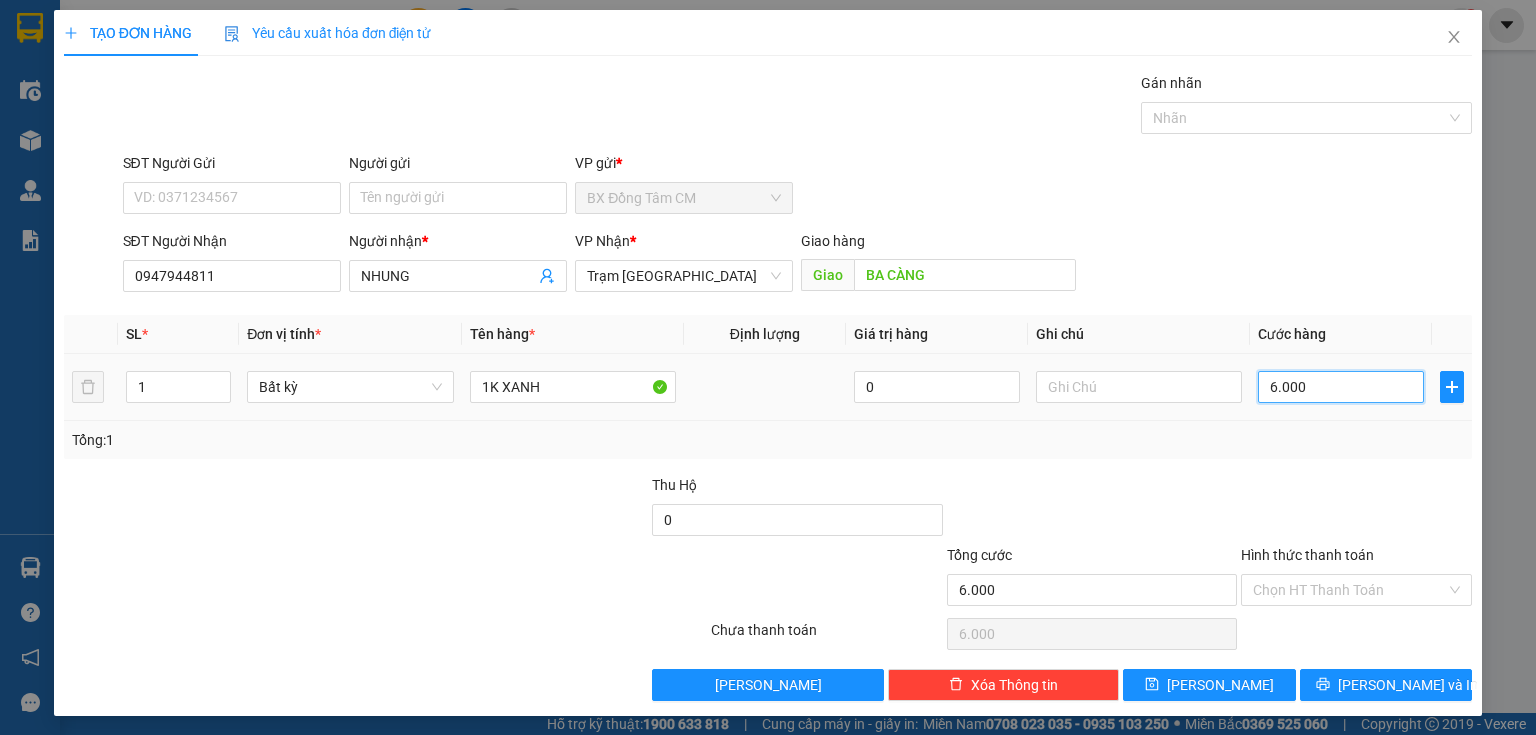 type on "60.000" 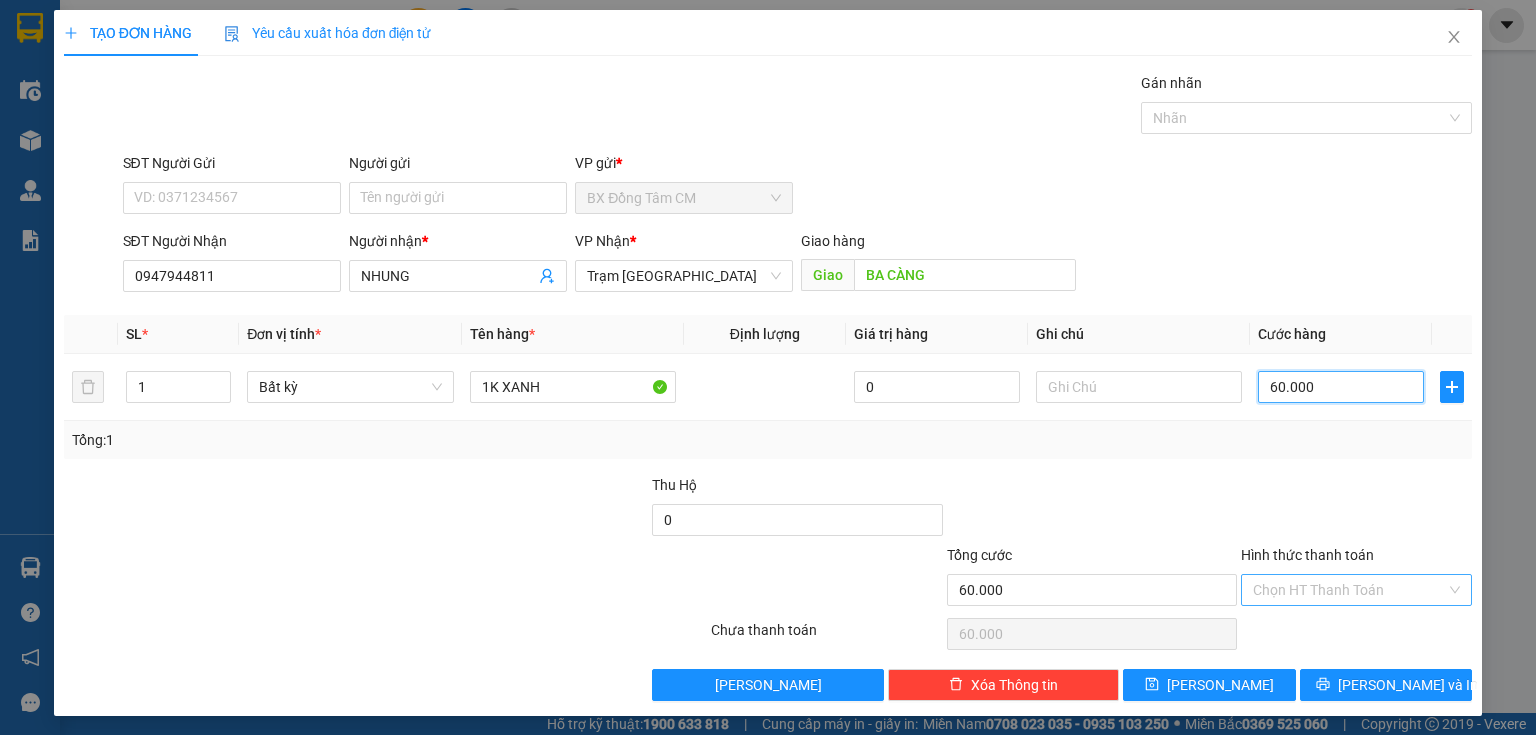 type on "60.000" 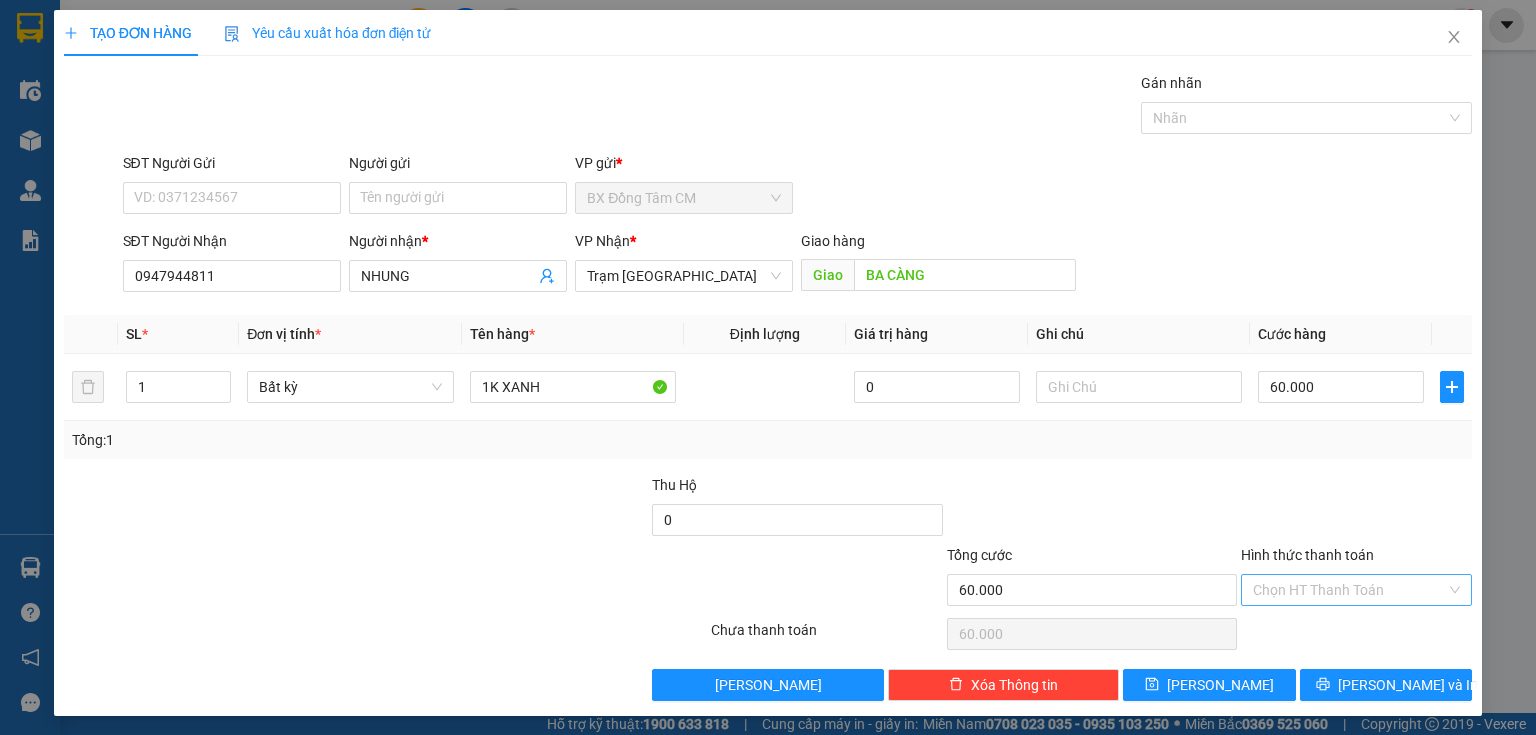drag, startPoint x: 1306, startPoint y: 583, endPoint x: 1308, endPoint y: 602, distance: 19.104973 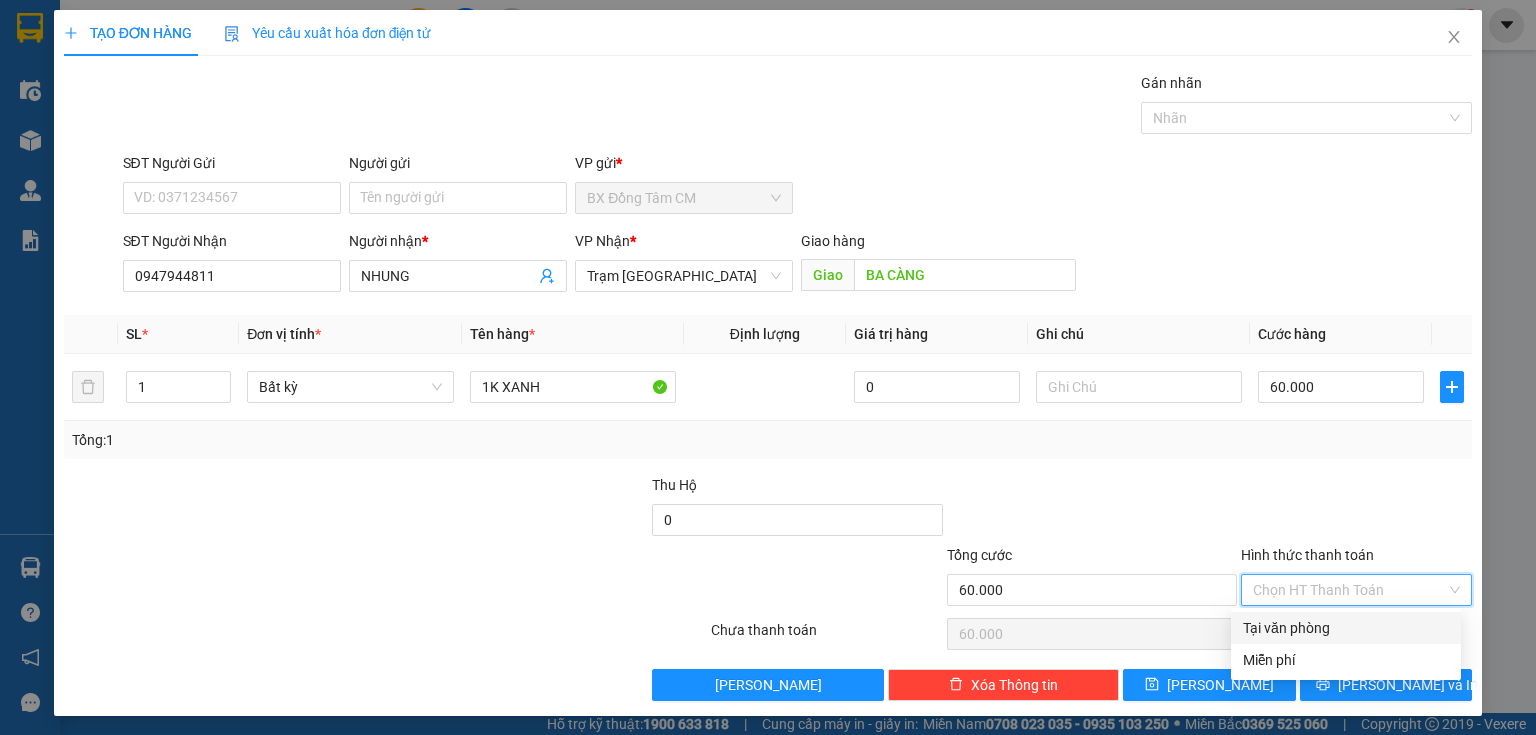 click on "Tại văn phòng" at bounding box center (1346, 628) 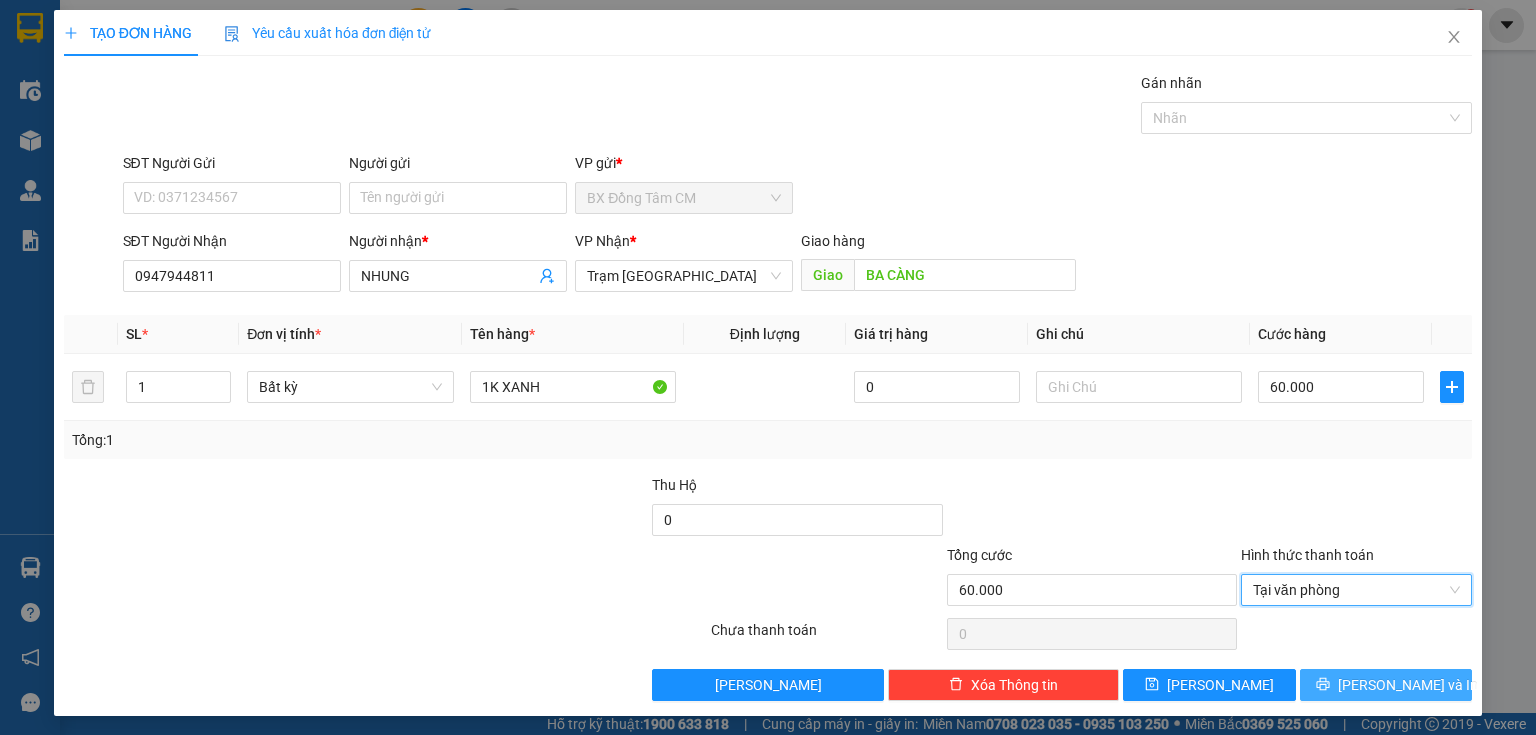 click on "[PERSON_NAME] và In" at bounding box center [1386, 685] 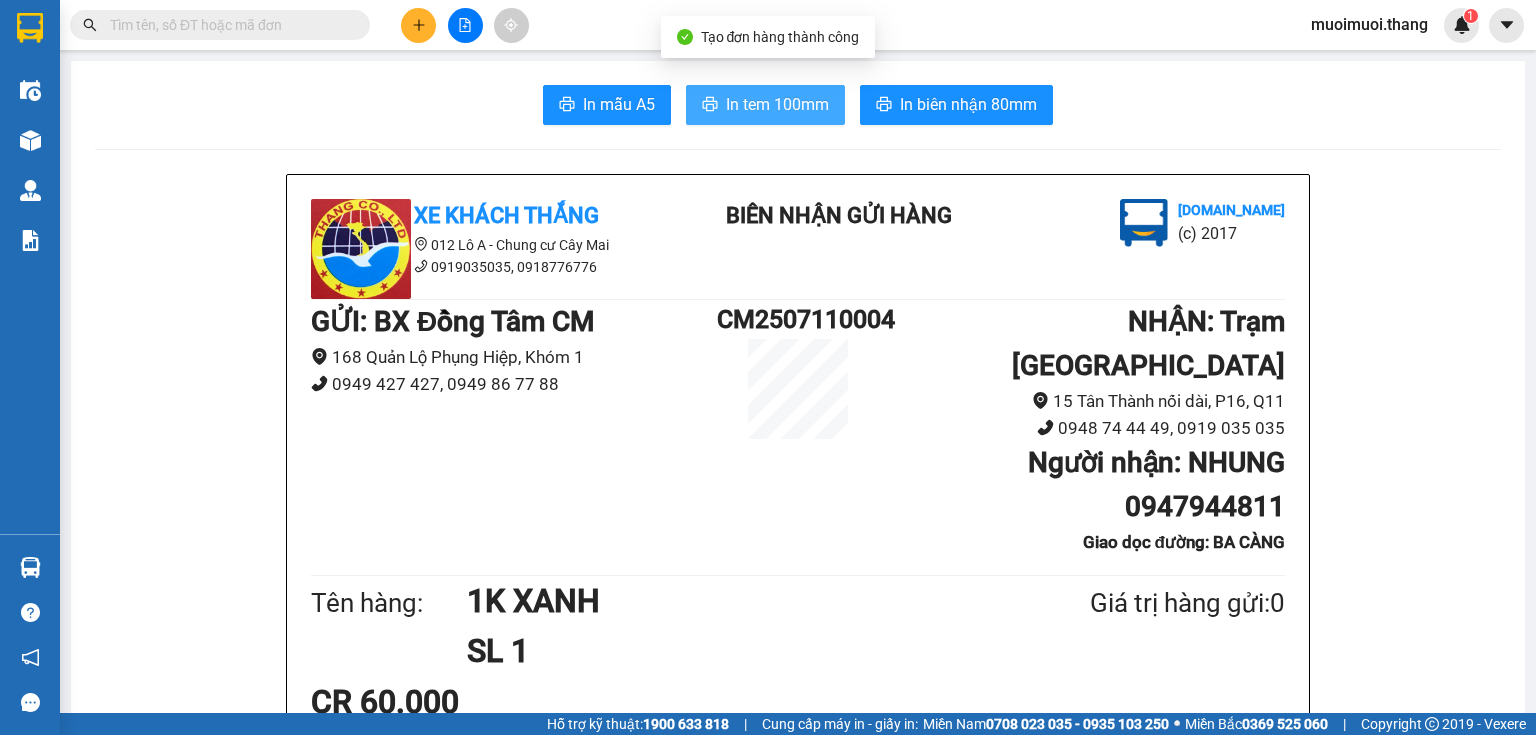 click on "In tem 100mm" at bounding box center (777, 104) 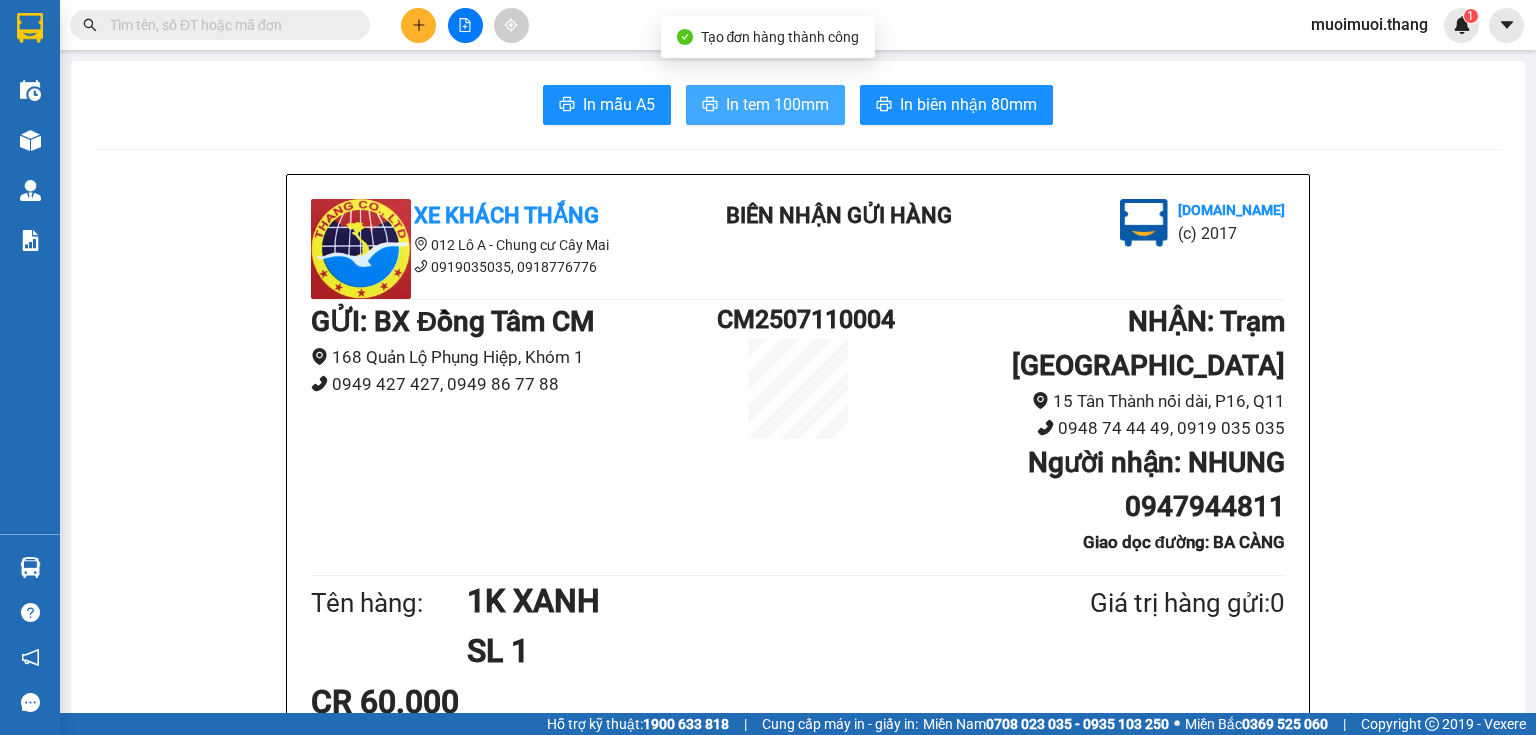 scroll, scrollTop: 0, scrollLeft: 0, axis: both 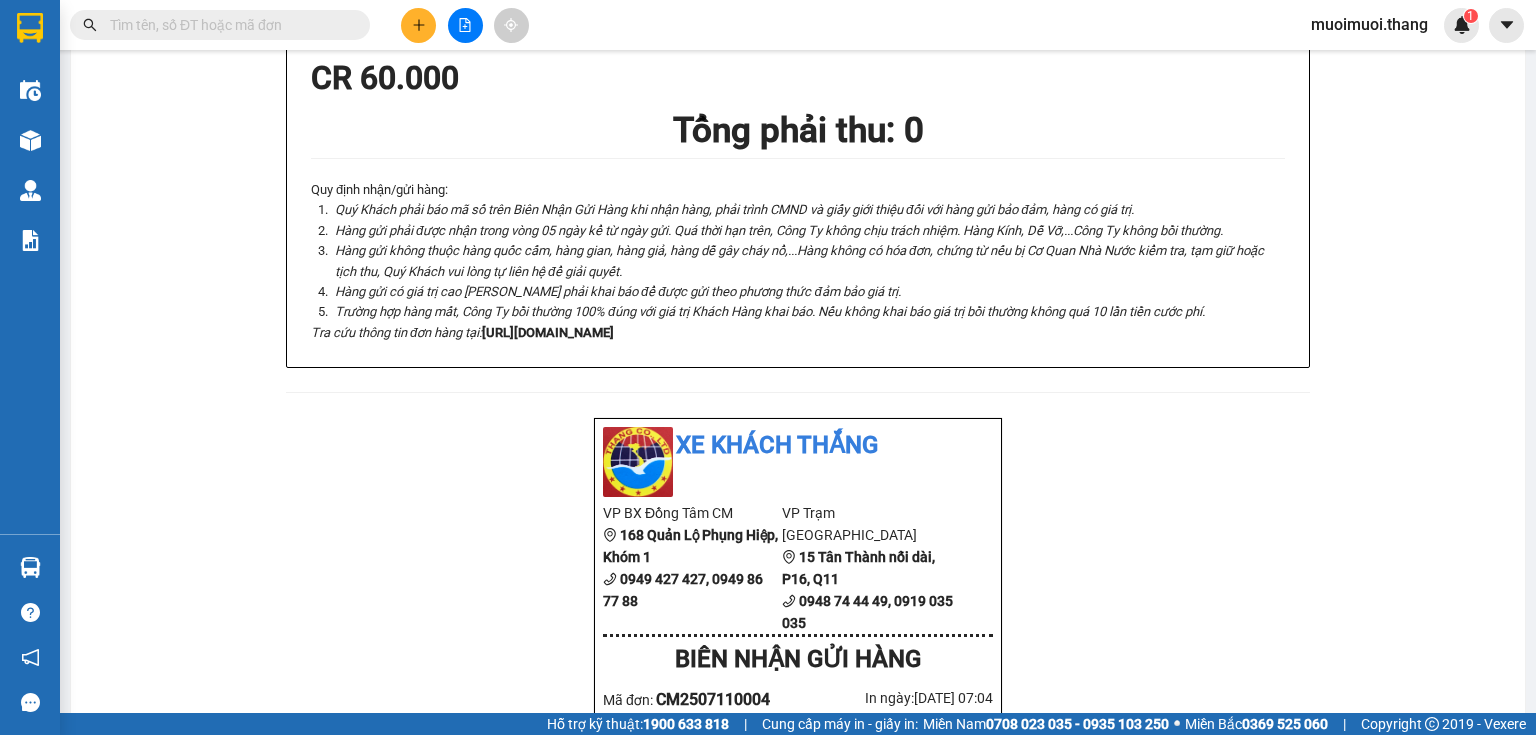 click at bounding box center (30, 140) 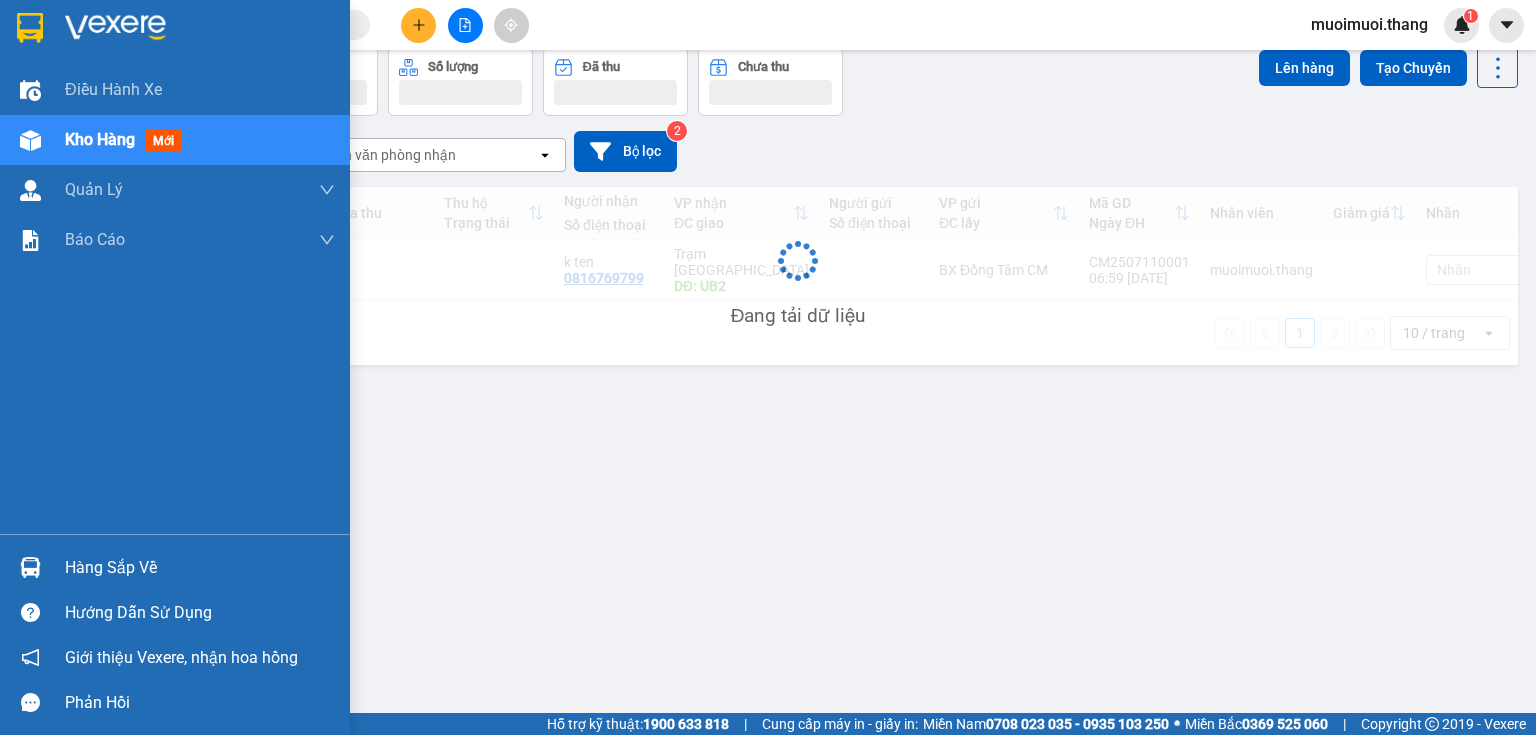 scroll, scrollTop: 92, scrollLeft: 0, axis: vertical 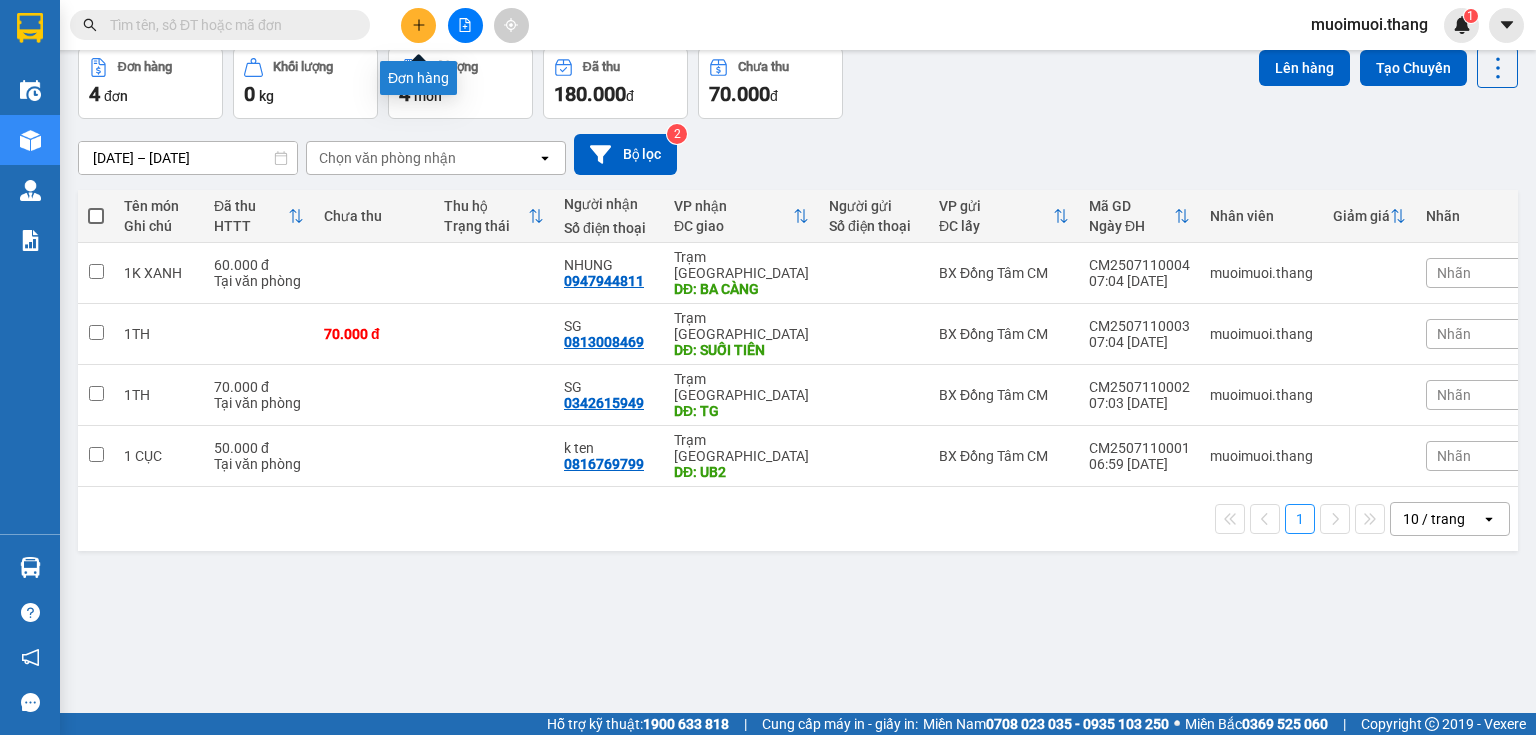 click 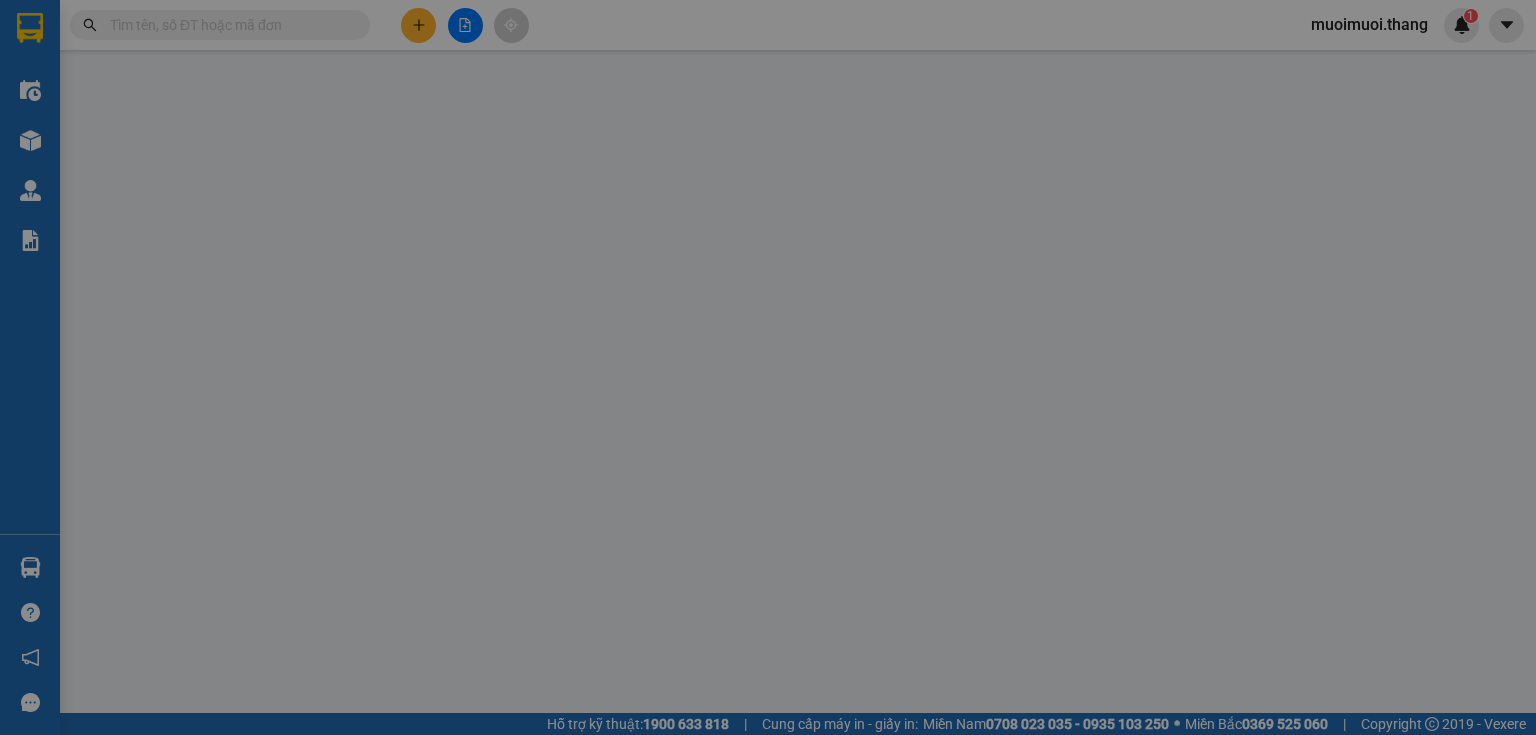 scroll, scrollTop: 0, scrollLeft: 0, axis: both 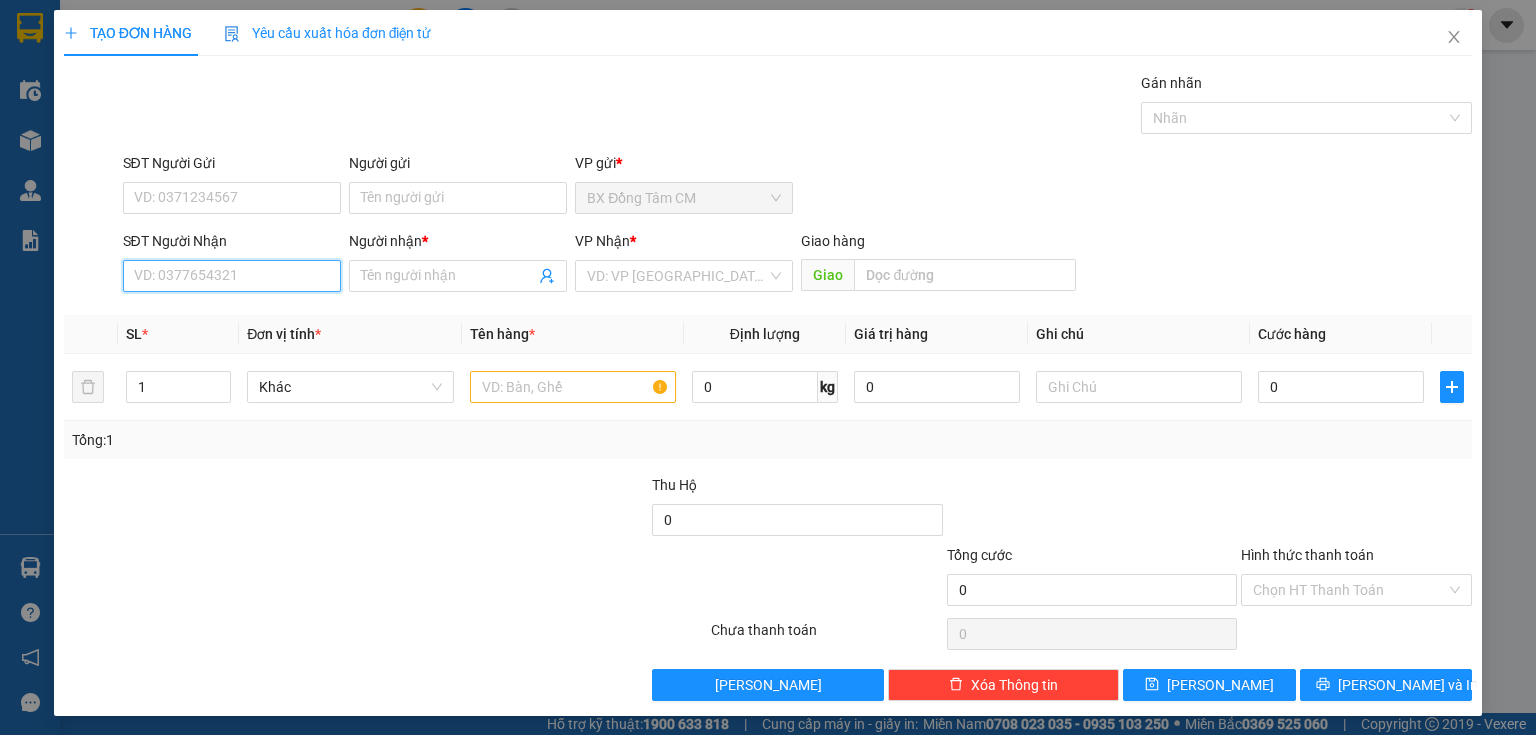 click on "SĐT Người Nhận" at bounding box center [232, 276] 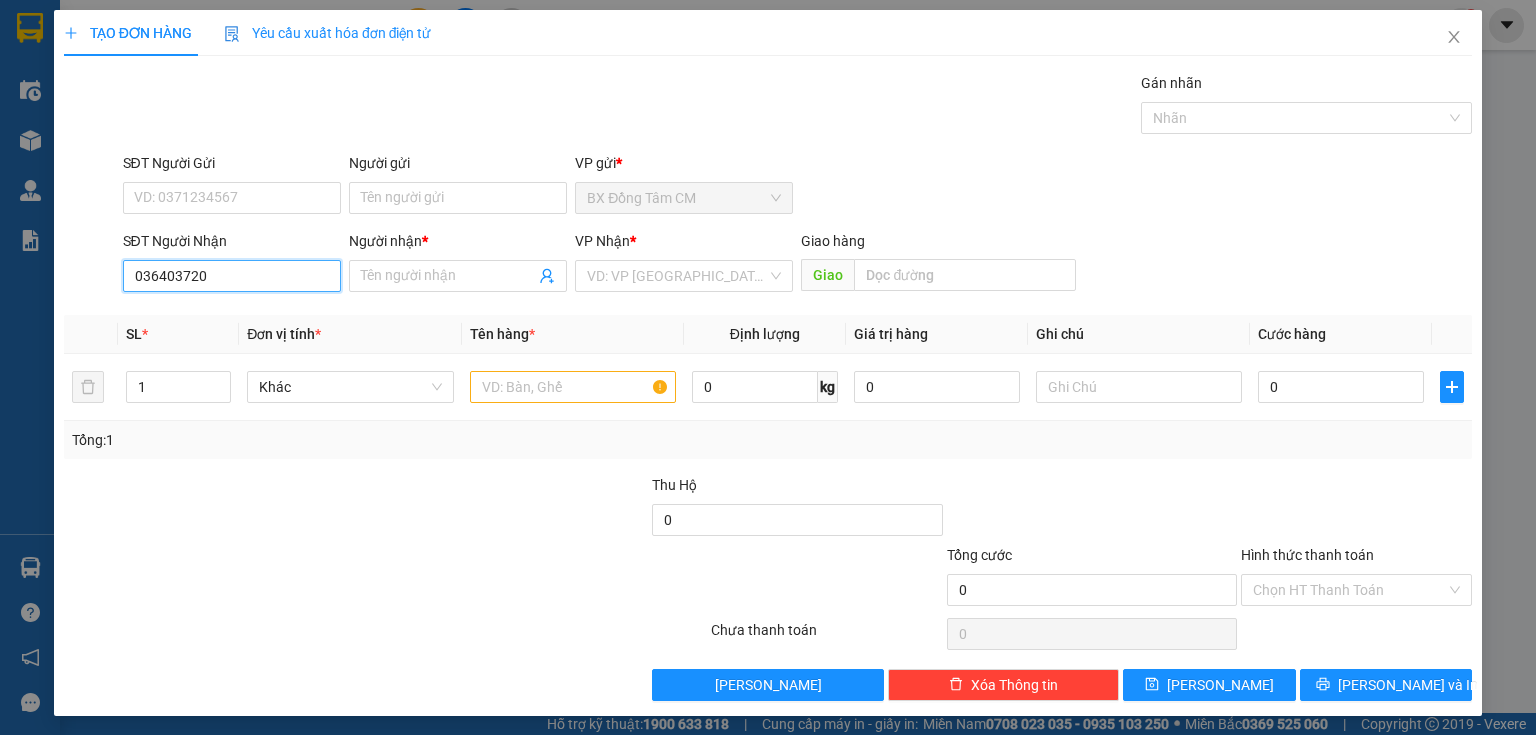 type on "0364037201" 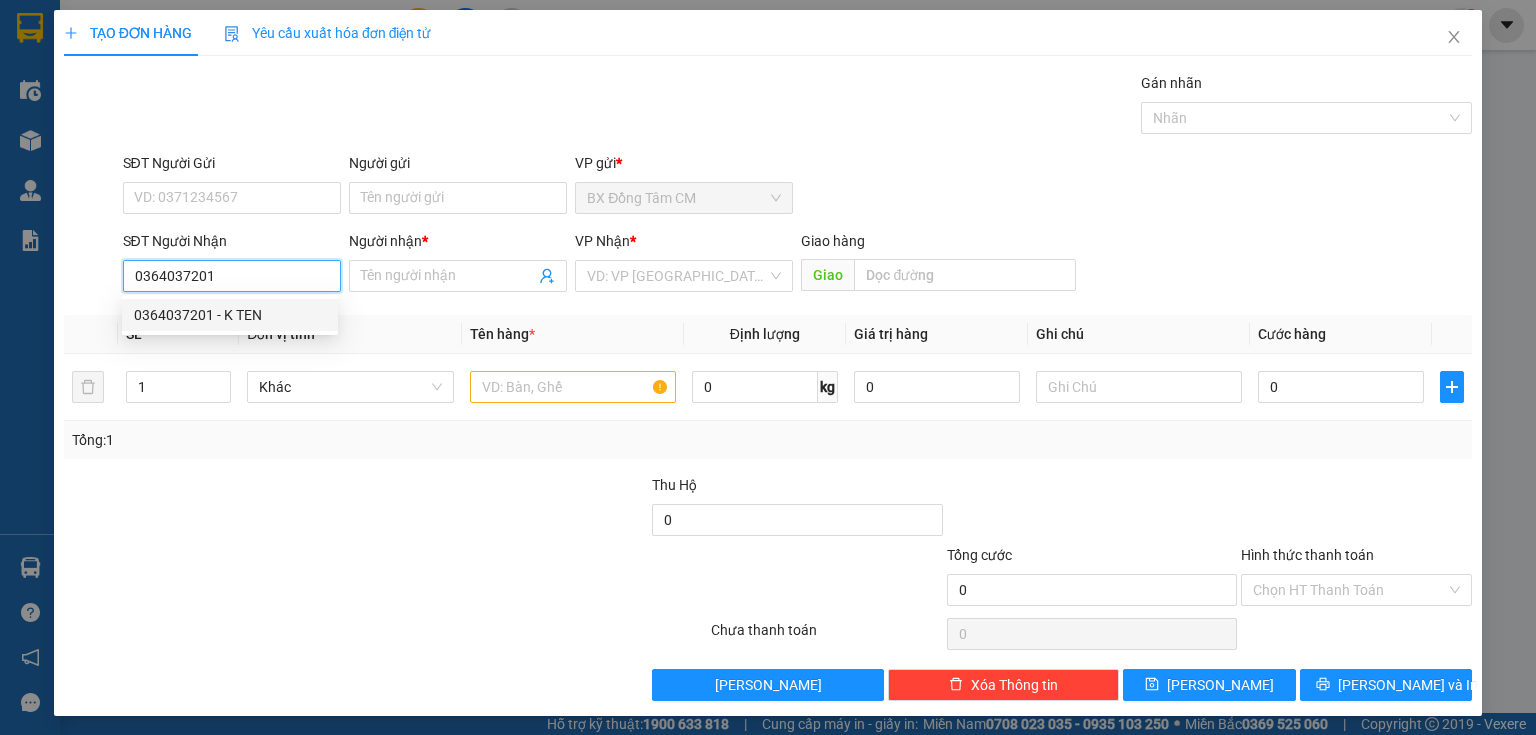 drag, startPoint x: 162, startPoint y: 304, endPoint x: 557, endPoint y: 324, distance: 395.506 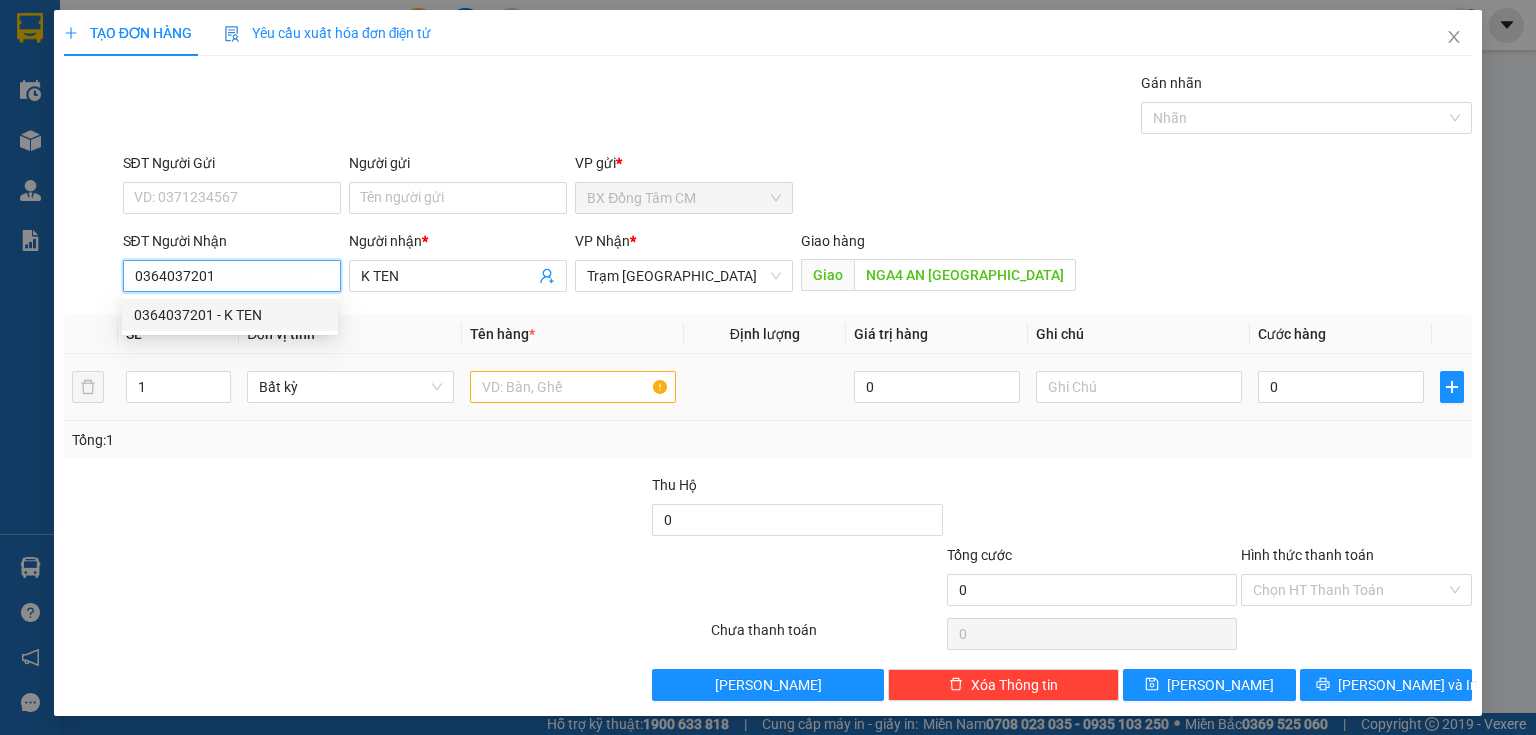 type on "0364037201" 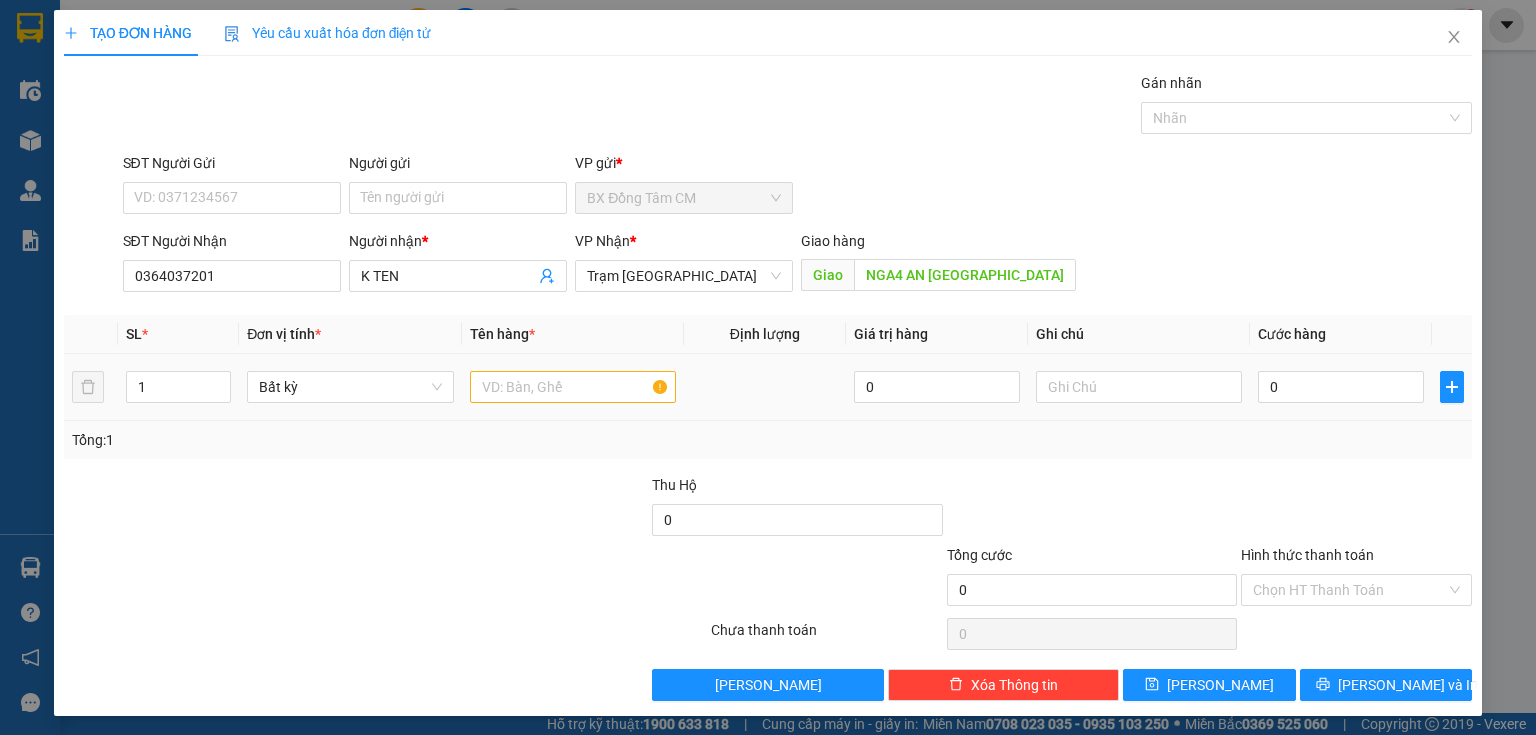click at bounding box center [573, 387] 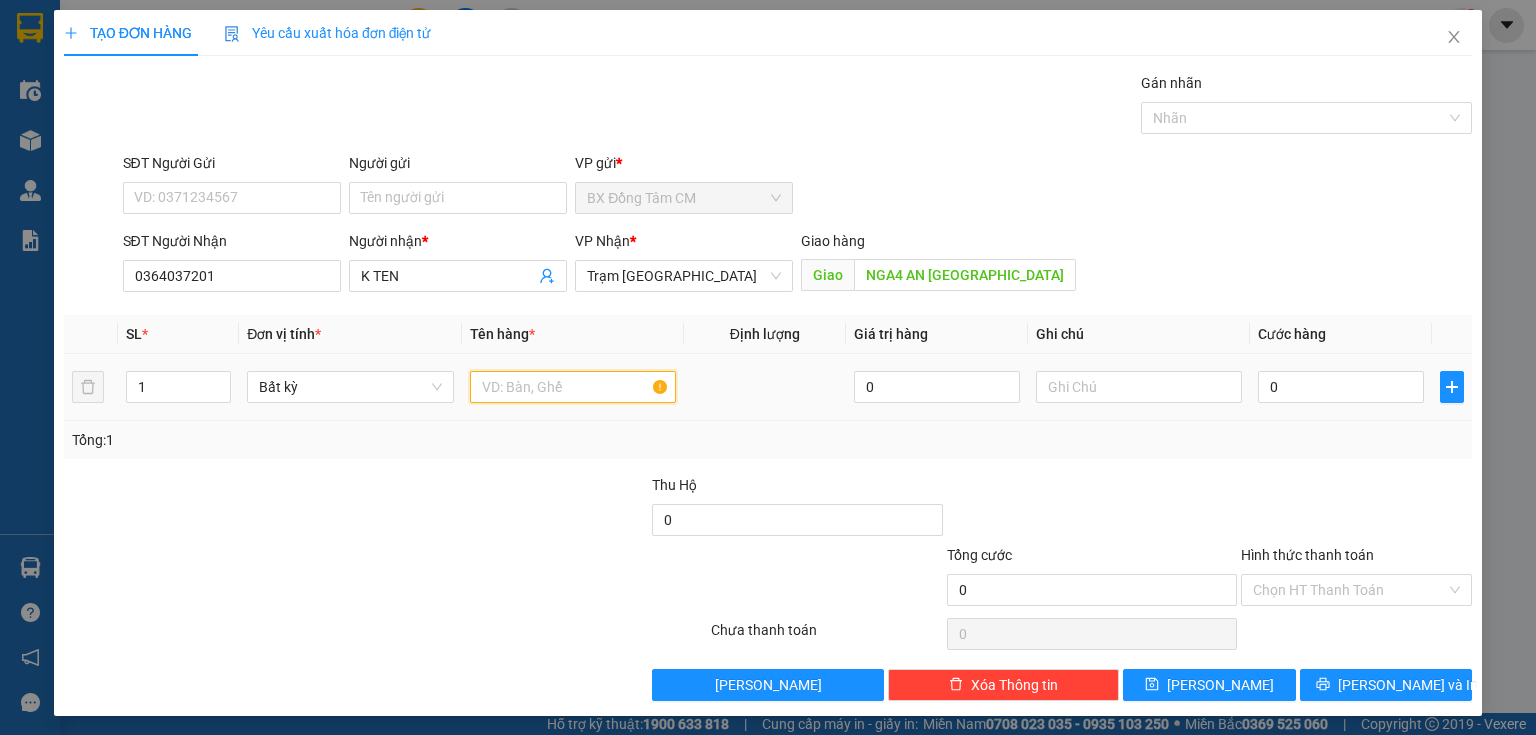 click at bounding box center (573, 387) 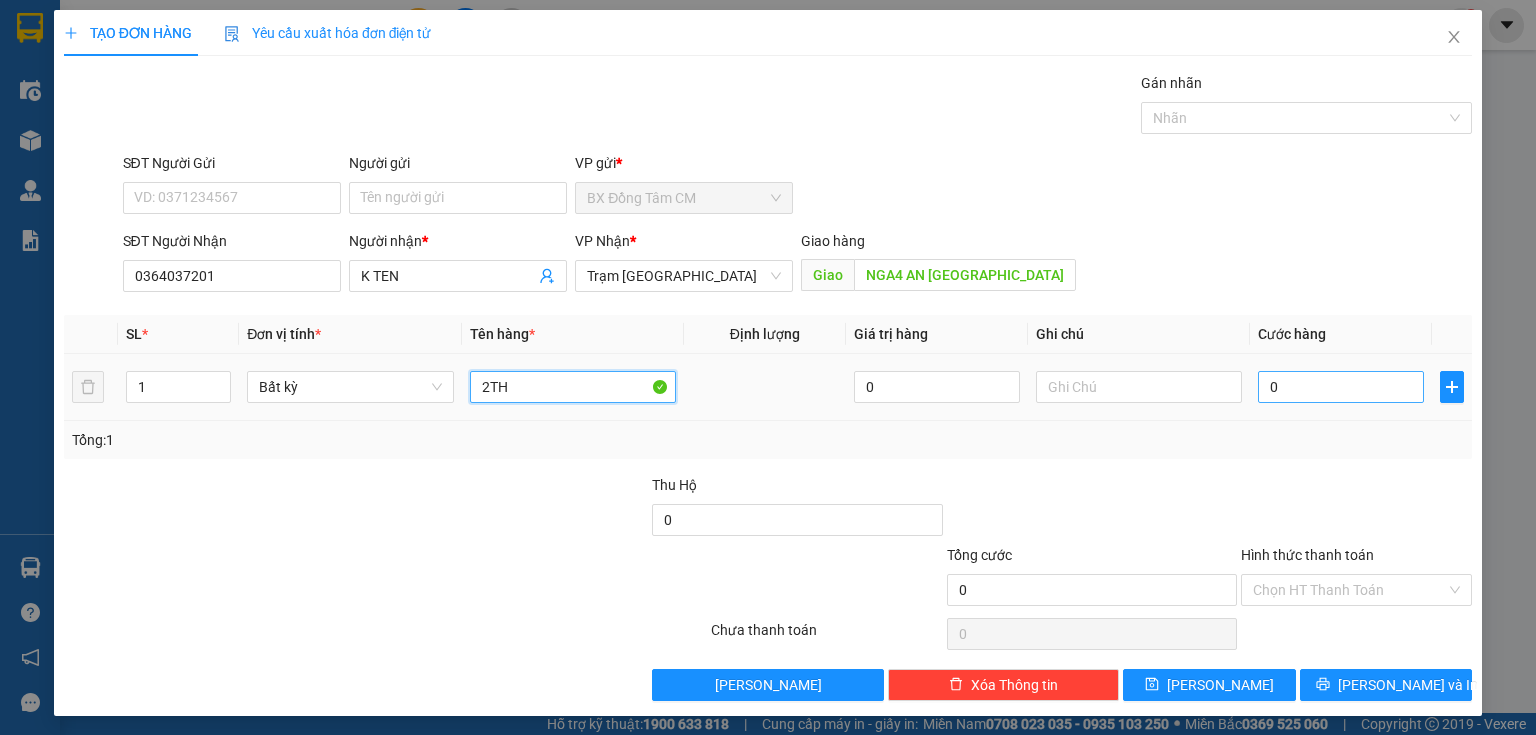 type on "2TH" 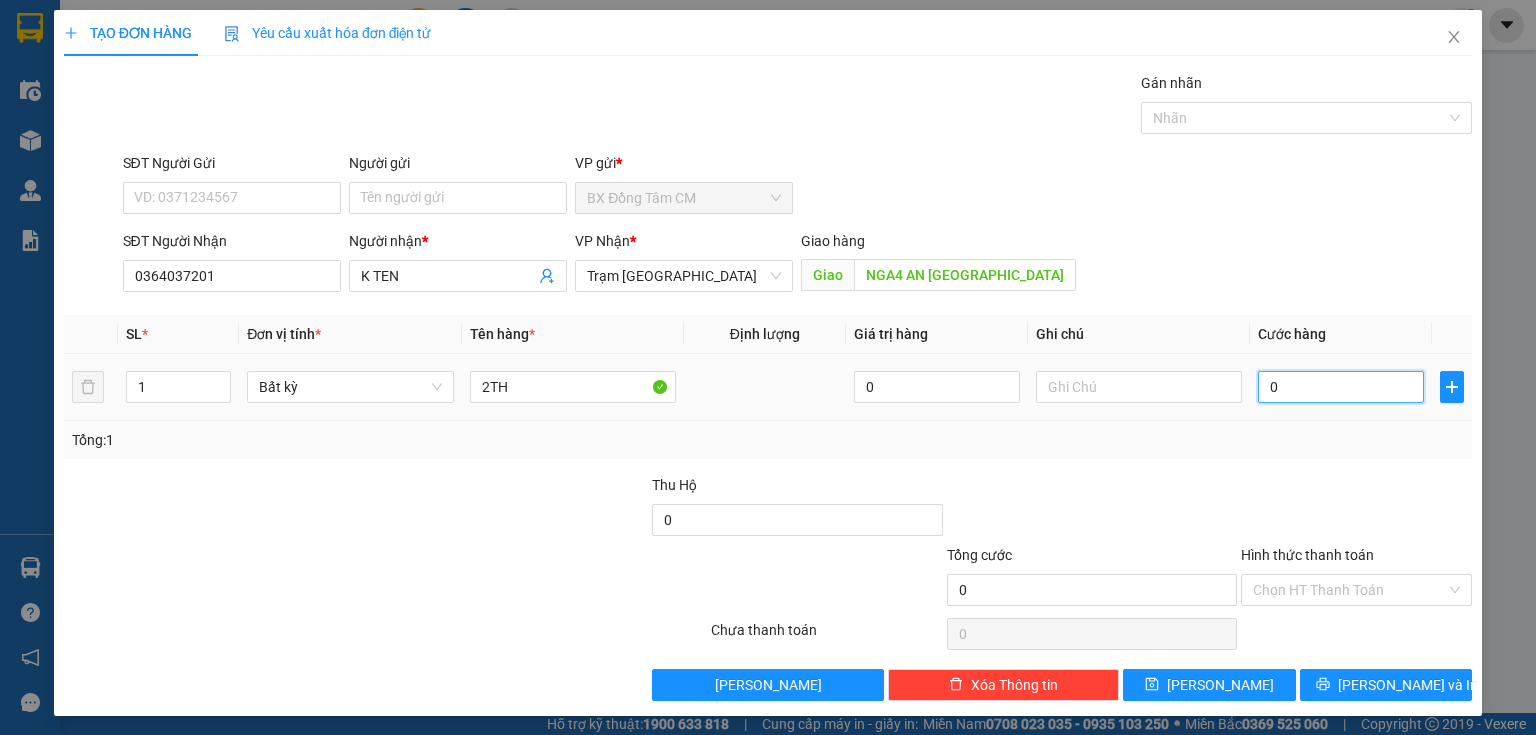 type on "1" 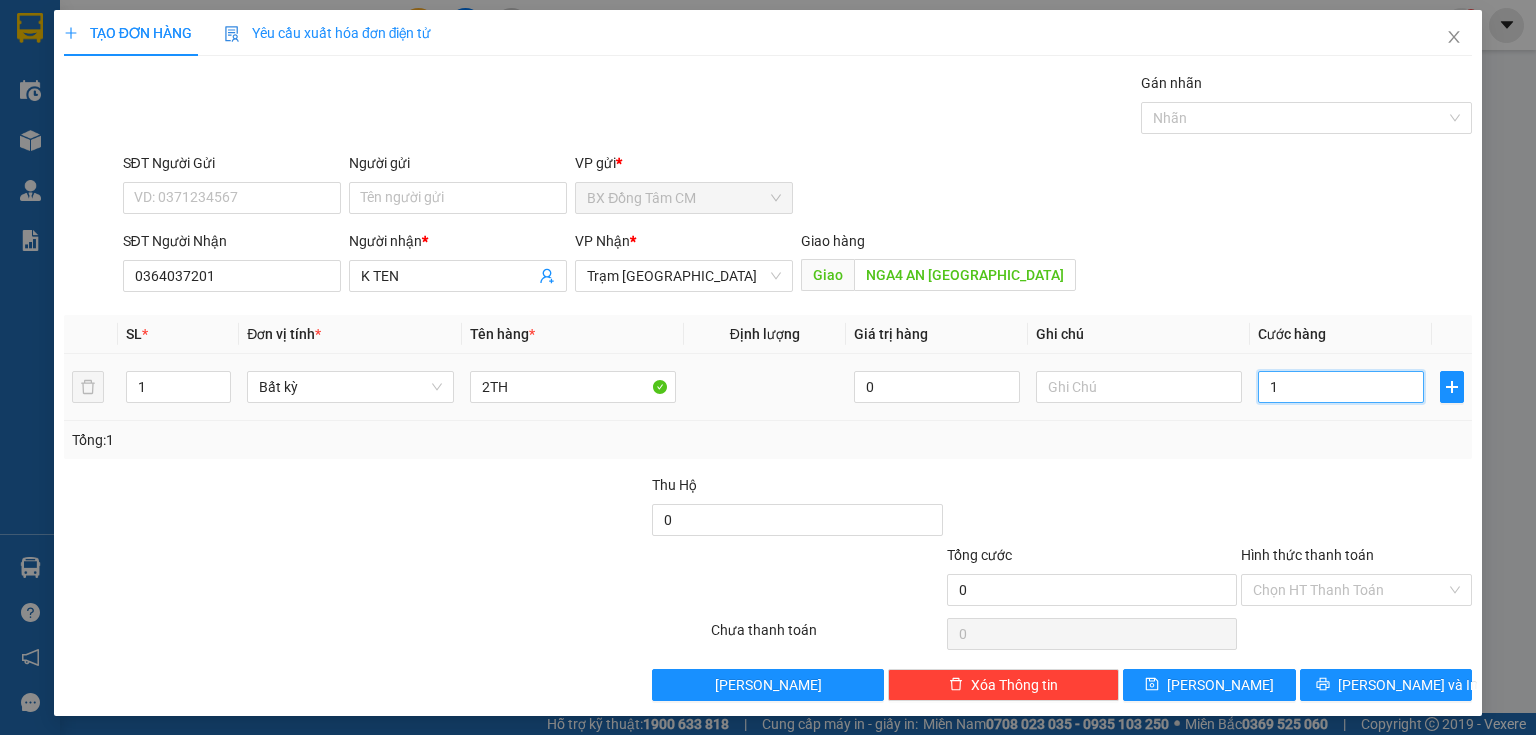 type on "1" 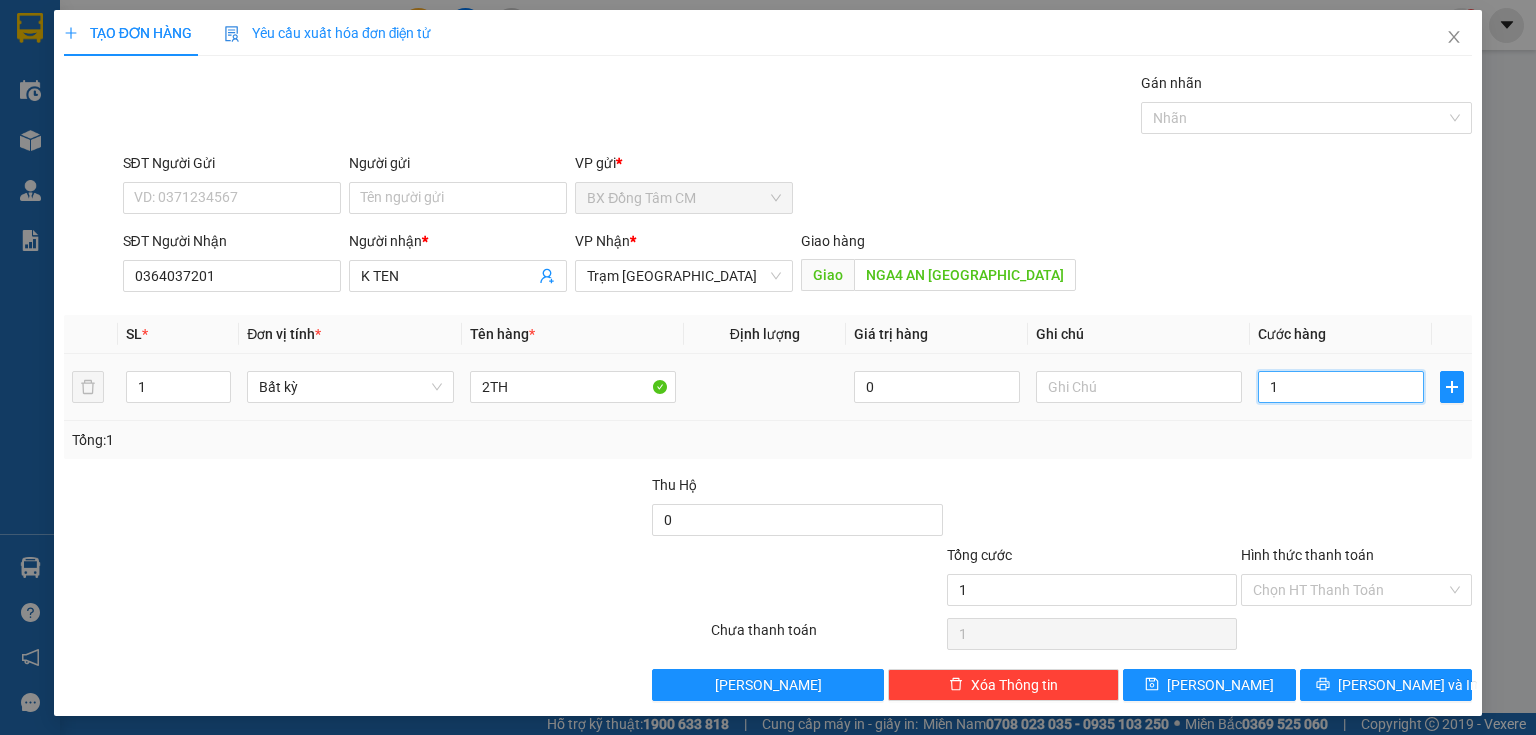 type on "10" 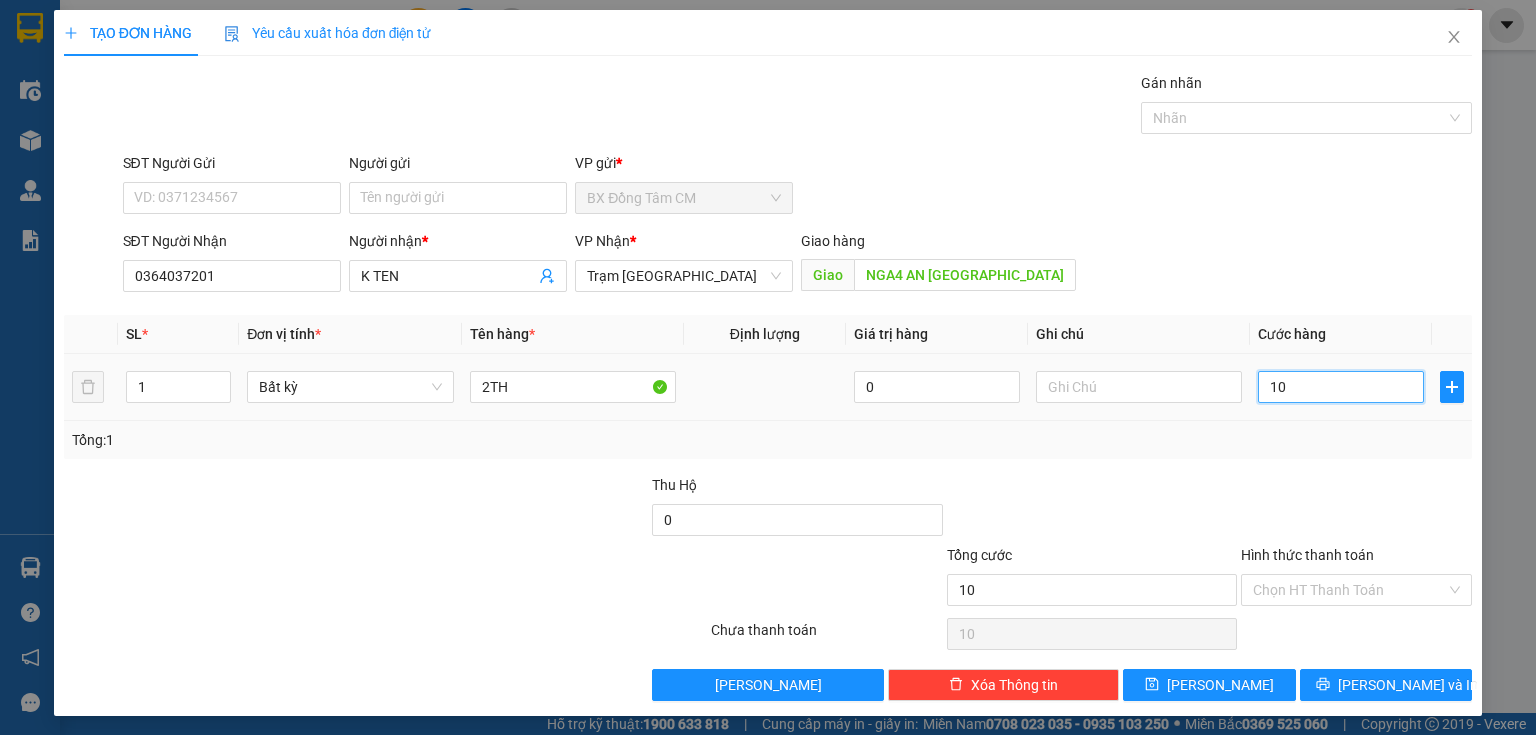 type on "100" 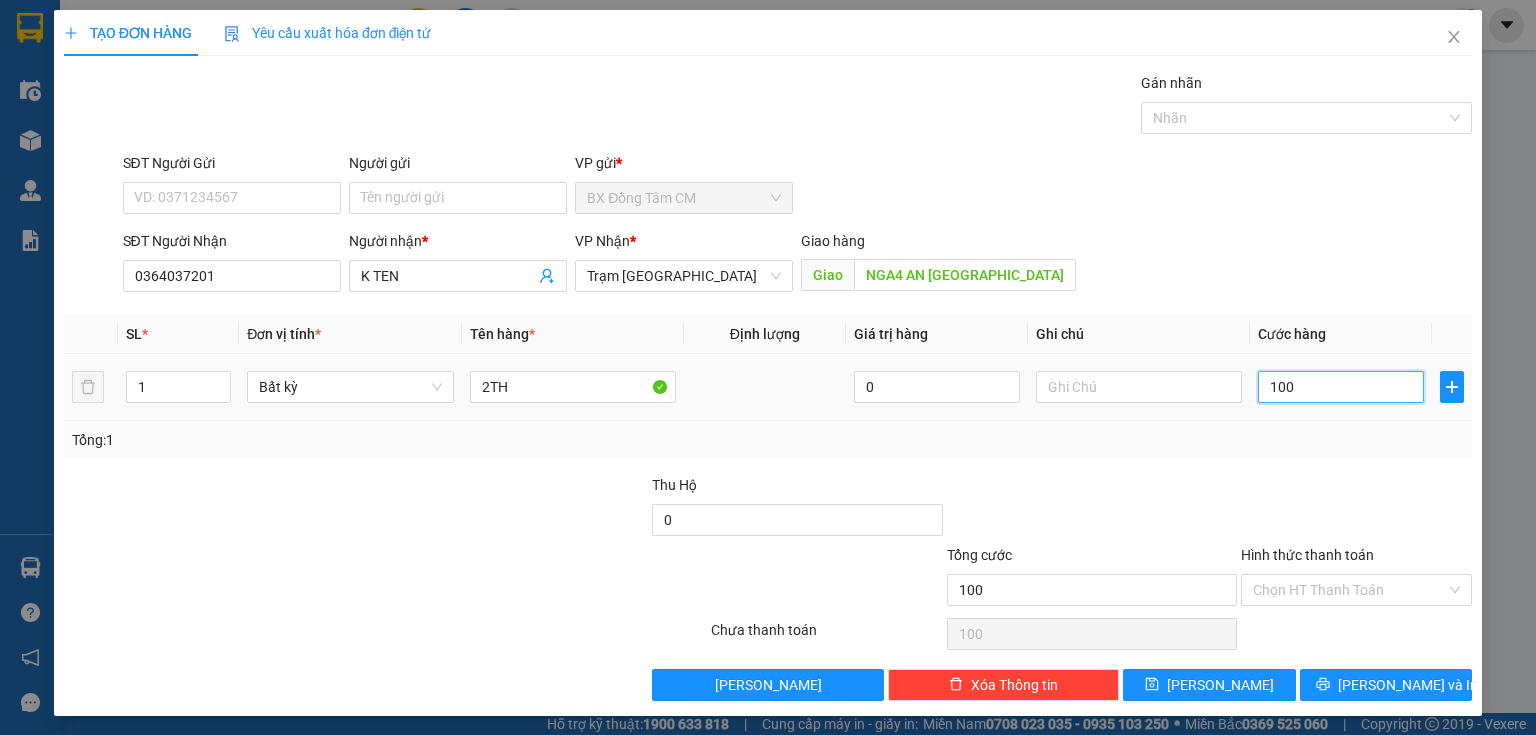 type on "1.000" 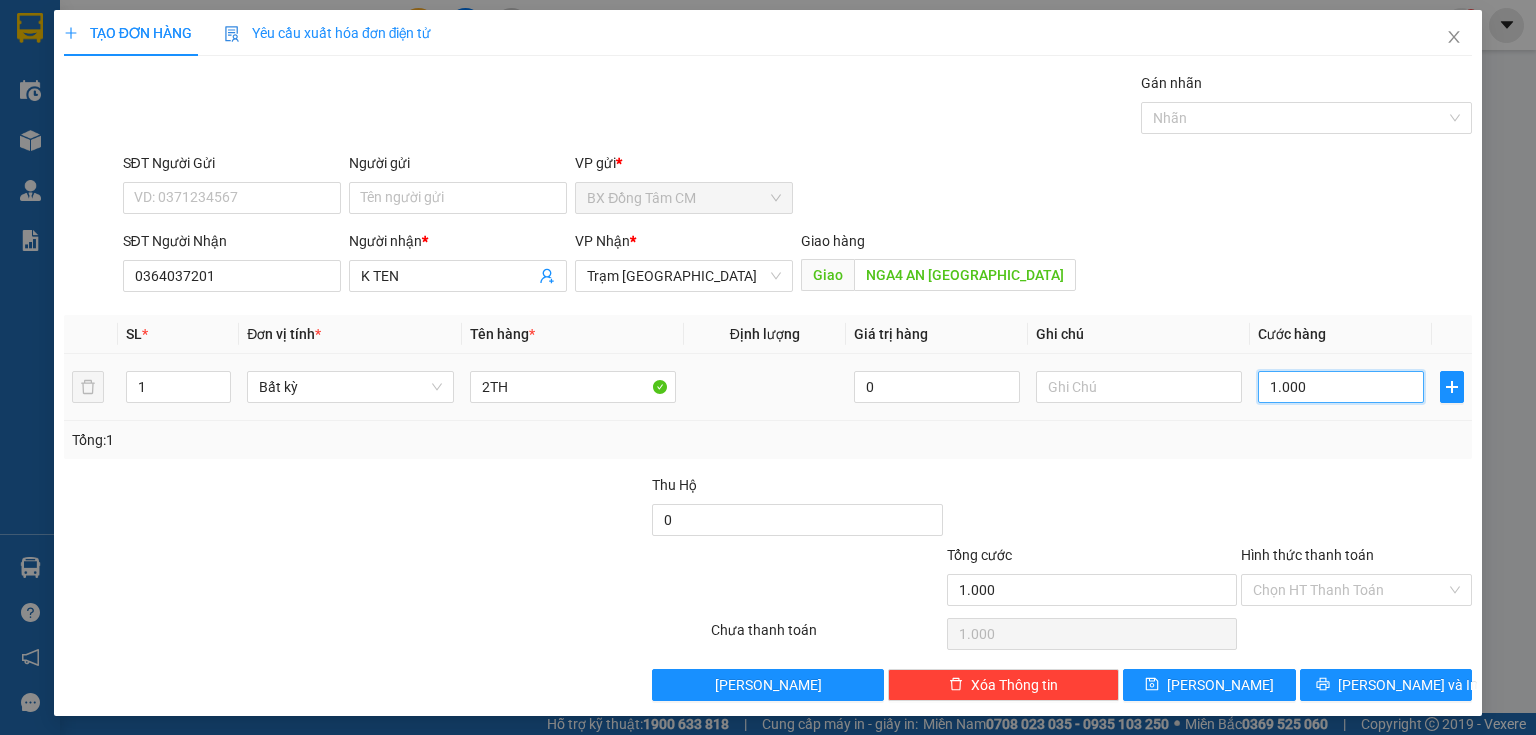 type on "10.000" 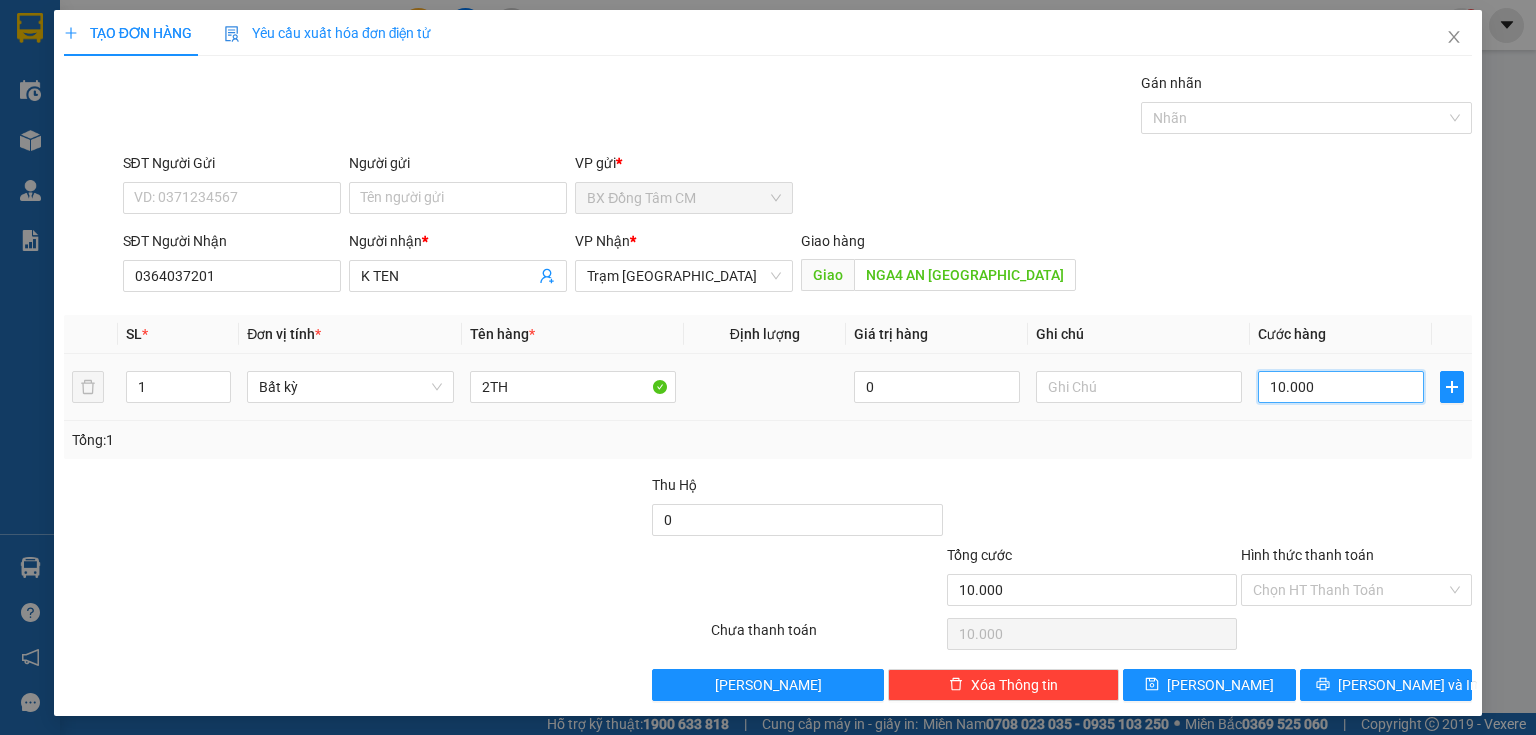 type on "100.000" 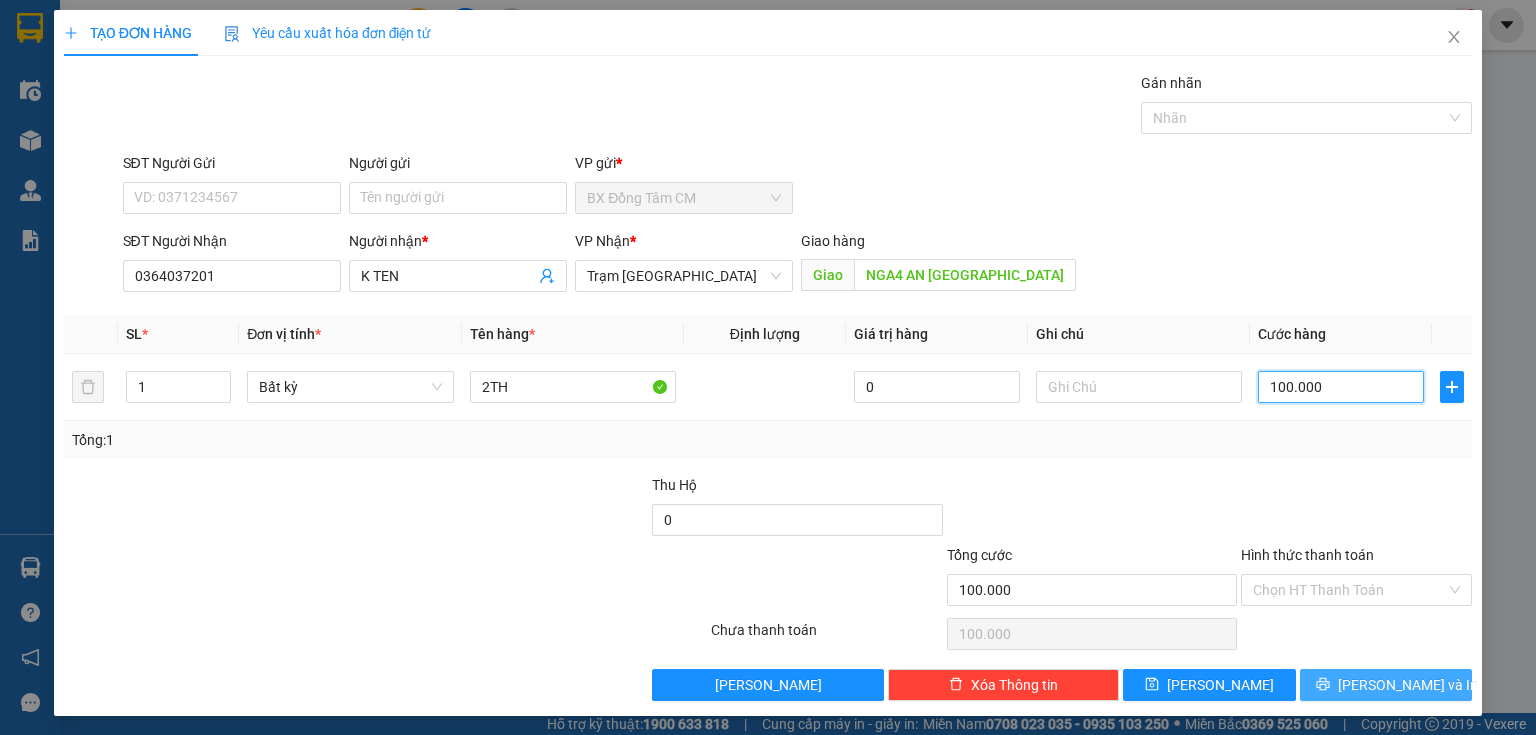 type on "100.000" 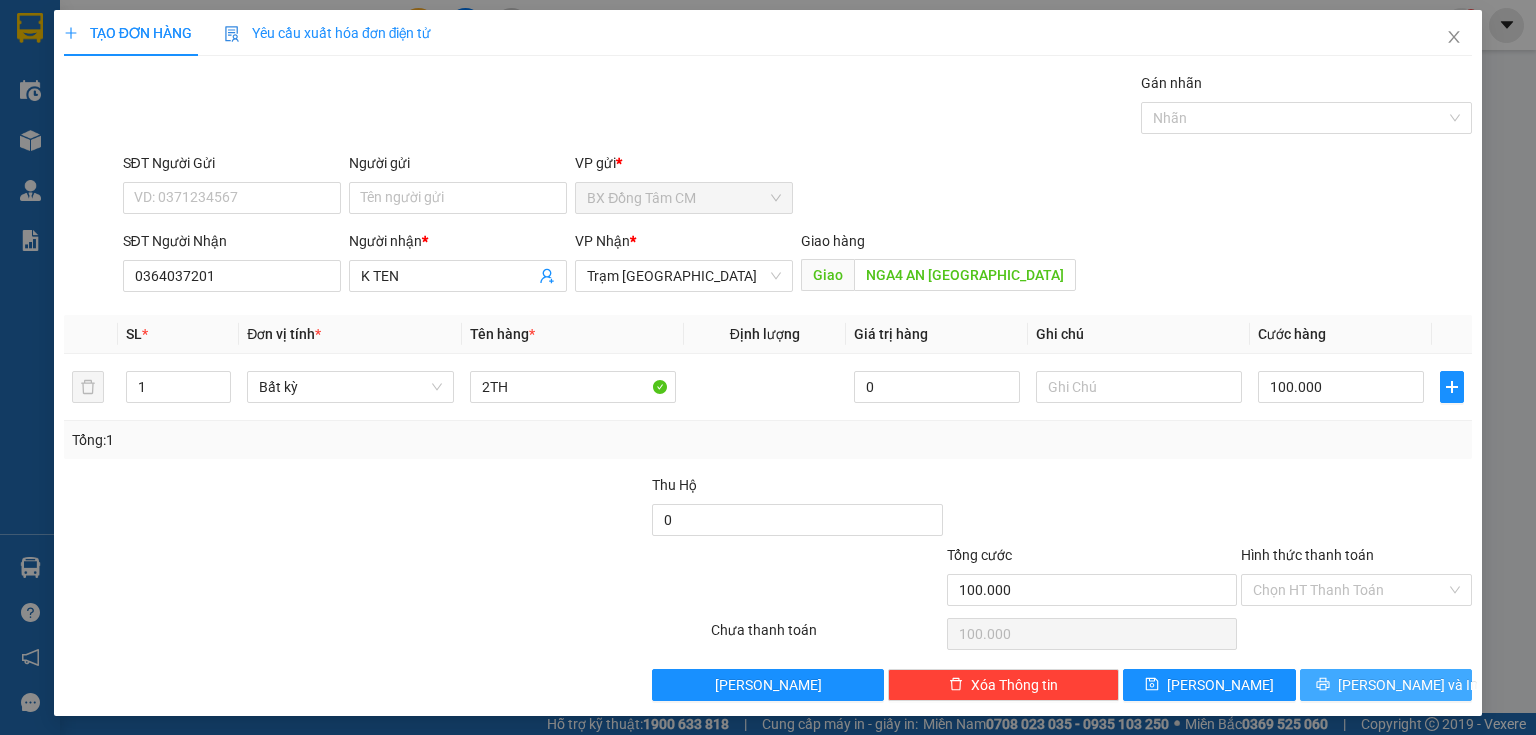 click on "[PERSON_NAME] và In" at bounding box center [1386, 685] 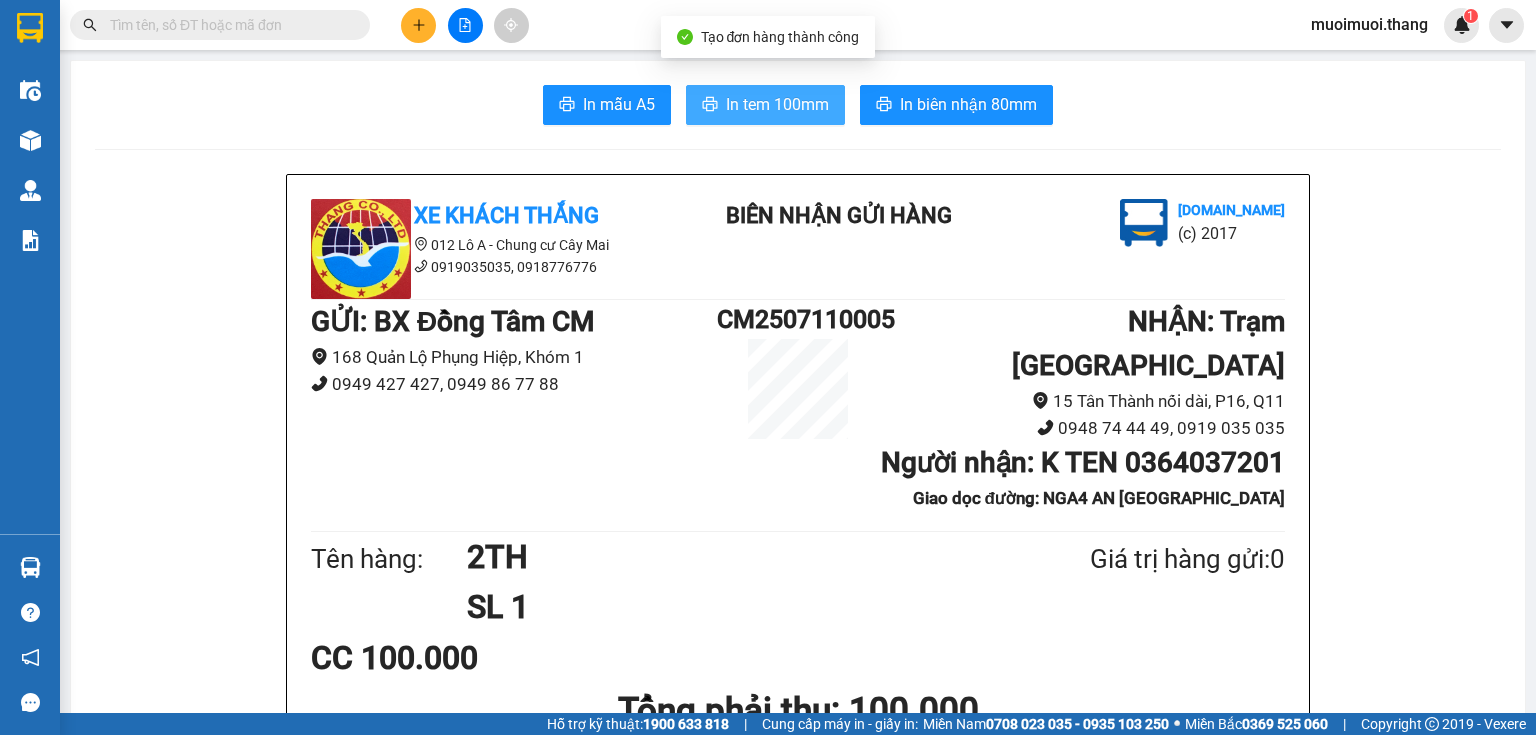 click on "In tem 100mm" at bounding box center (765, 105) 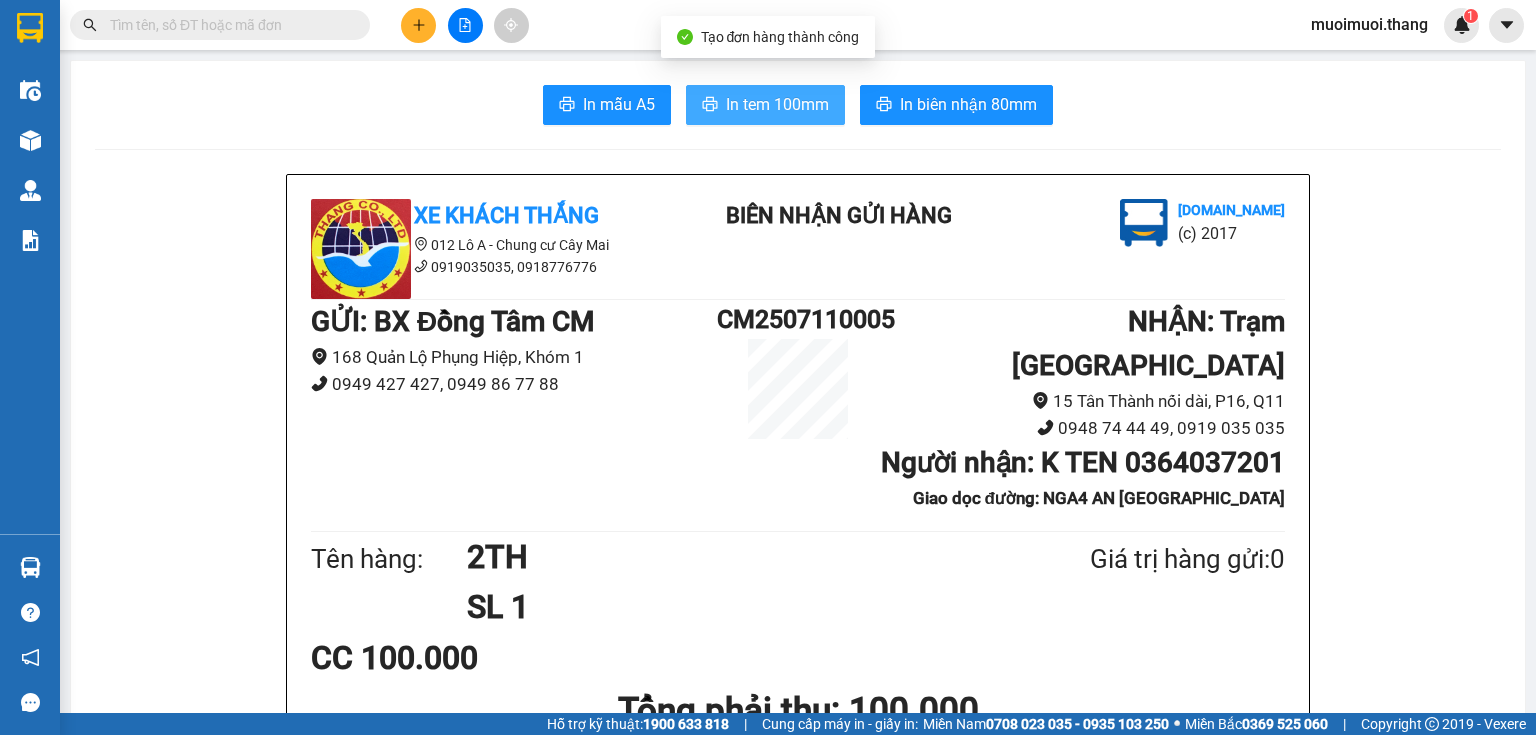 scroll, scrollTop: 0, scrollLeft: 0, axis: both 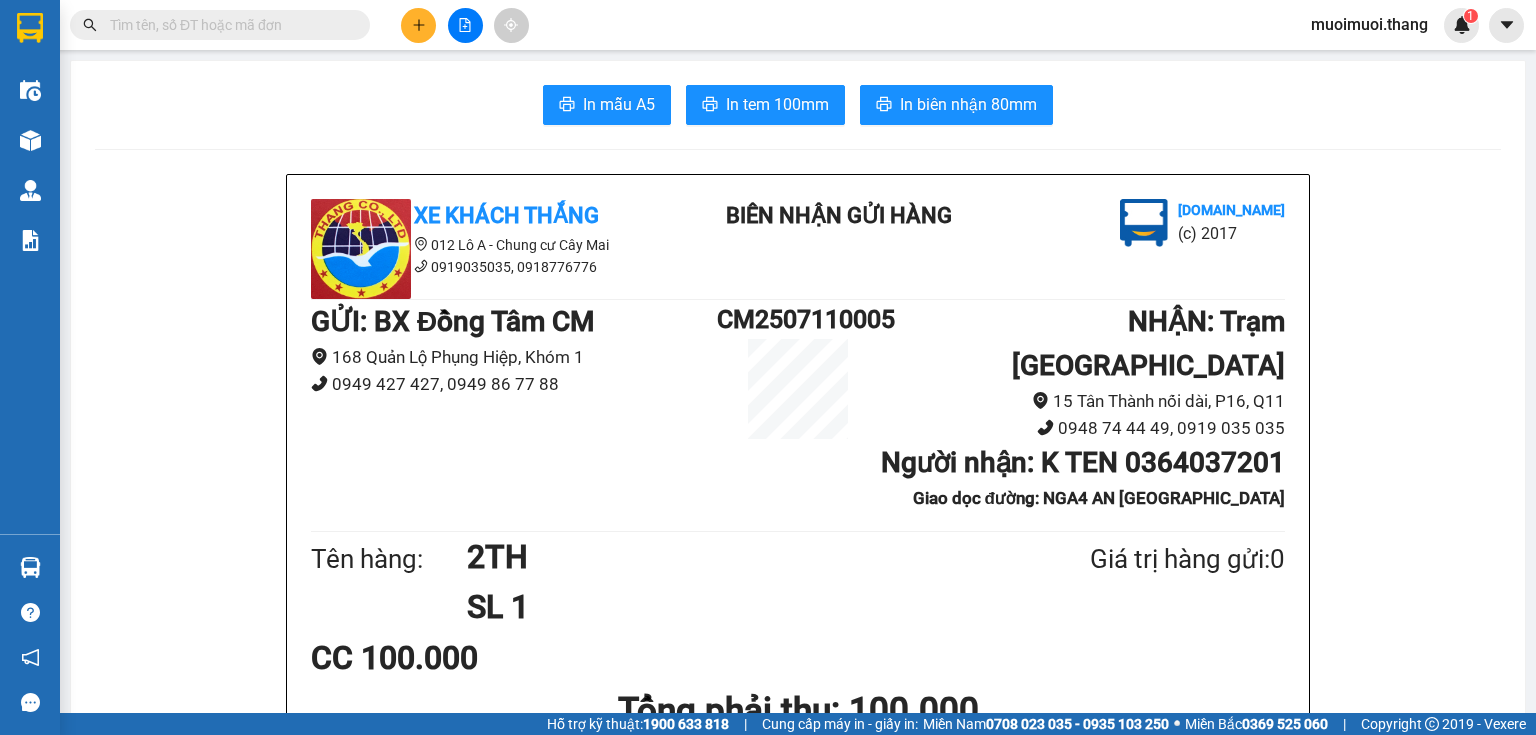 click at bounding box center (418, 25) 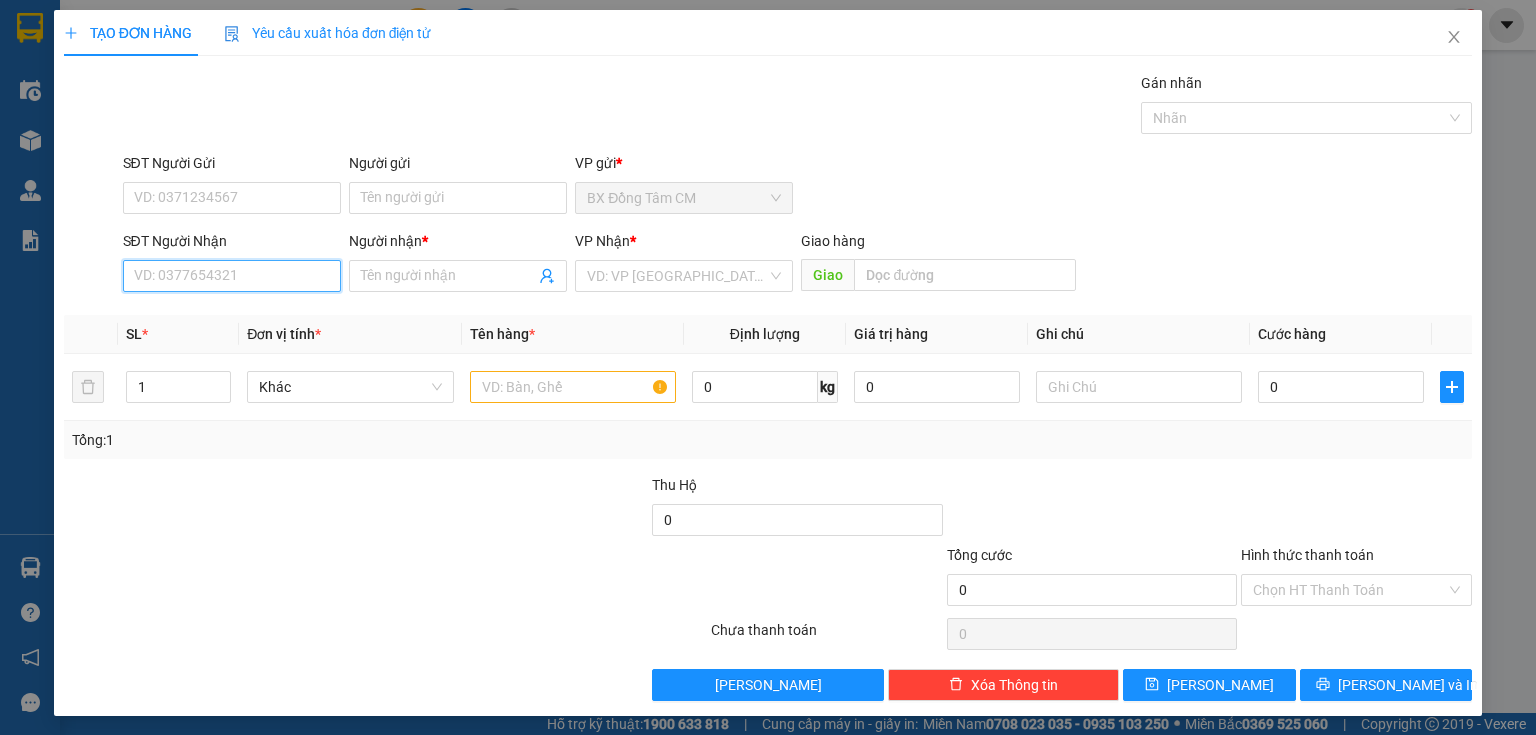click on "SĐT Người Nhận" at bounding box center [232, 276] 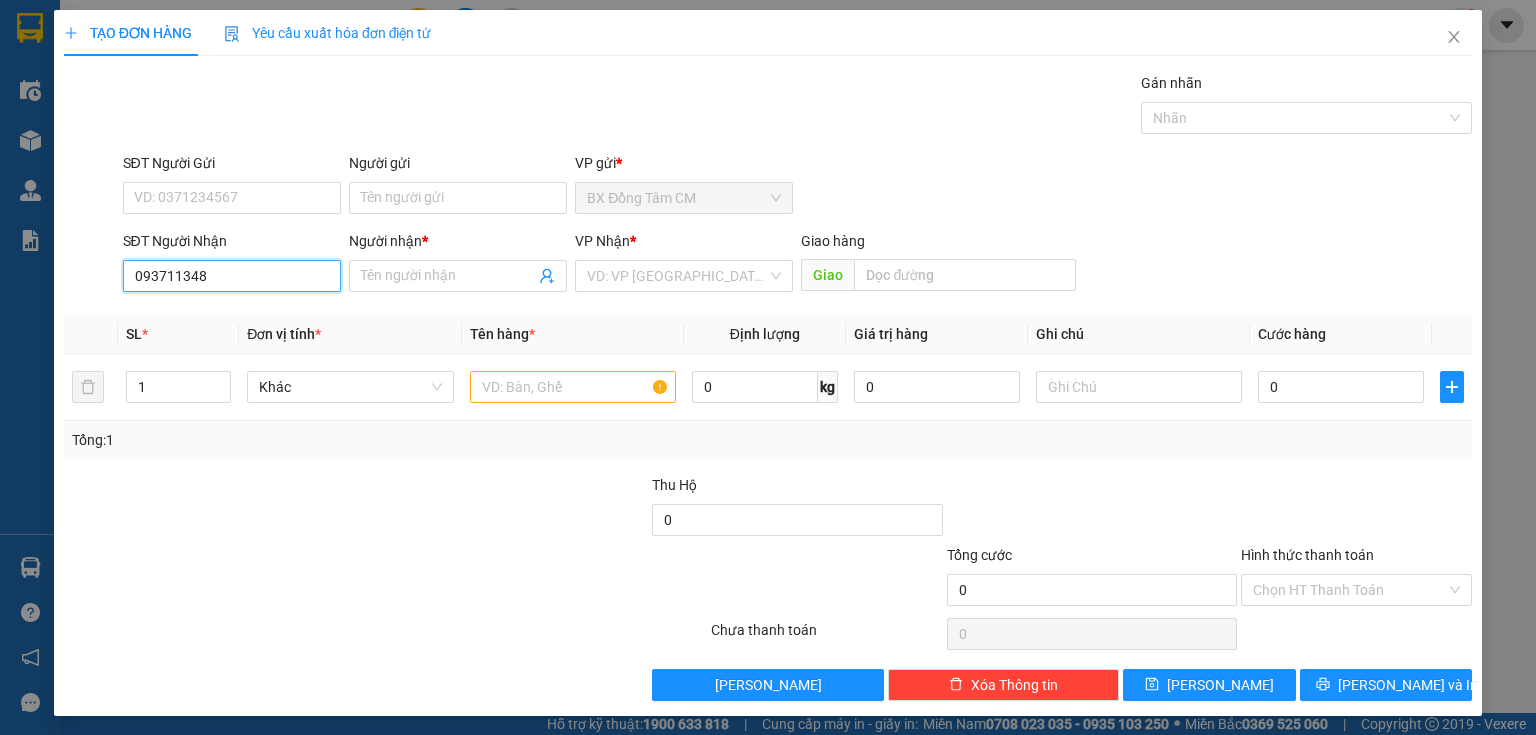 type on "0937113484" 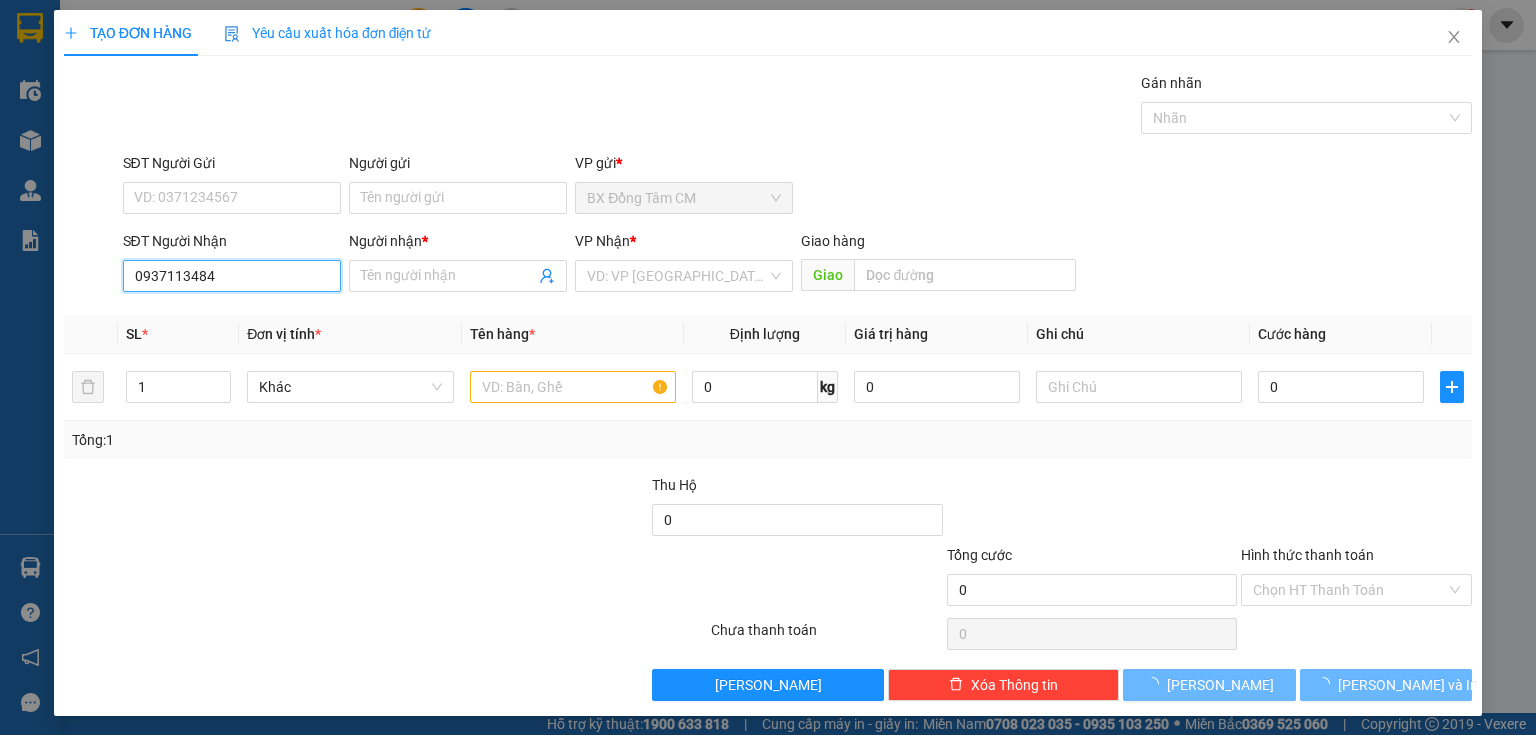 click on "0937113484" at bounding box center (232, 276) 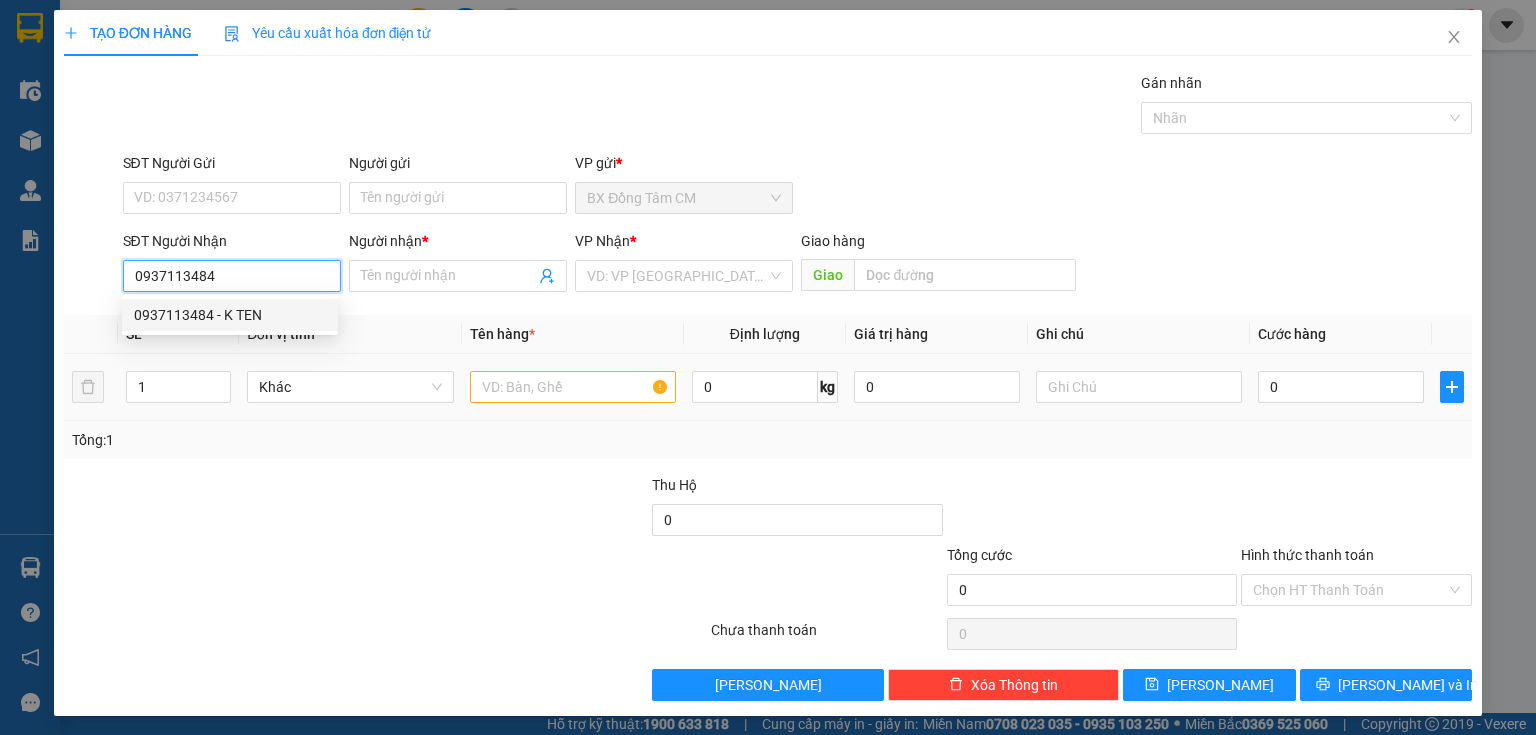 drag, startPoint x: 202, startPoint y: 319, endPoint x: 700, endPoint y: 400, distance: 504.54434 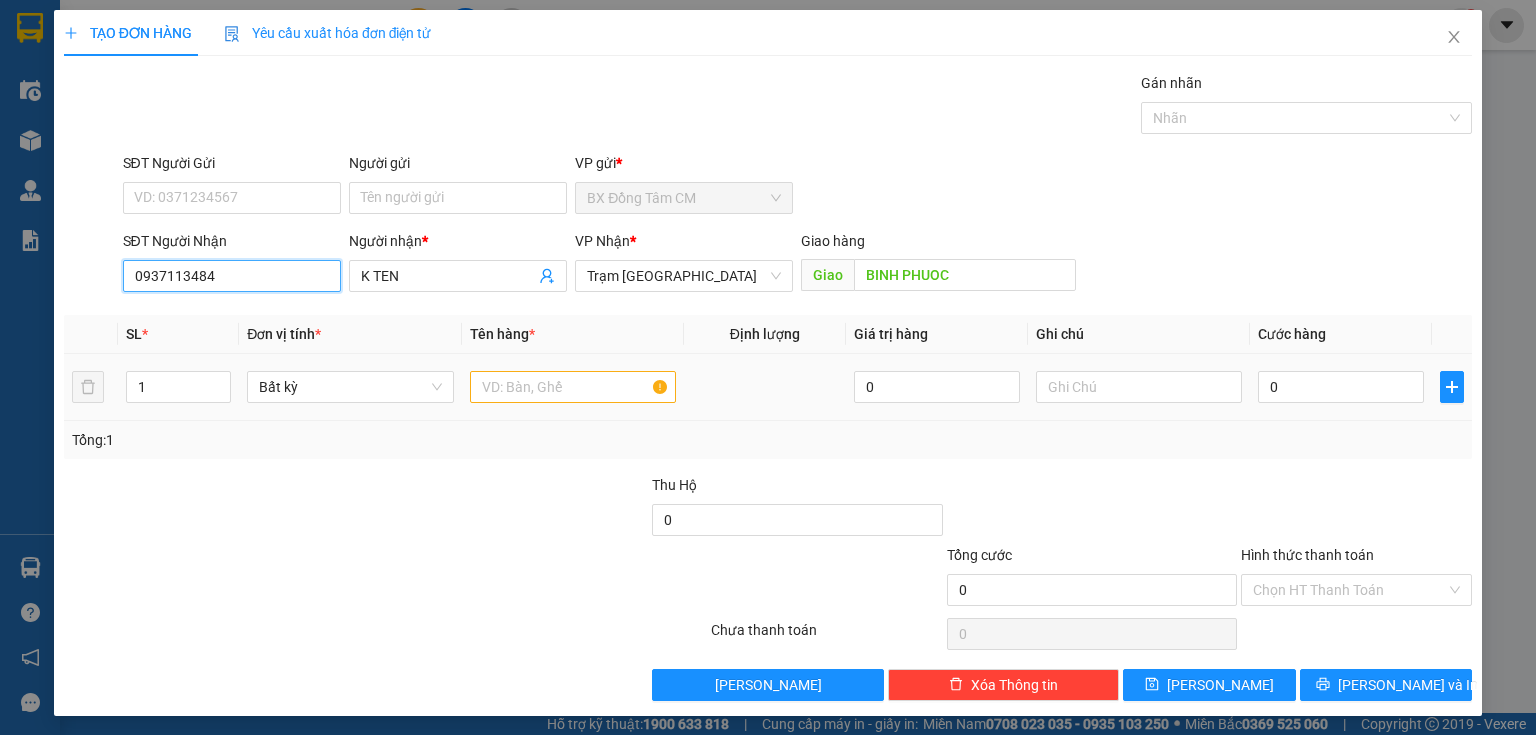 type on "0937113484" 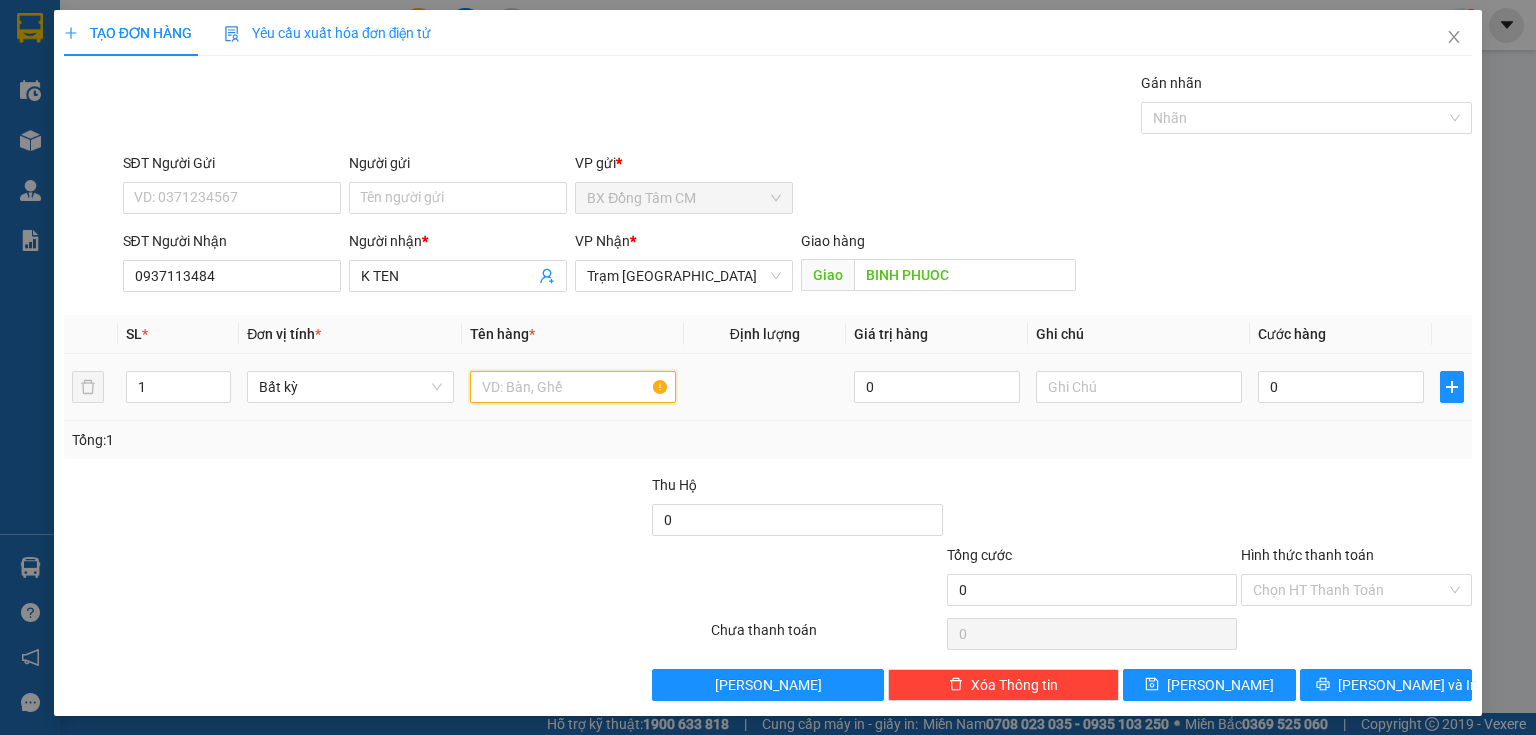 click at bounding box center (573, 387) 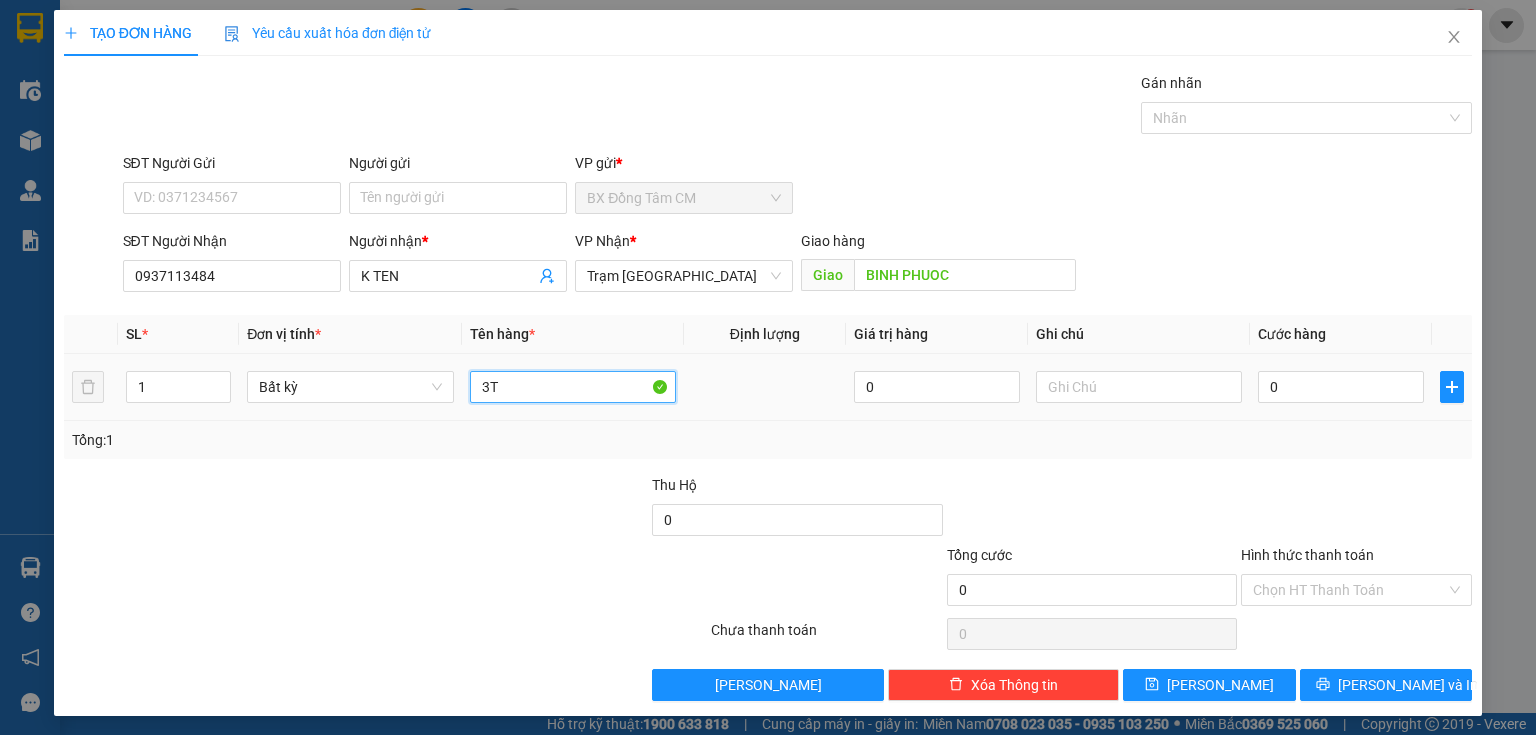 type on "3" 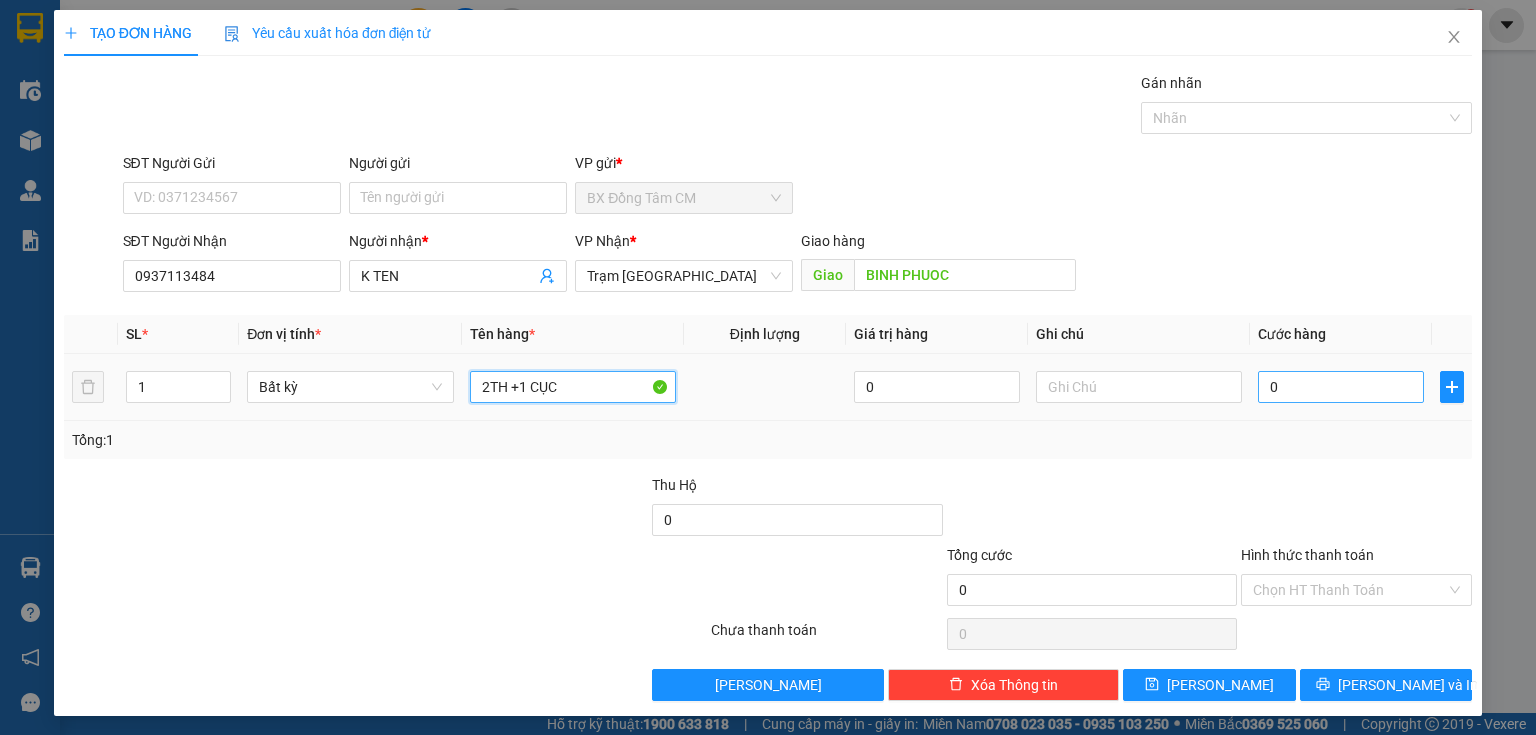 type on "2TH +1 CỤC" 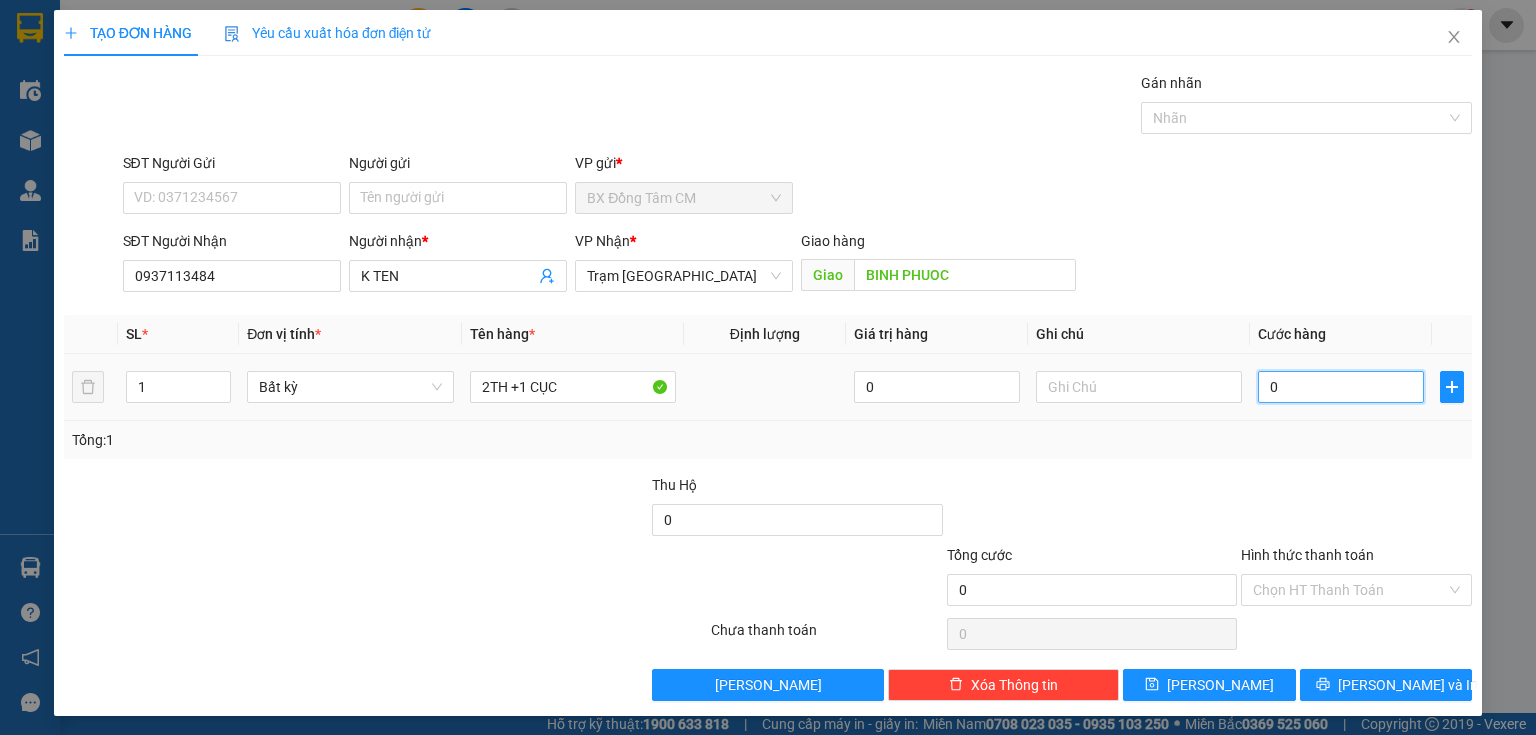 click on "0" at bounding box center (1341, 387) 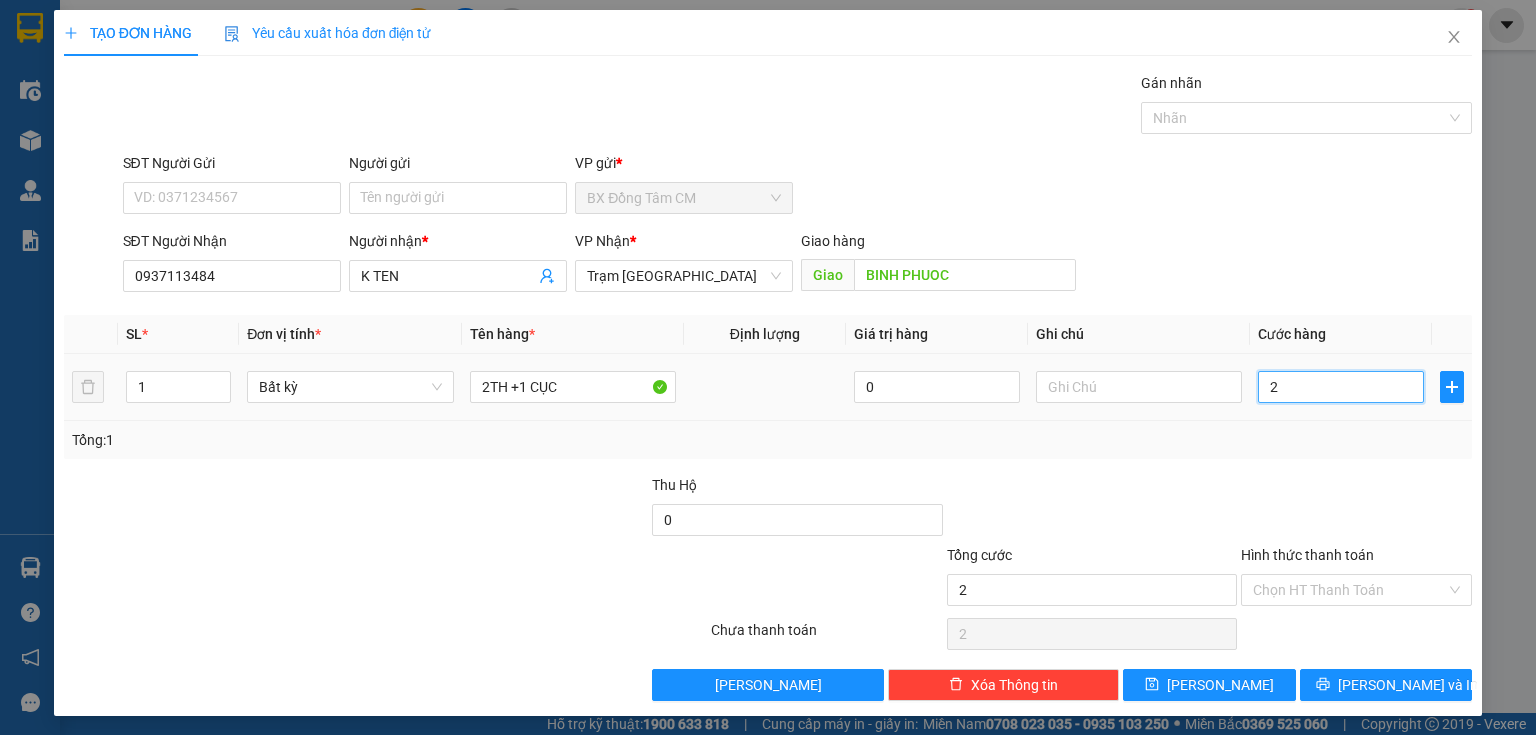 type on "20" 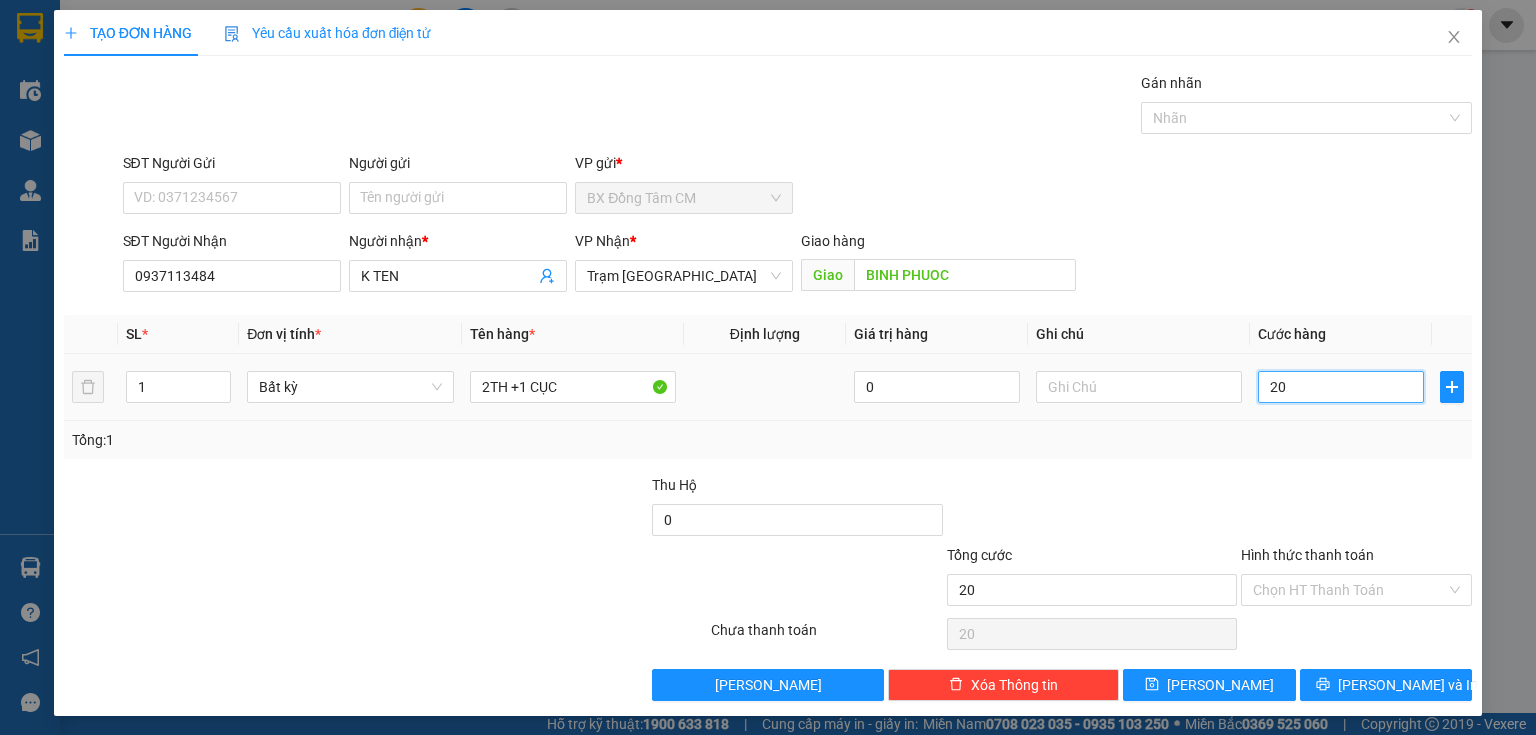 type on "200" 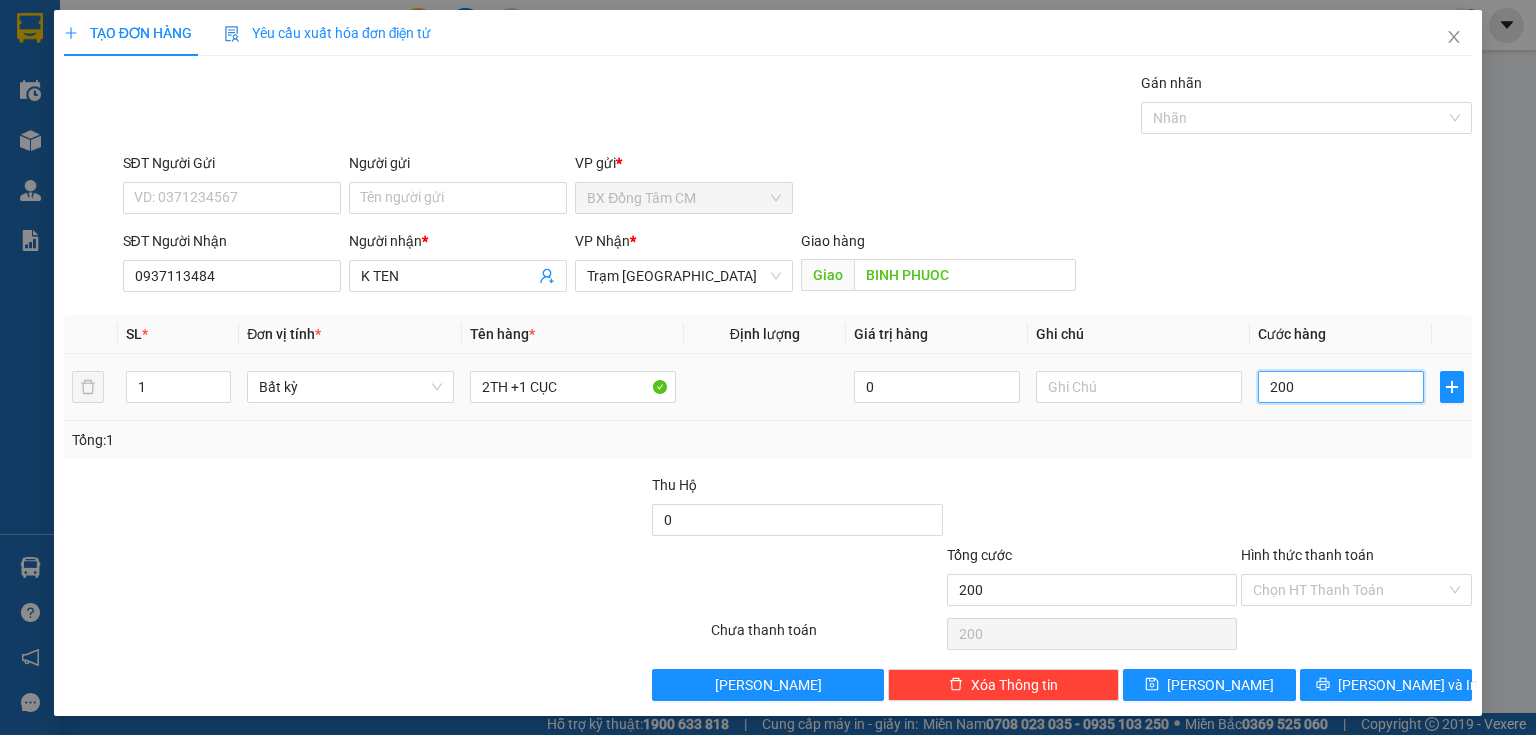 type on "2.000" 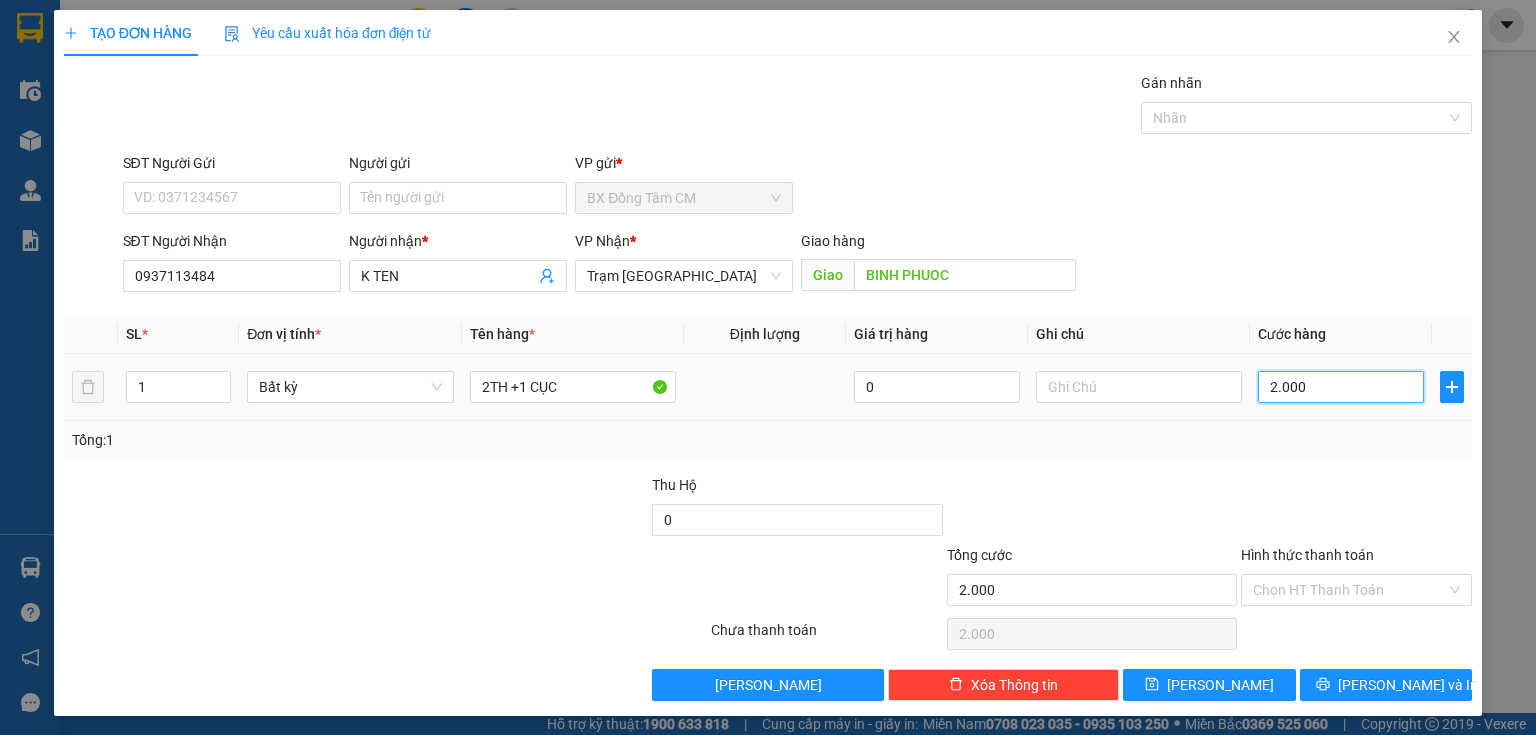 type on "20.000" 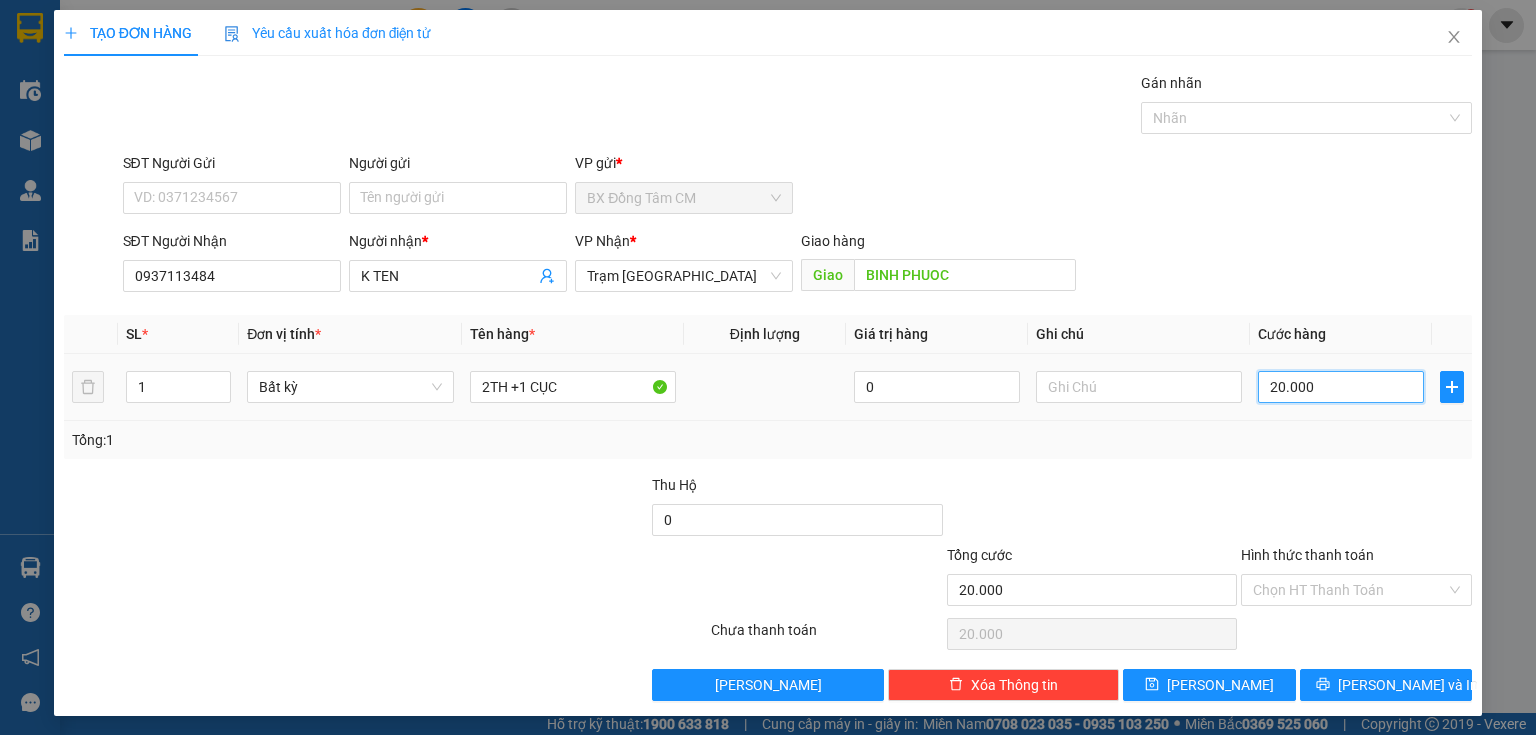 type on "200.000" 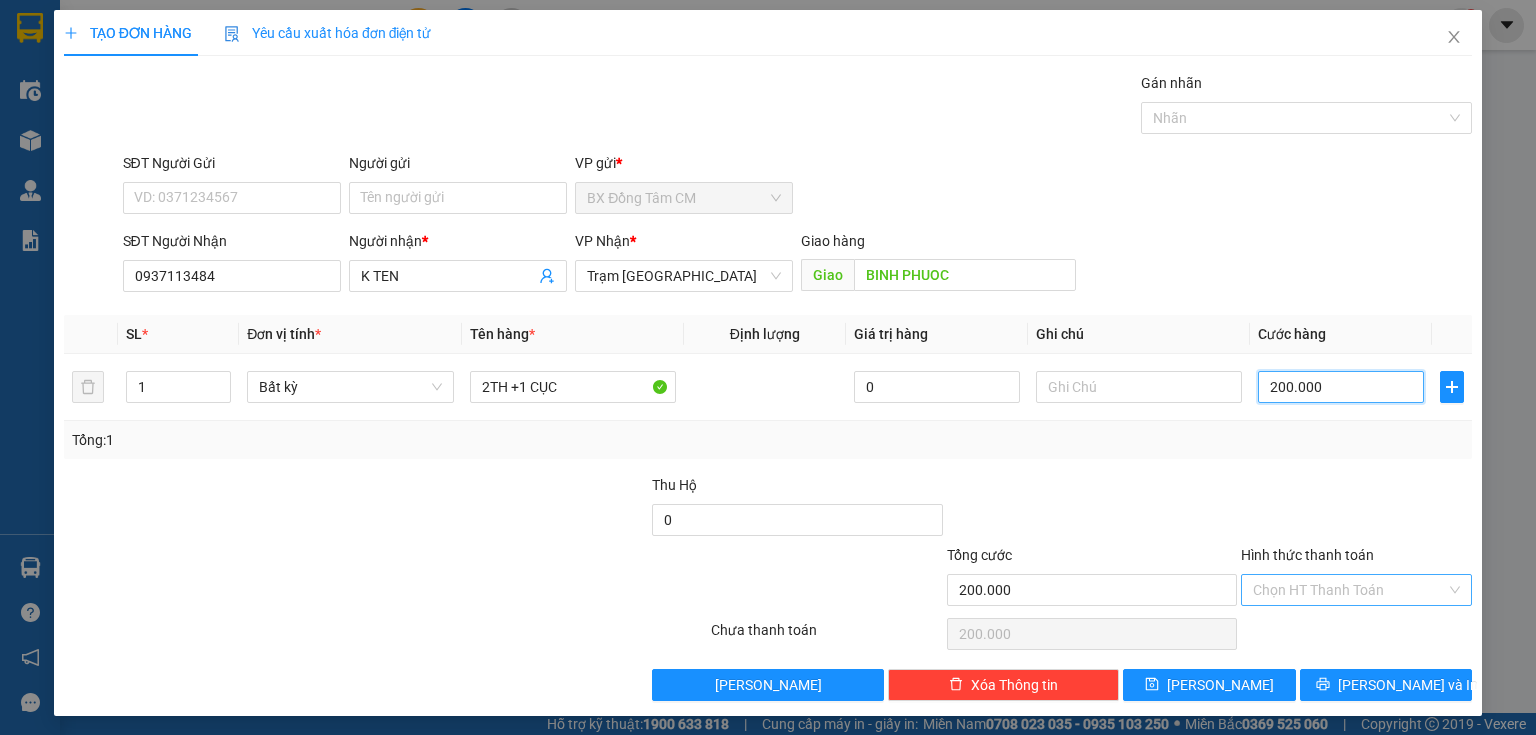 type on "200.000" 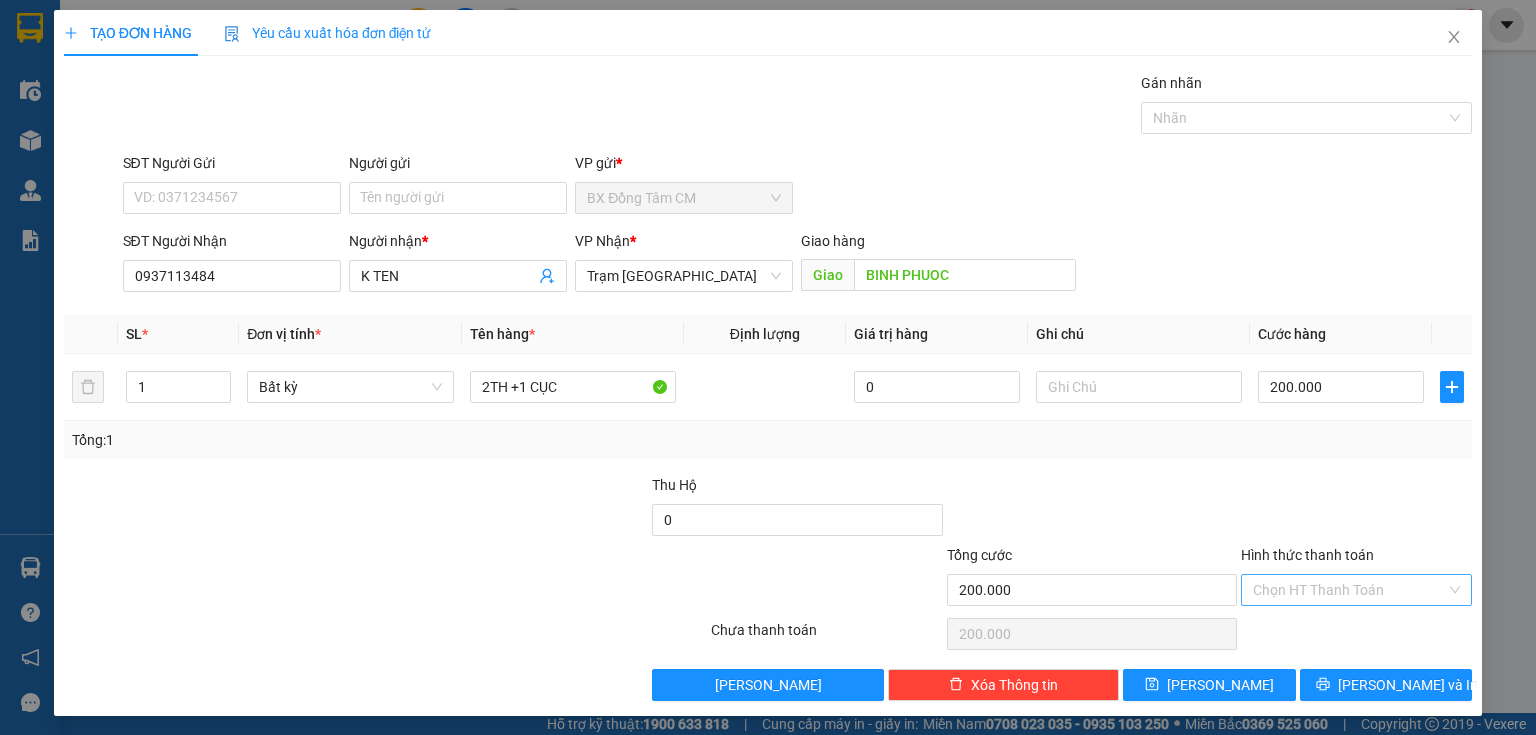 click on "Hình thức thanh toán" at bounding box center [1349, 590] 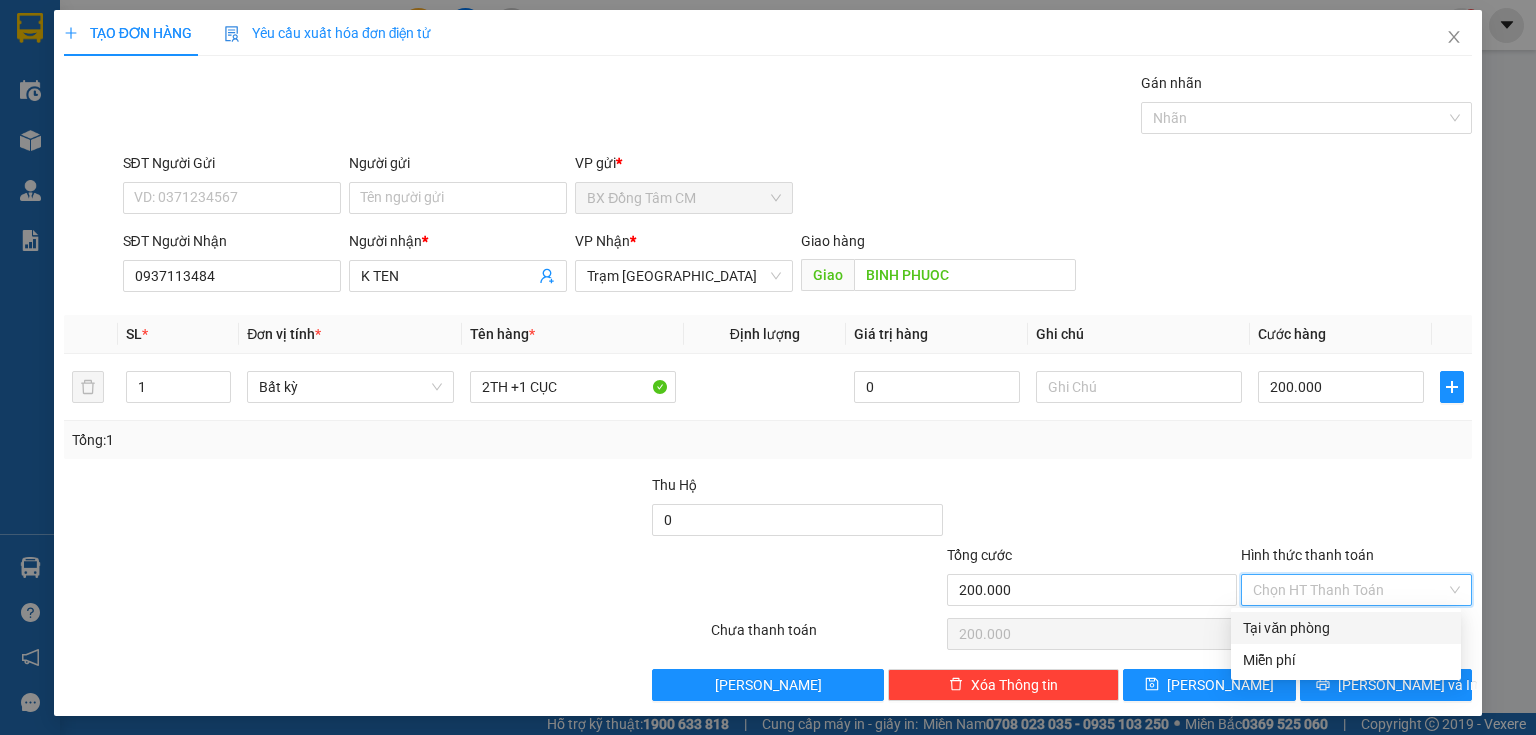 click on "Tại văn phòng" at bounding box center (1346, 628) 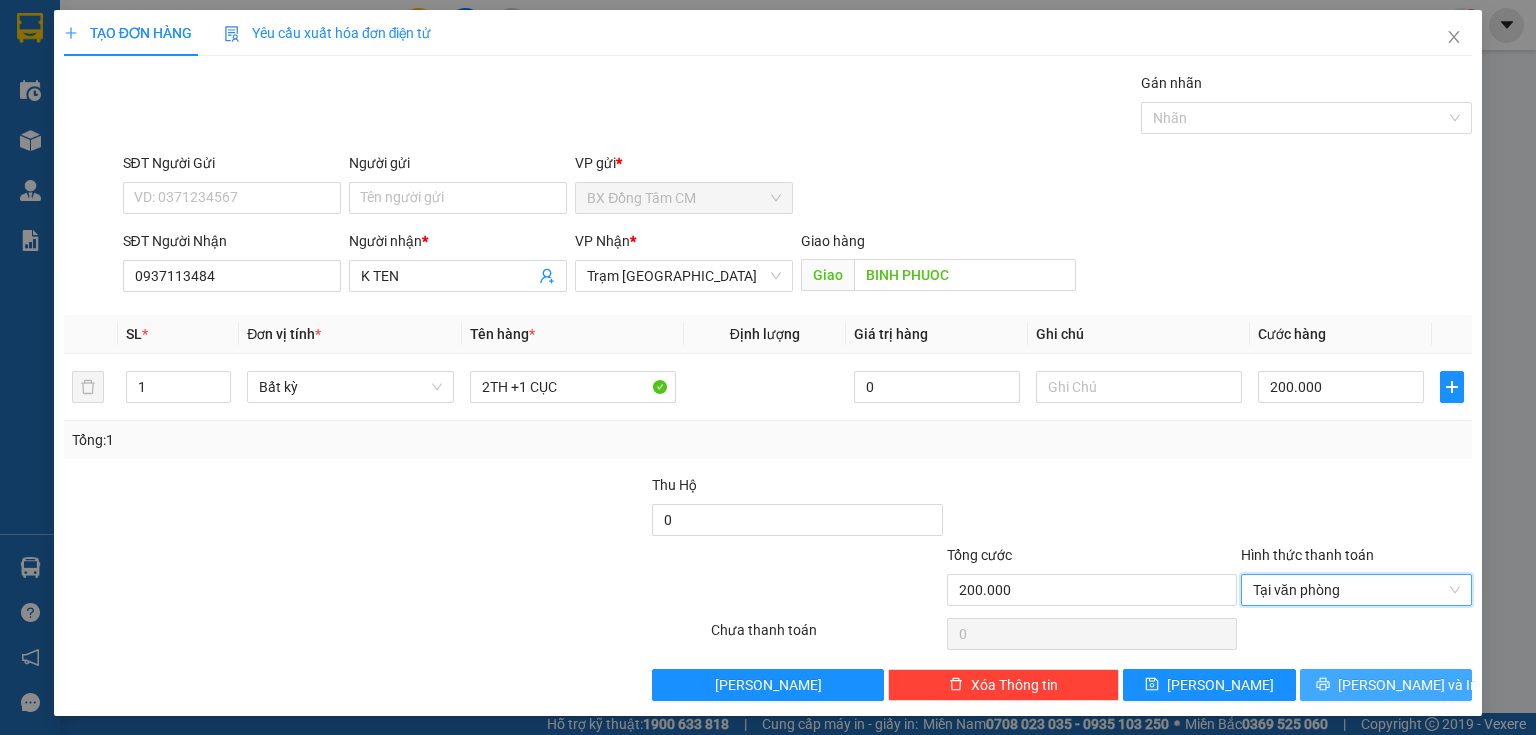 click on "Transit Pickup Surcharge Ids Transit Deliver Surcharge Ids Transit Deliver Surcharge Transit Deliver Surcharge Gói vận chuyển  * Tiêu chuẩn Gán nhãn   Nhãn SĐT Người Gửi VD: 0371234567 Người gửi Tên người gửi VP gửi  * BX Đồng Tâm CM SĐT Người Nhận 0937113484 Người nhận  * K TEN VP Nhận  * Trạm [GEOGRAPHIC_DATA] Giao hàng Giao BINH PHUOC SL  * Đơn vị tính  * Tên hàng  * Định lượng Giá trị hàng Ghi chú Cước hàng                   1 Bất kỳ 2TH +1 CỤC 0 200.000 Tổng:  1 Thu Hộ 0 Tổng cước 200.000 Hình thức thanh toán Tại văn phòng Tại văn phòng Số tiền thu trước 0 Tại văn phòng Chưa thanh toán 0 Lưu nháp Xóa Thông tin [PERSON_NAME] và In Tại văn phòng Miễn phí Tại văn phòng Miễn phí" at bounding box center [768, 386] 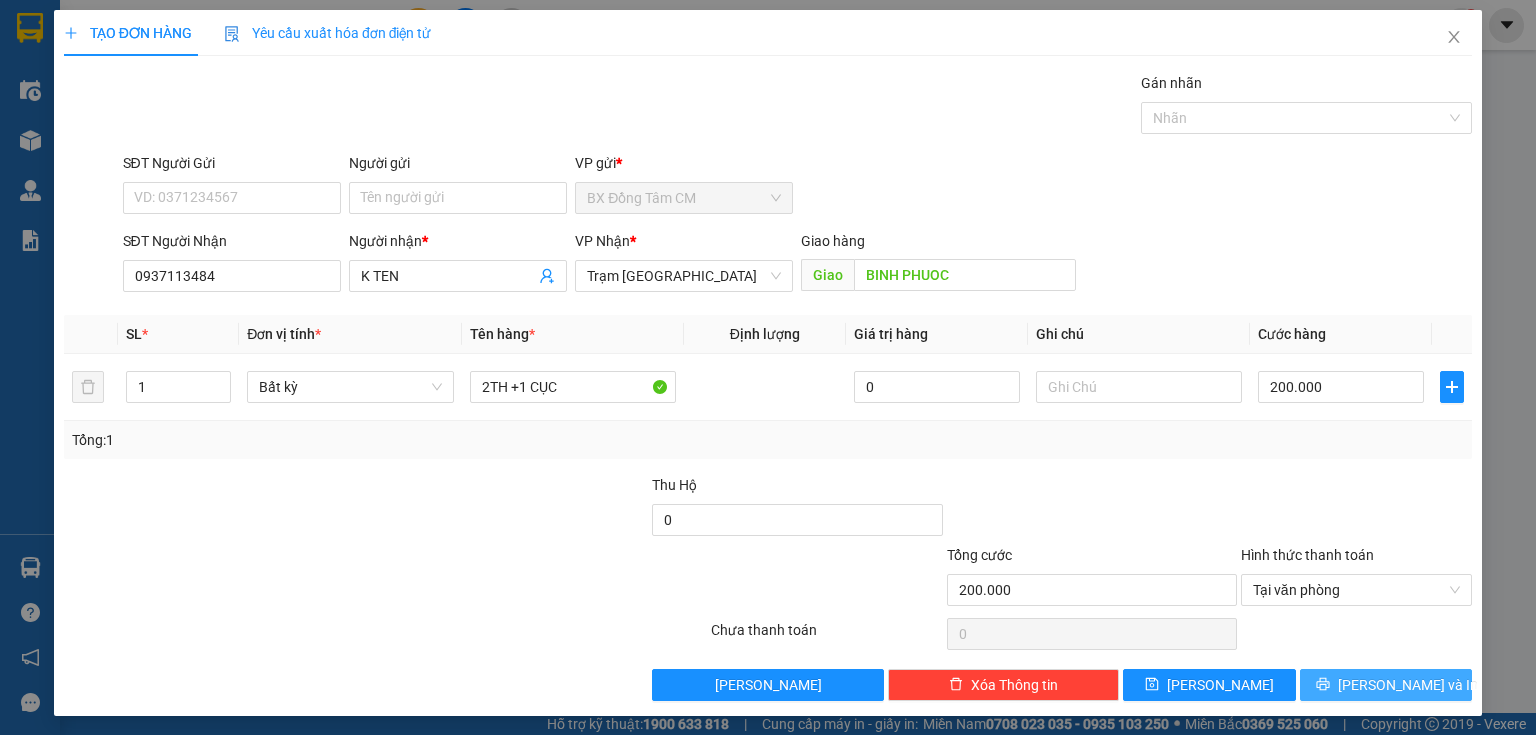 click on "[PERSON_NAME] và In" at bounding box center (1408, 685) 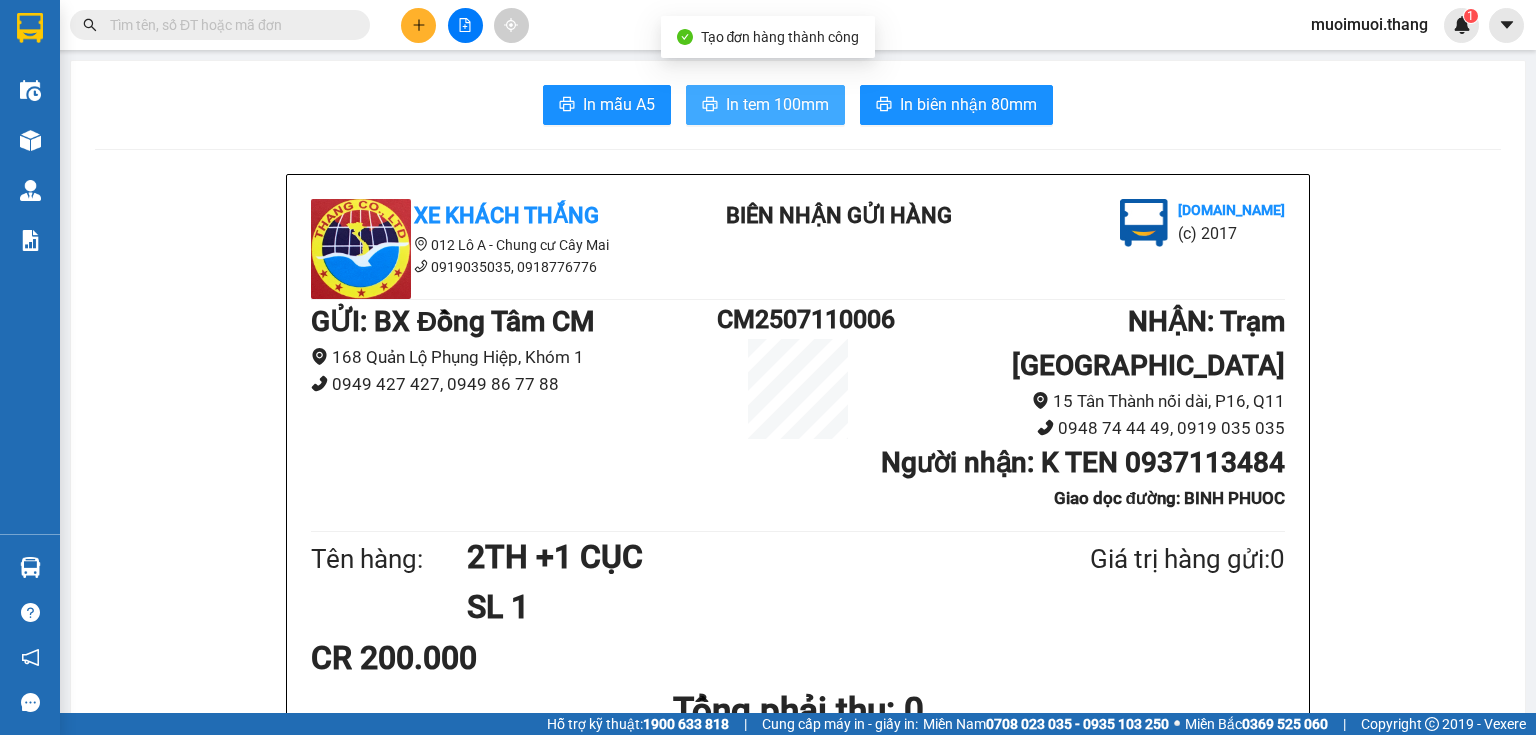 click on "In tem 100mm" at bounding box center [777, 104] 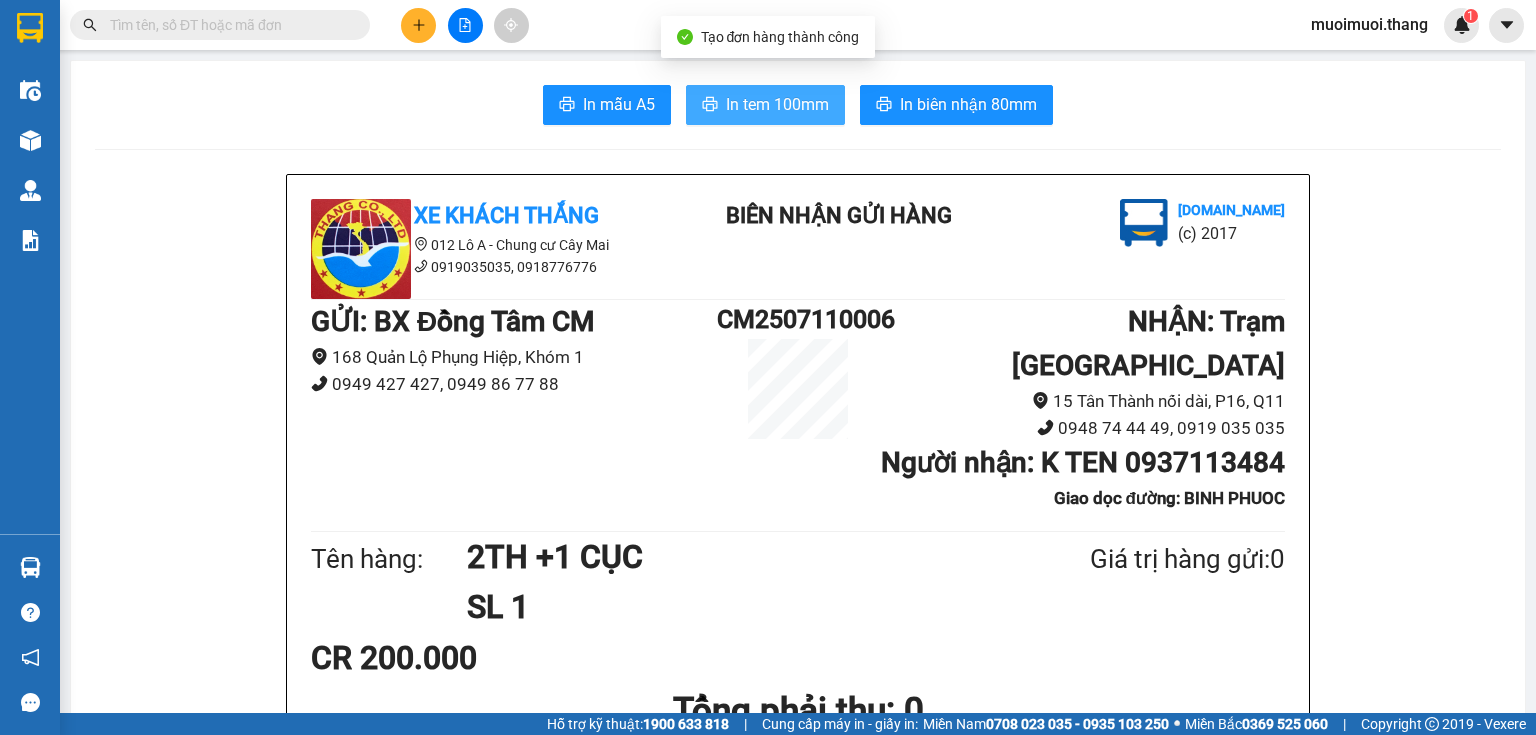 scroll, scrollTop: 0, scrollLeft: 0, axis: both 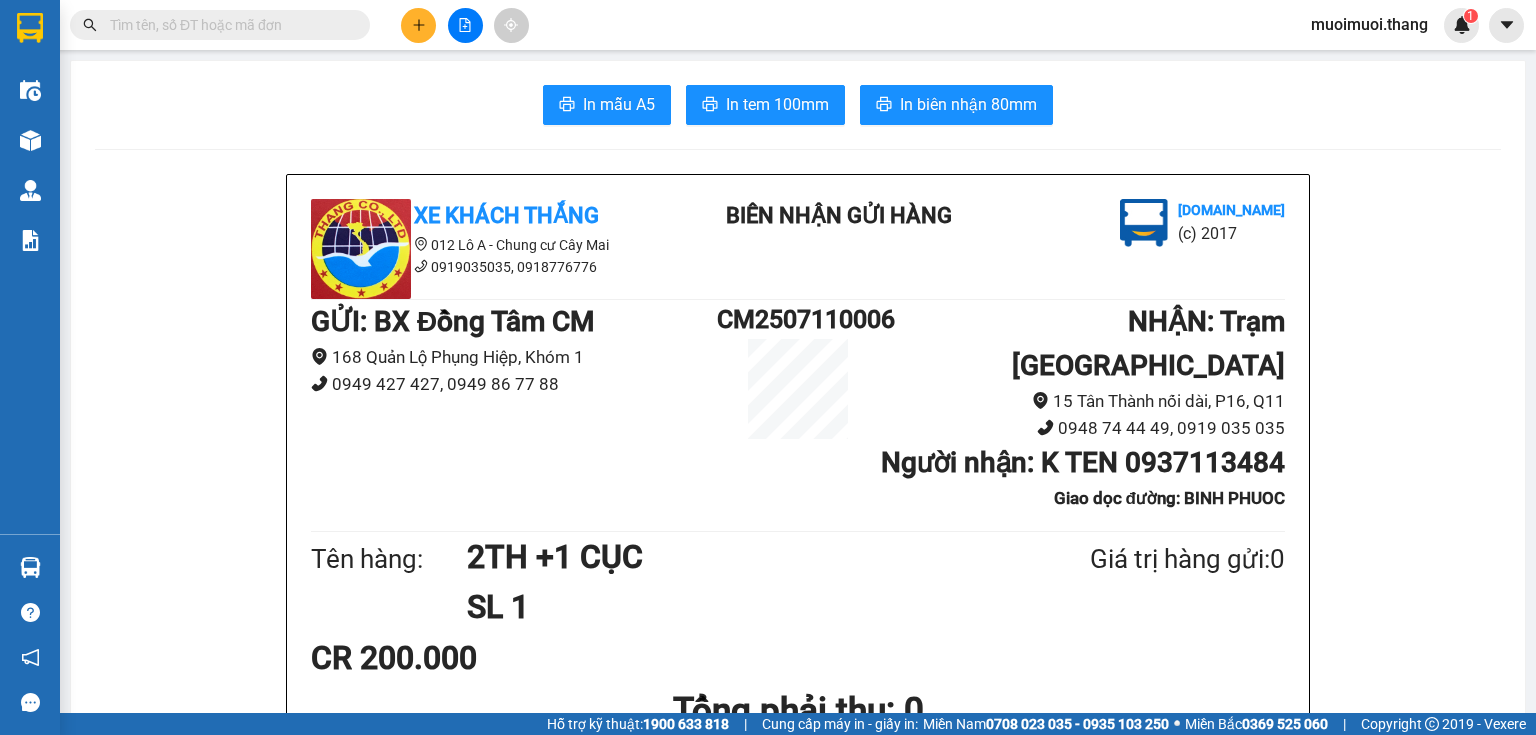 click 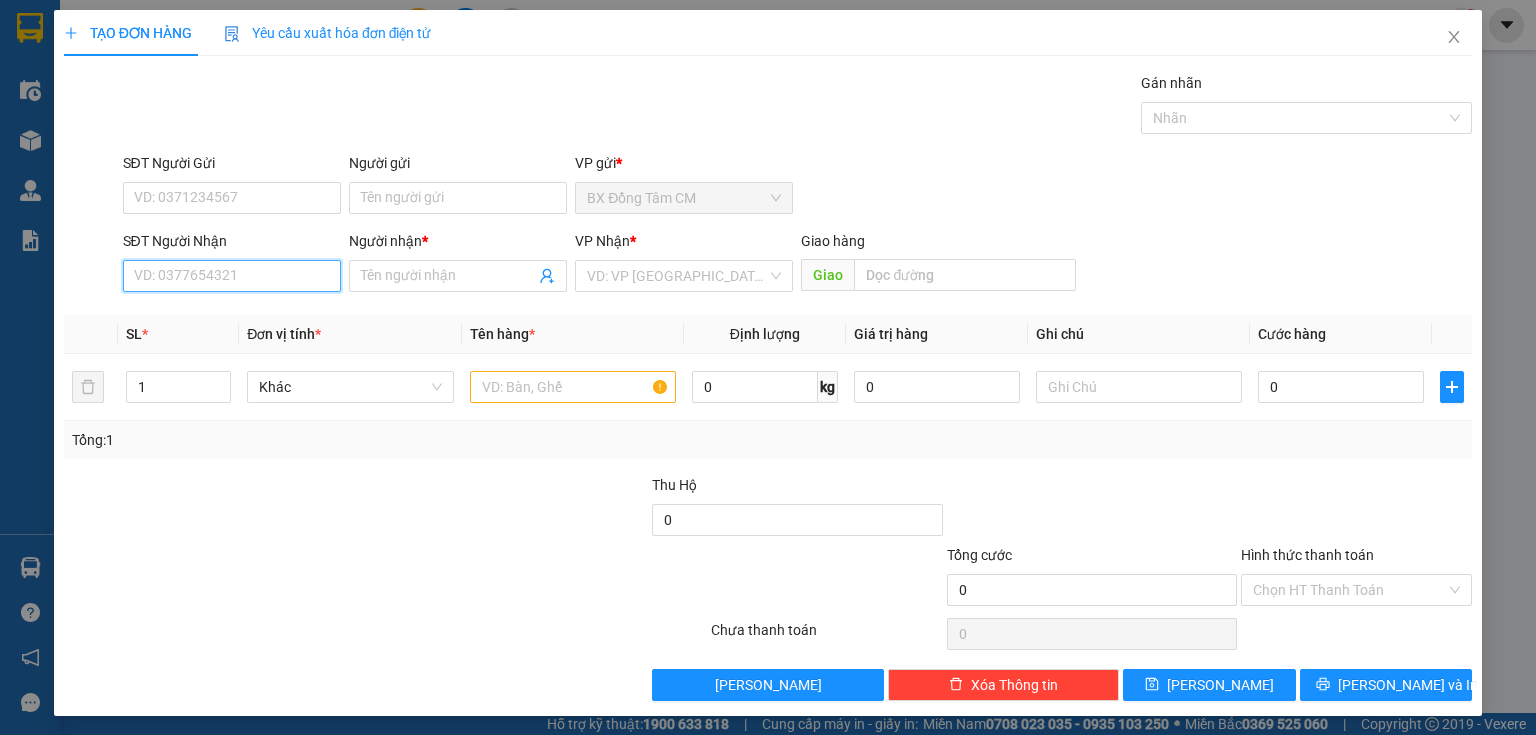 click on "SĐT Người Nhận" at bounding box center [232, 276] 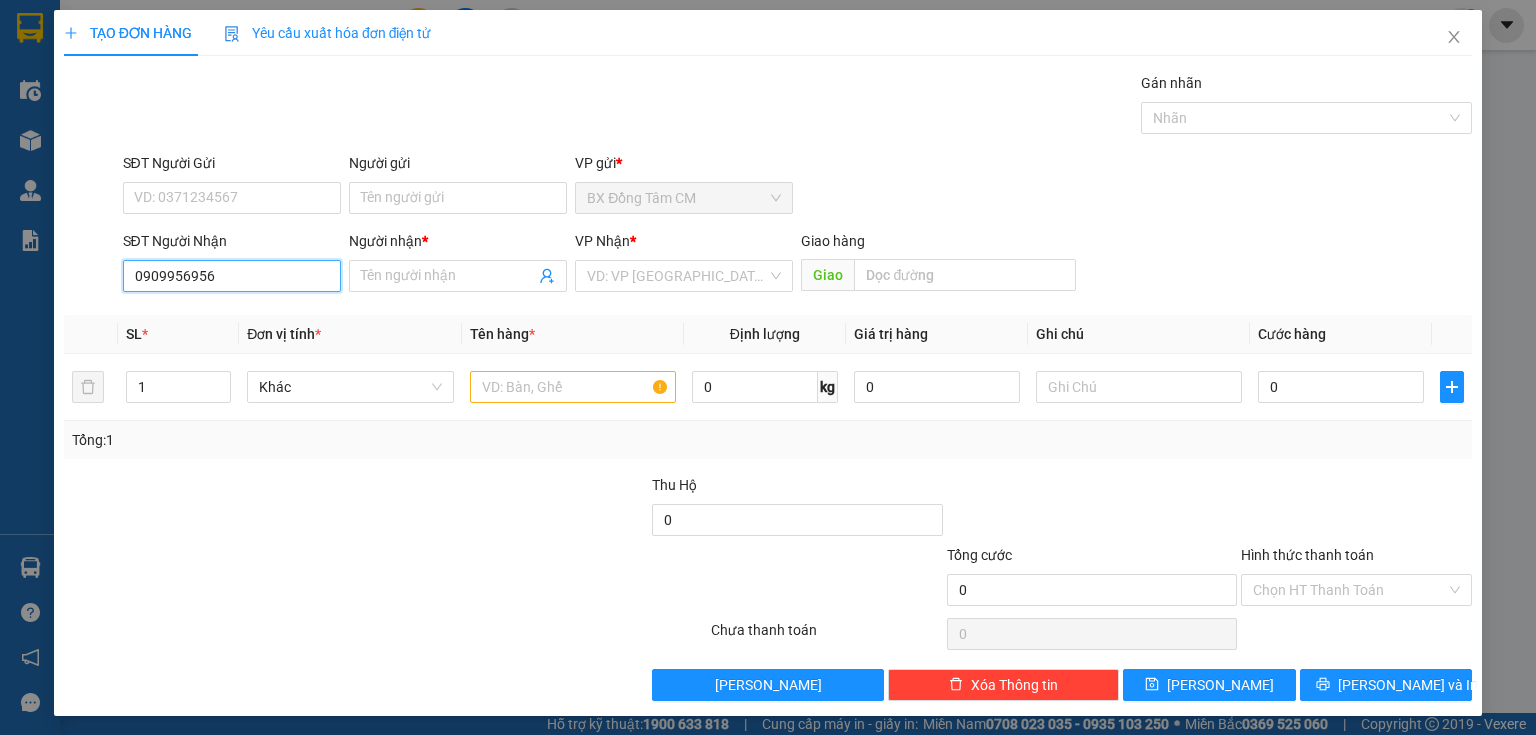click on "0909956956" at bounding box center (232, 276) 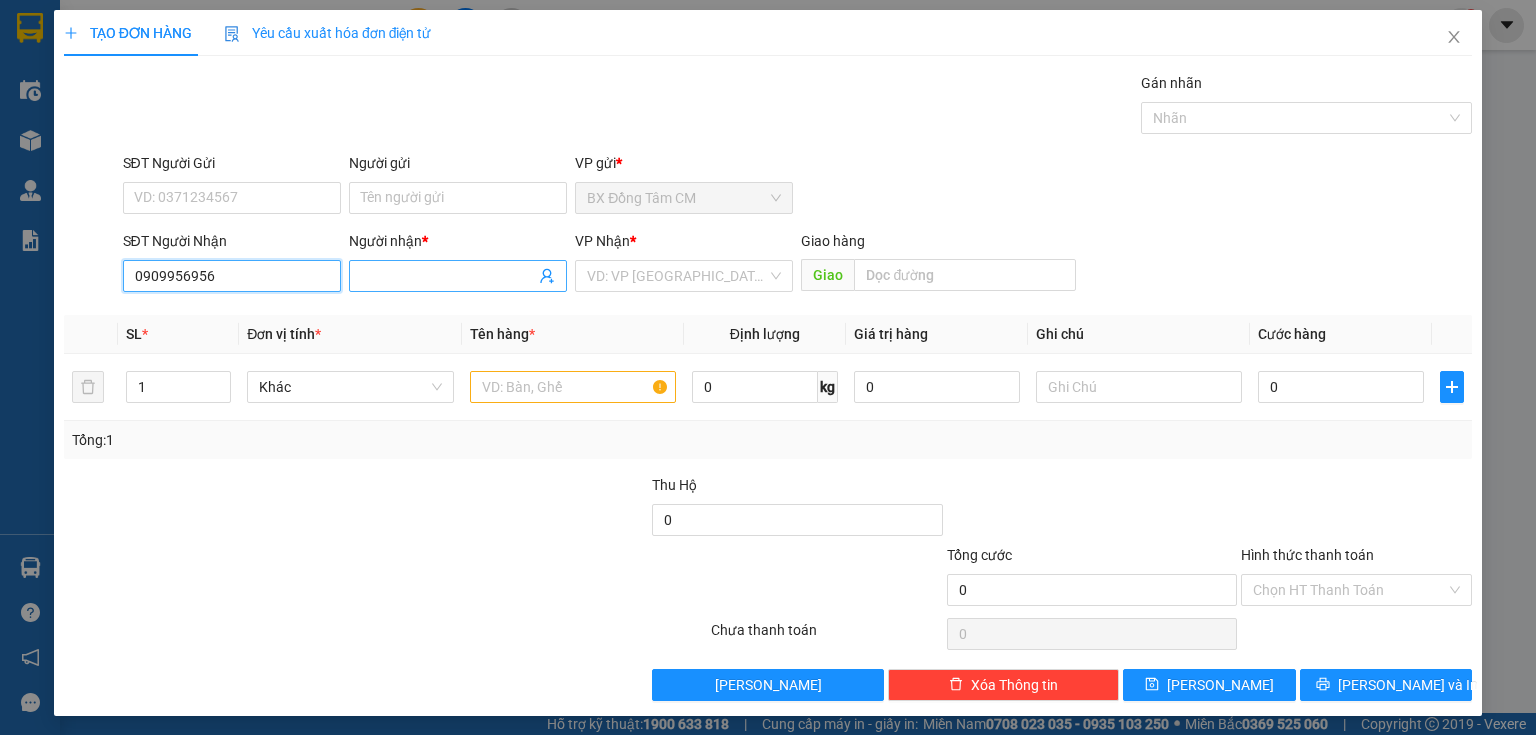 type on "0909956956" 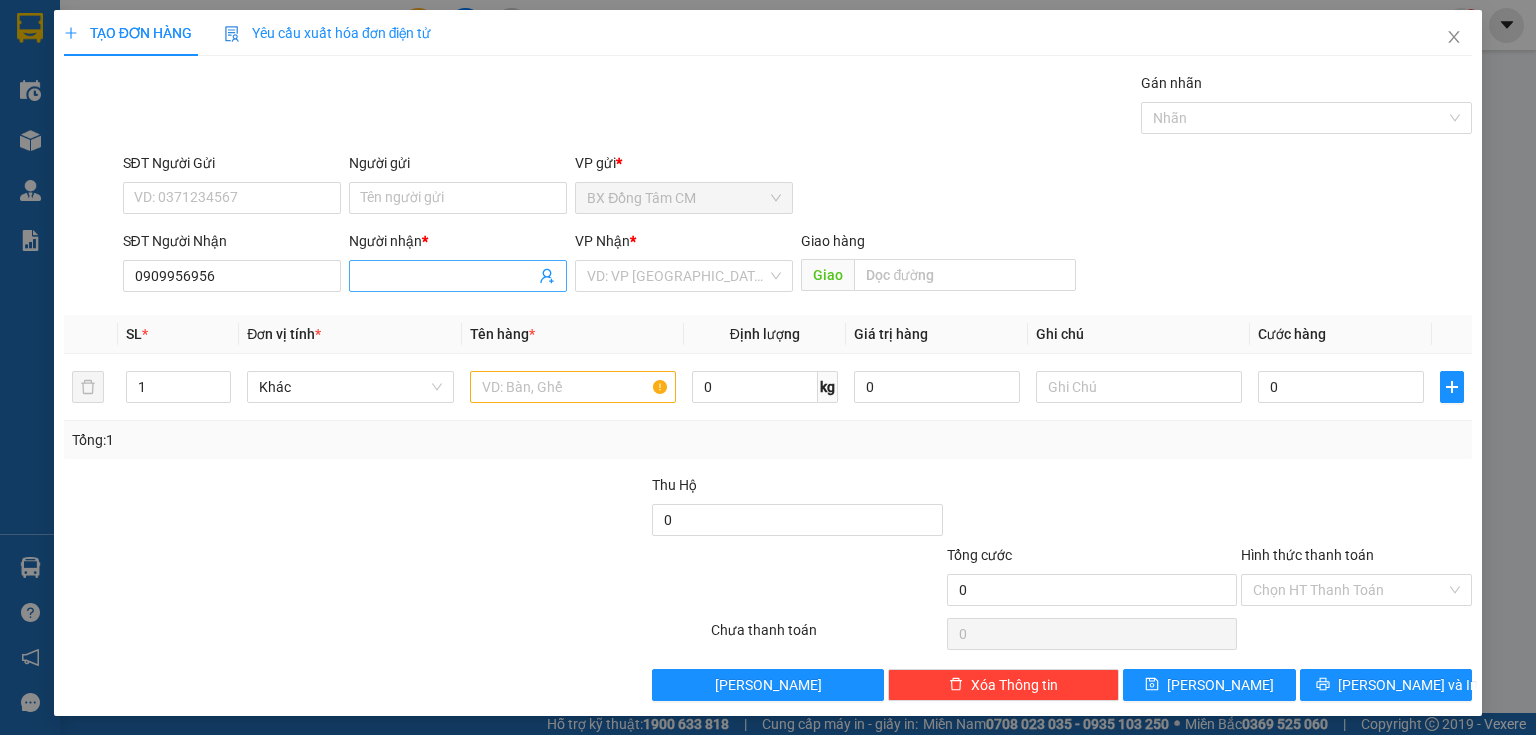 click on "Người nhận  *" at bounding box center [448, 276] 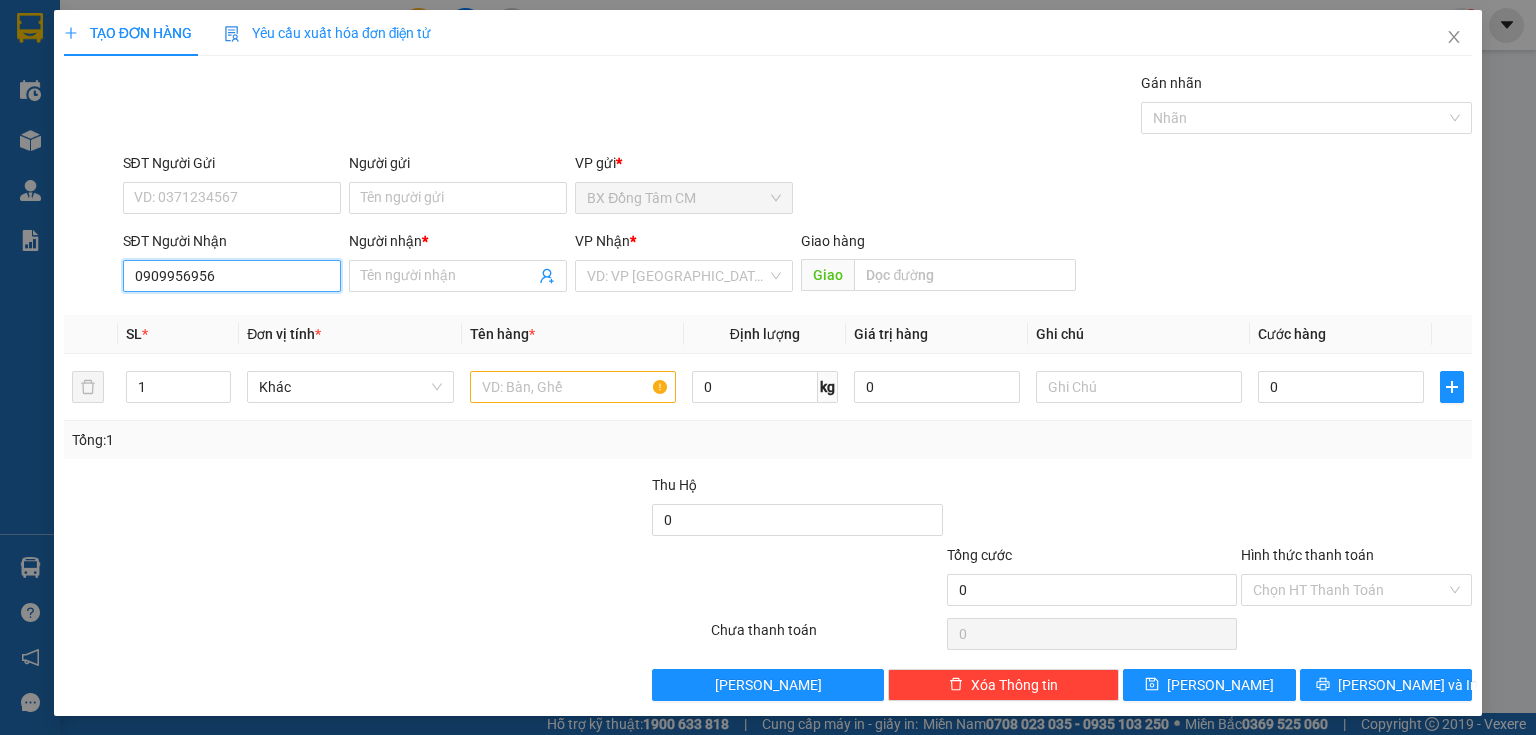 drag, startPoint x: 276, startPoint y: 287, endPoint x: 45, endPoint y: 311, distance: 232.24341 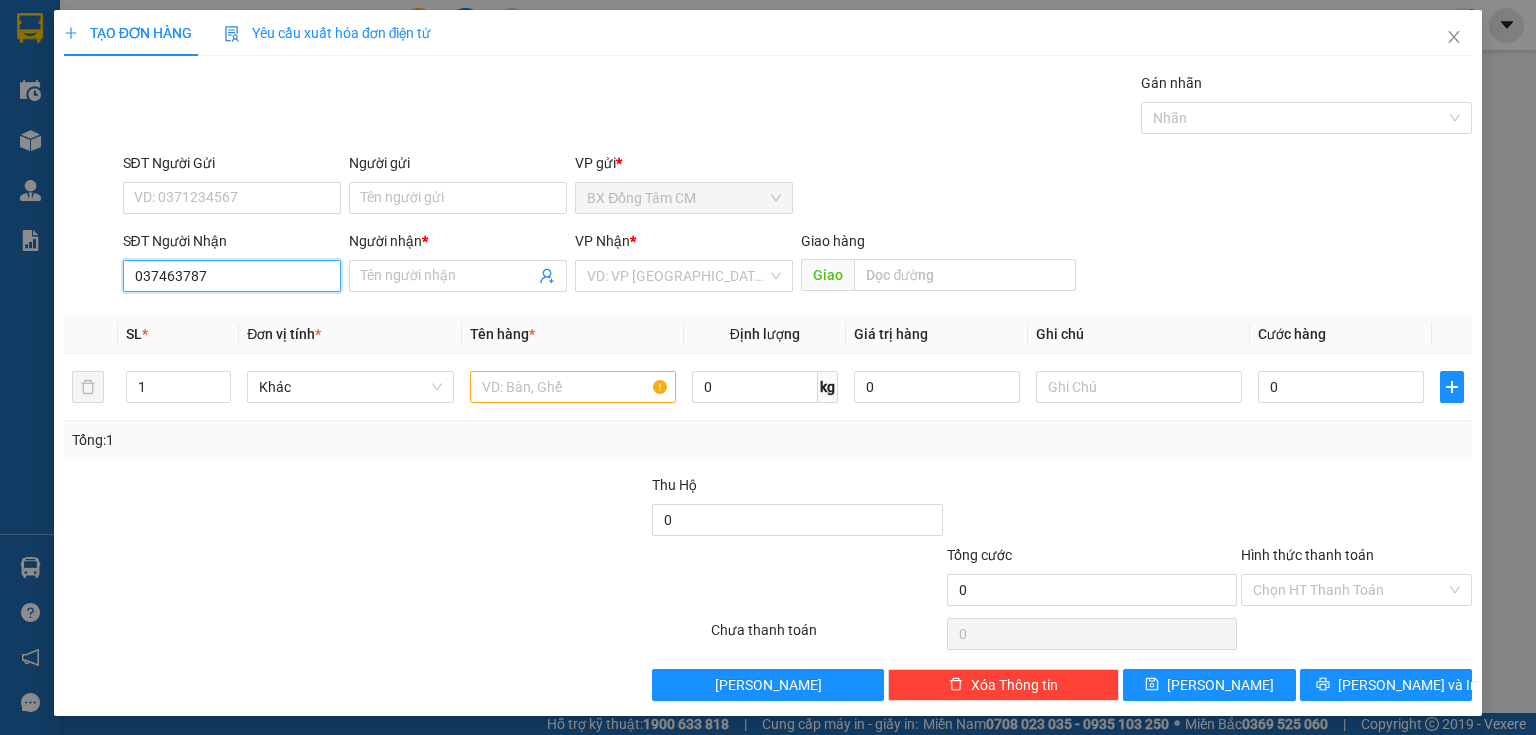 type on "0374637879" 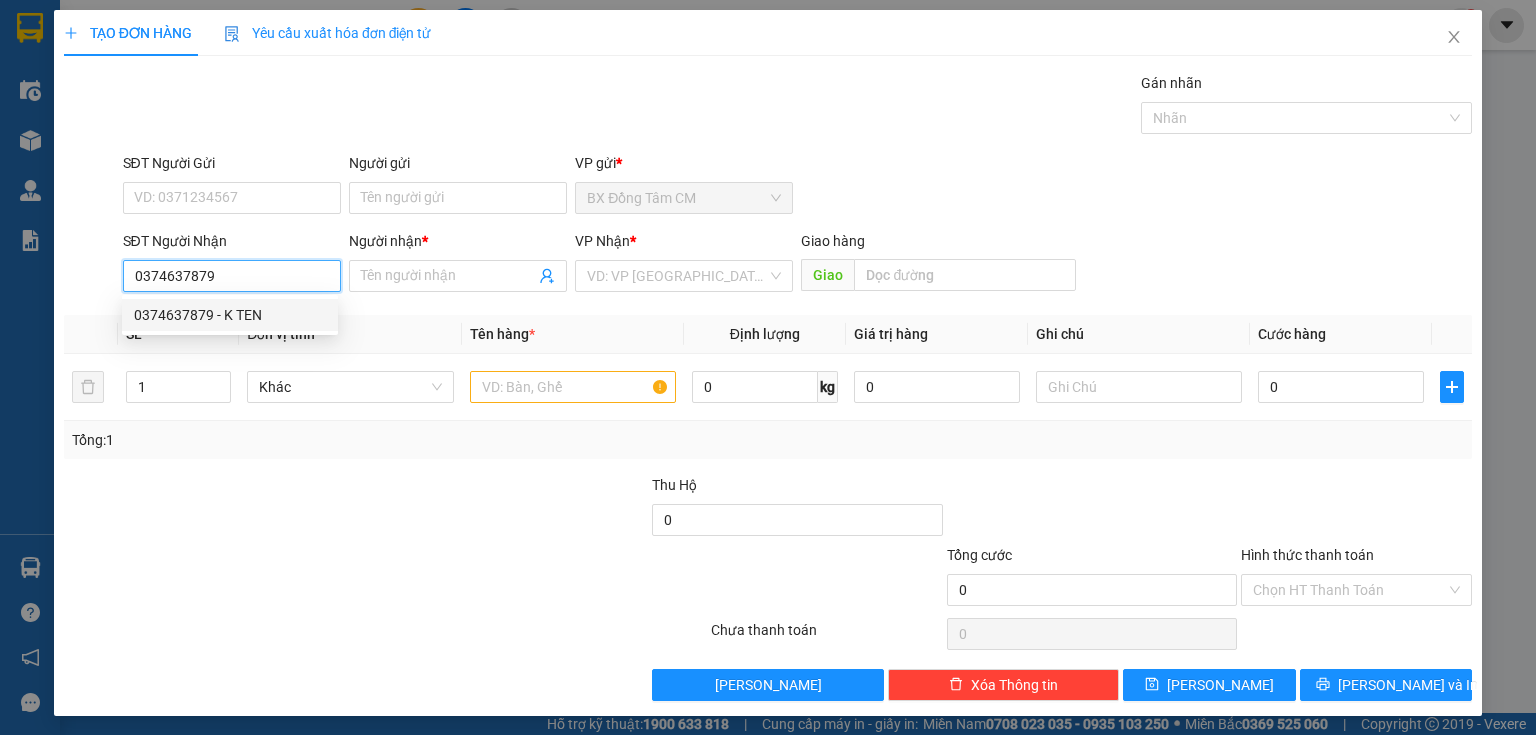 click on "0374637879 - K TEN" at bounding box center (230, 315) 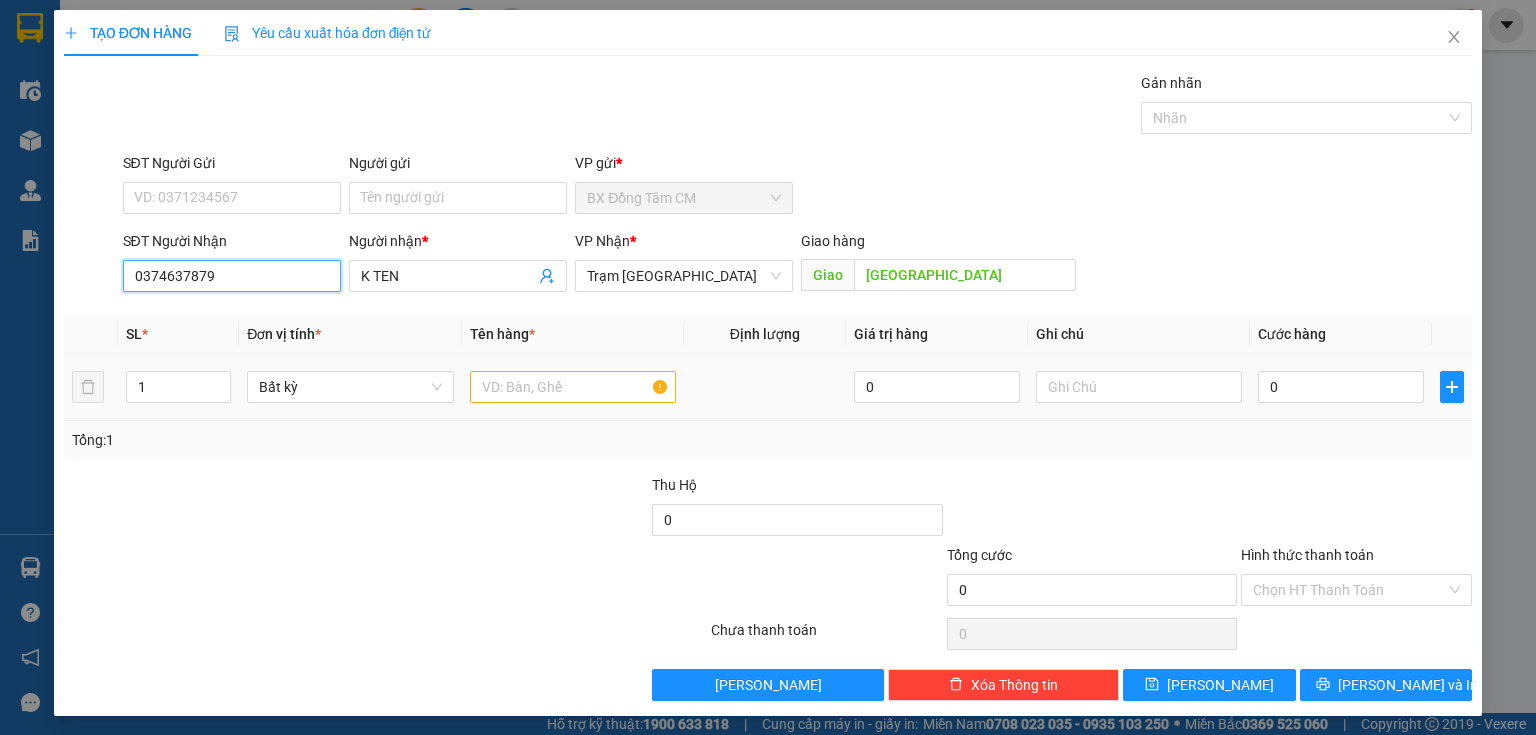 type on "0374637879" 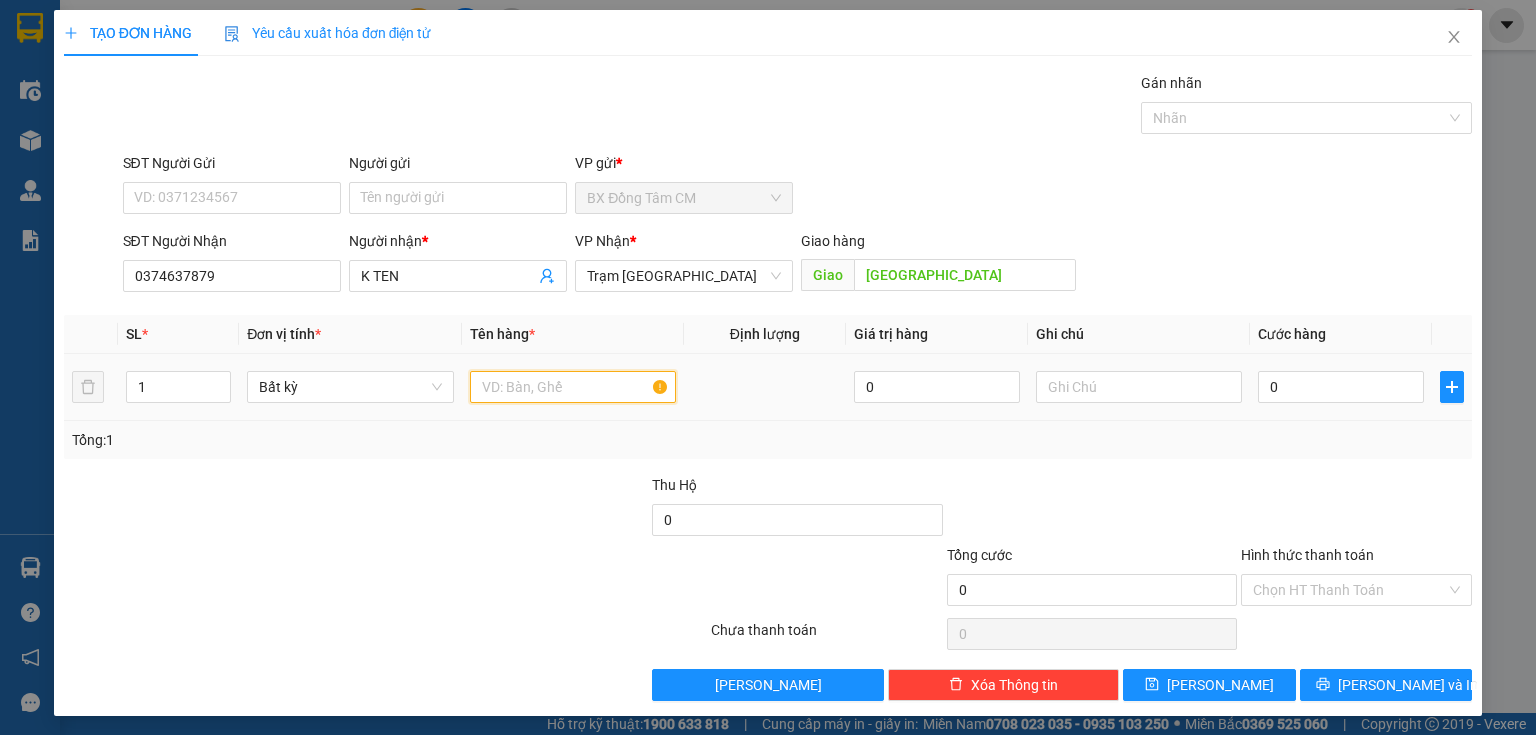 click at bounding box center [573, 387] 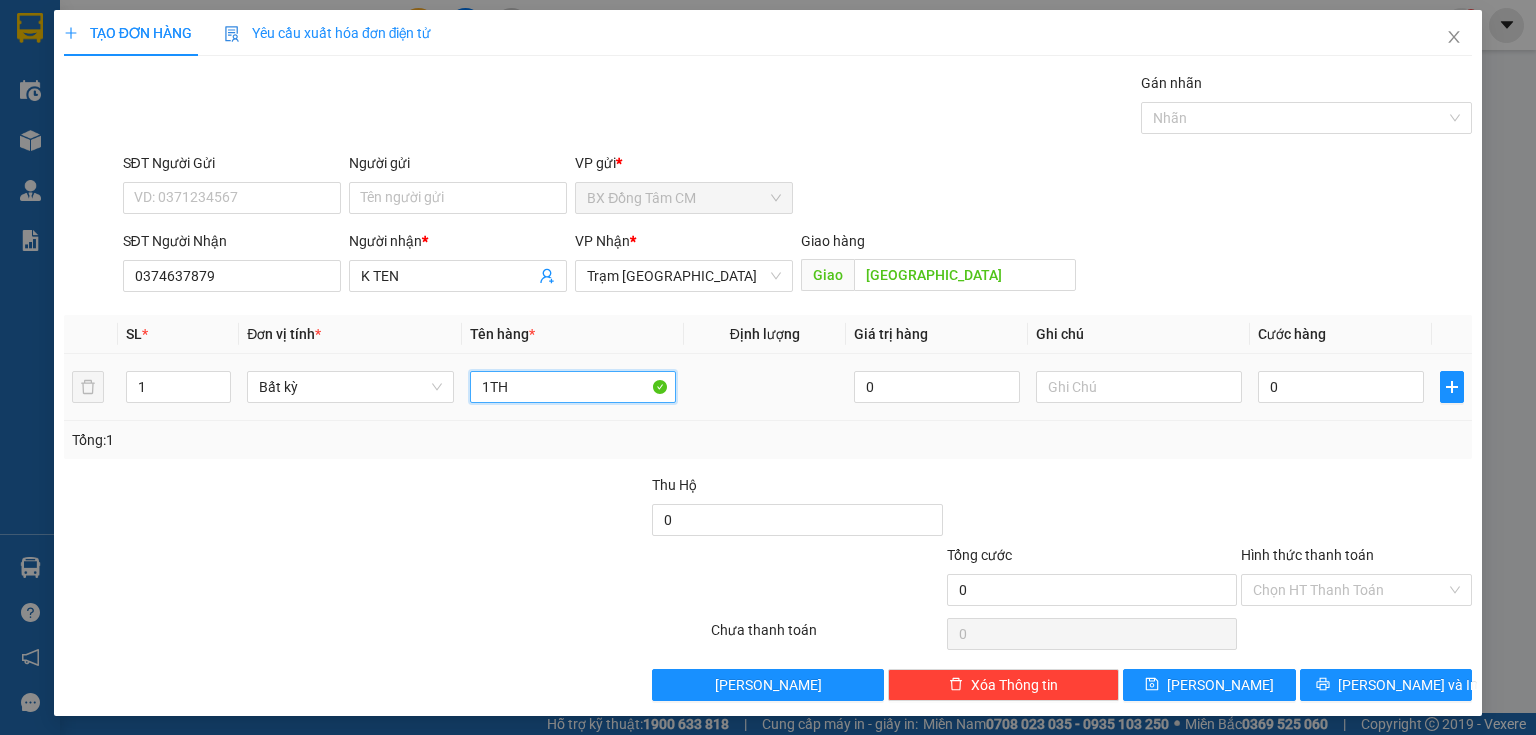 type on "1TH" 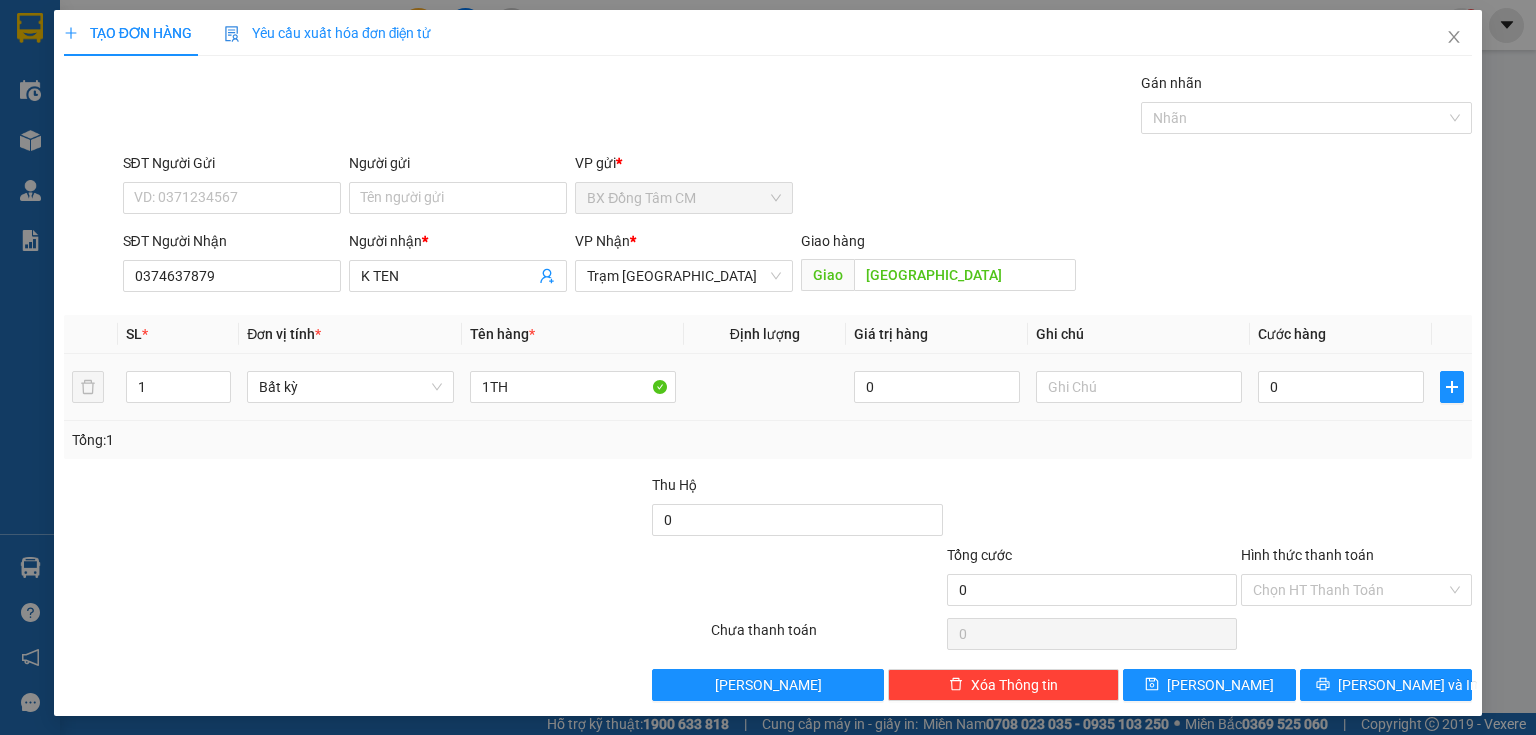 click on "0" at bounding box center (1341, 387) 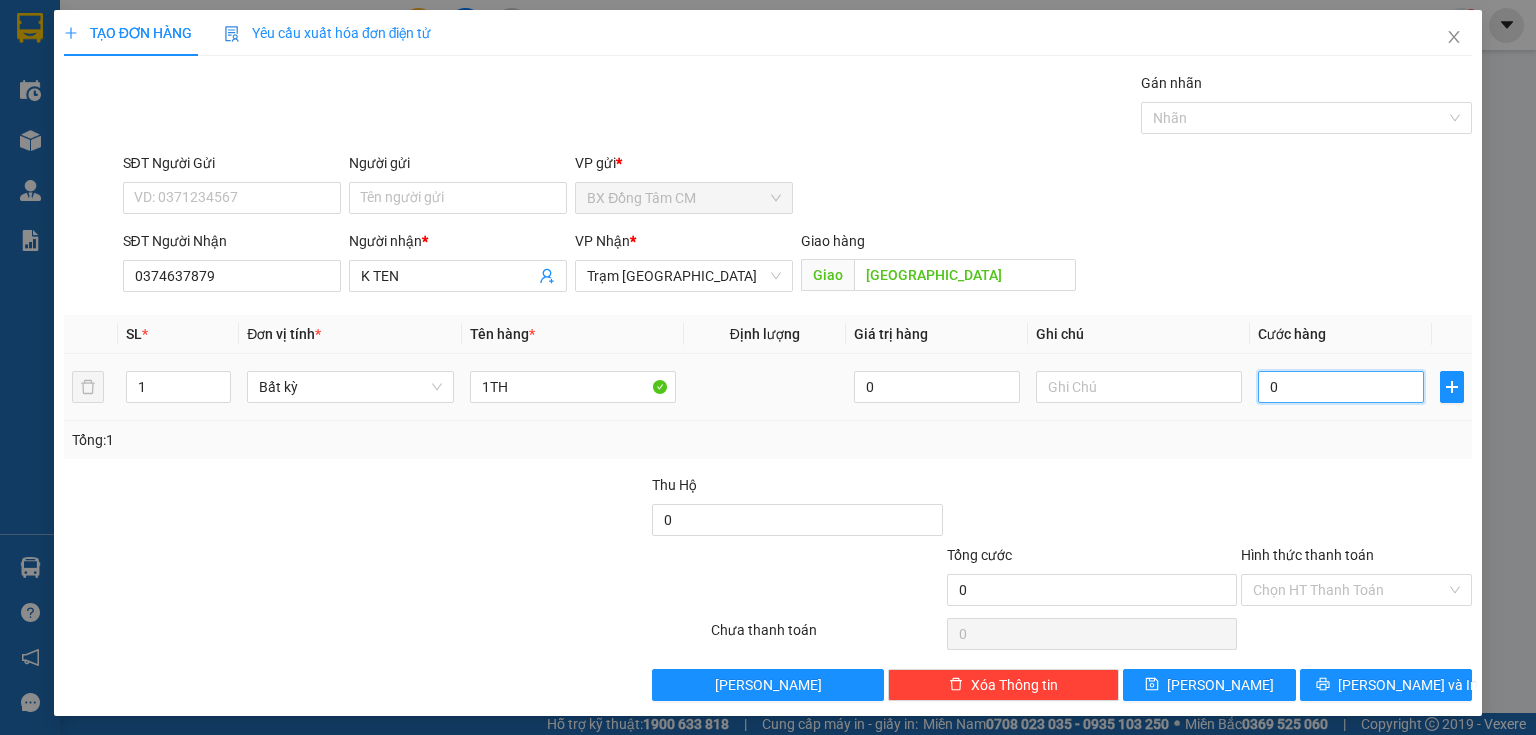 click on "0" at bounding box center [1341, 387] 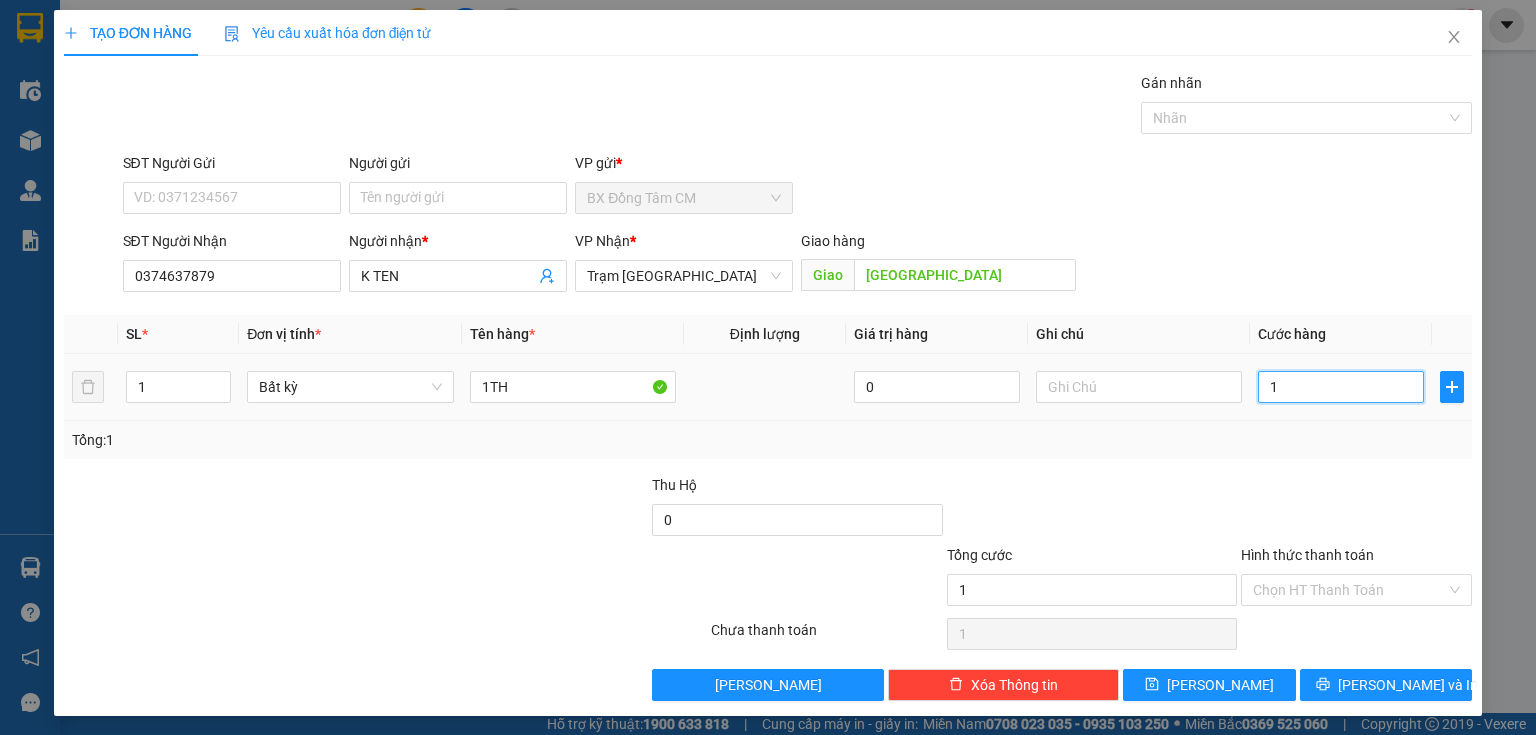 type on "1" 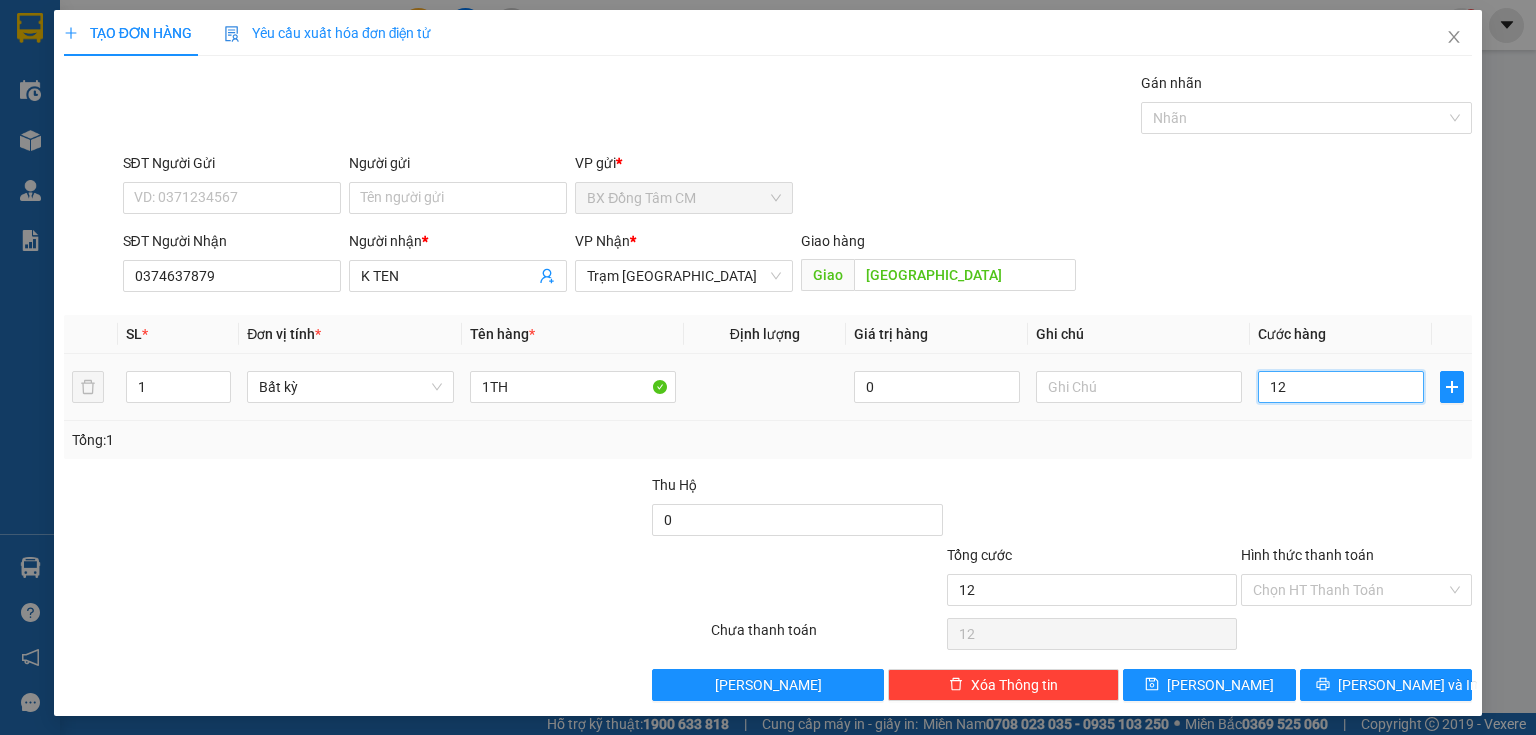 type on "120" 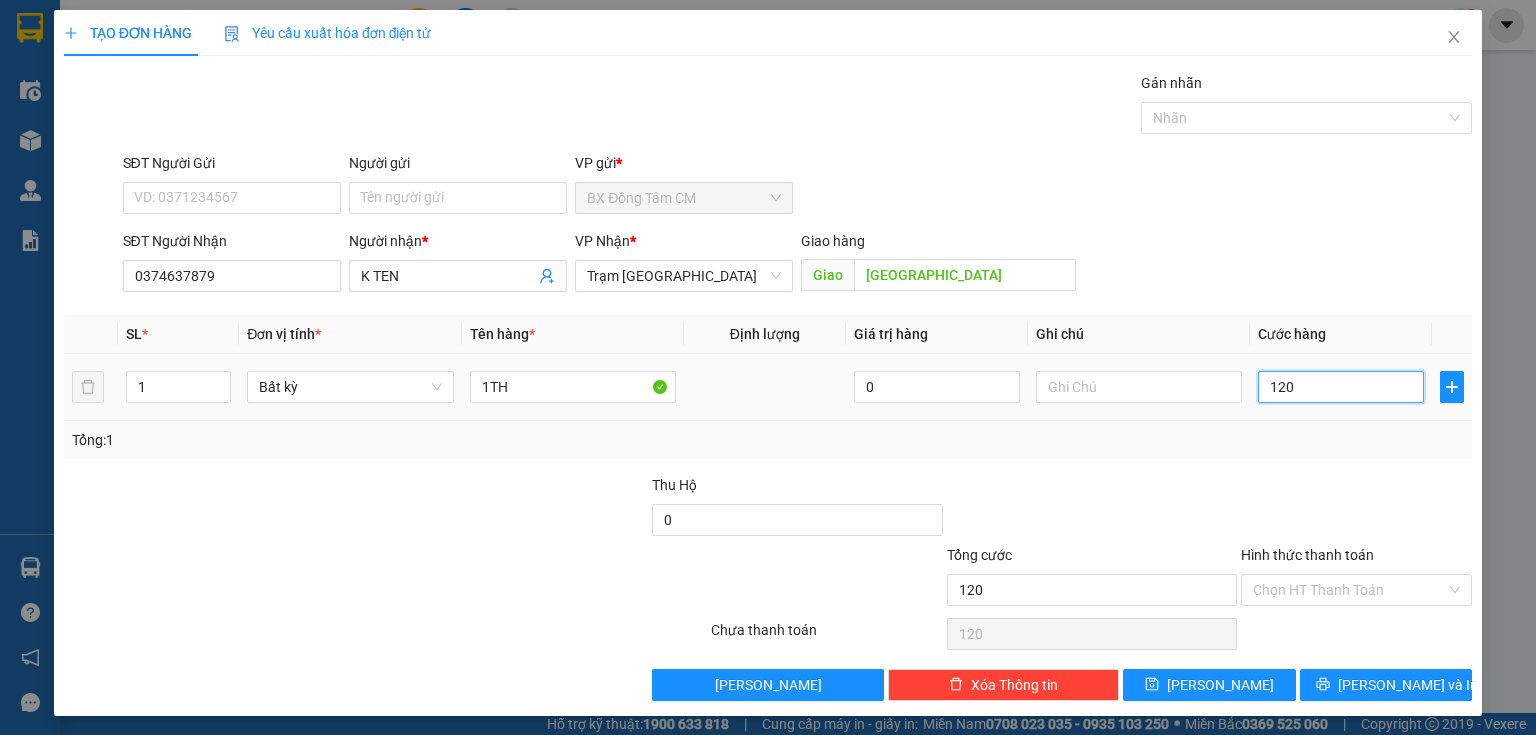 type on "1.200" 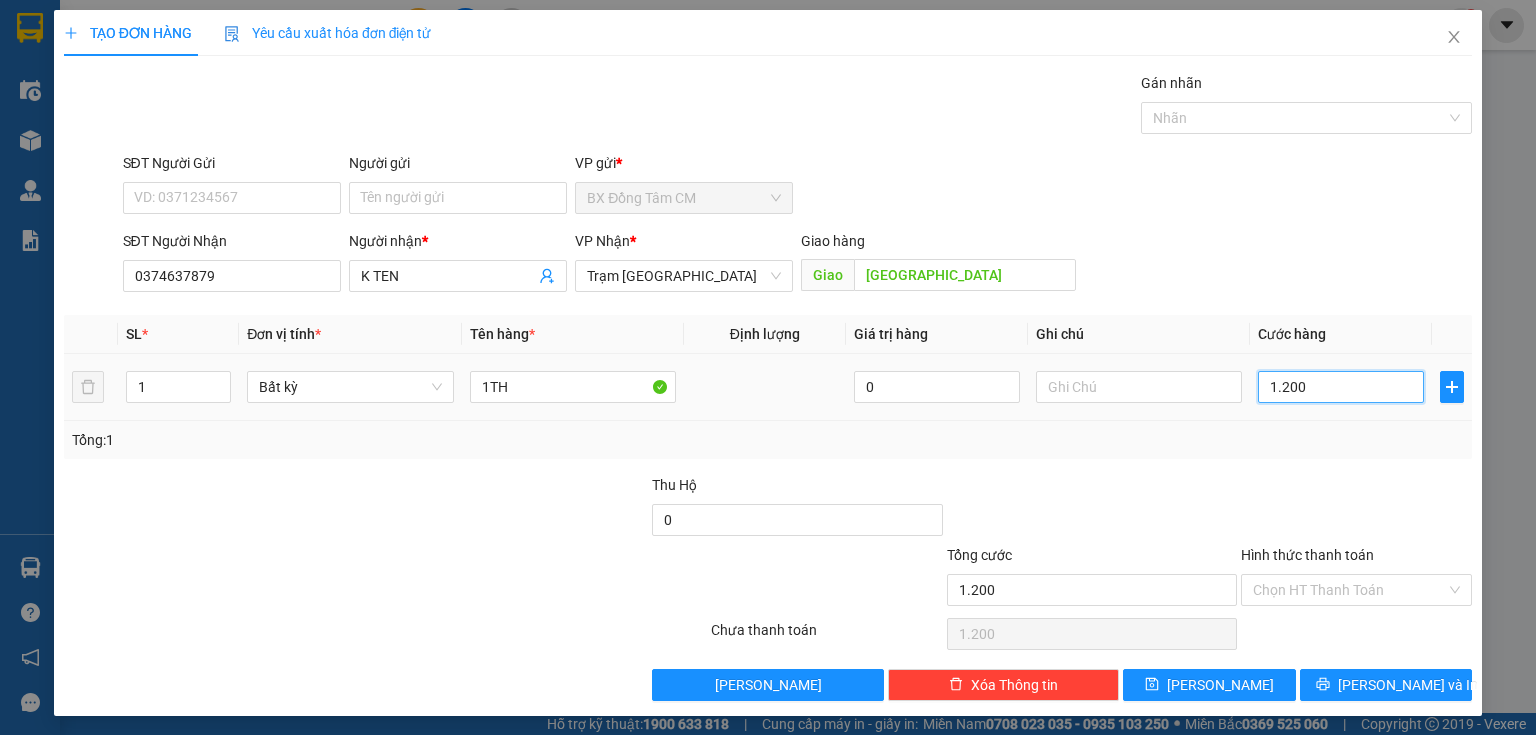 type on "12.000" 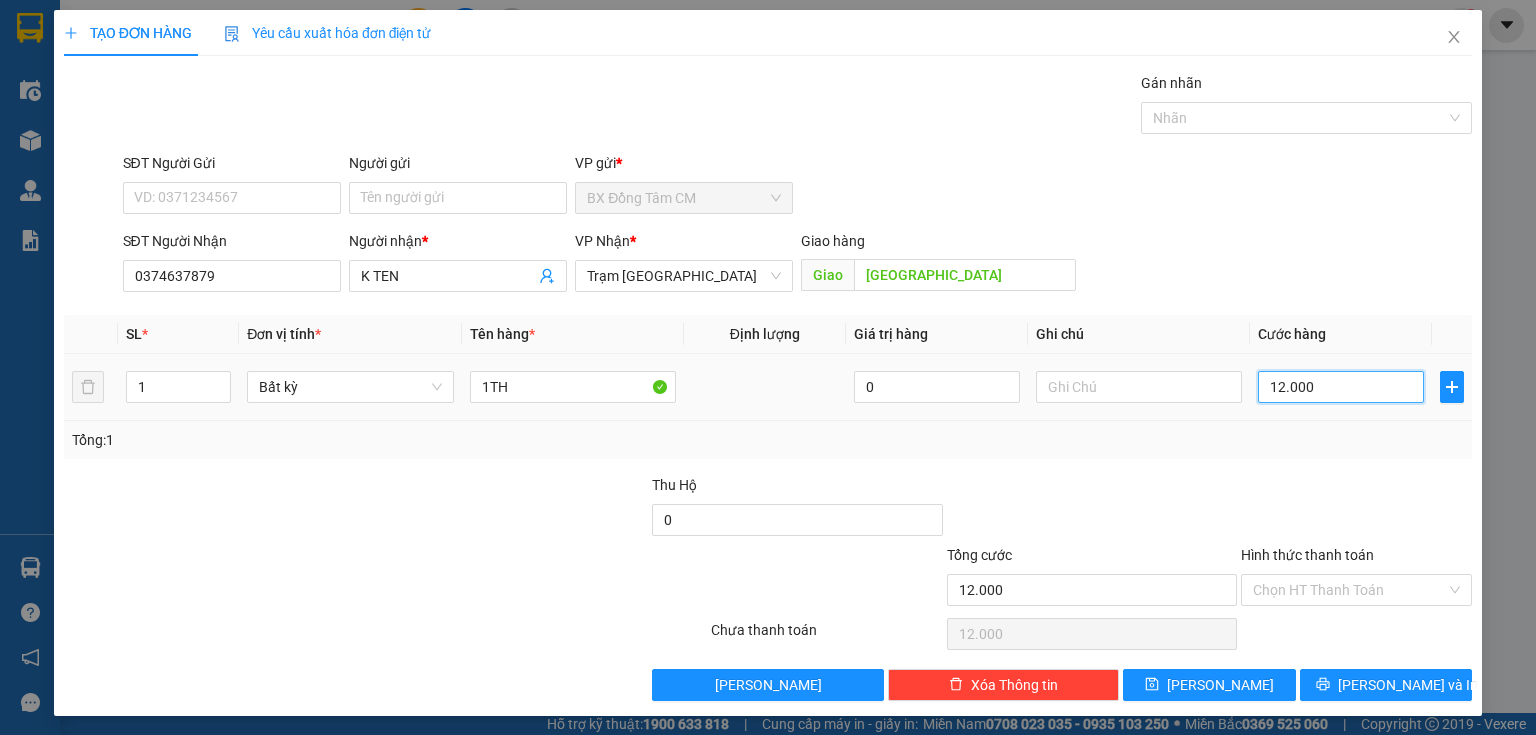 type on "120.000" 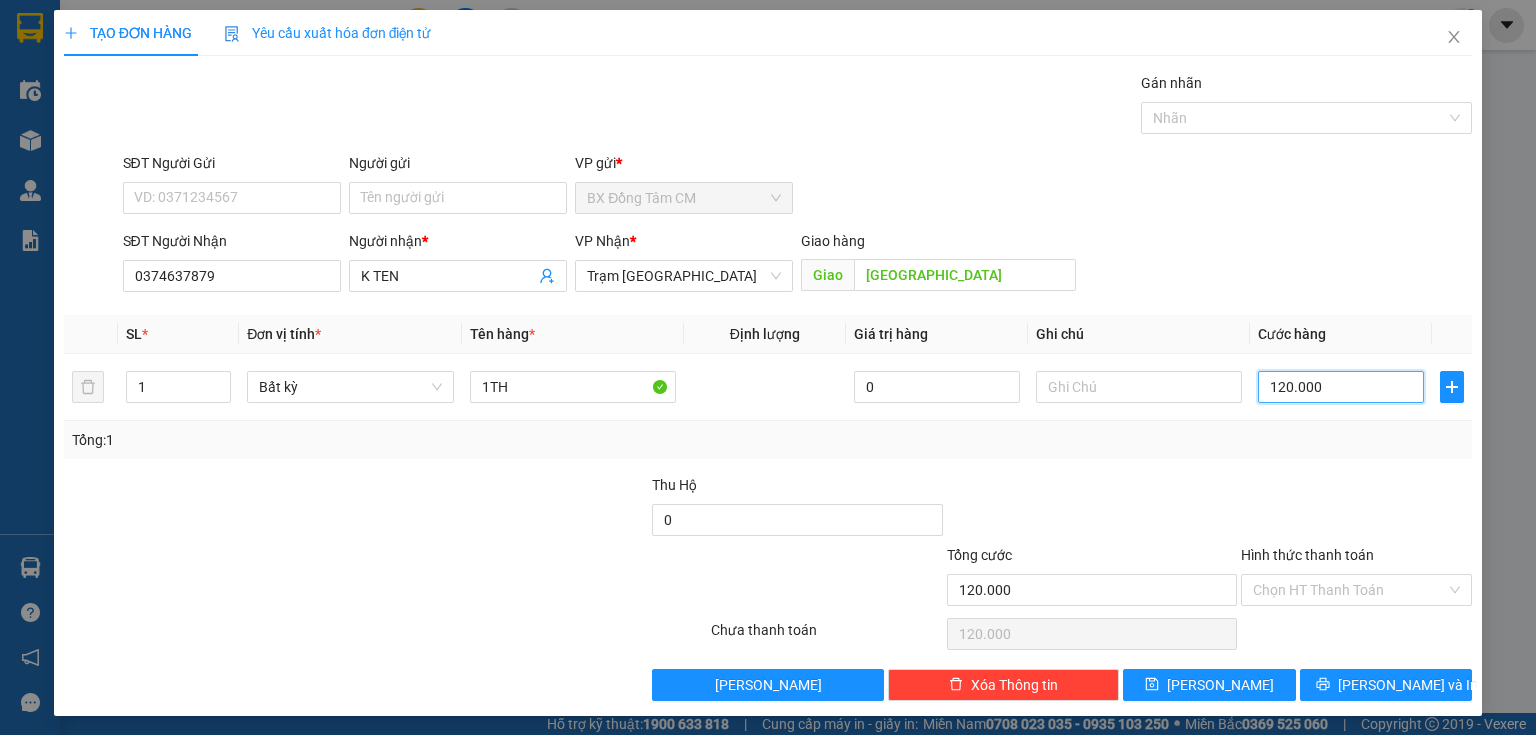 type on "120.000" 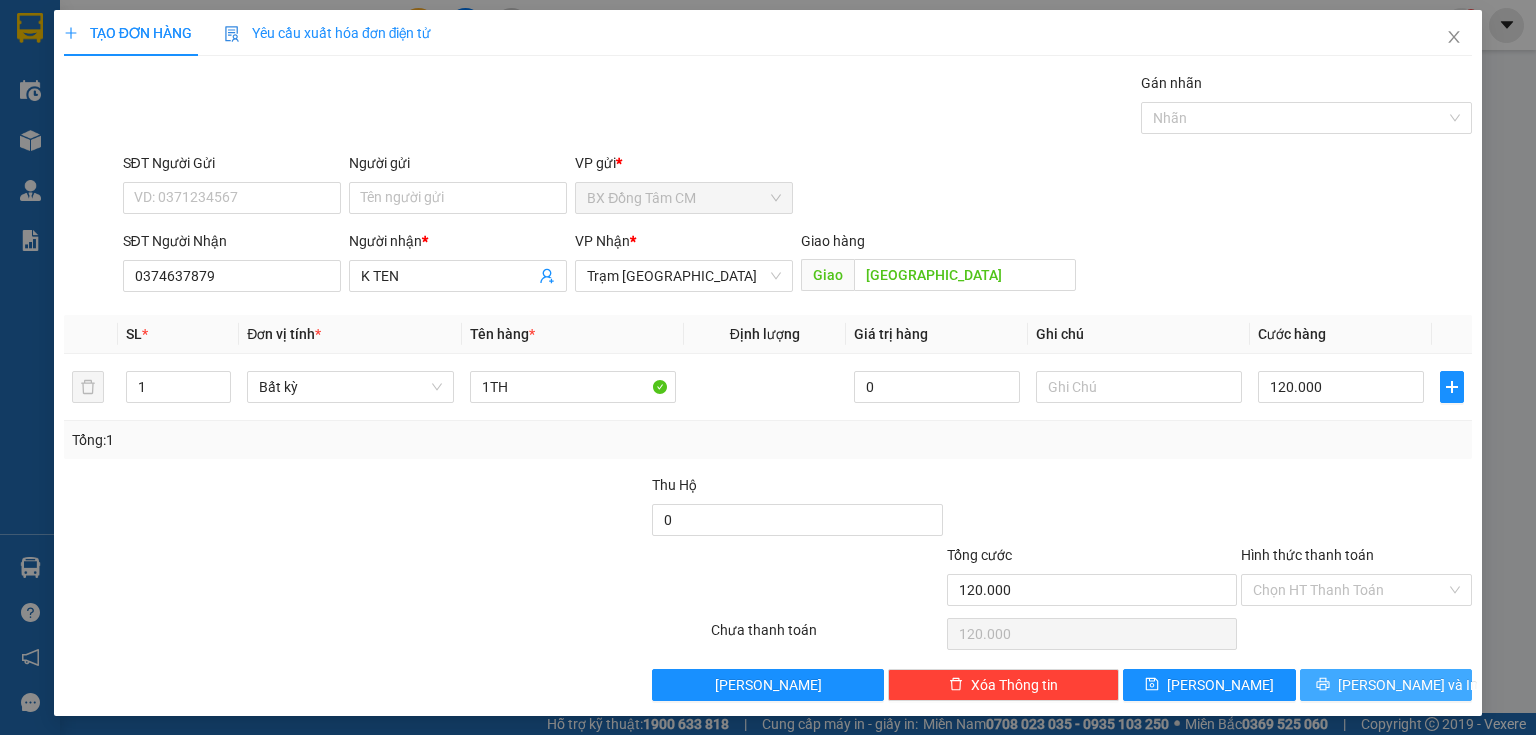 click on "[PERSON_NAME] và In" at bounding box center [1386, 685] 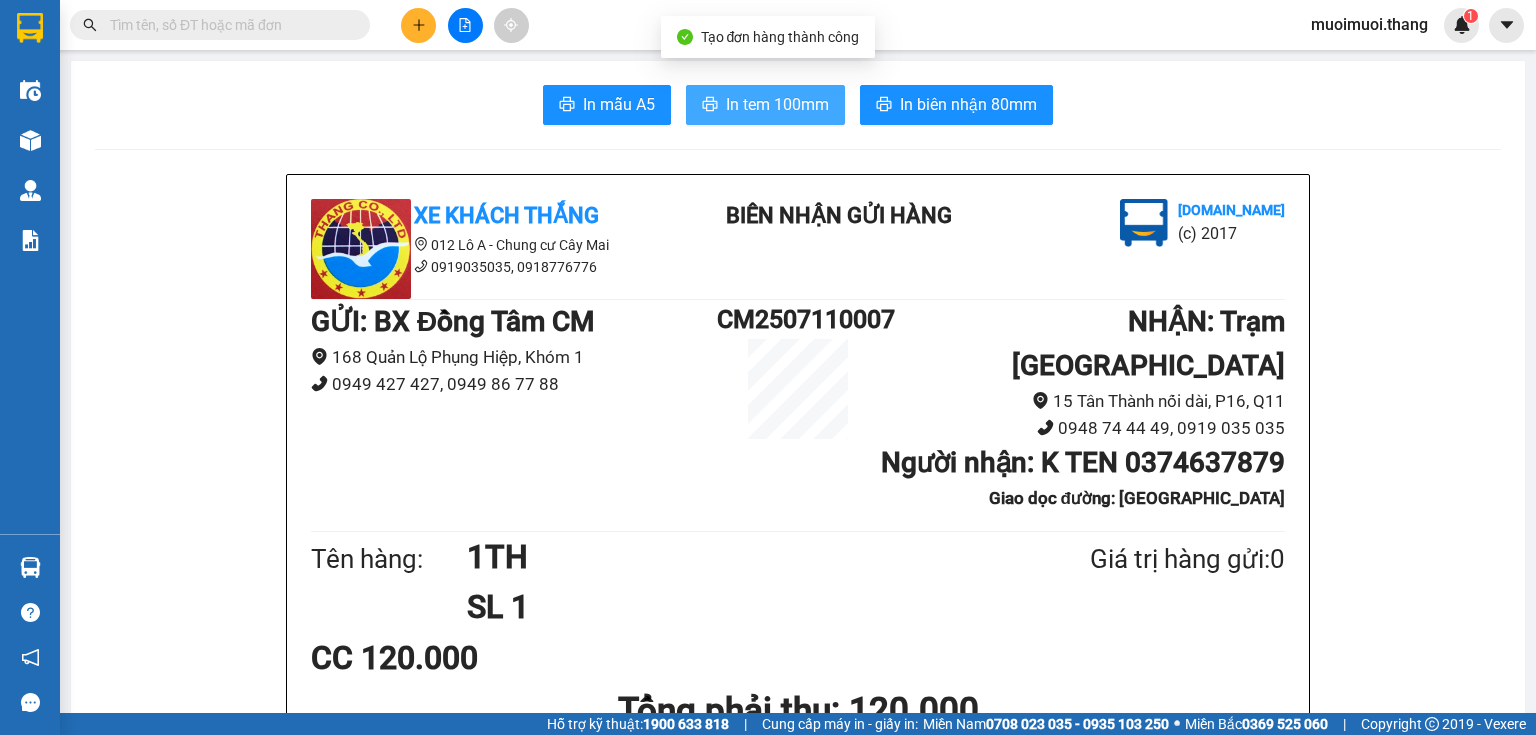 click on "In tem 100mm" at bounding box center [777, 104] 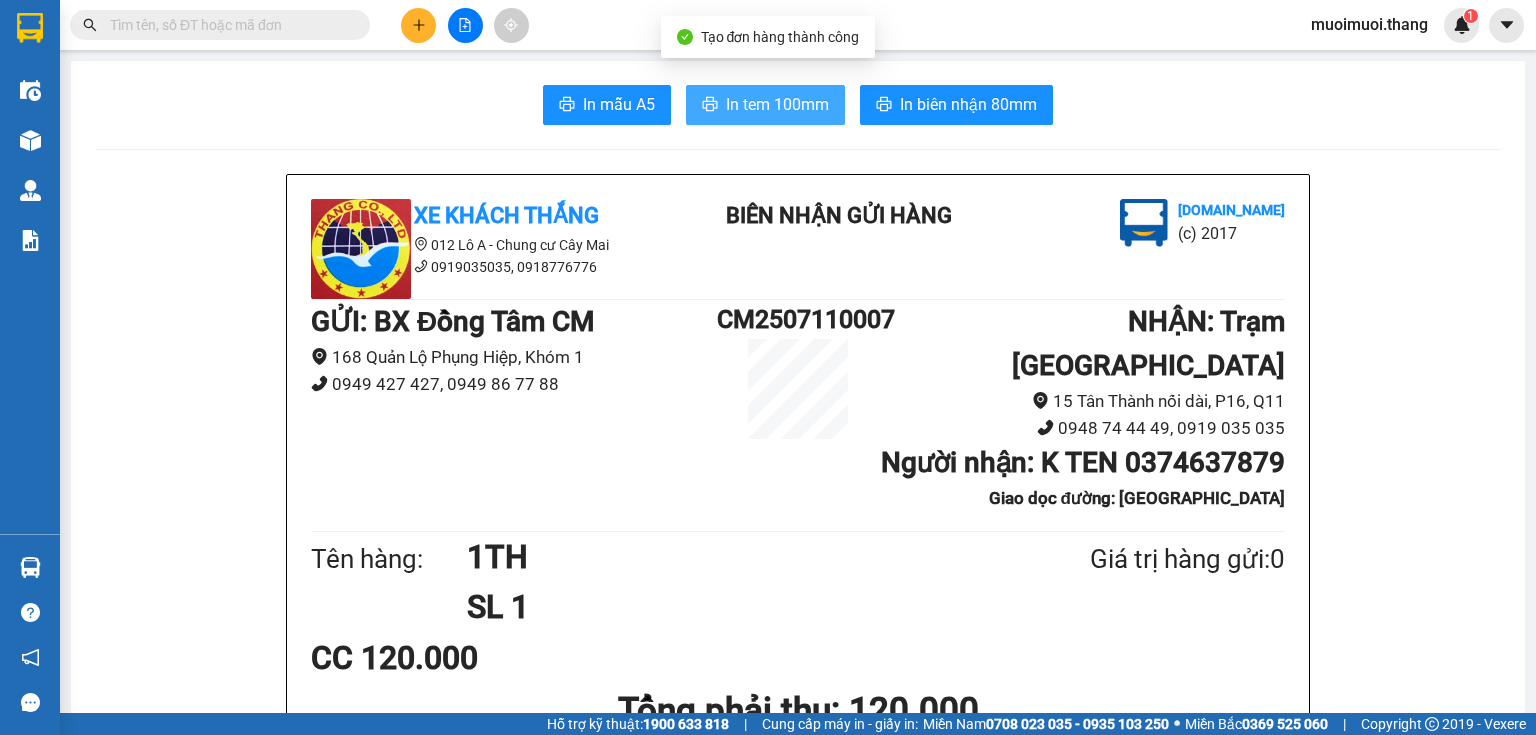 scroll, scrollTop: 0, scrollLeft: 0, axis: both 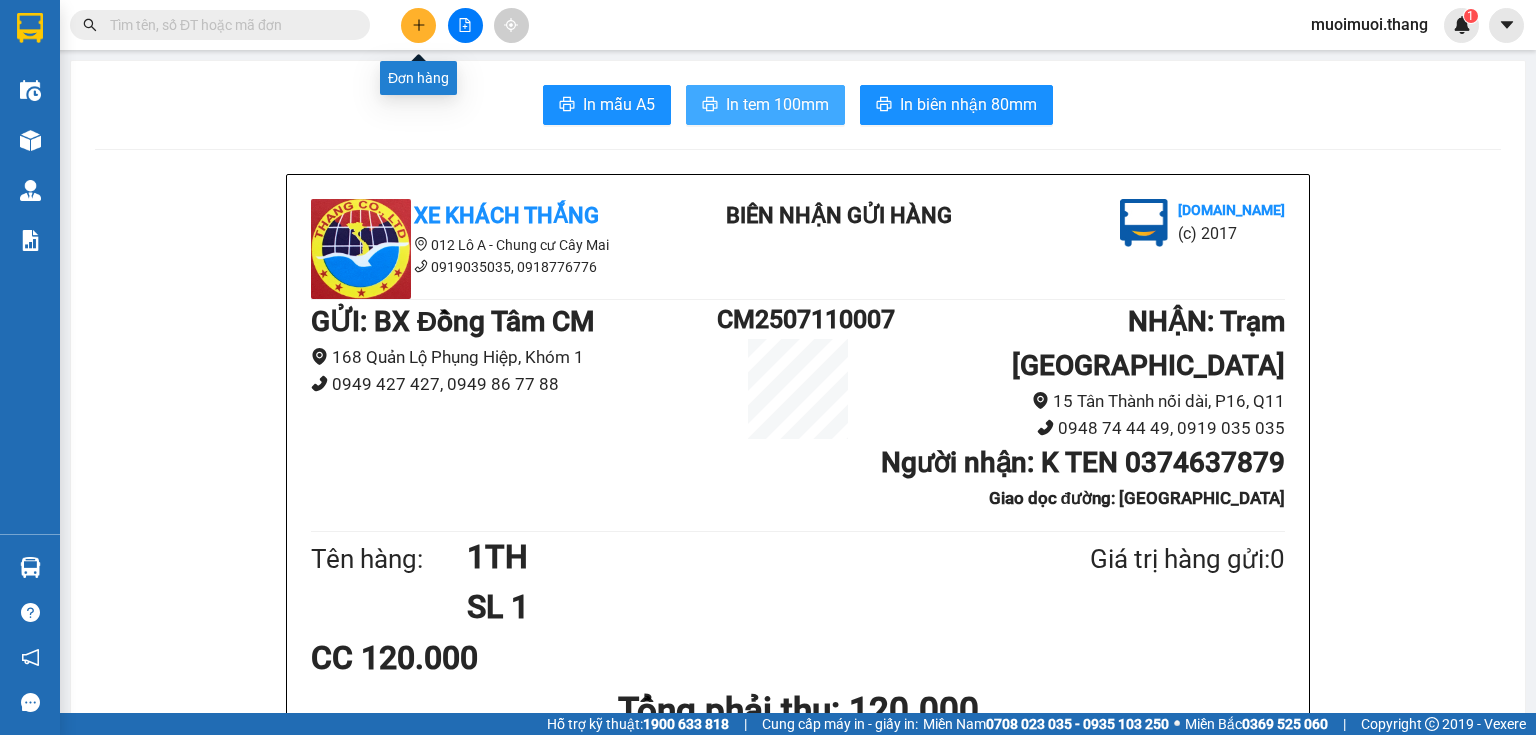 click at bounding box center (418, 25) 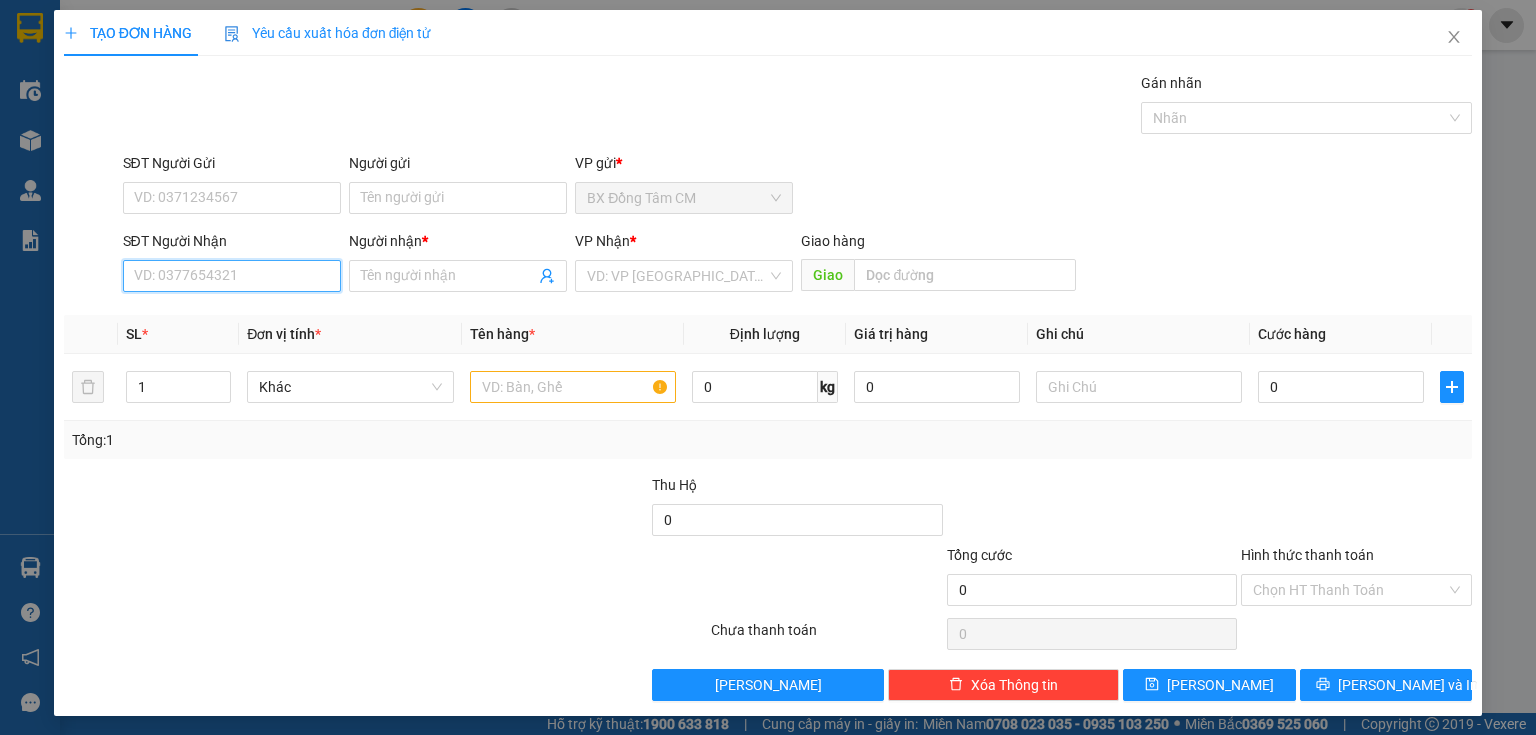click on "SĐT Người Nhận" at bounding box center (232, 276) 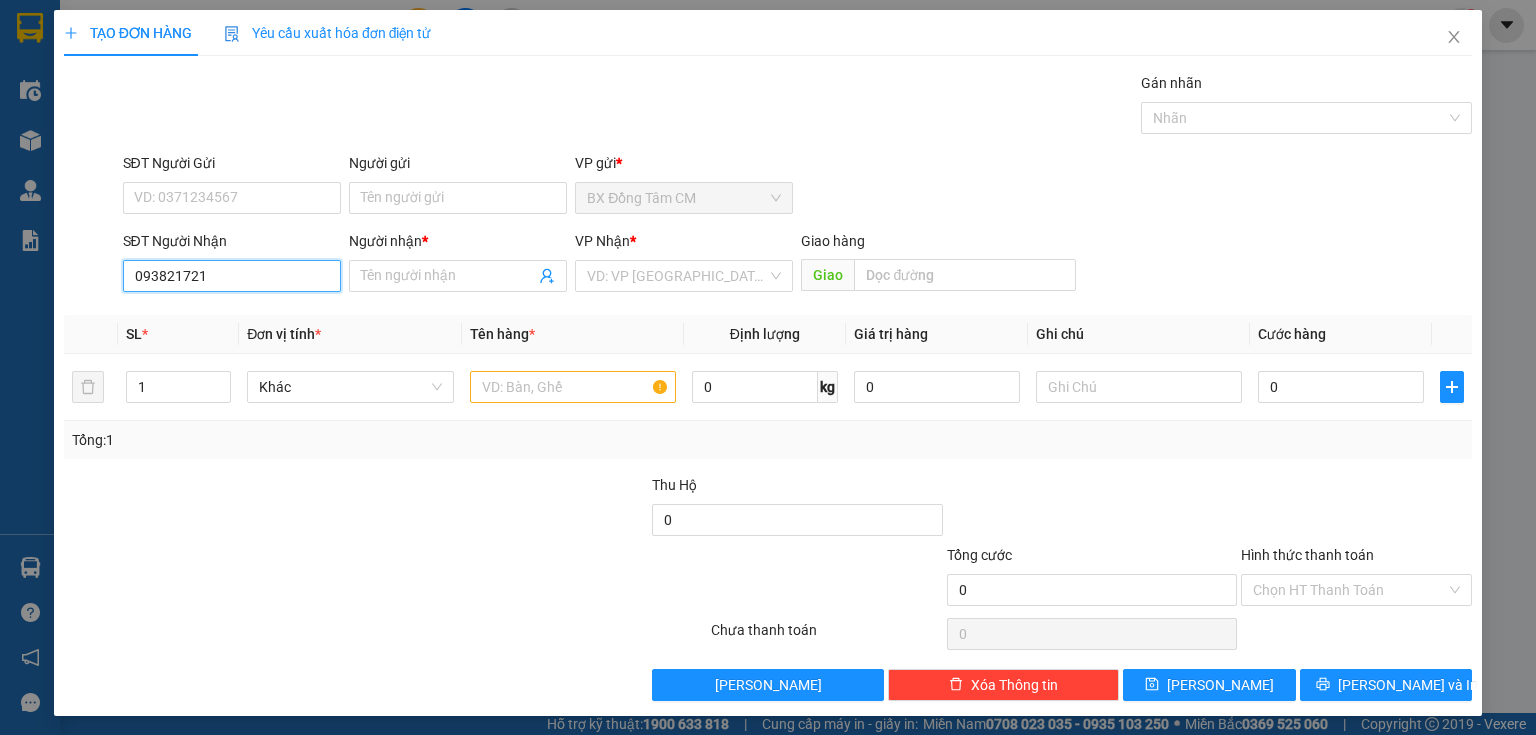 type on "0938217217" 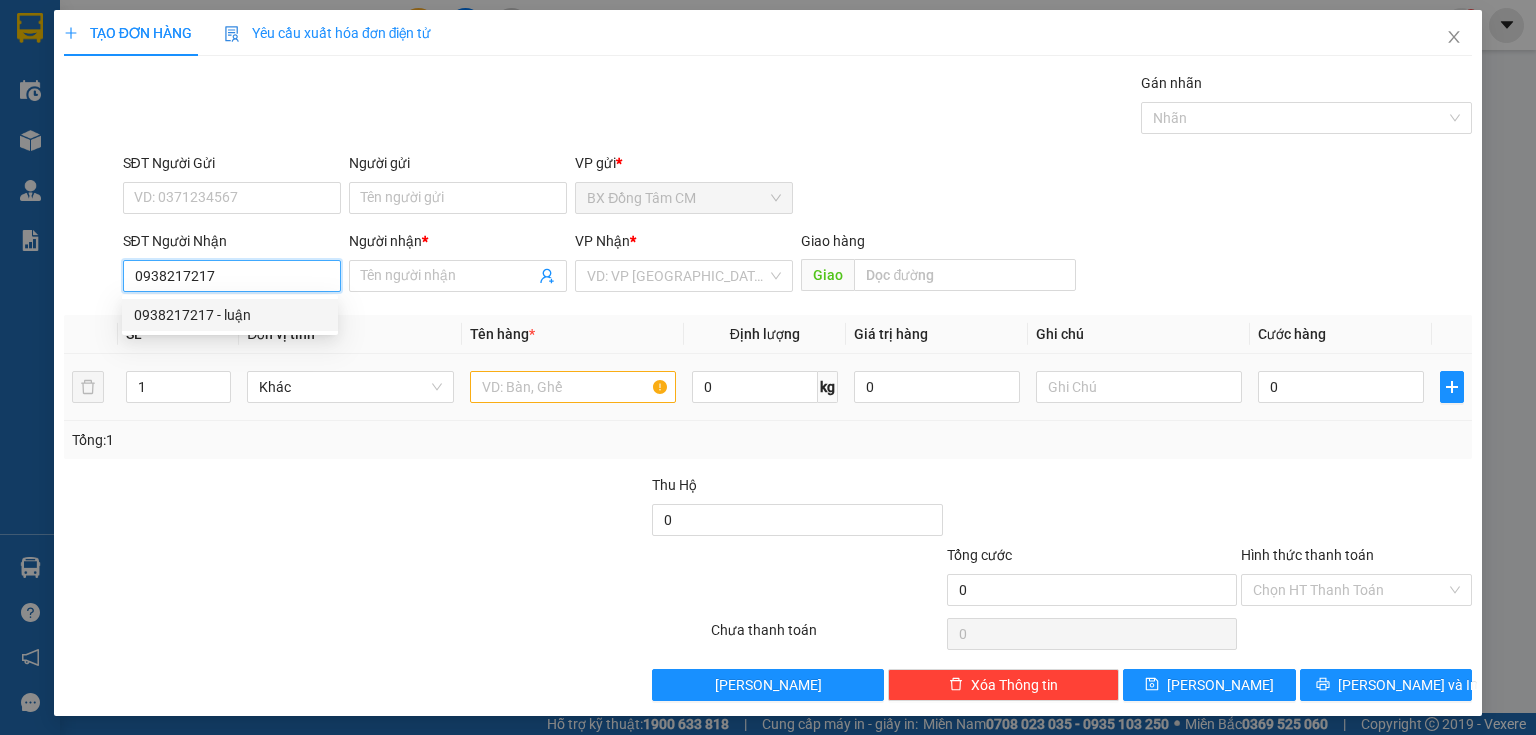 drag, startPoint x: 239, startPoint y: 315, endPoint x: 560, endPoint y: 370, distance: 325.67776 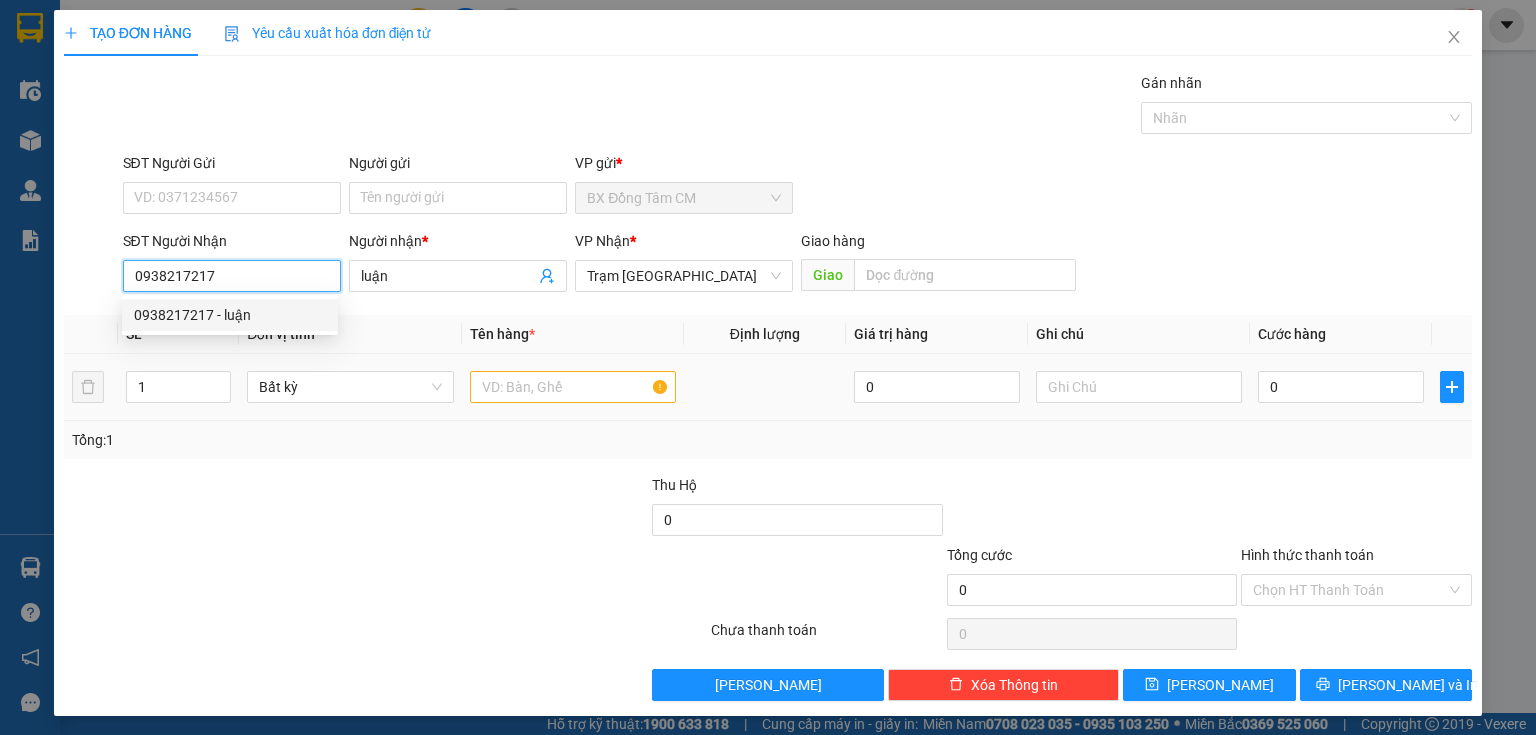 type on "0938217217" 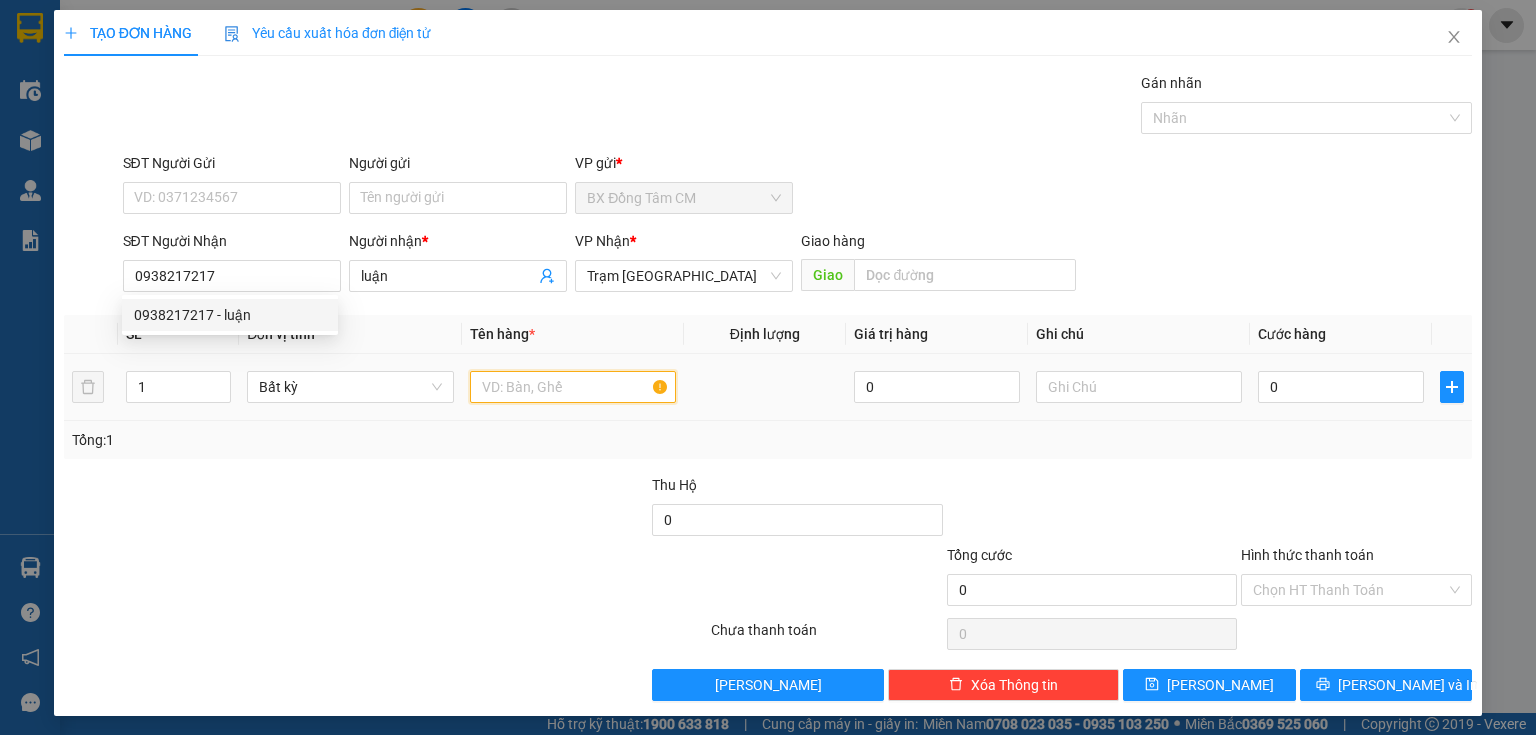 click at bounding box center (573, 387) 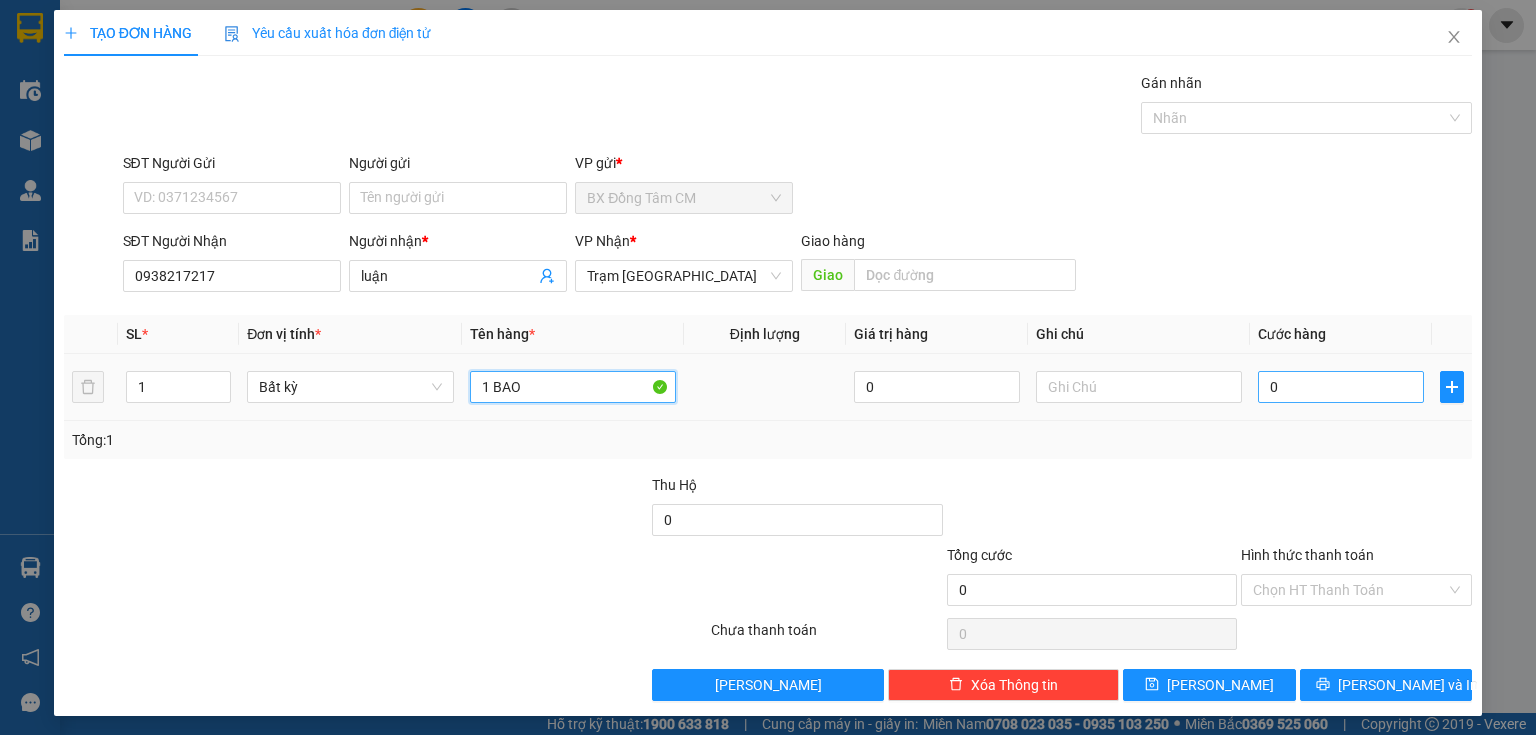 type on "1 BAO" 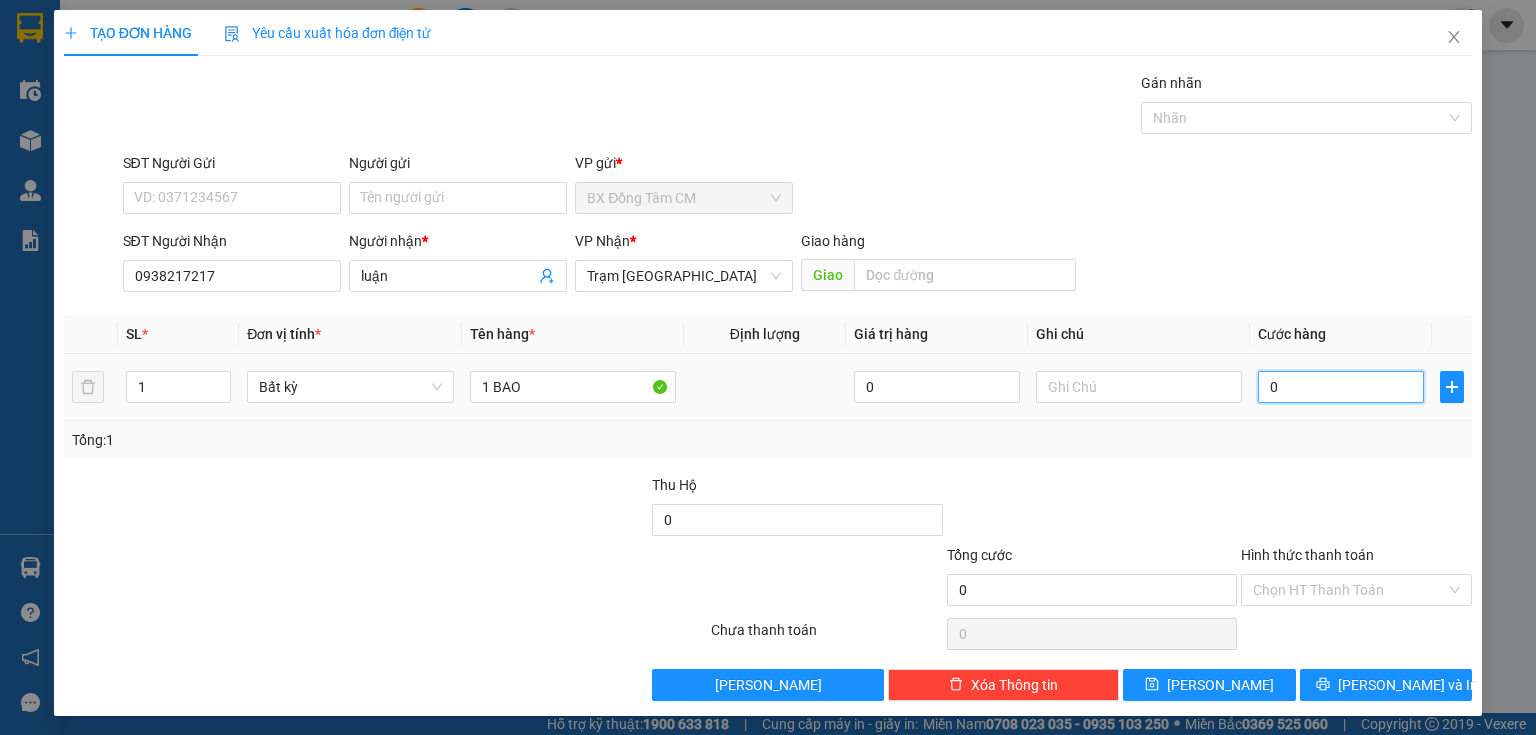 click on "0" at bounding box center (1341, 387) 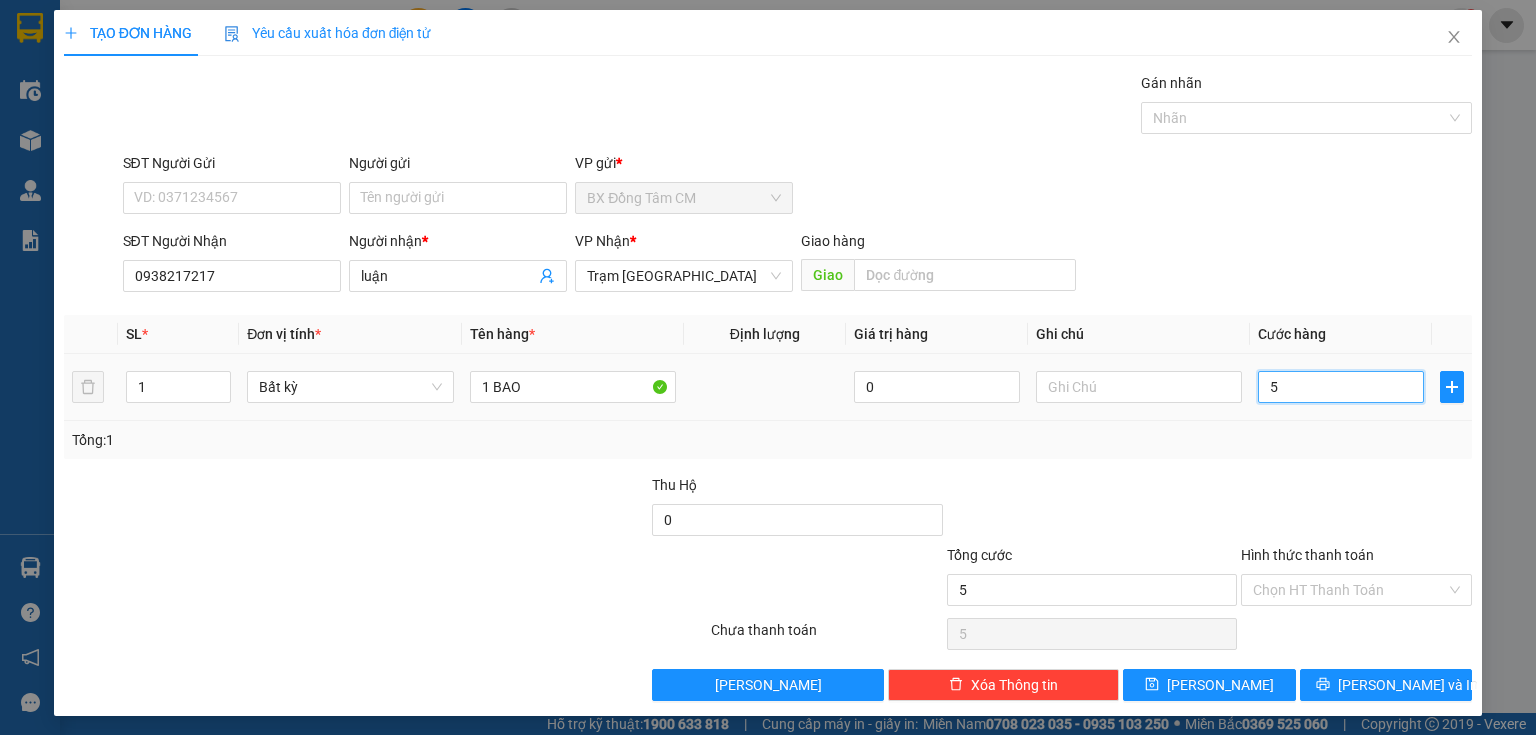 type on "50" 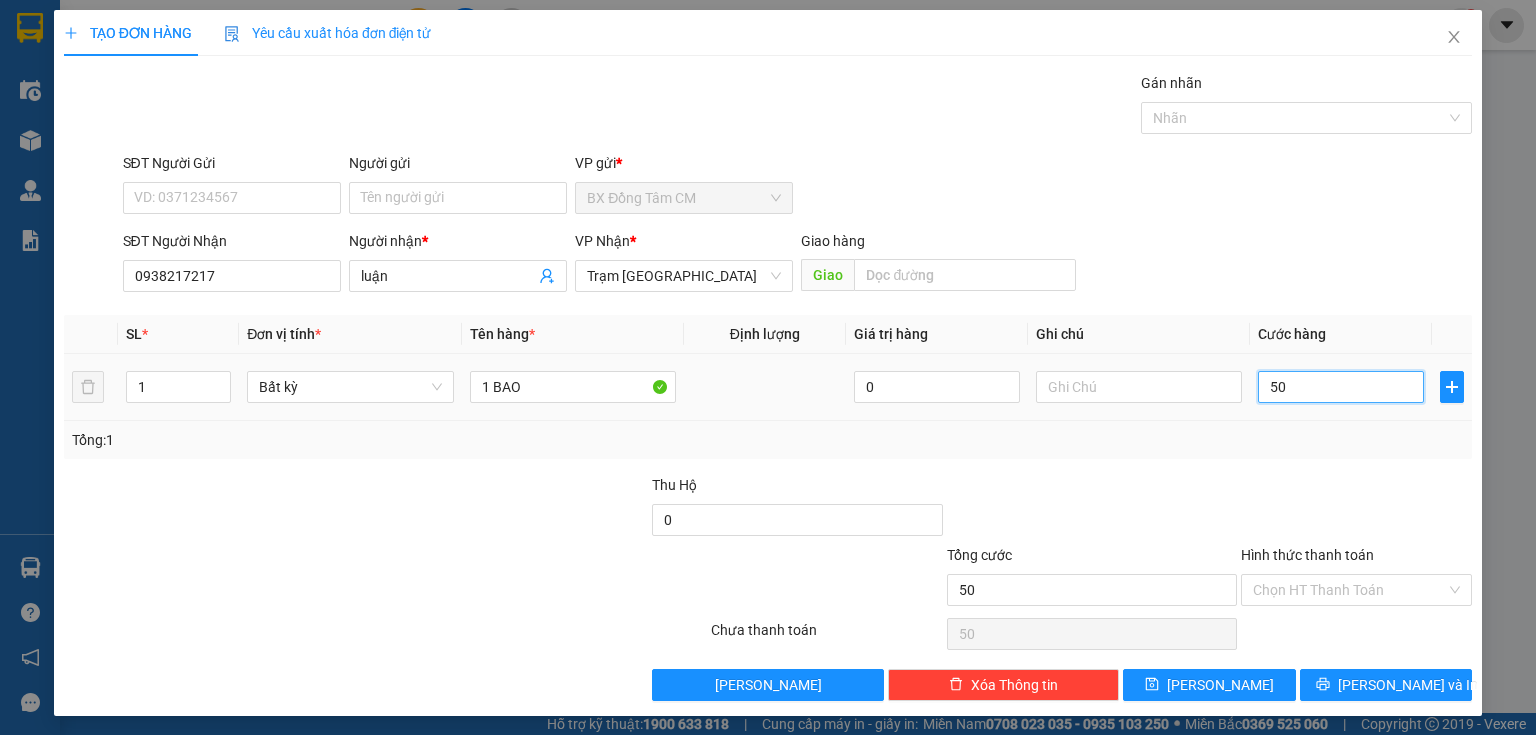 type on "500" 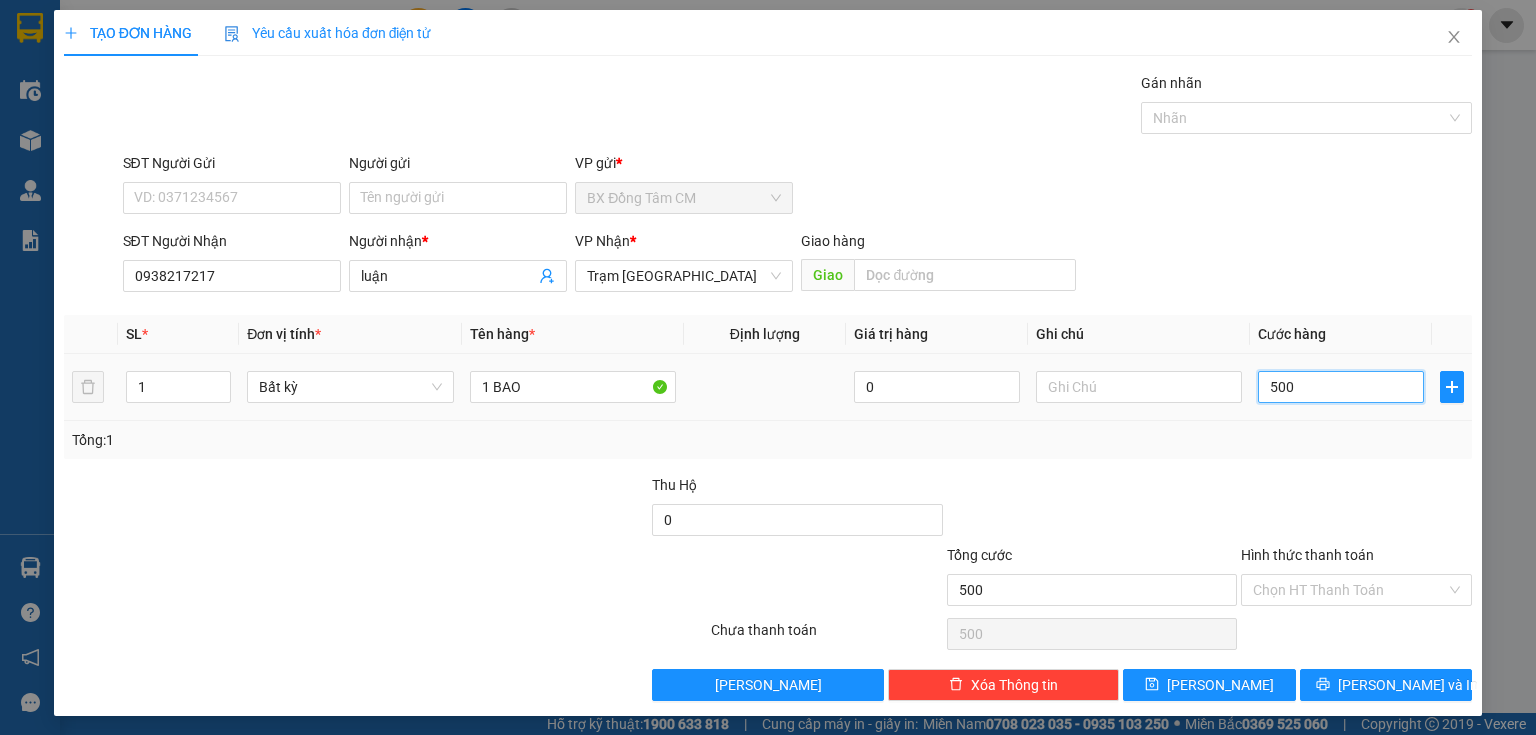 type on "5.000" 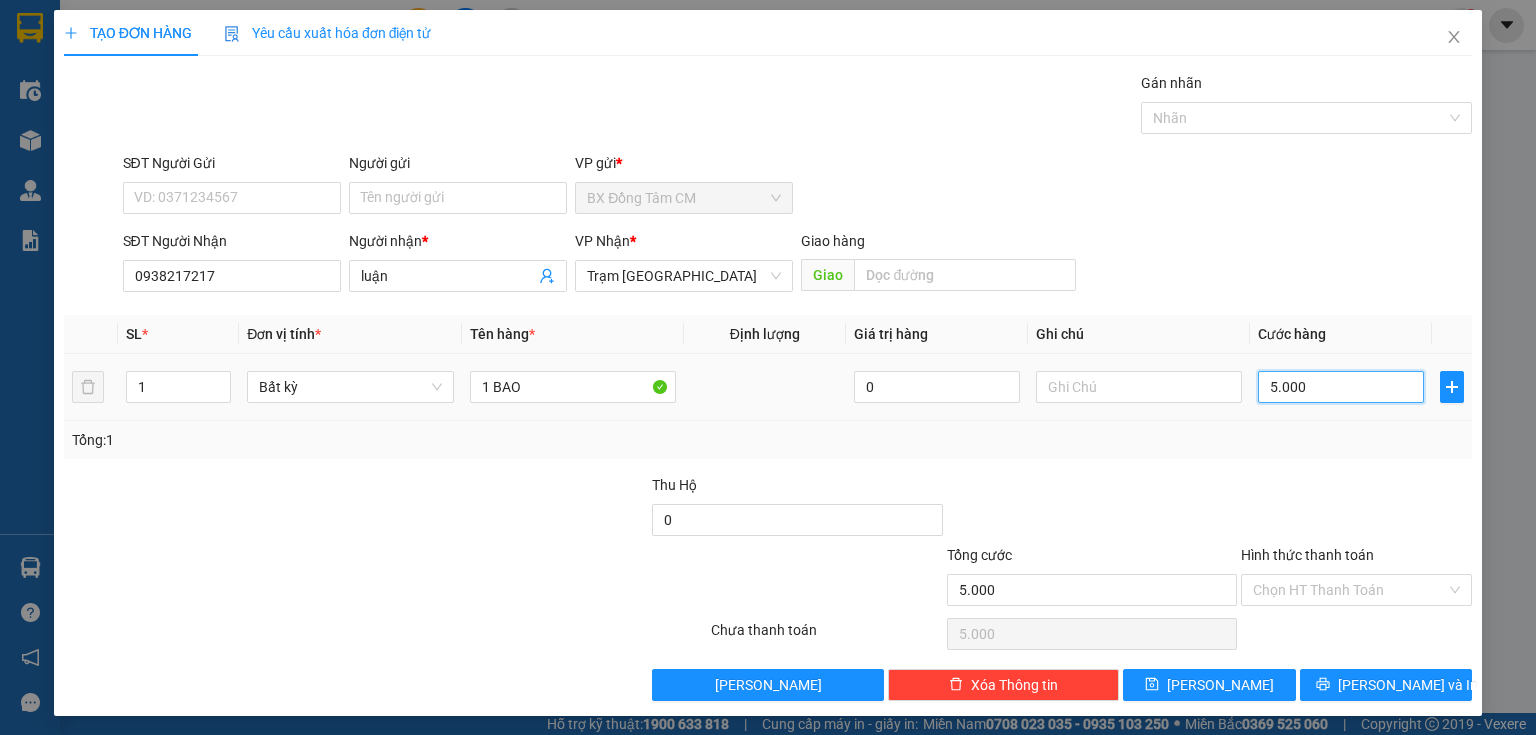 type on "50.000" 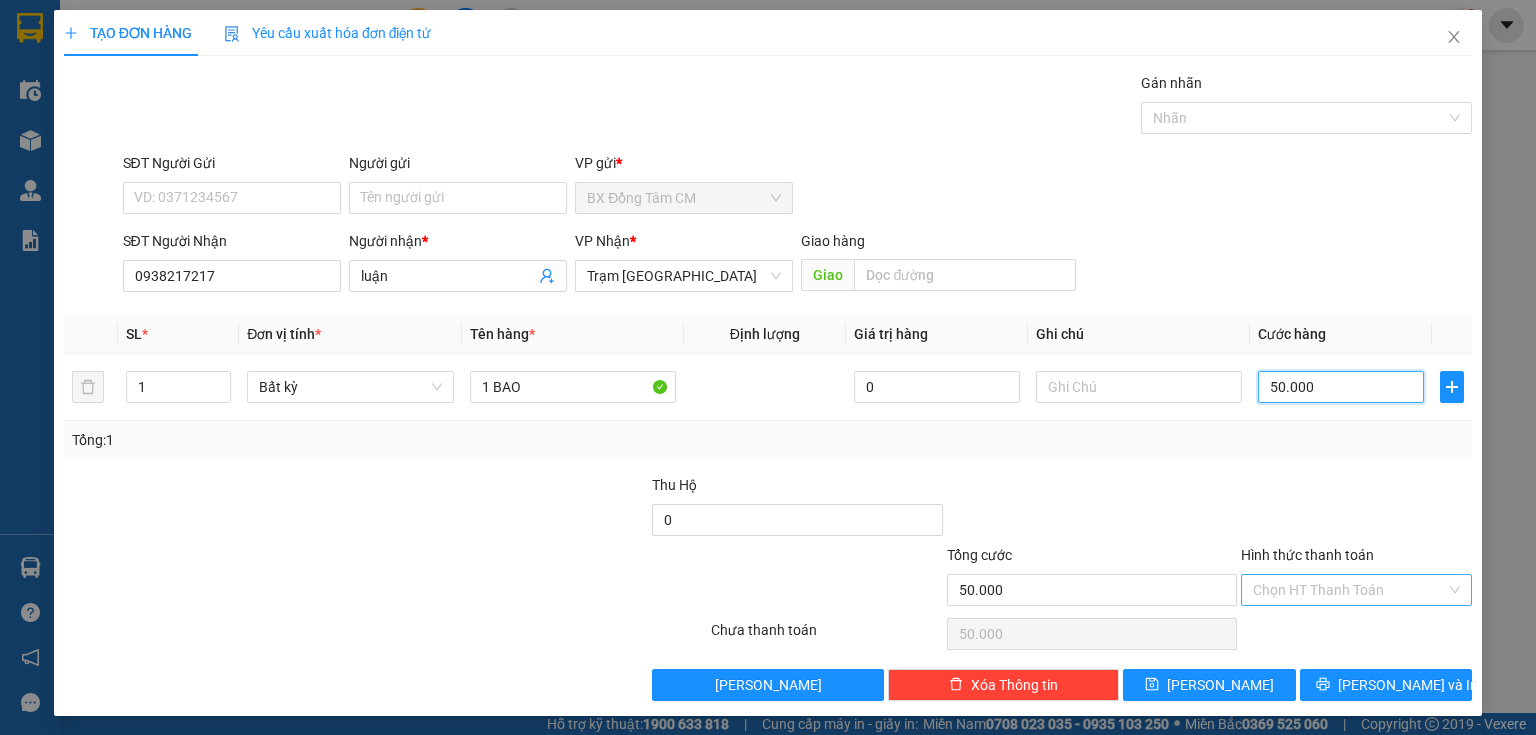 type on "50.000" 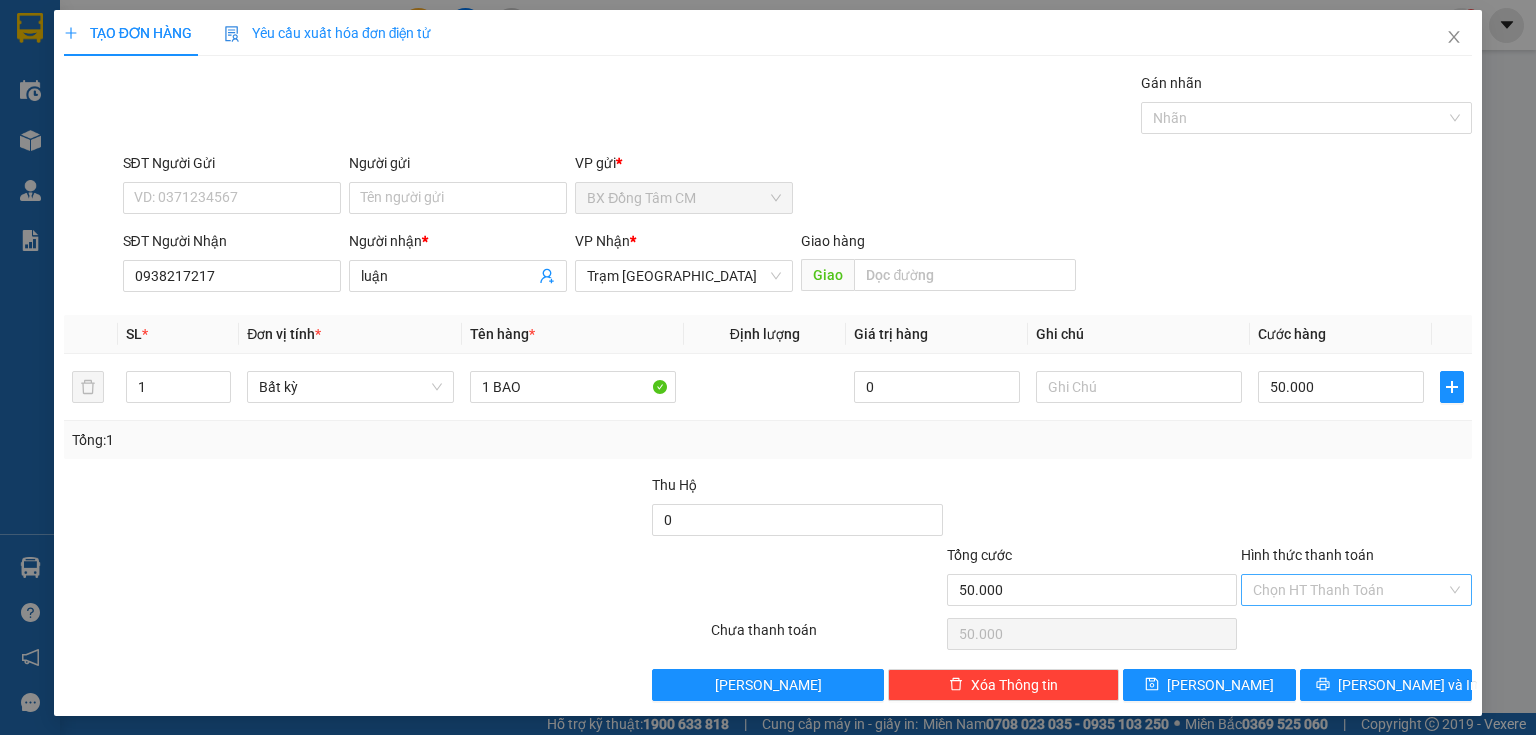 click on "Hình thức thanh toán" at bounding box center [1349, 590] 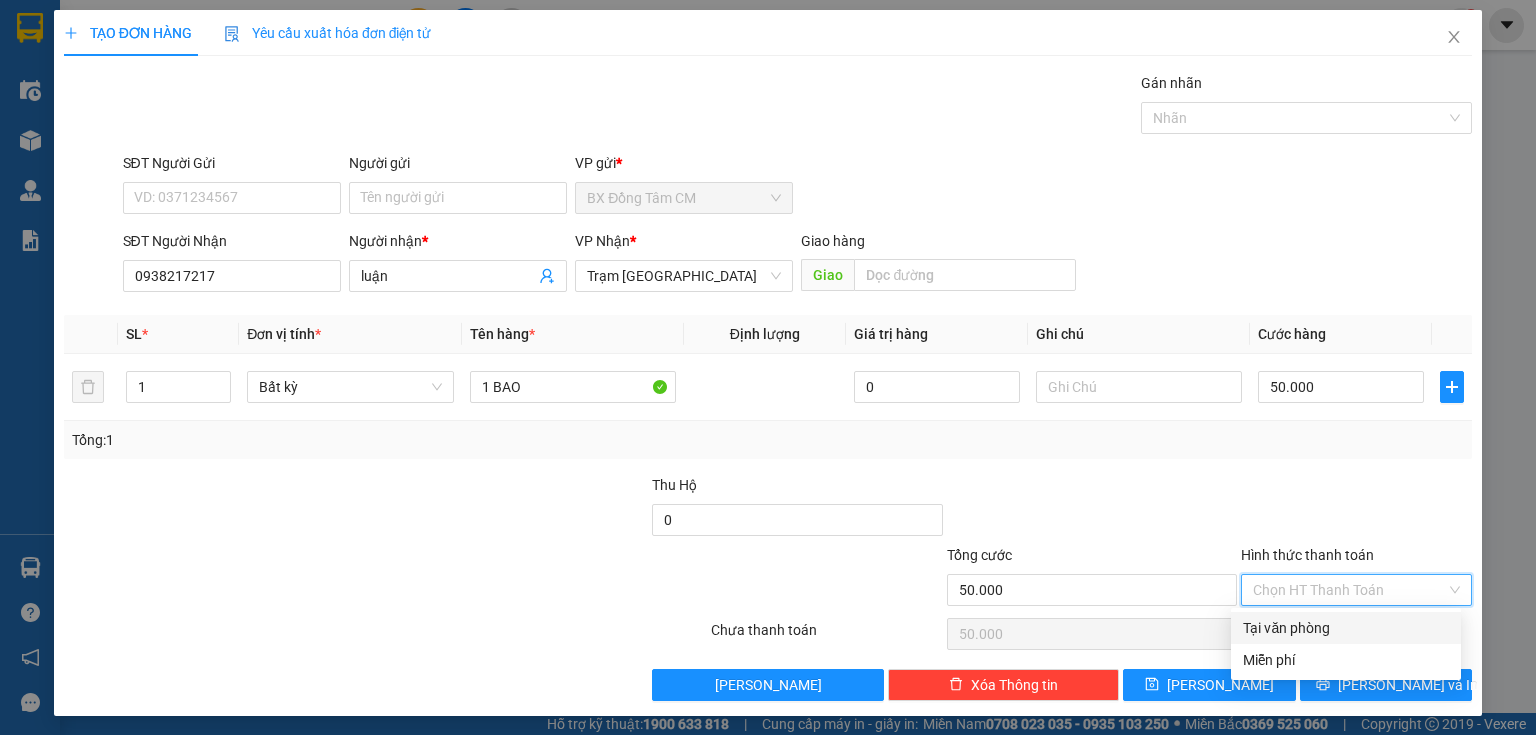click on "Tại văn phòng" at bounding box center [1346, 628] 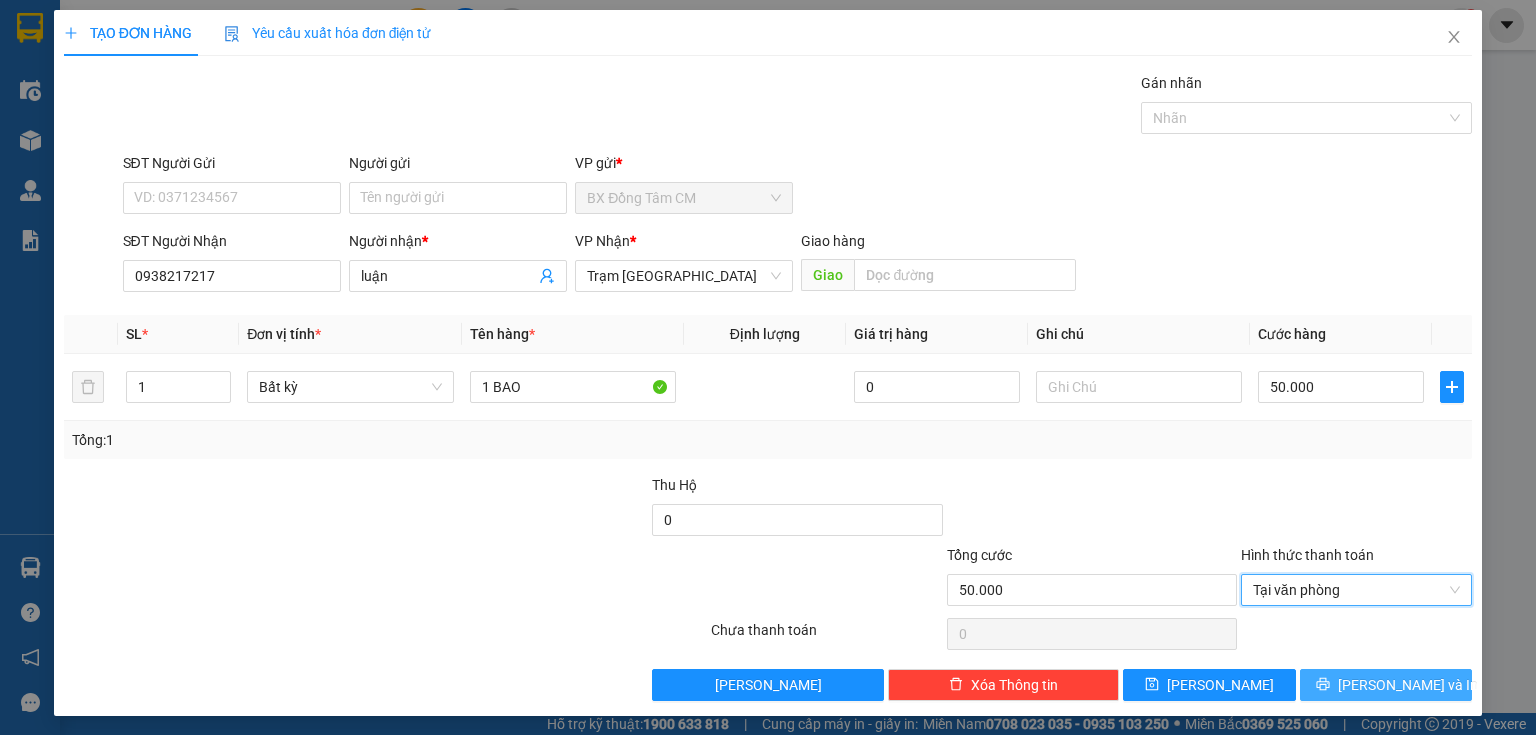 click 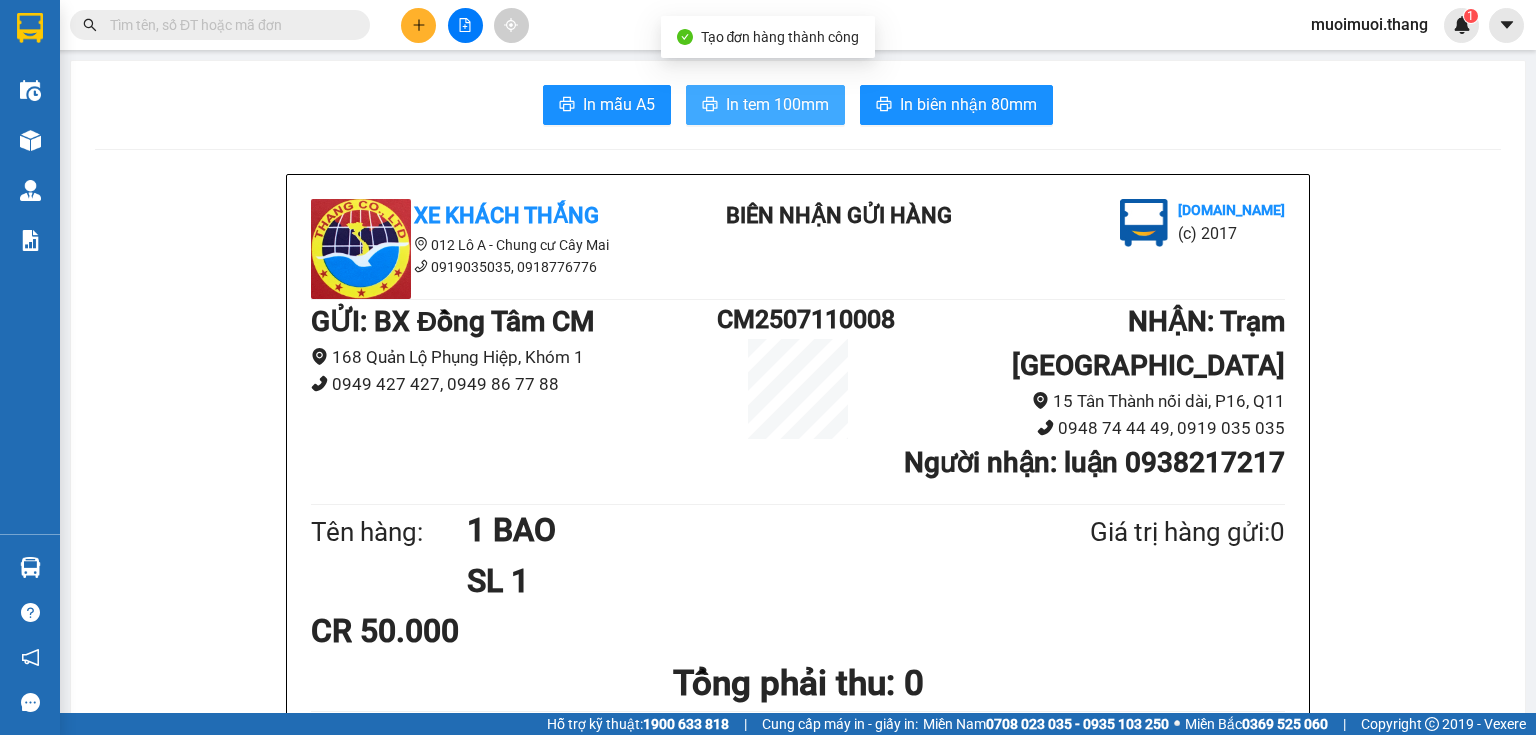 click on "In tem 100mm" at bounding box center (777, 104) 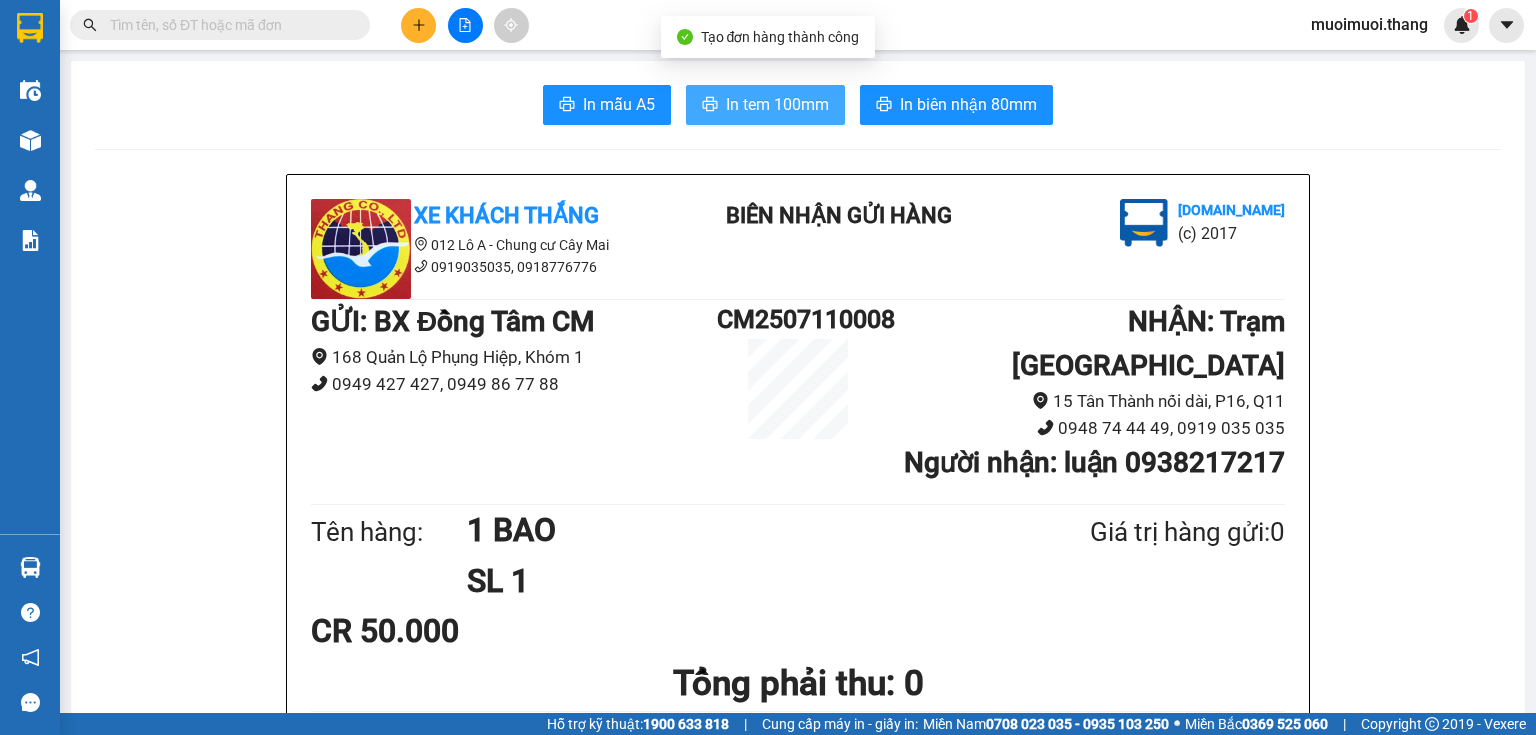 scroll, scrollTop: 0, scrollLeft: 0, axis: both 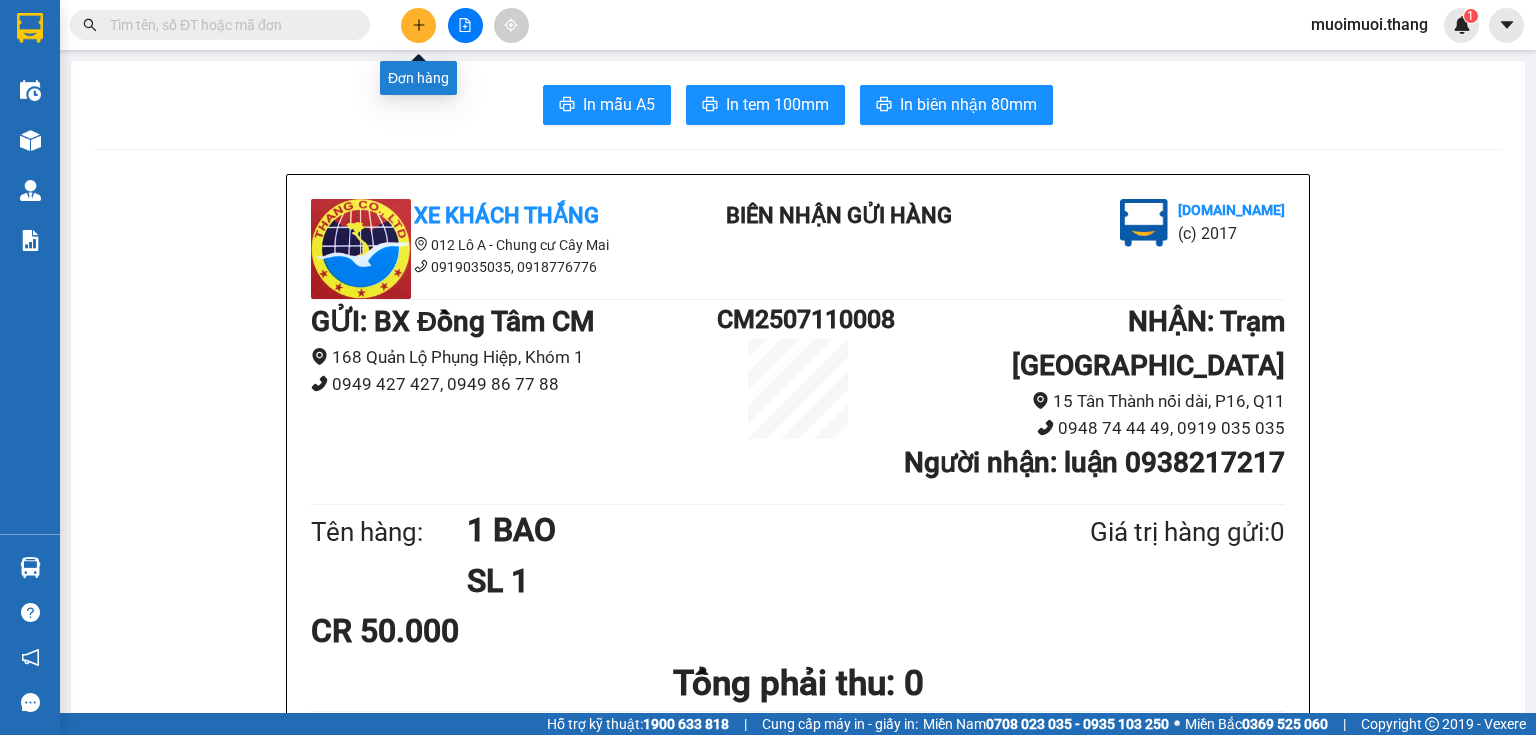 click 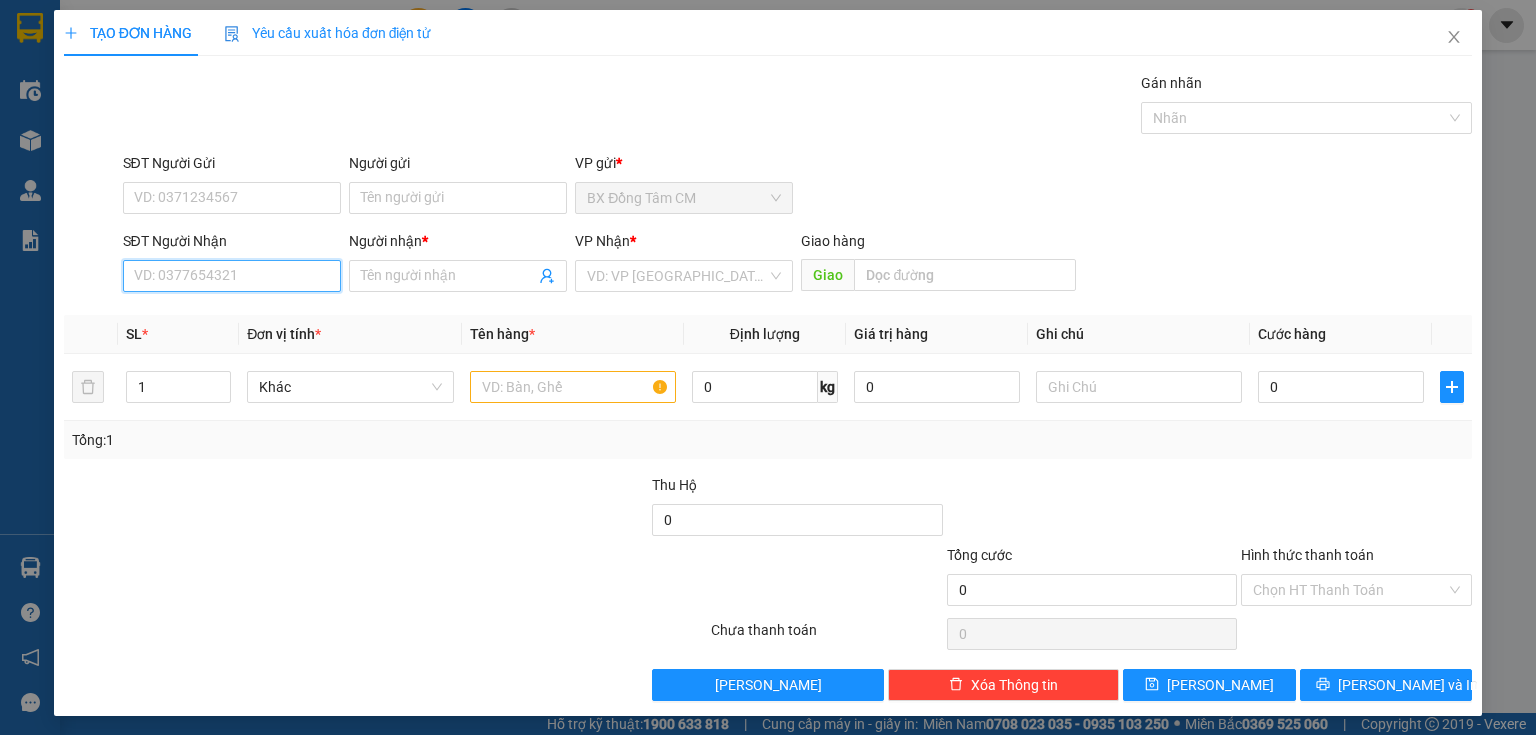 drag, startPoint x: 237, startPoint y: 280, endPoint x: 260, endPoint y: 200, distance: 83.240616 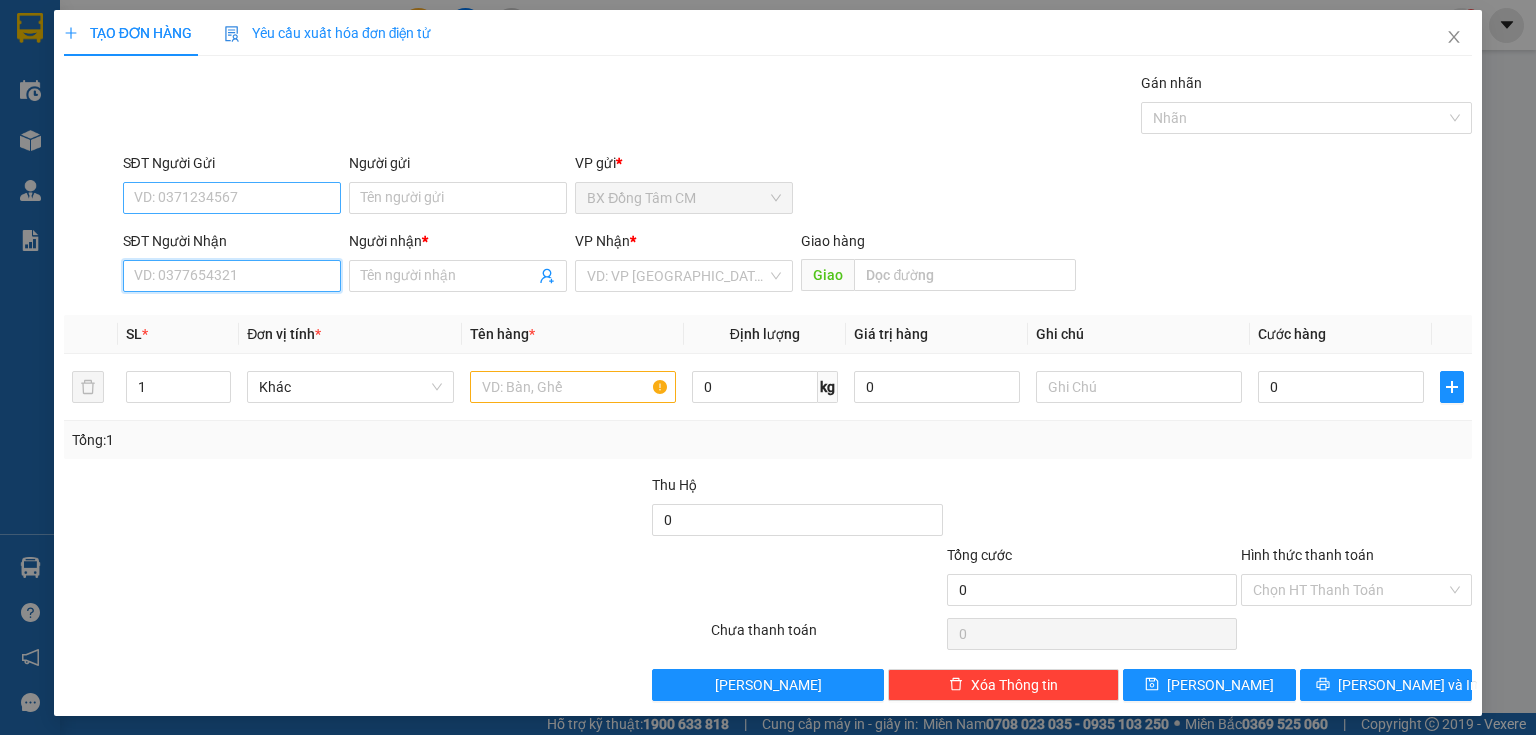 click on "SĐT Người Nhận" at bounding box center (232, 276) 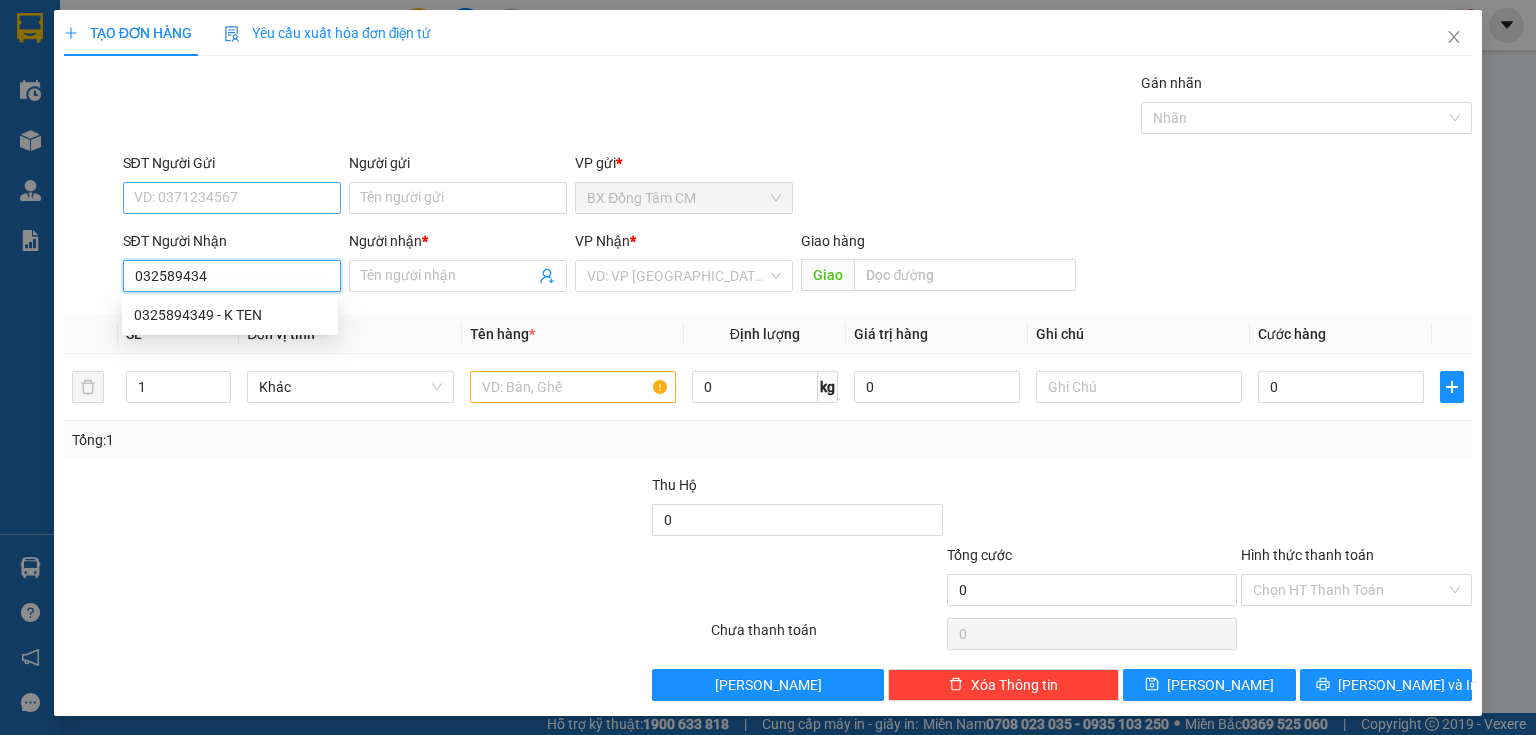 type on "0325894349" 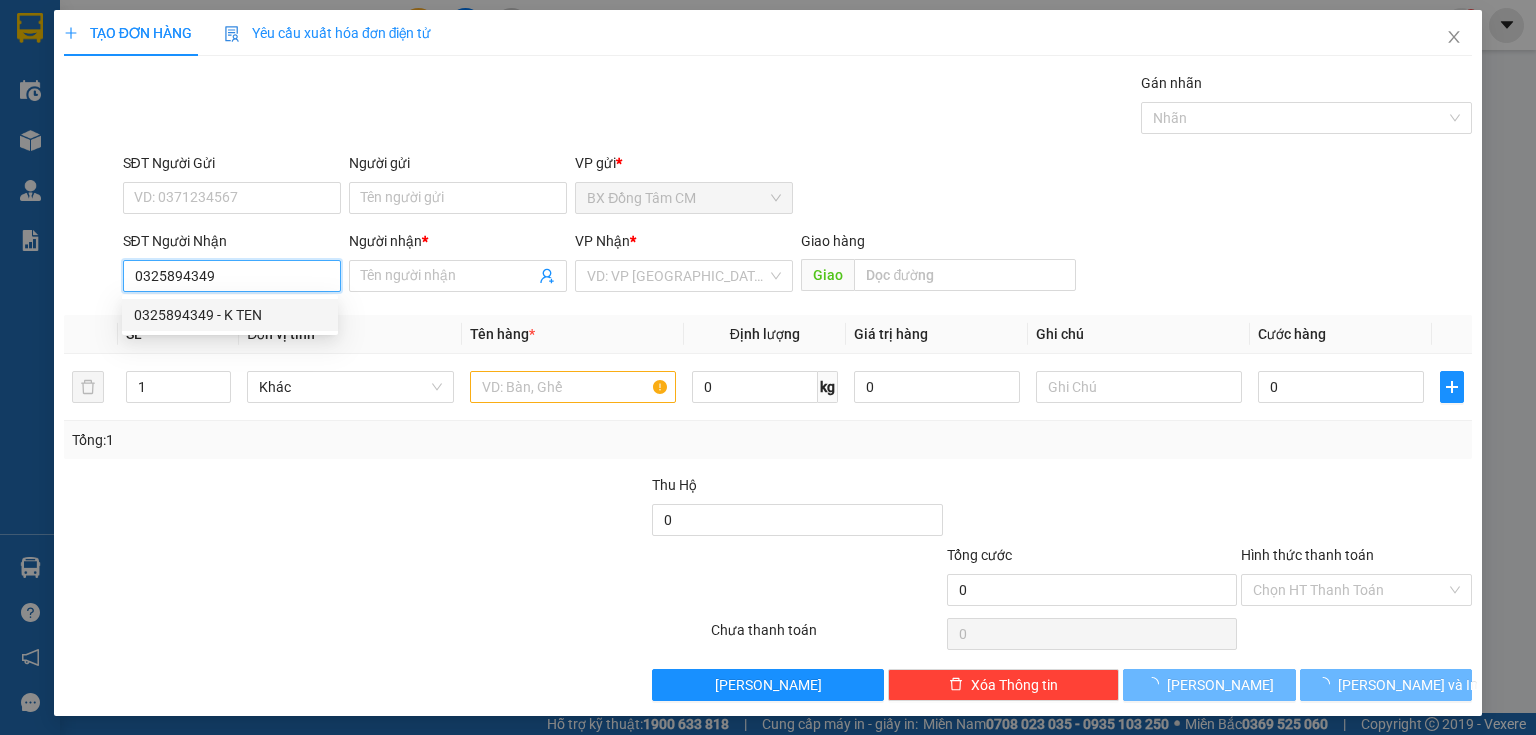 click on "0325894349 - K TEN" at bounding box center (230, 315) 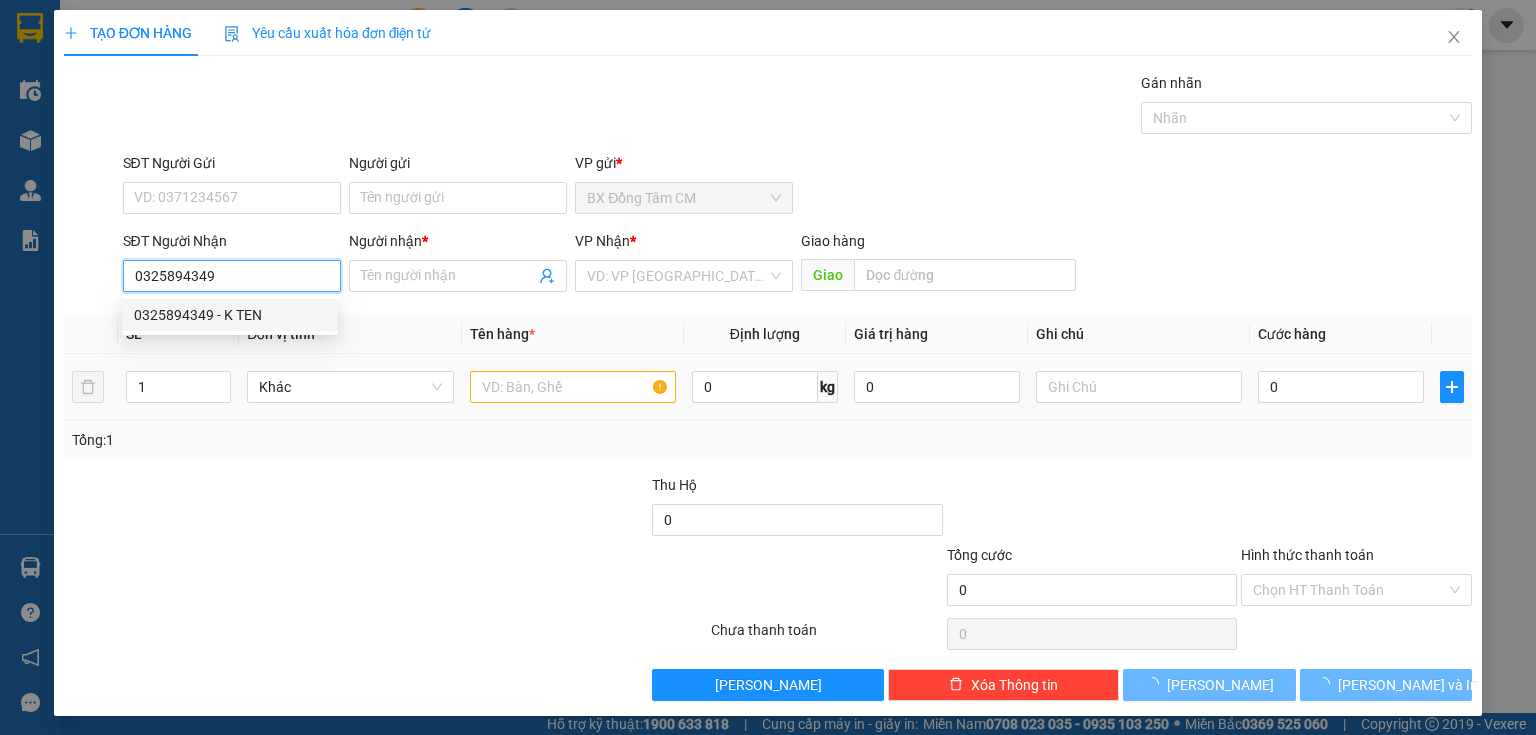 type on "K TEN" 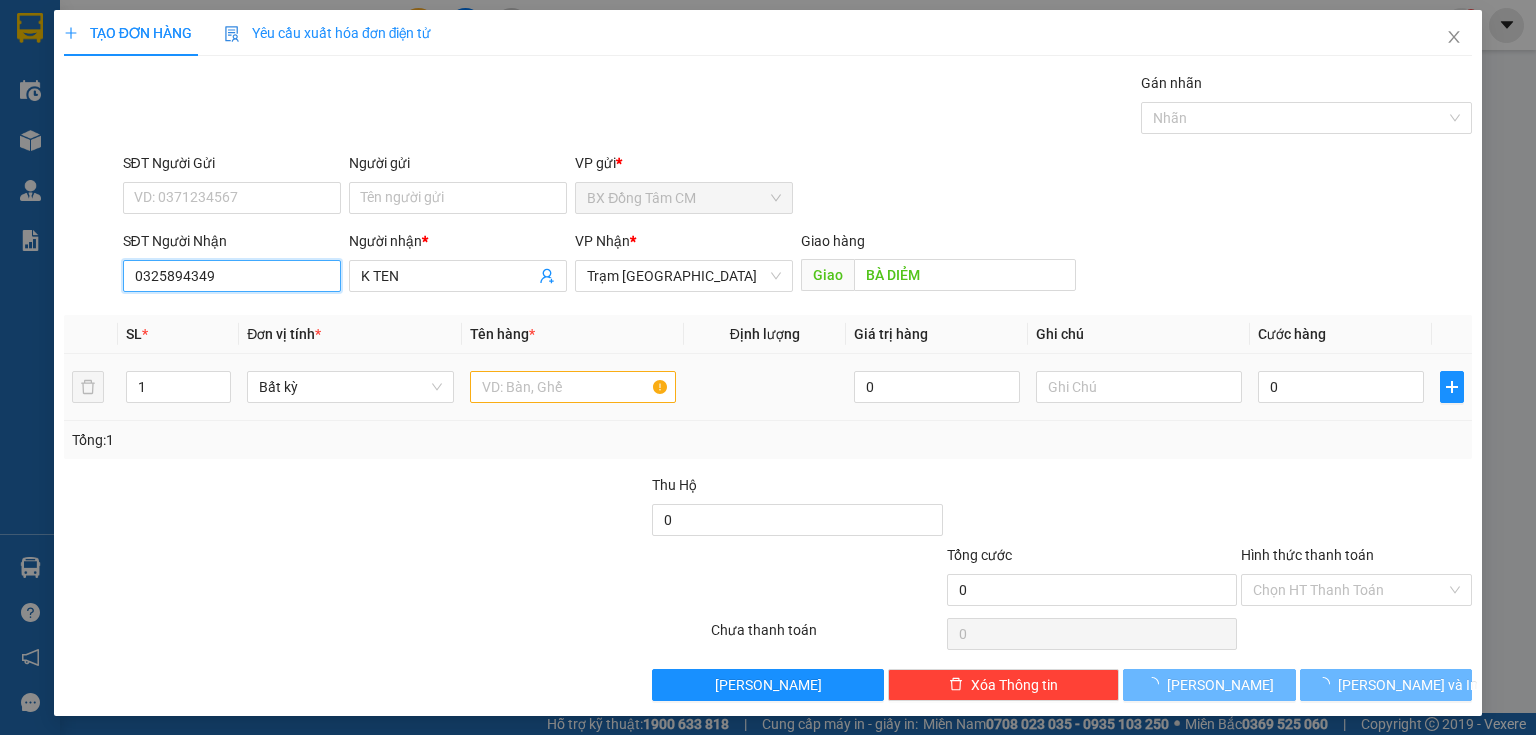 type on "0325894349" 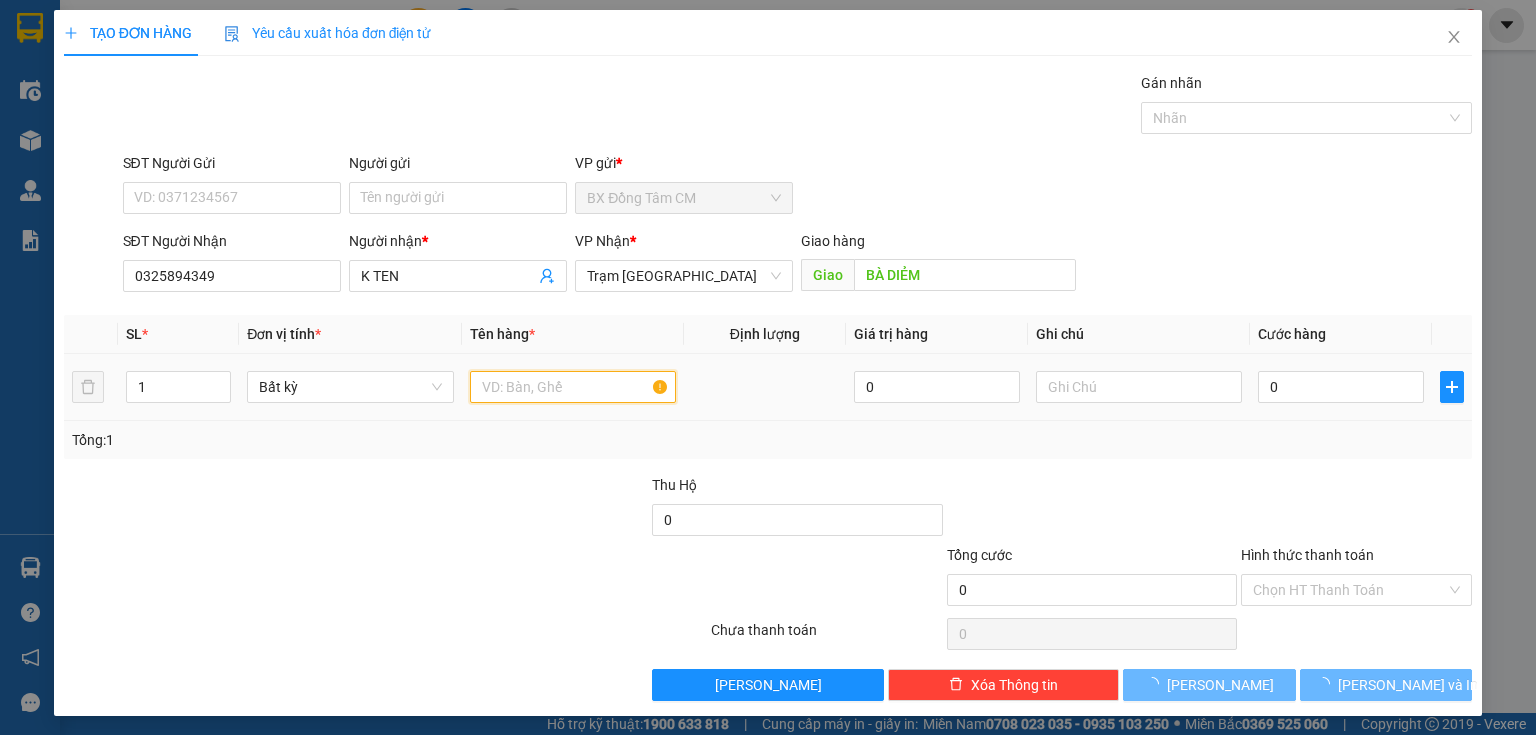click at bounding box center [573, 387] 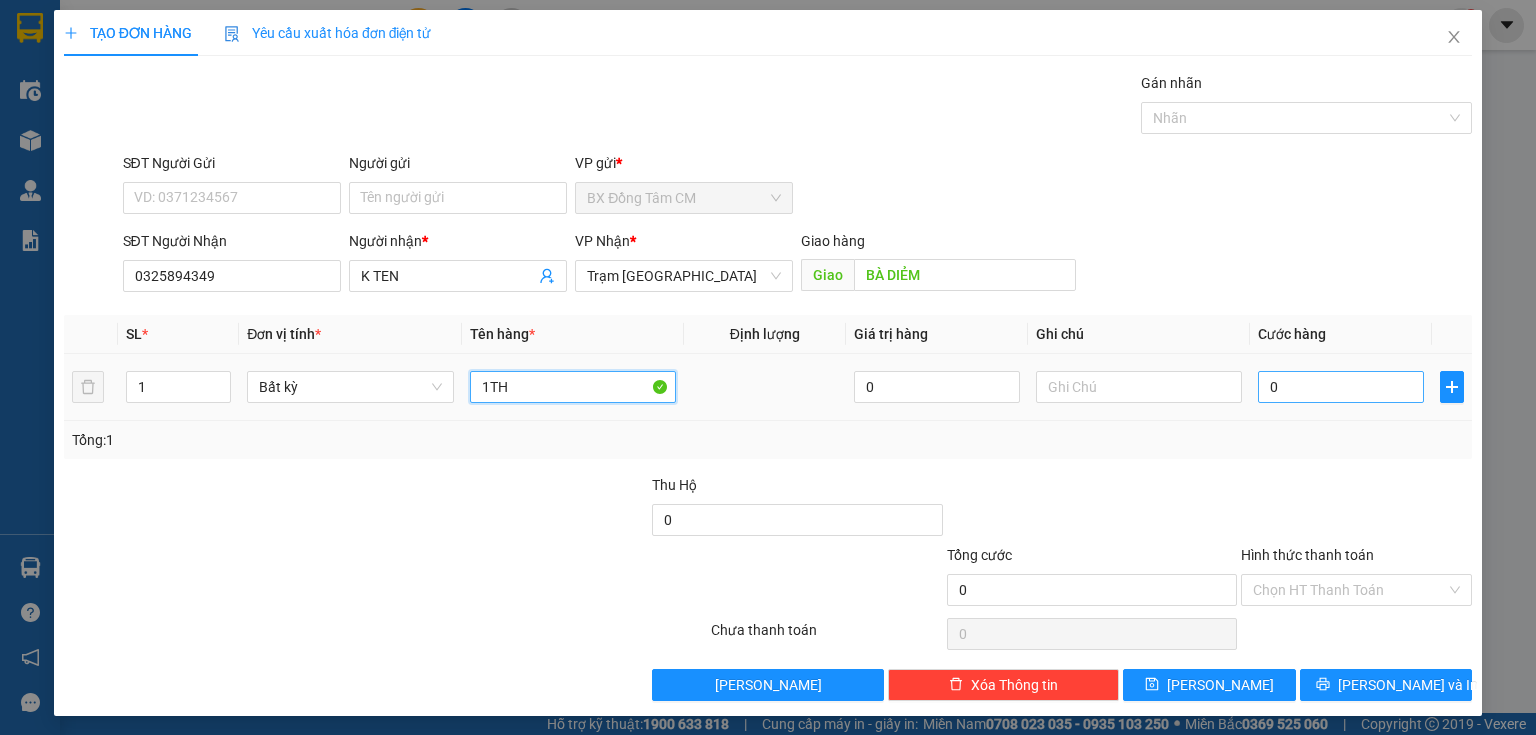type on "1TH" 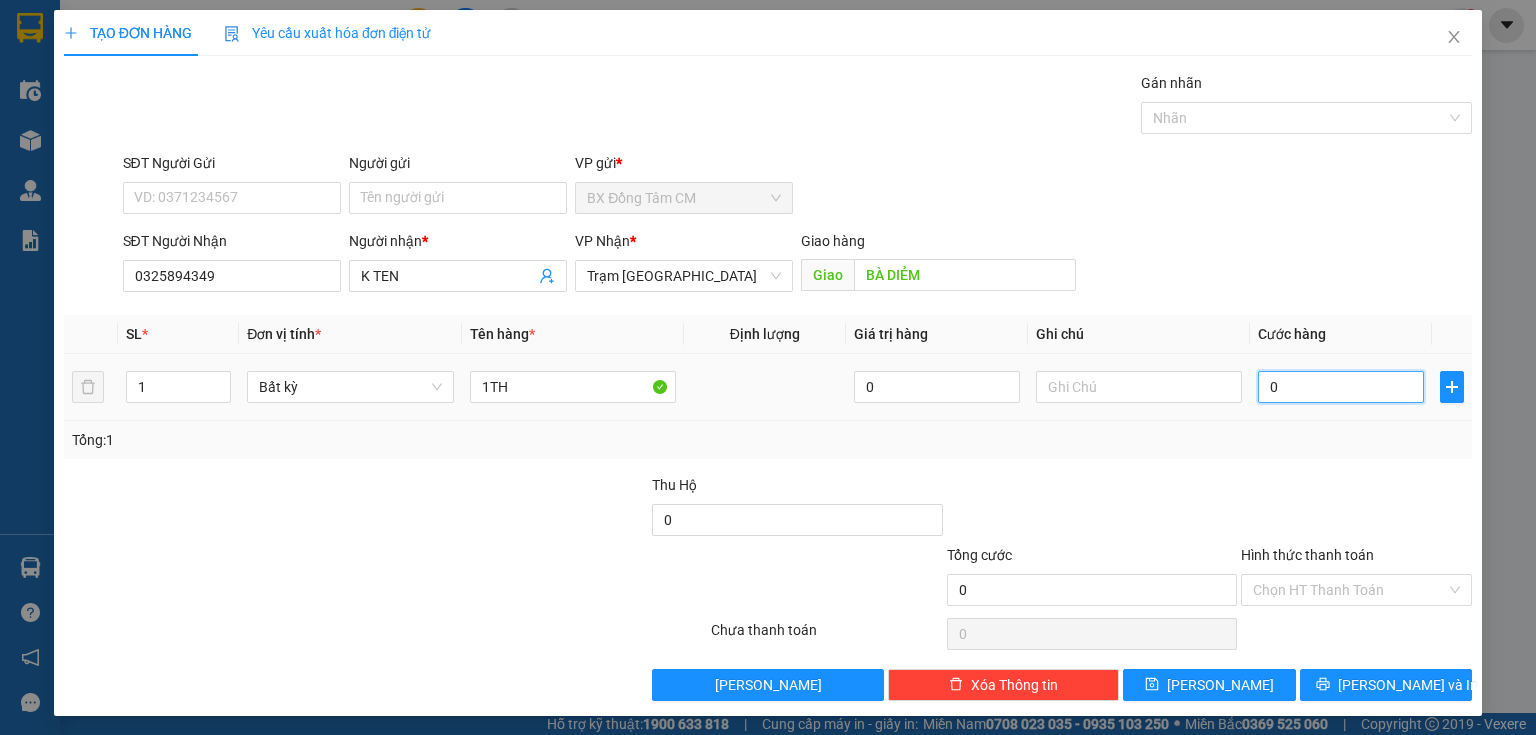 click on "0" at bounding box center (1341, 387) 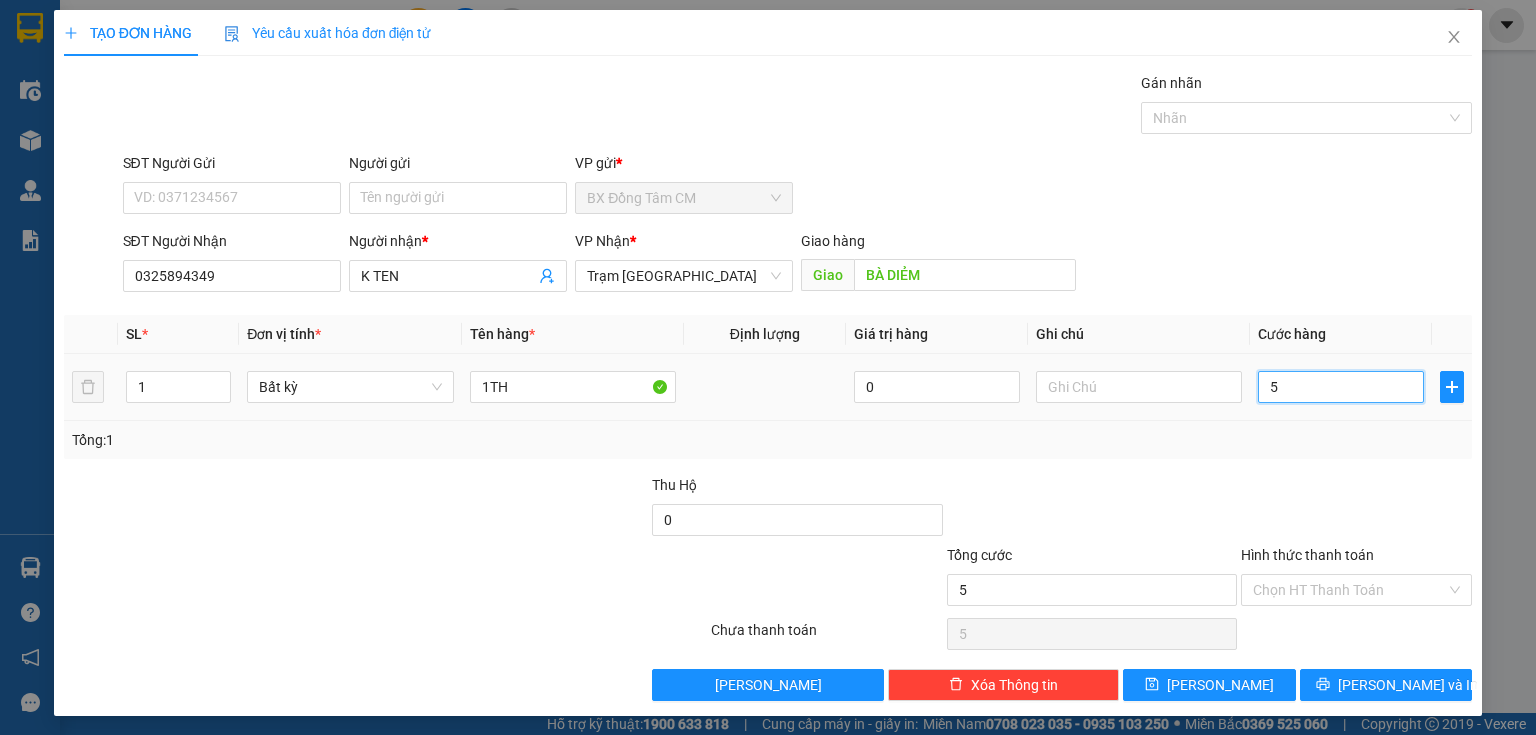 type on "50" 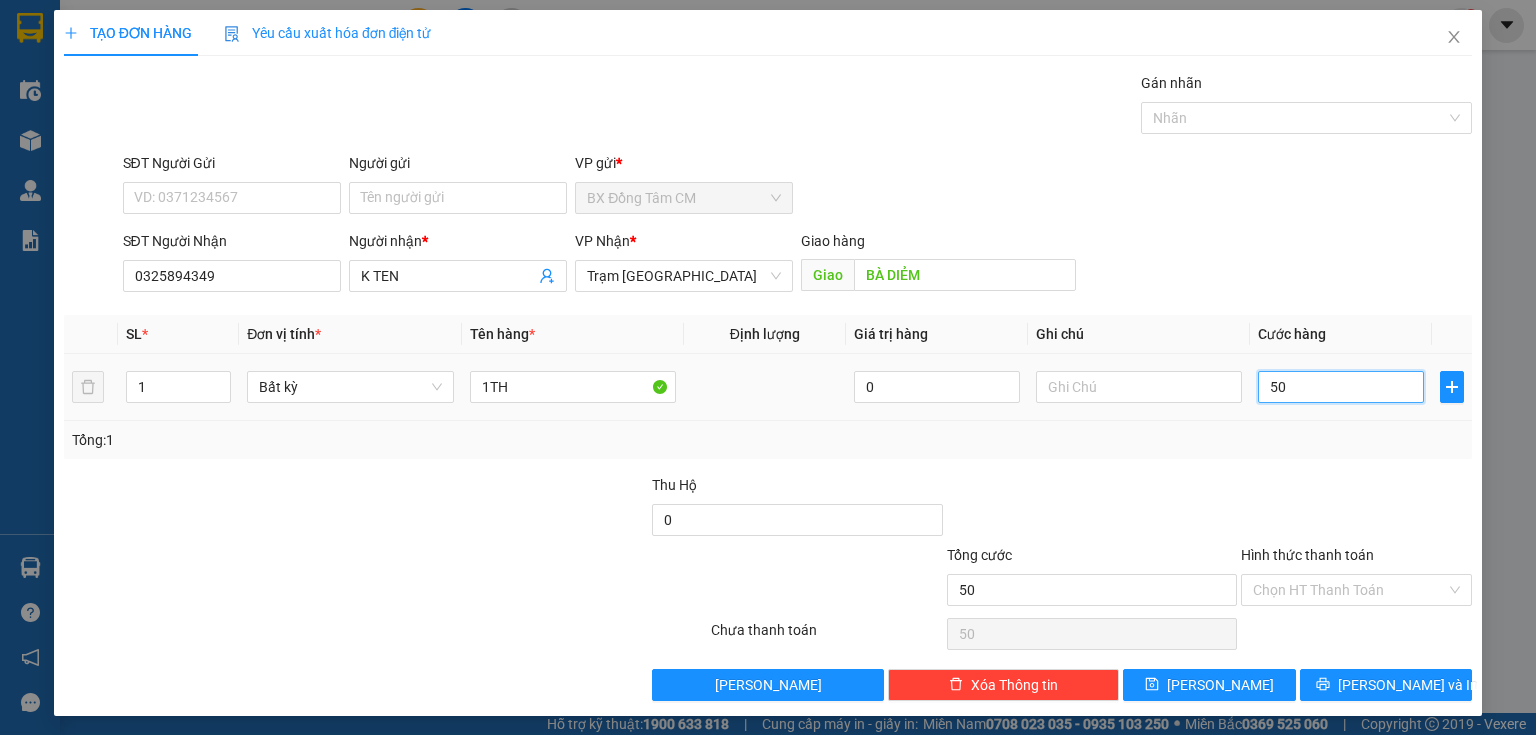 type on "500" 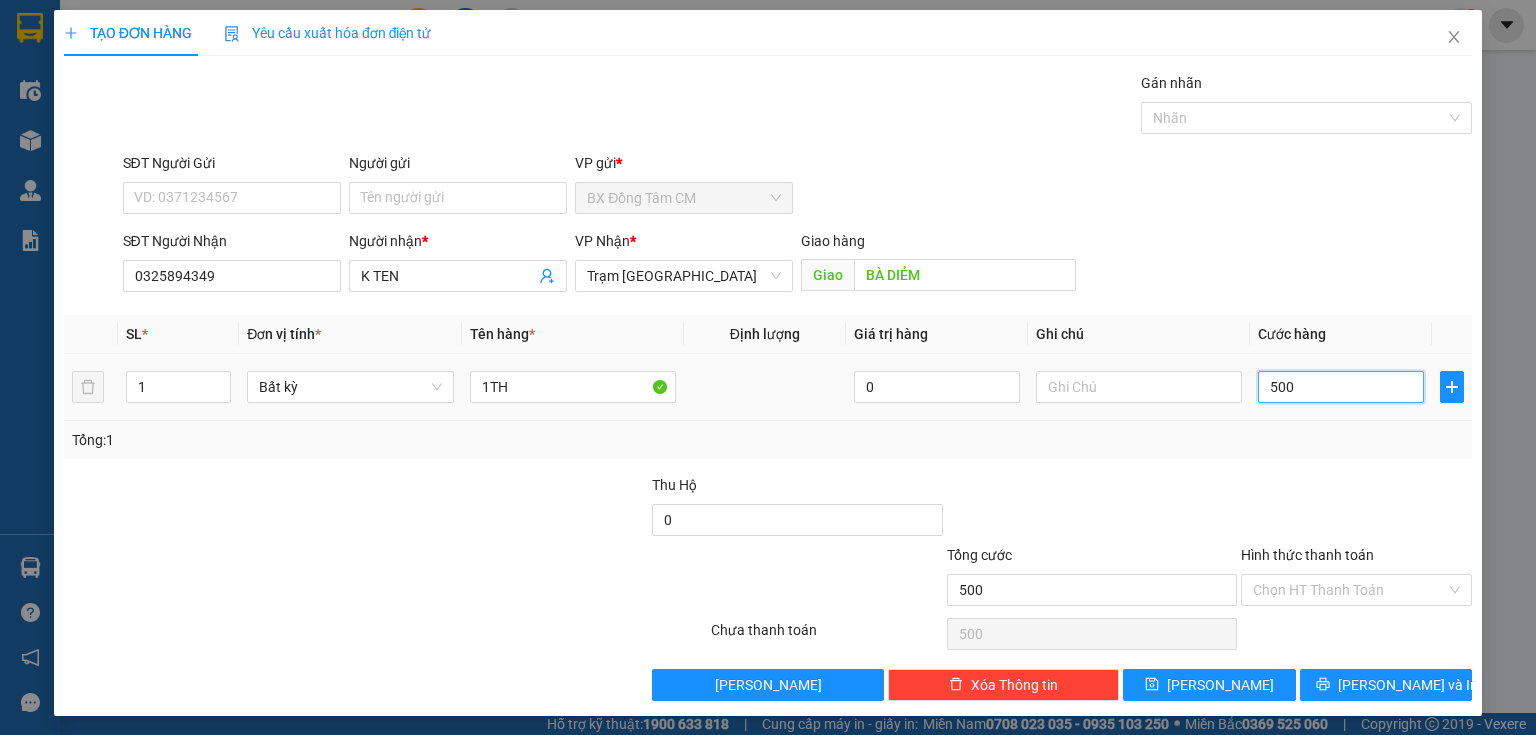 type on "5.000" 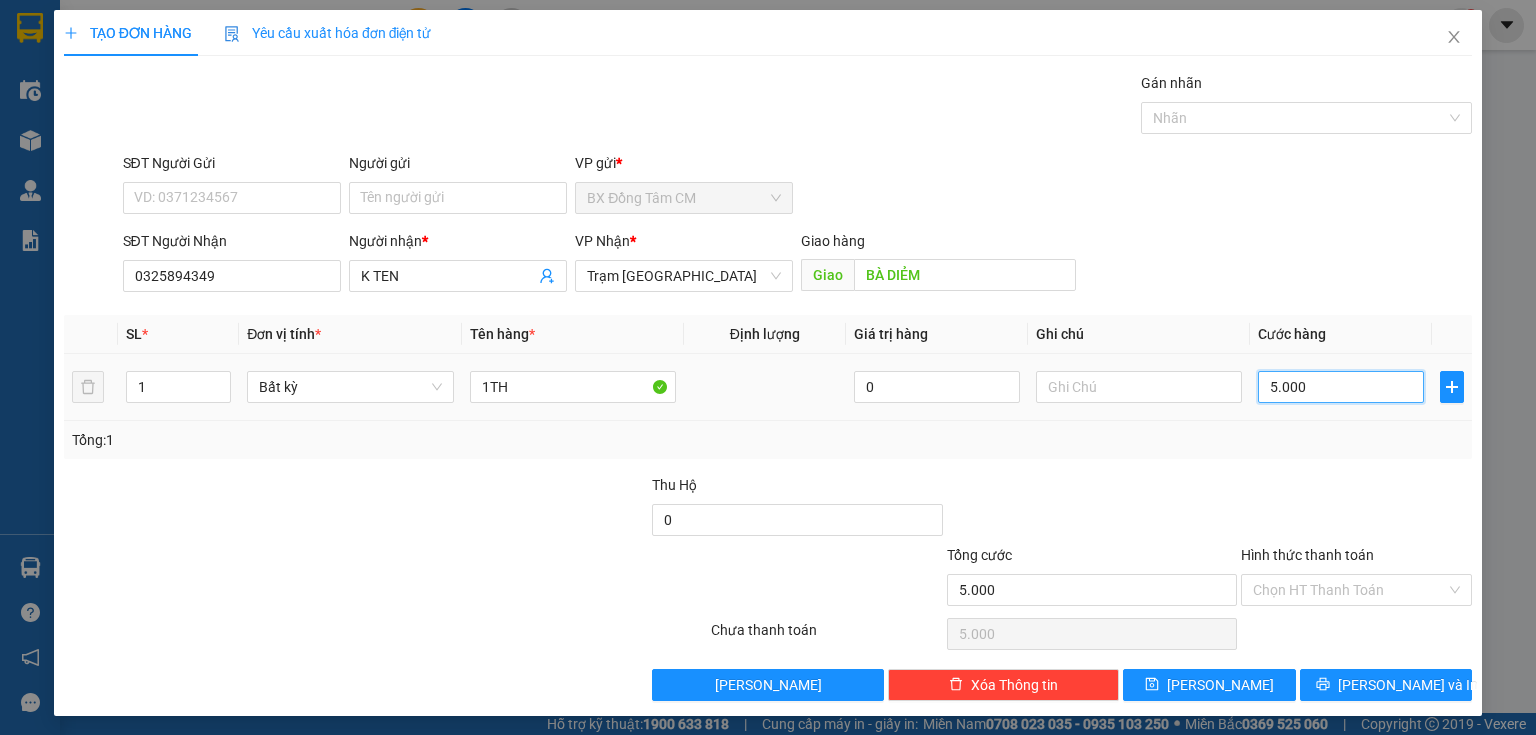 type on "50.000" 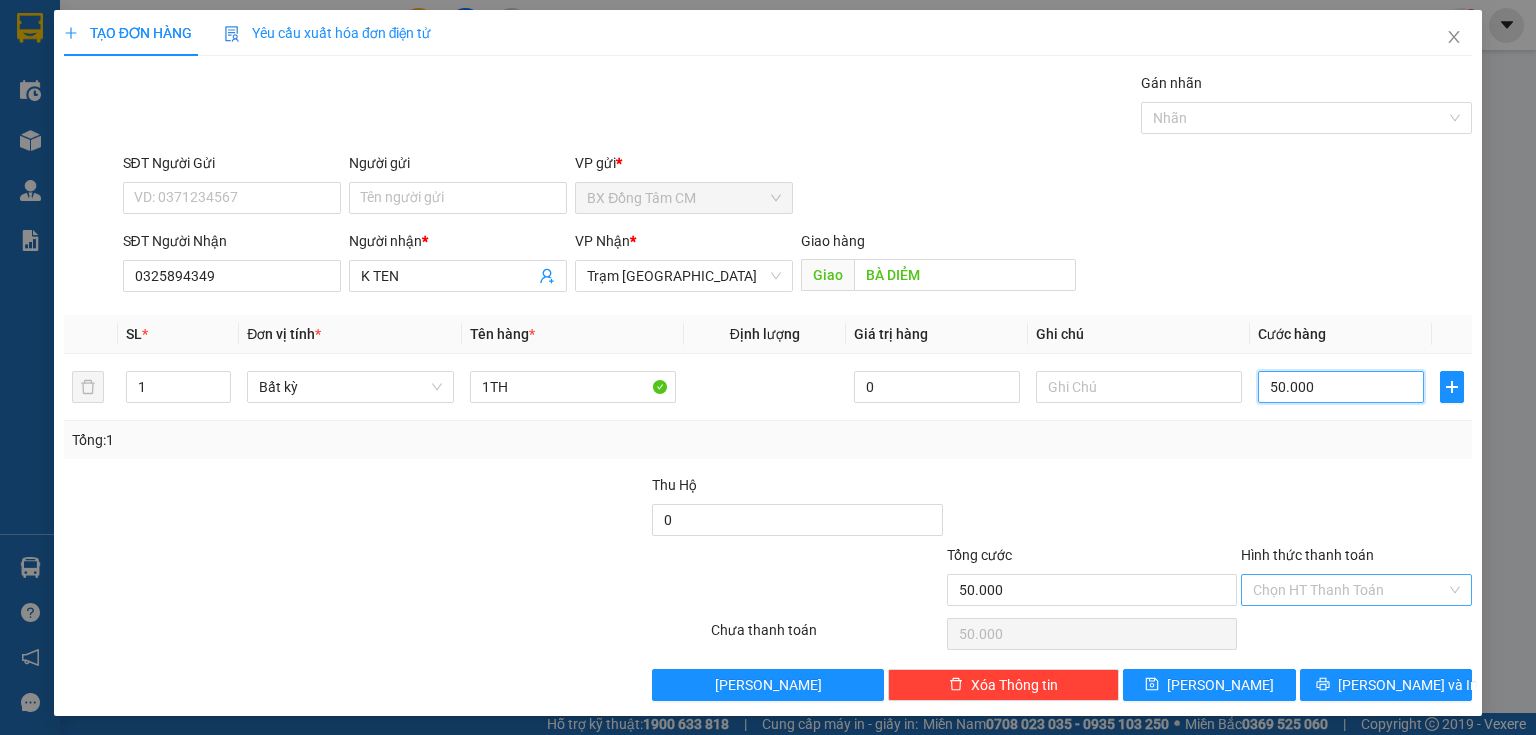 type on "50.000" 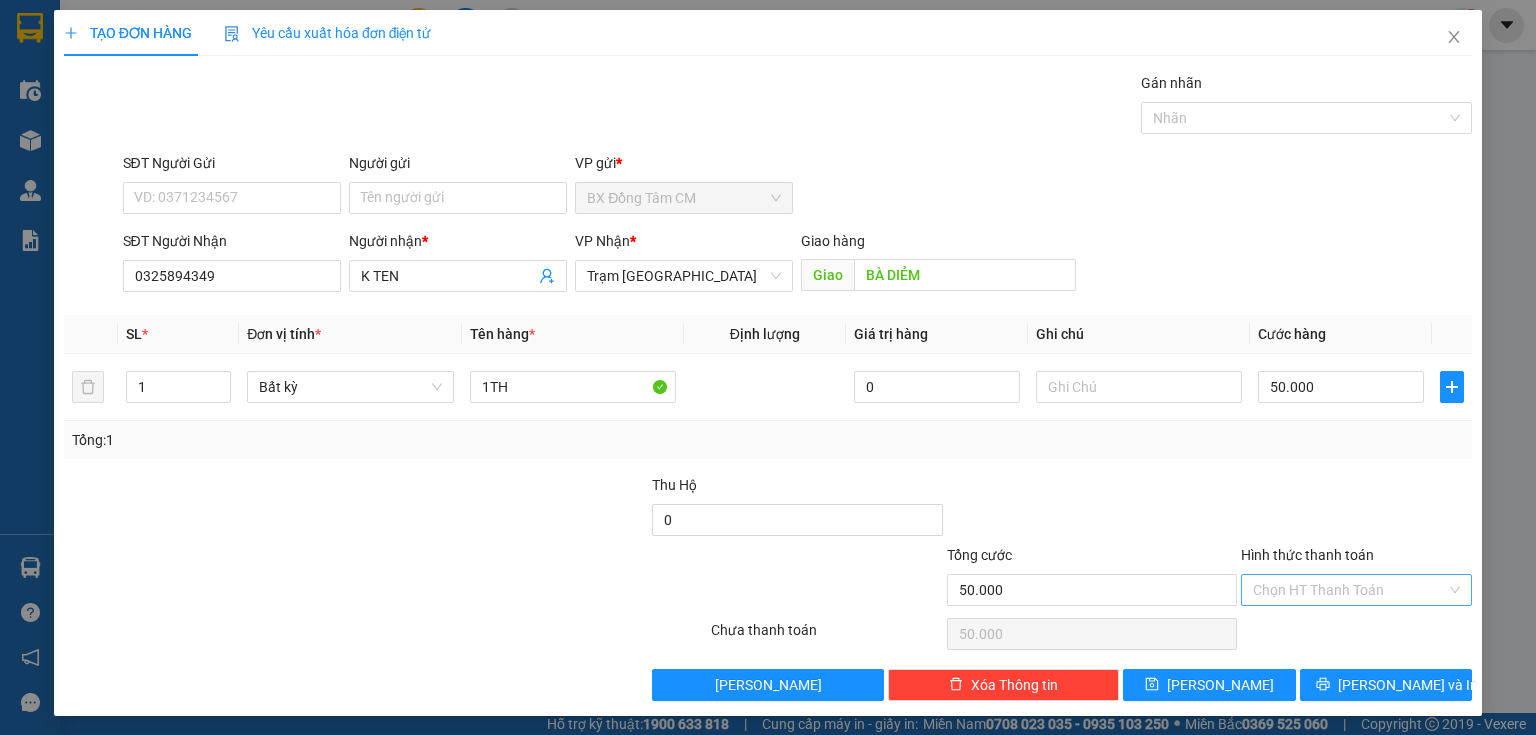 click on "Hình thức thanh toán" at bounding box center (1349, 590) 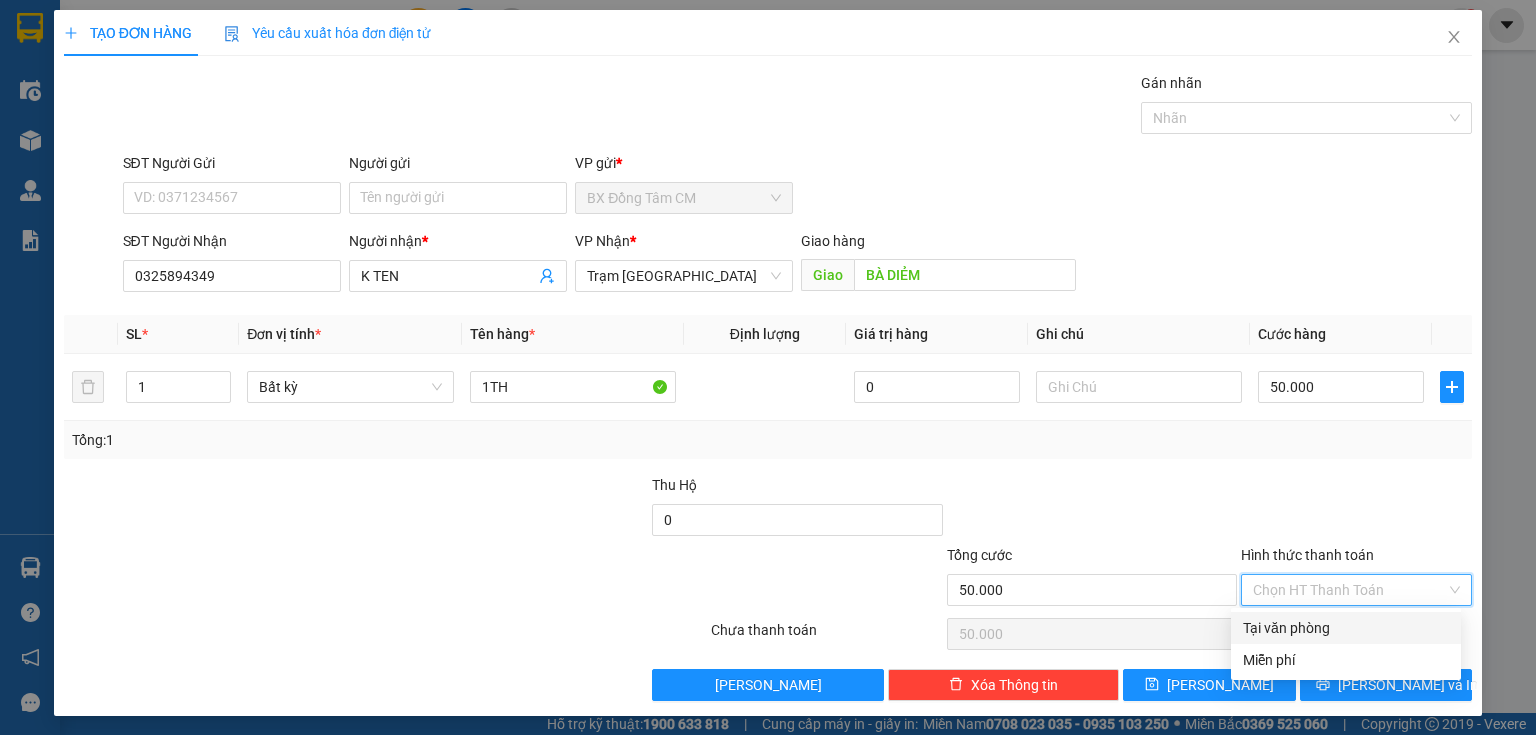 click on "Tại văn phòng" at bounding box center [1346, 628] 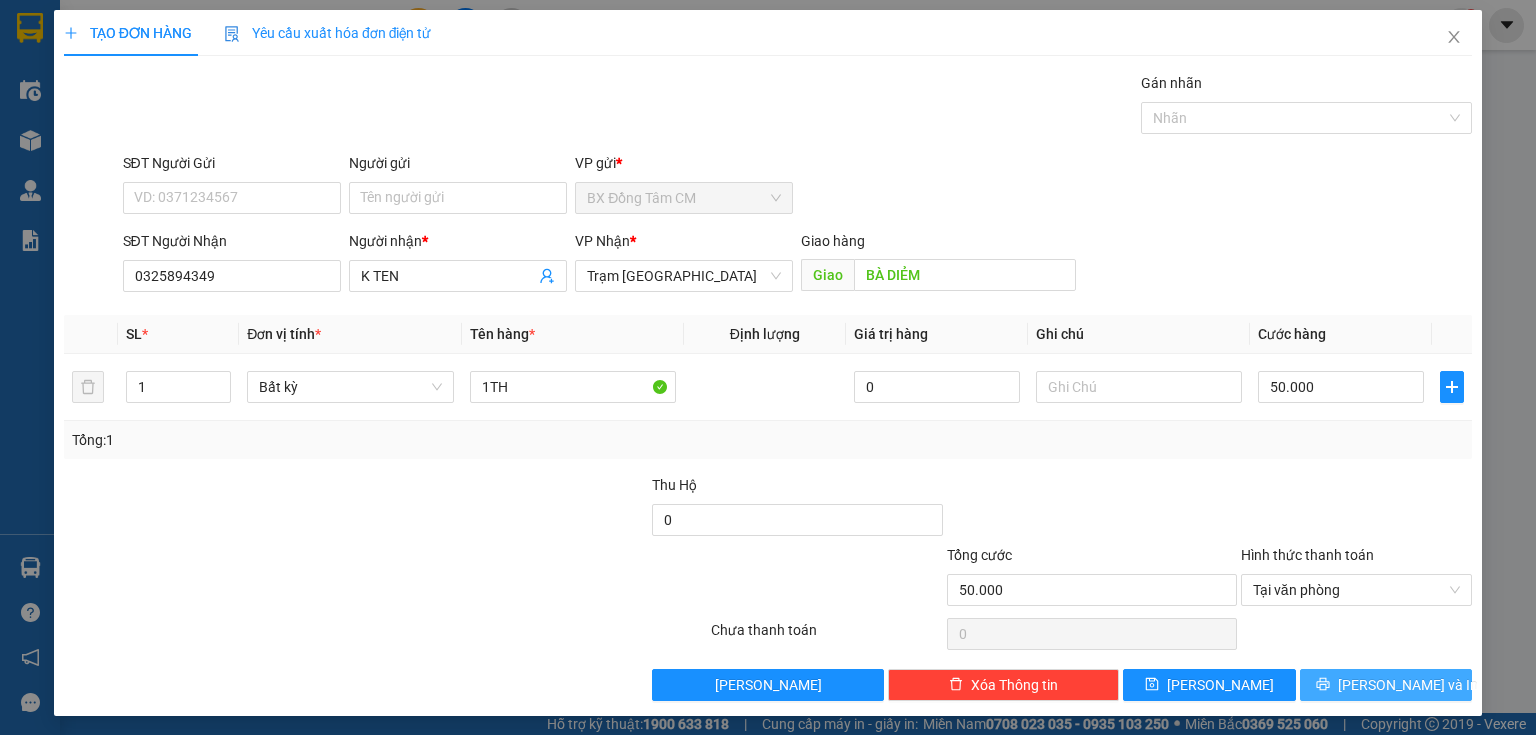 drag, startPoint x: 1350, startPoint y: 689, endPoint x: 1316, endPoint y: 650, distance: 51.739735 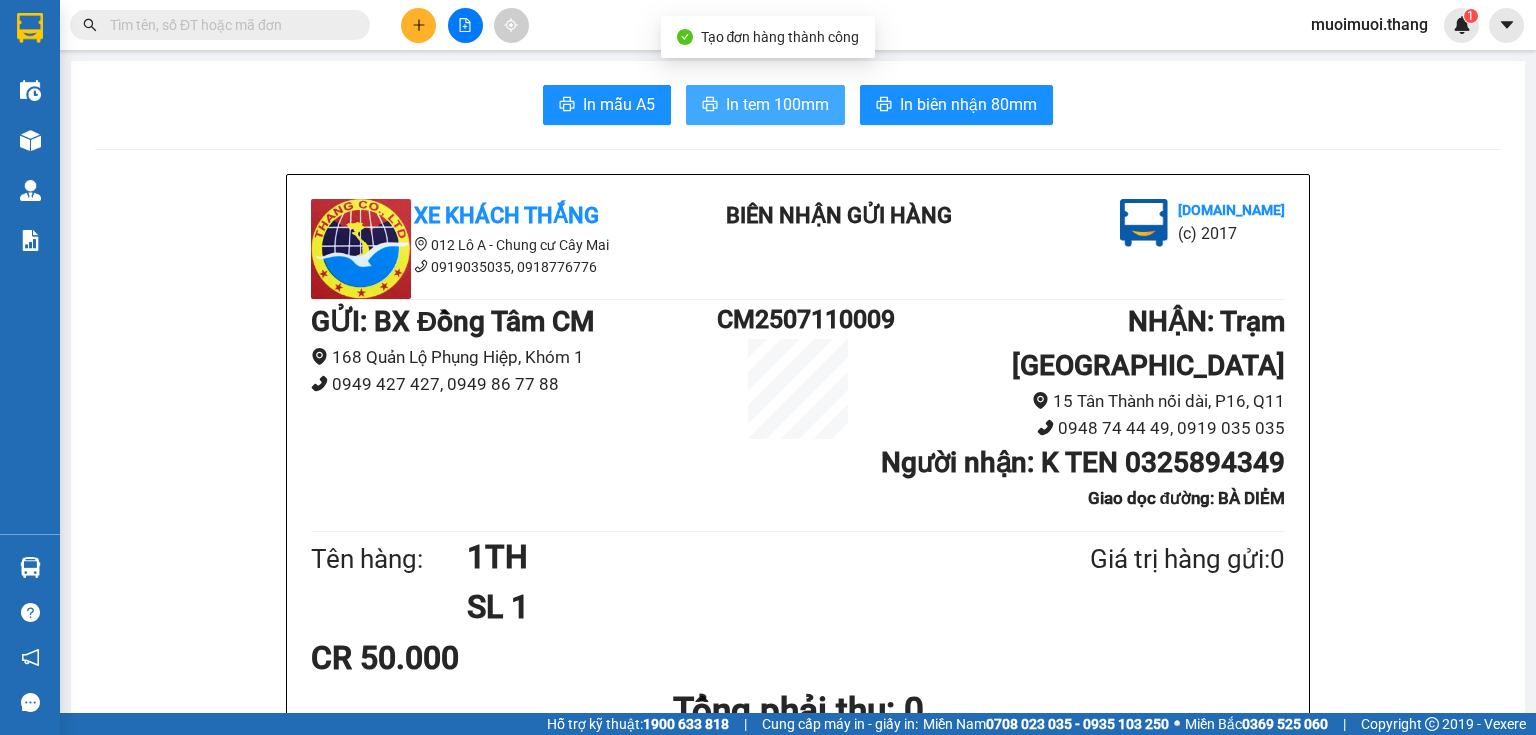 click on "In tem 100mm" at bounding box center (765, 105) 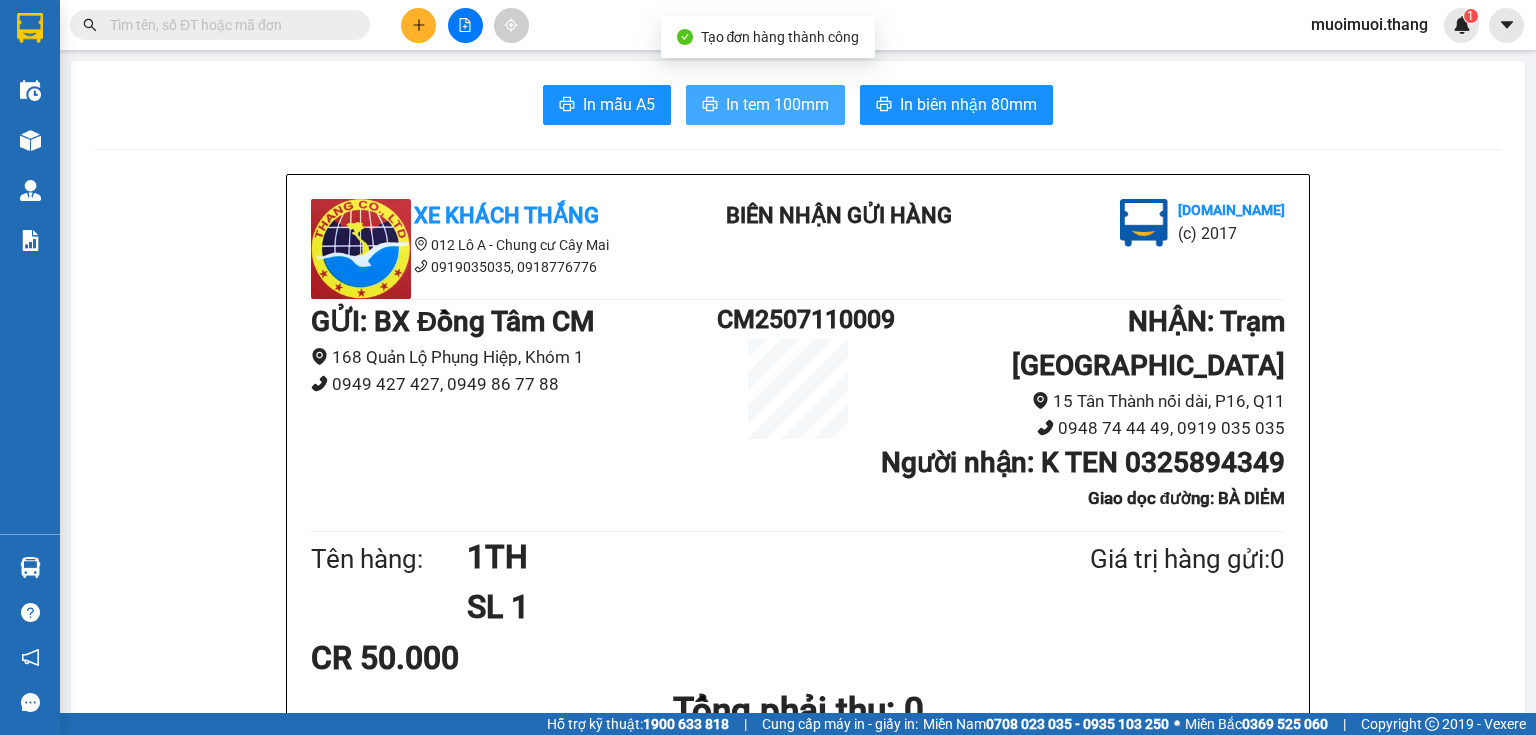 scroll, scrollTop: 0, scrollLeft: 0, axis: both 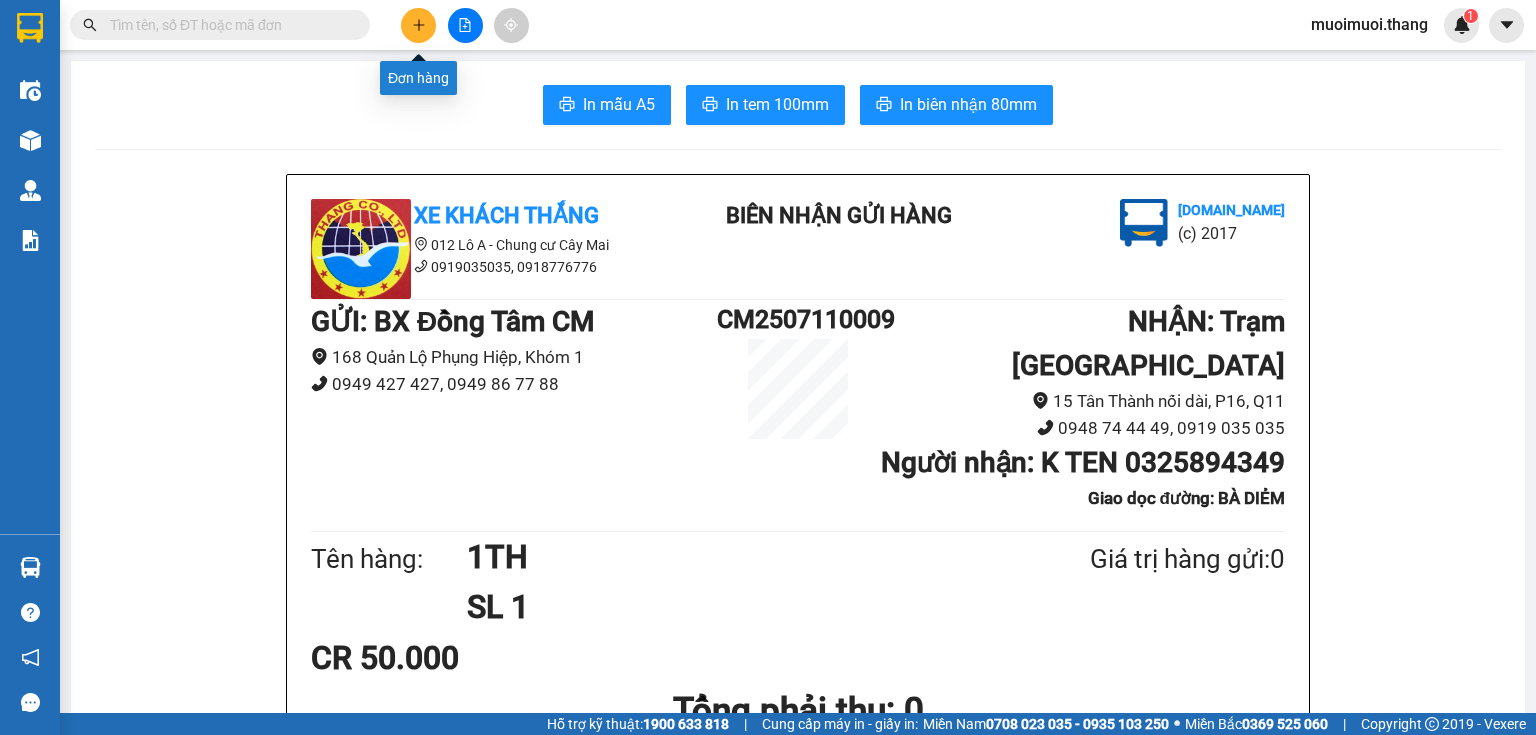 click 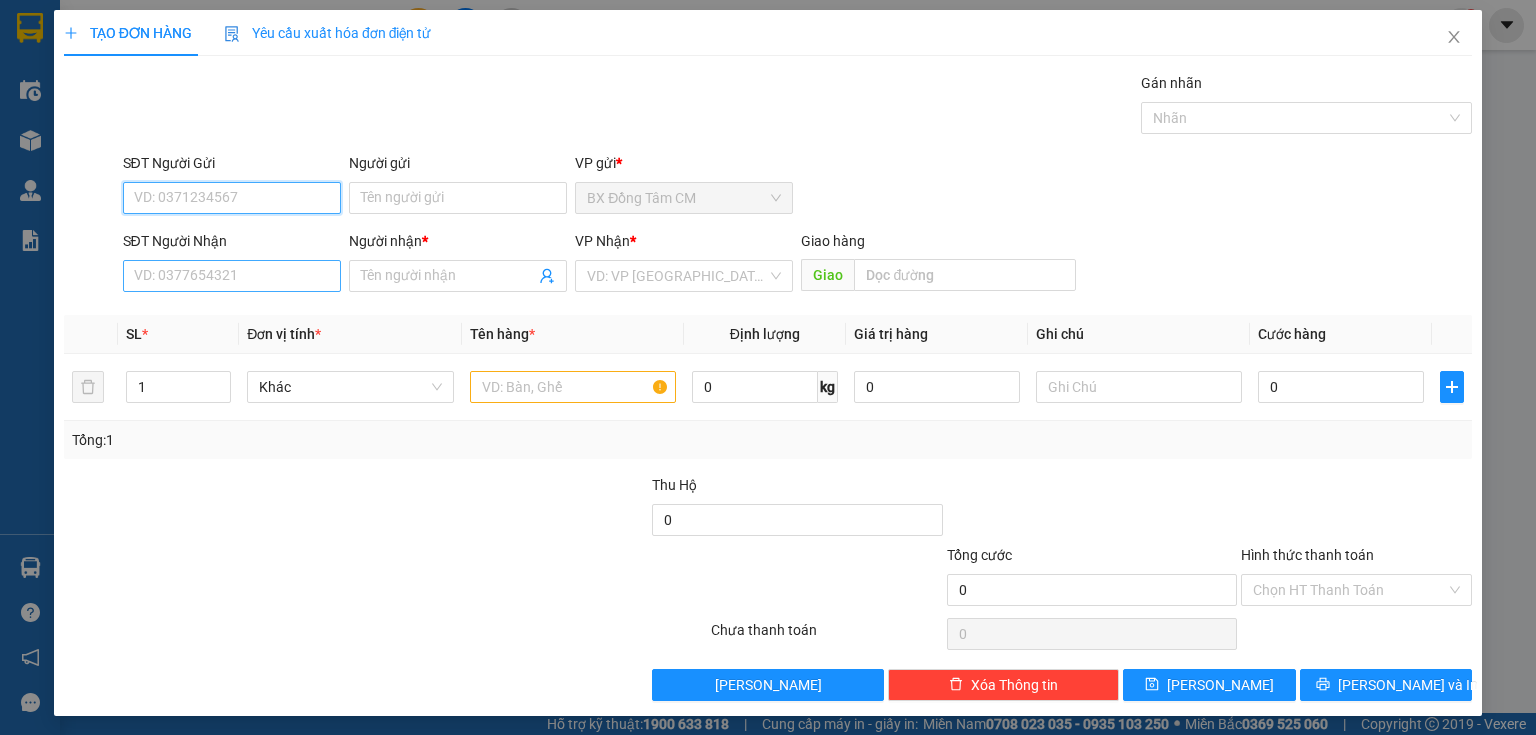 click on "SĐT Người Nhận" at bounding box center [232, 276] 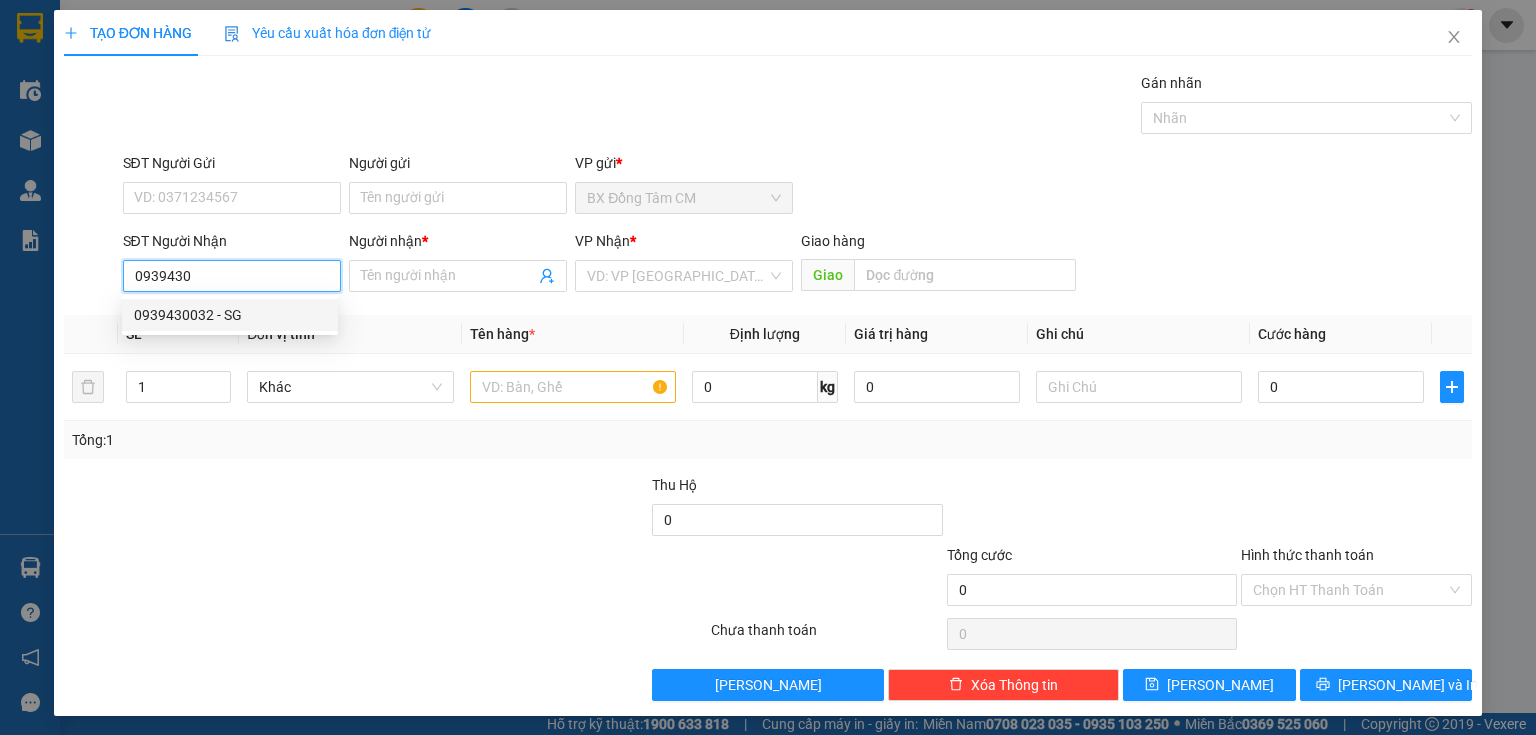 click on "0939430032 - SG" at bounding box center (230, 315) 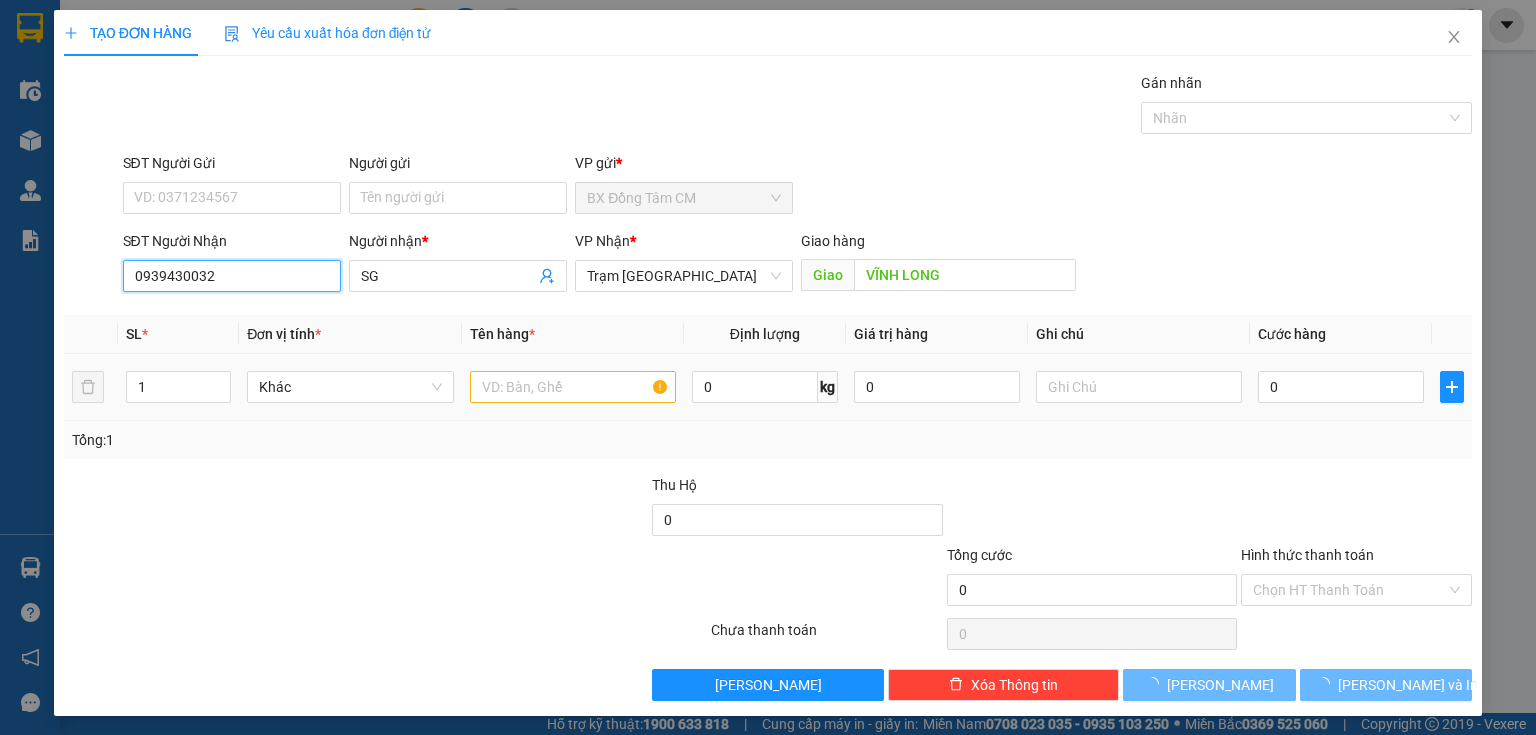 type on "0939430032" 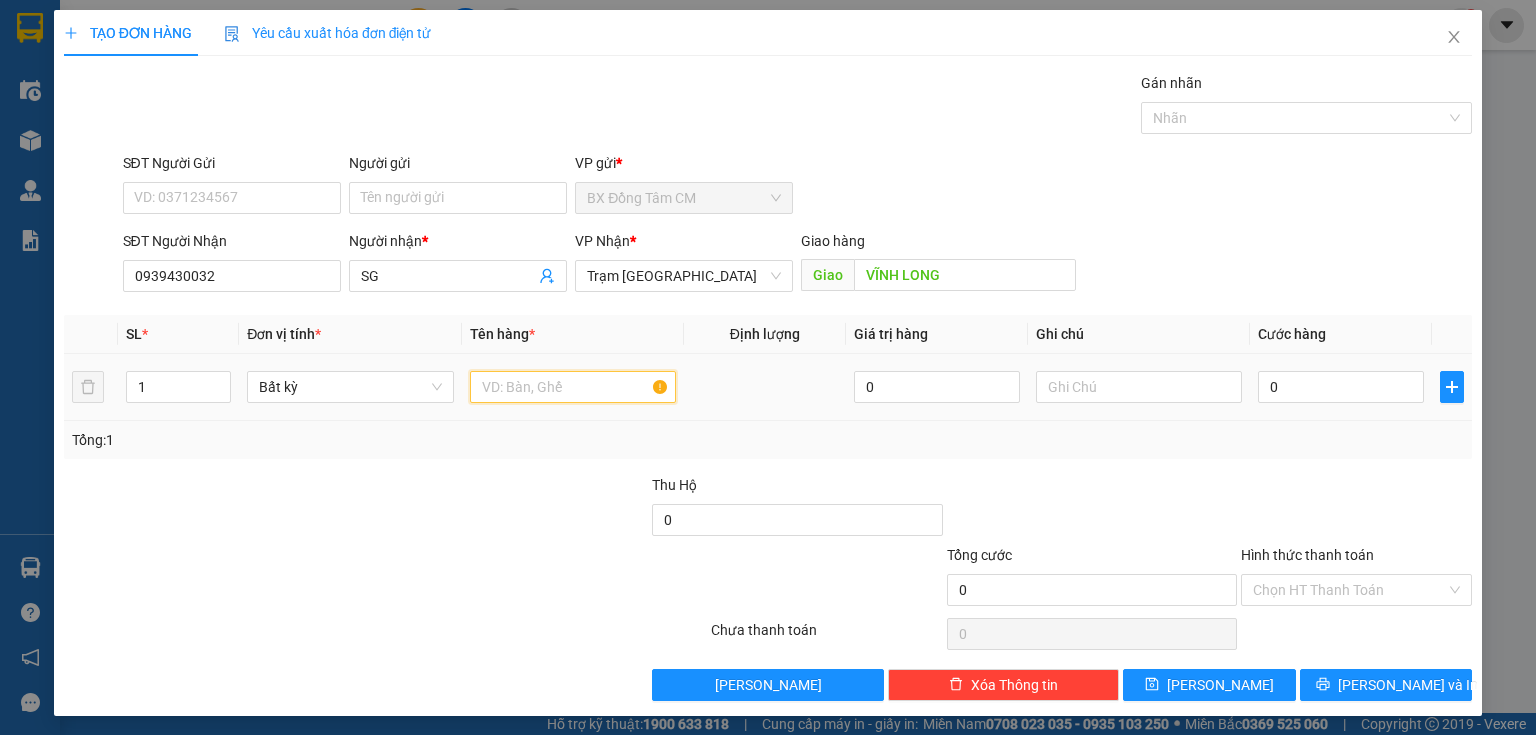 drag, startPoint x: 612, startPoint y: 388, endPoint x: 592, endPoint y: 369, distance: 27.58623 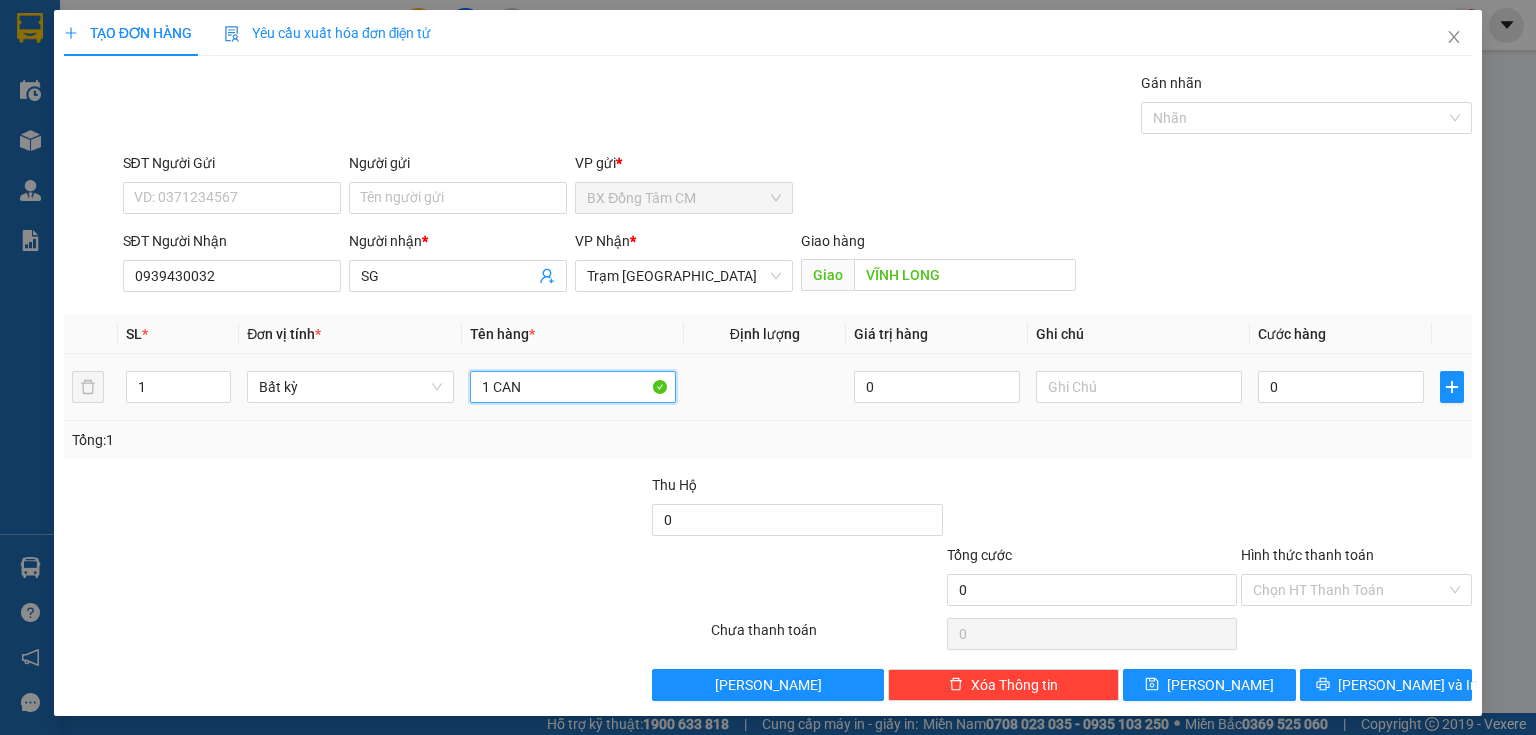 type on "1 CAN" 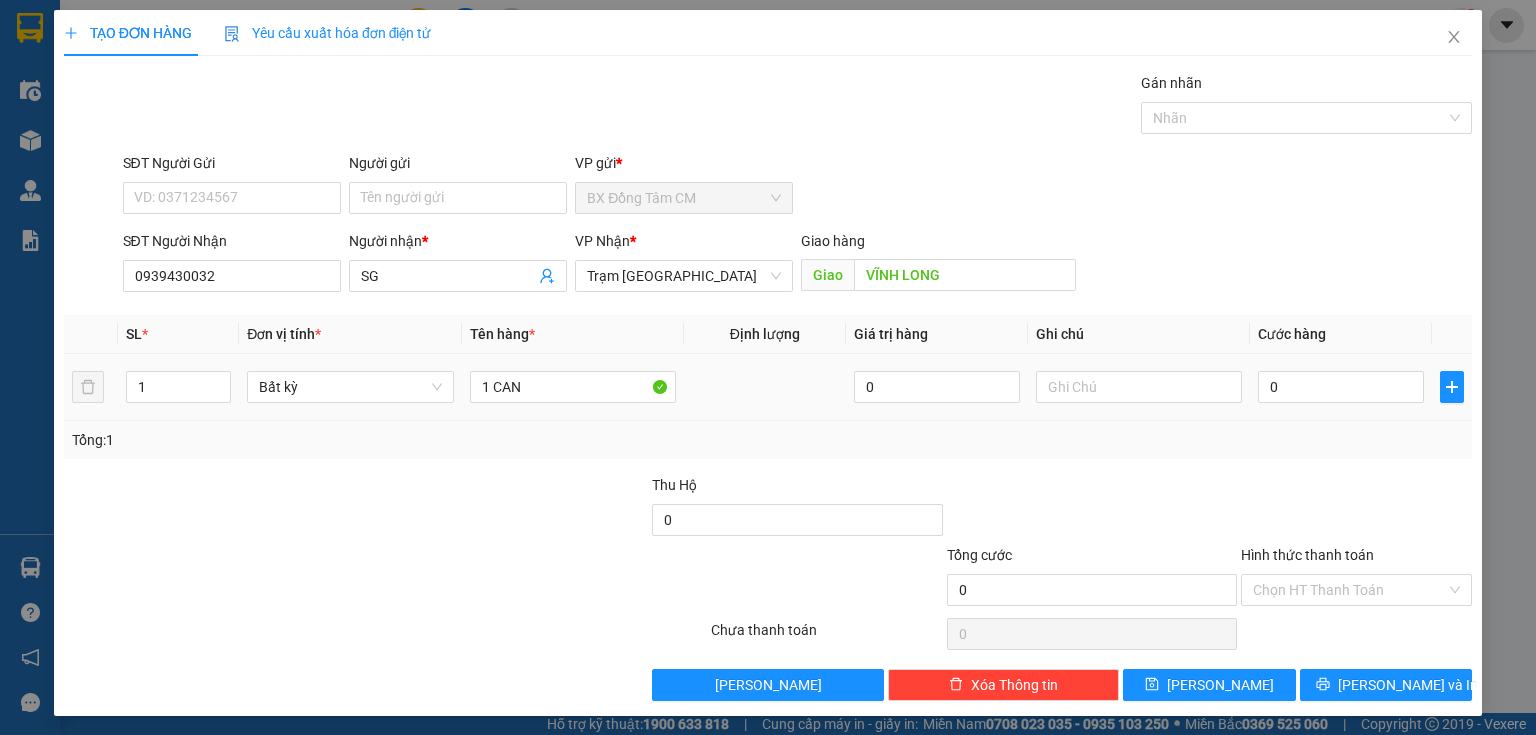 click on "0" at bounding box center [1341, 387] 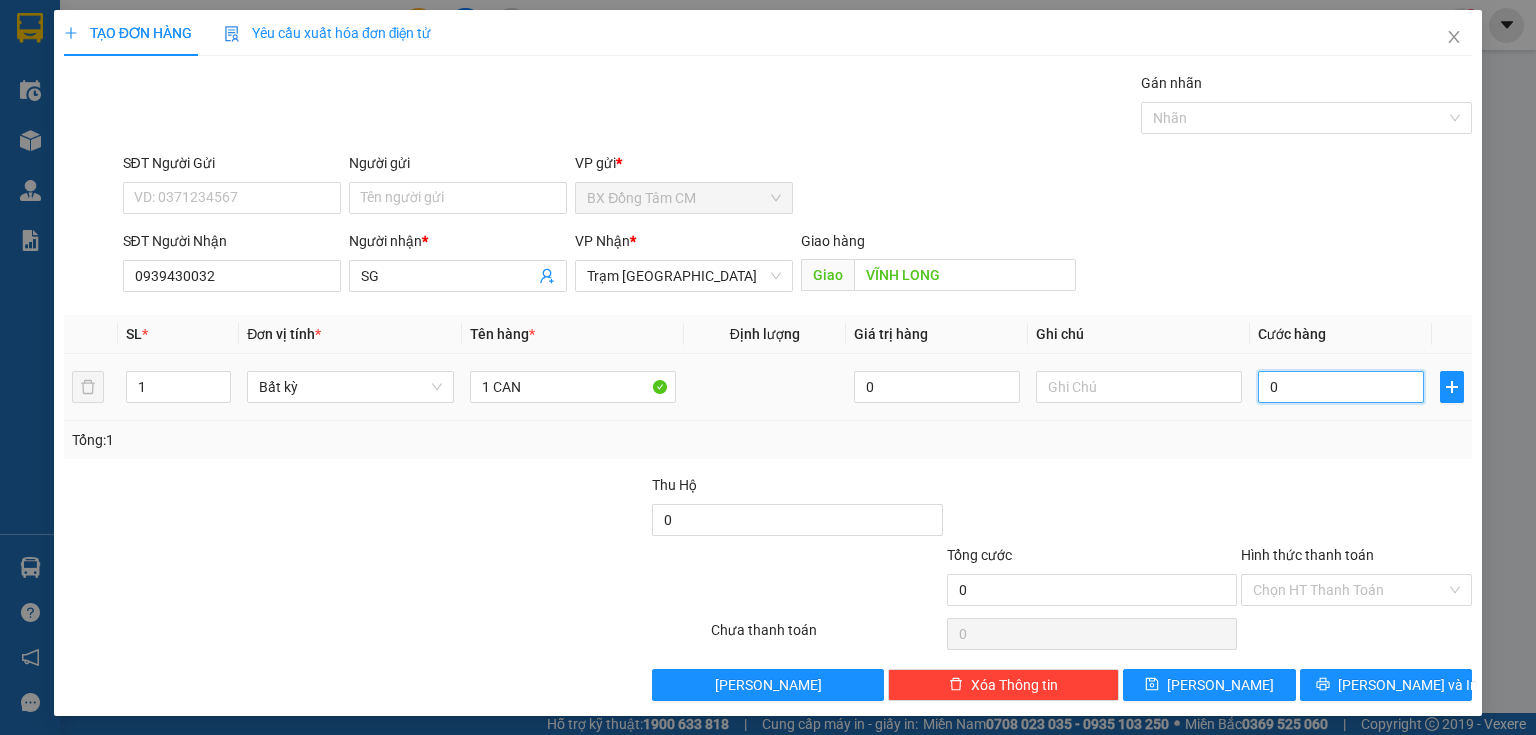 click on "0" at bounding box center (1341, 387) 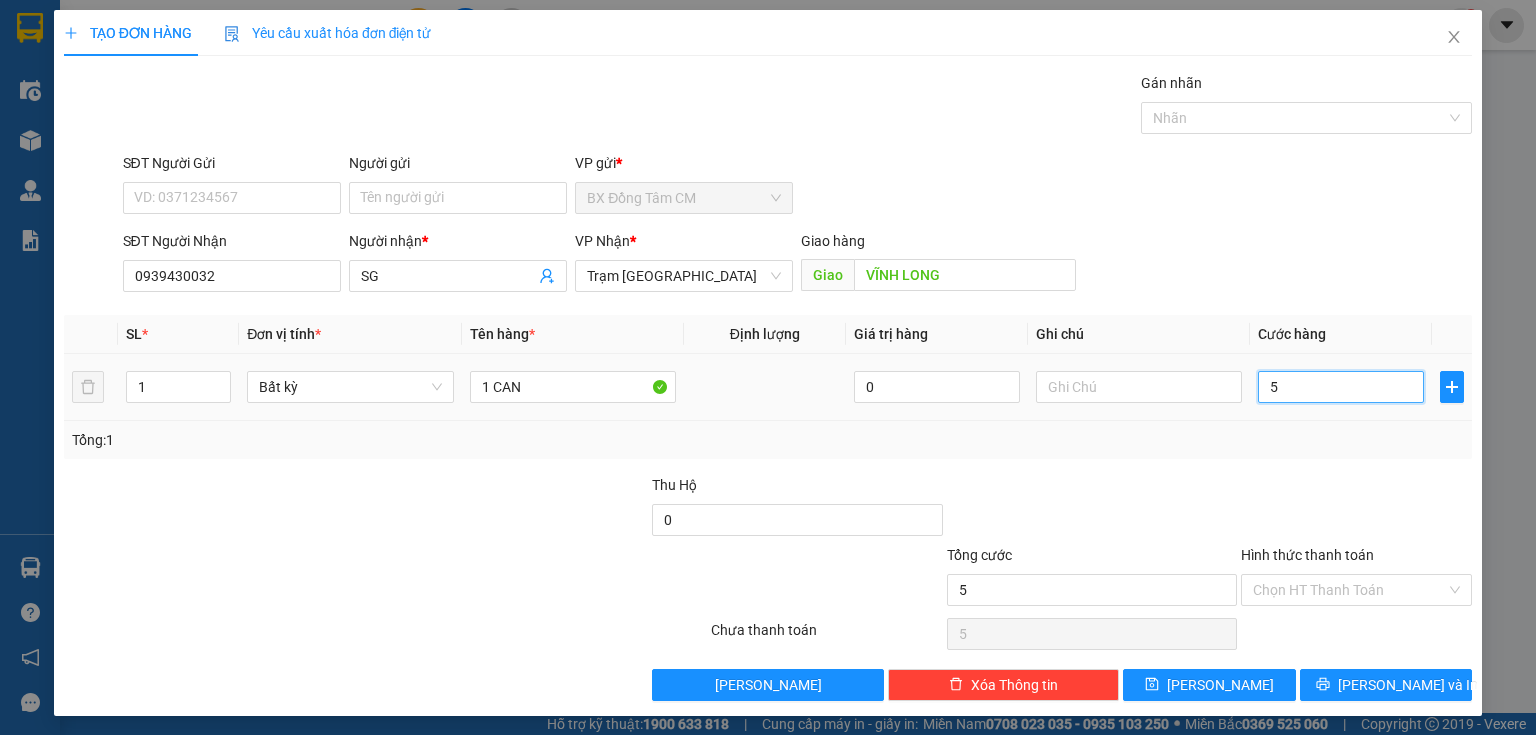 type on "50" 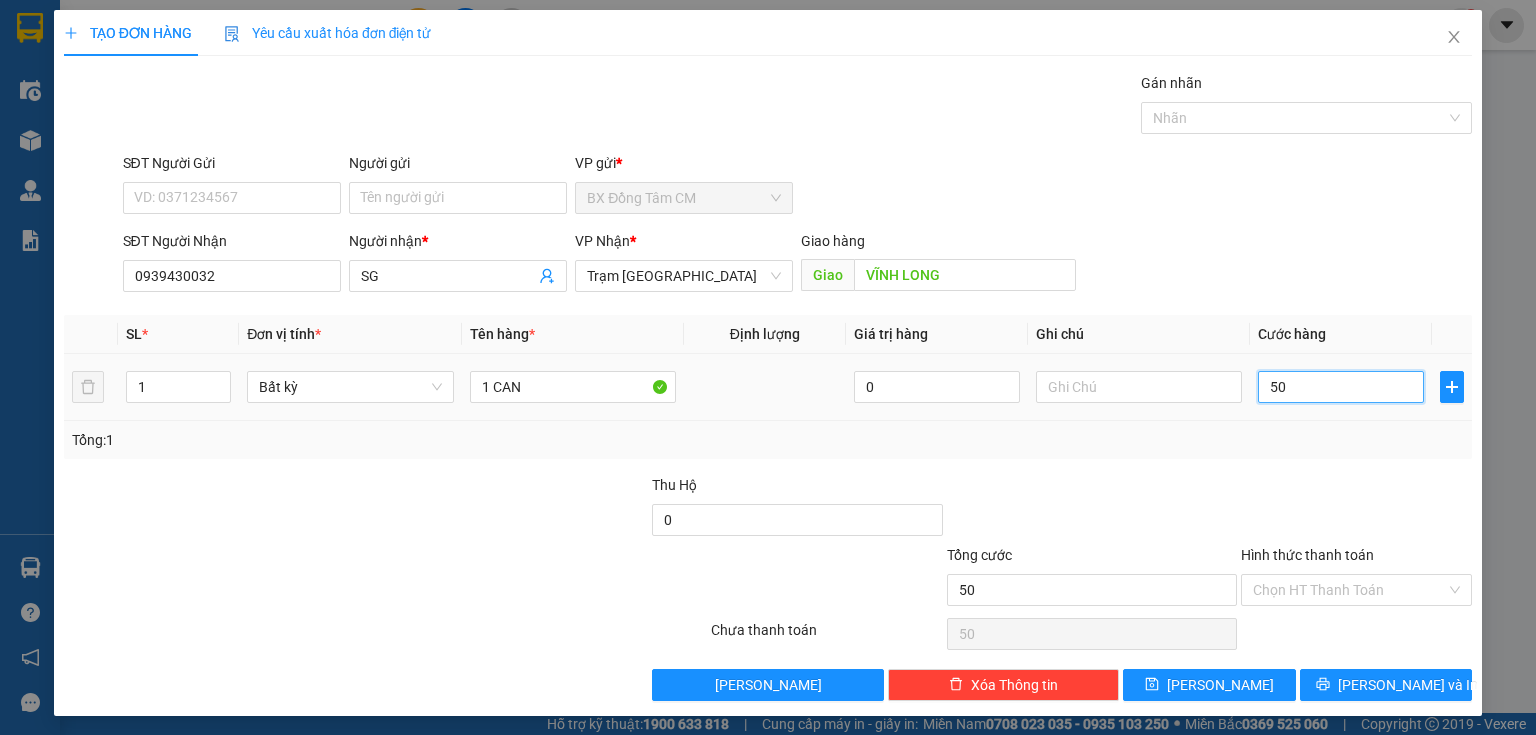 type on "500" 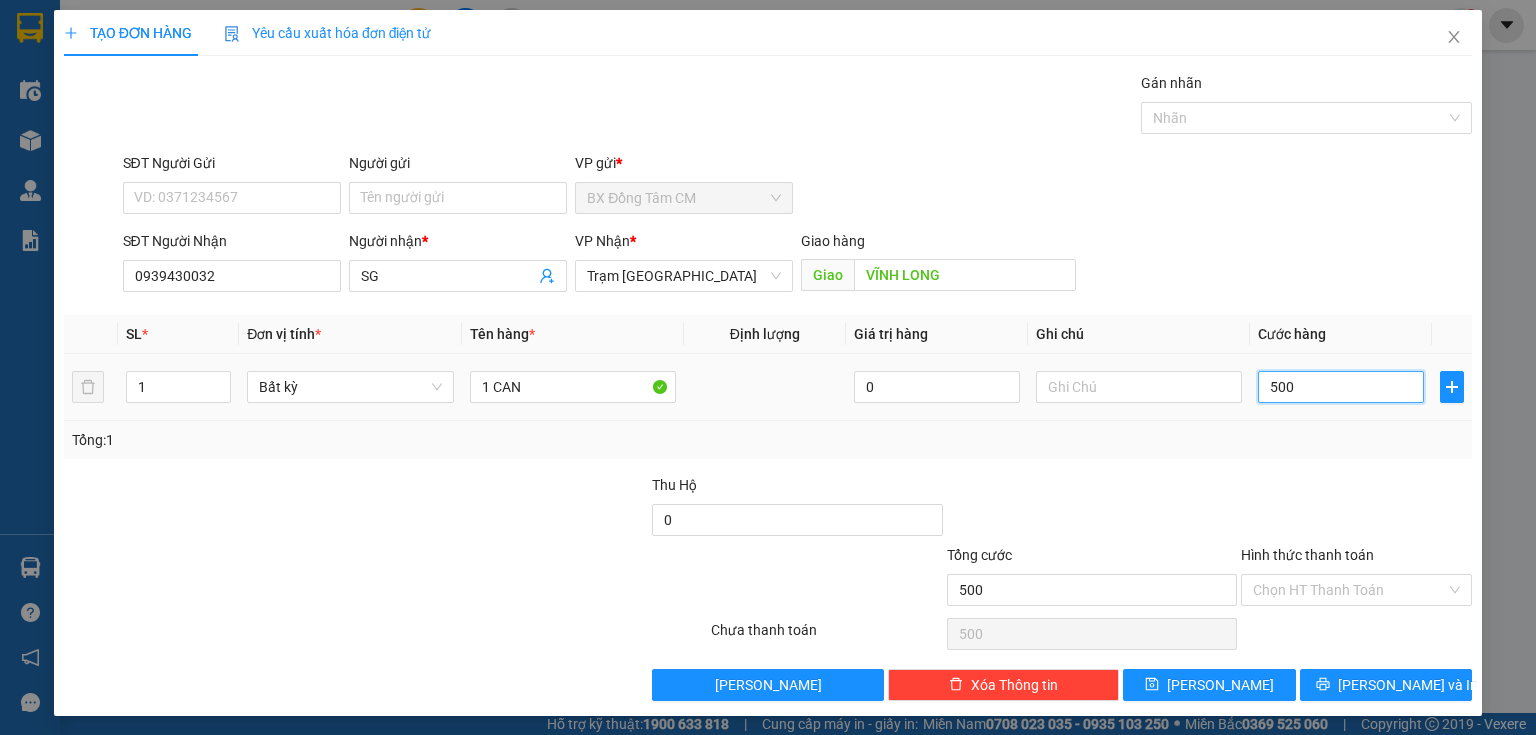 type on "5.000" 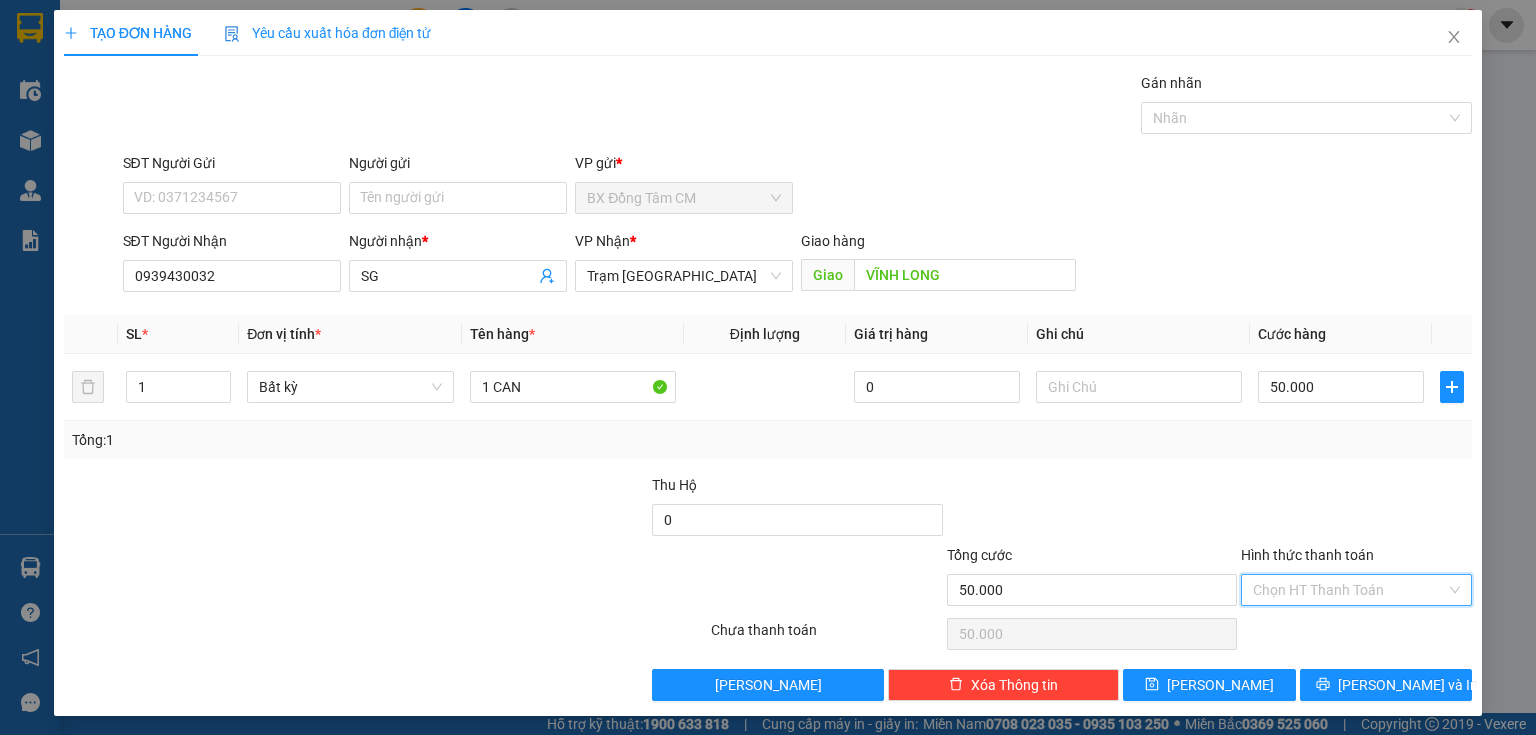click on "Hình thức thanh toán" at bounding box center [1349, 590] 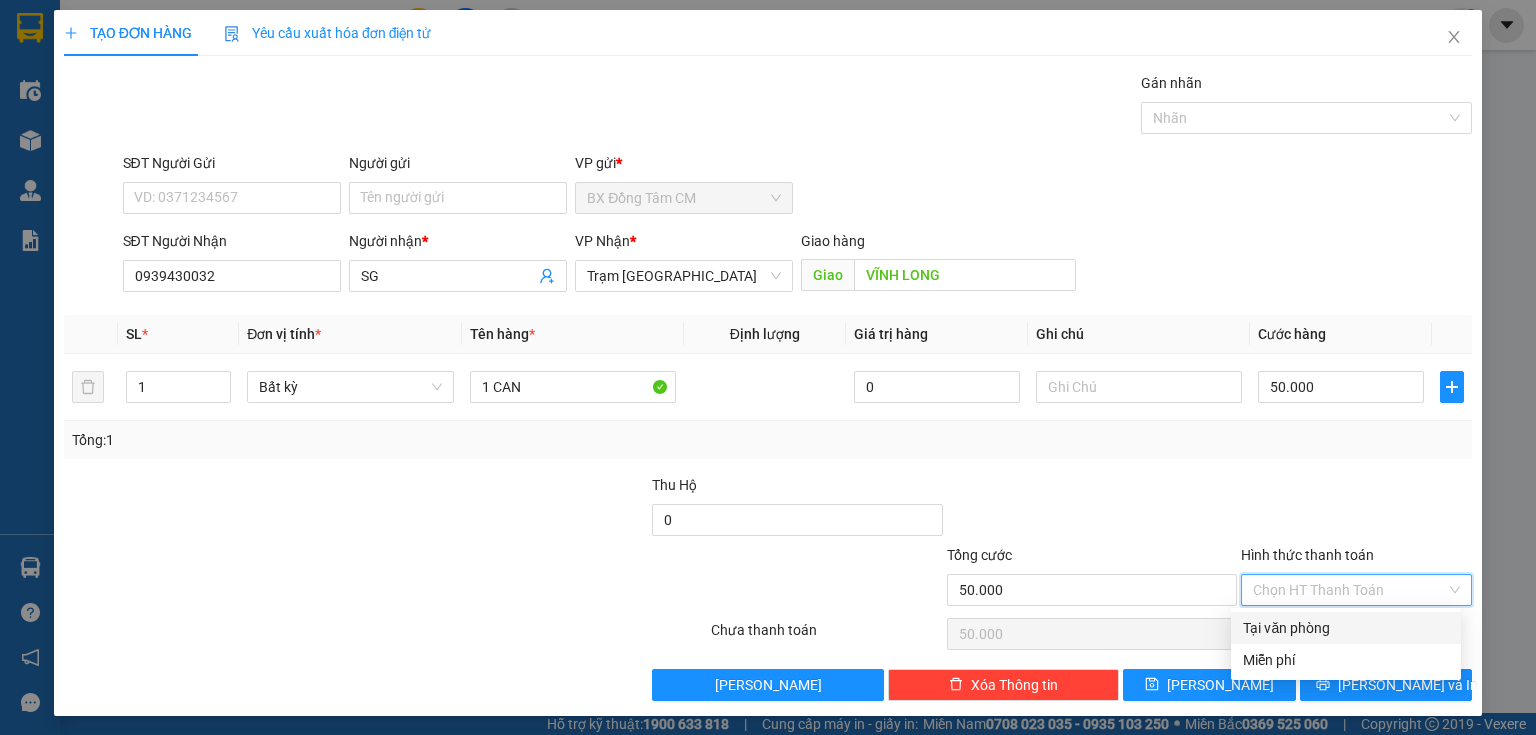 click on "Tại văn phòng" at bounding box center [1346, 628] 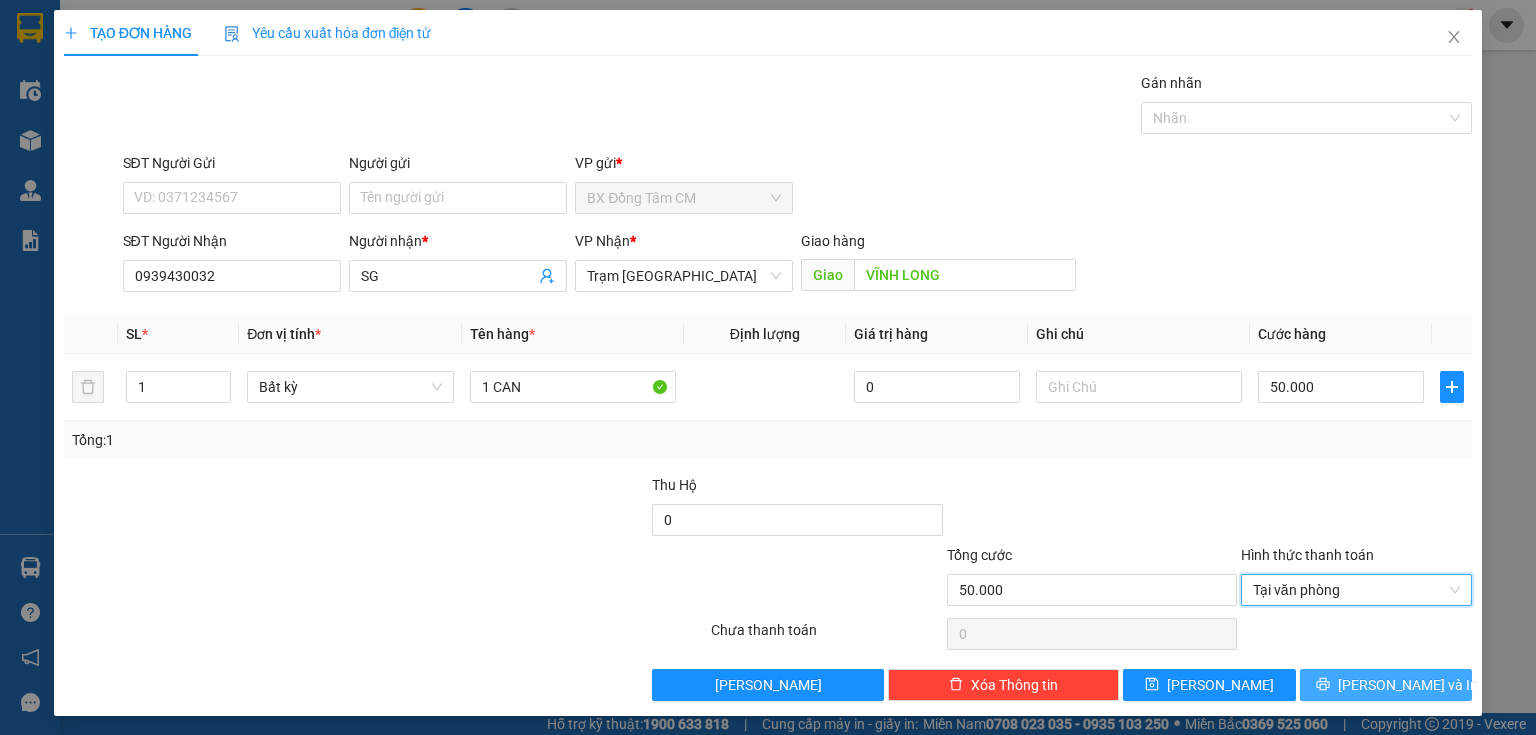 click on "[PERSON_NAME] và In" at bounding box center [1386, 685] 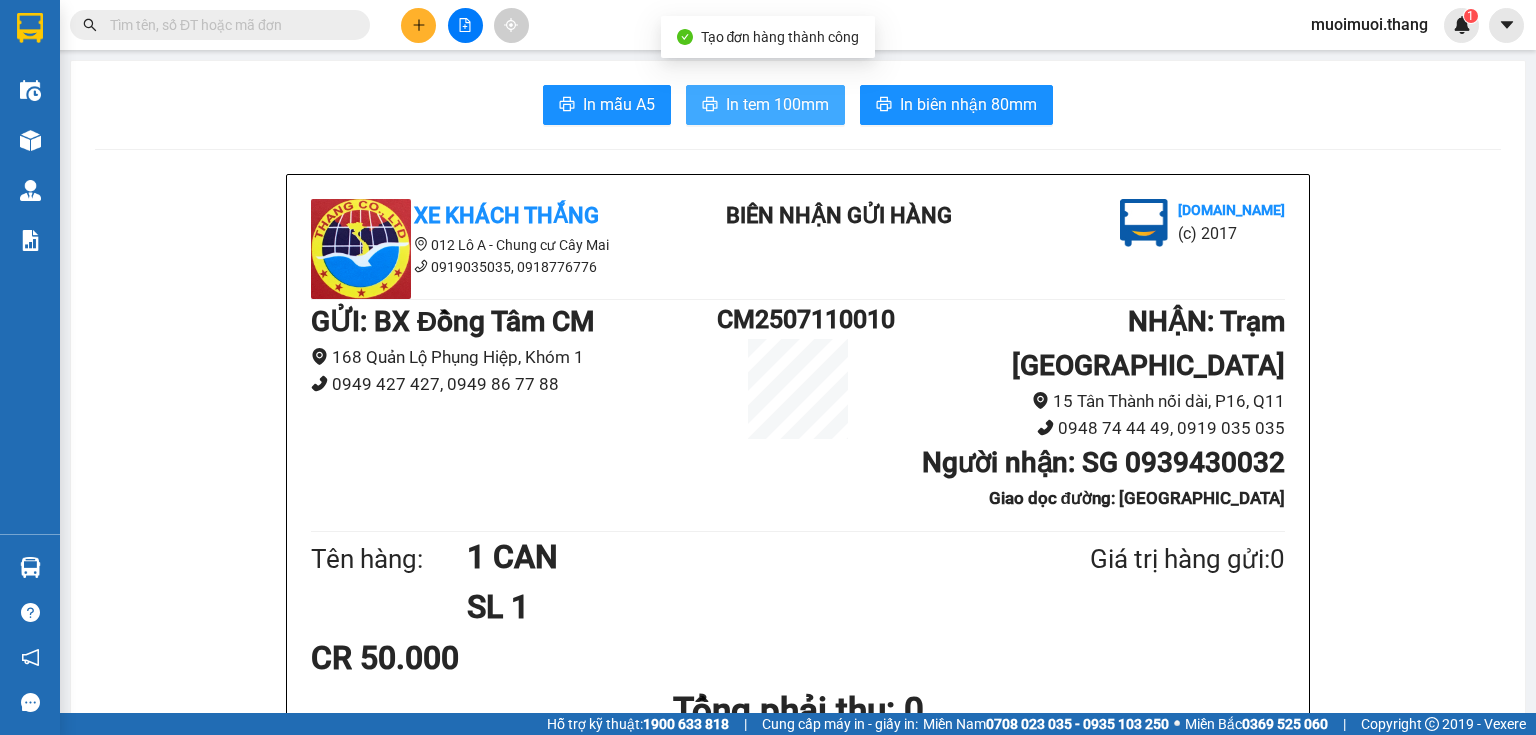 click on "In tem 100mm" at bounding box center [777, 104] 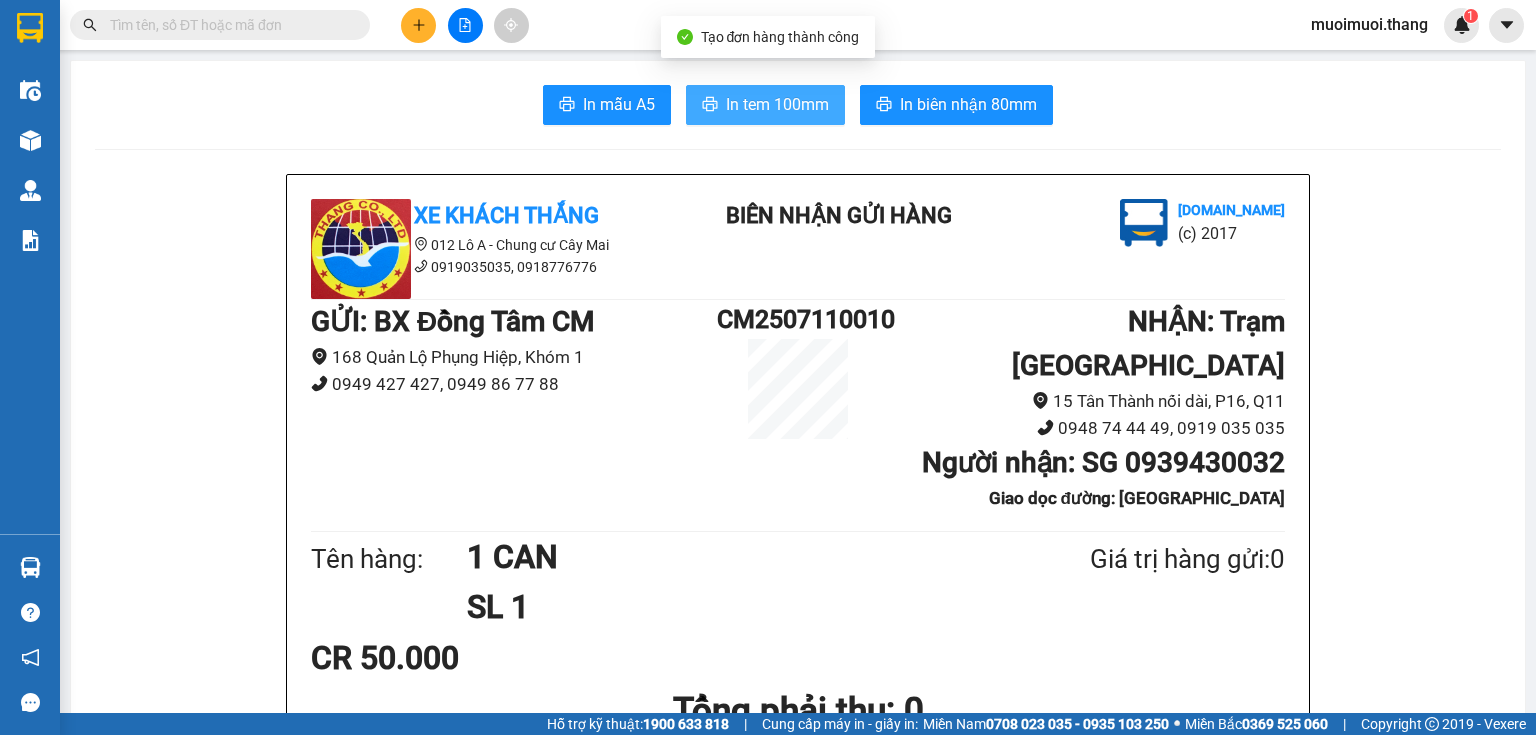 scroll, scrollTop: 0, scrollLeft: 0, axis: both 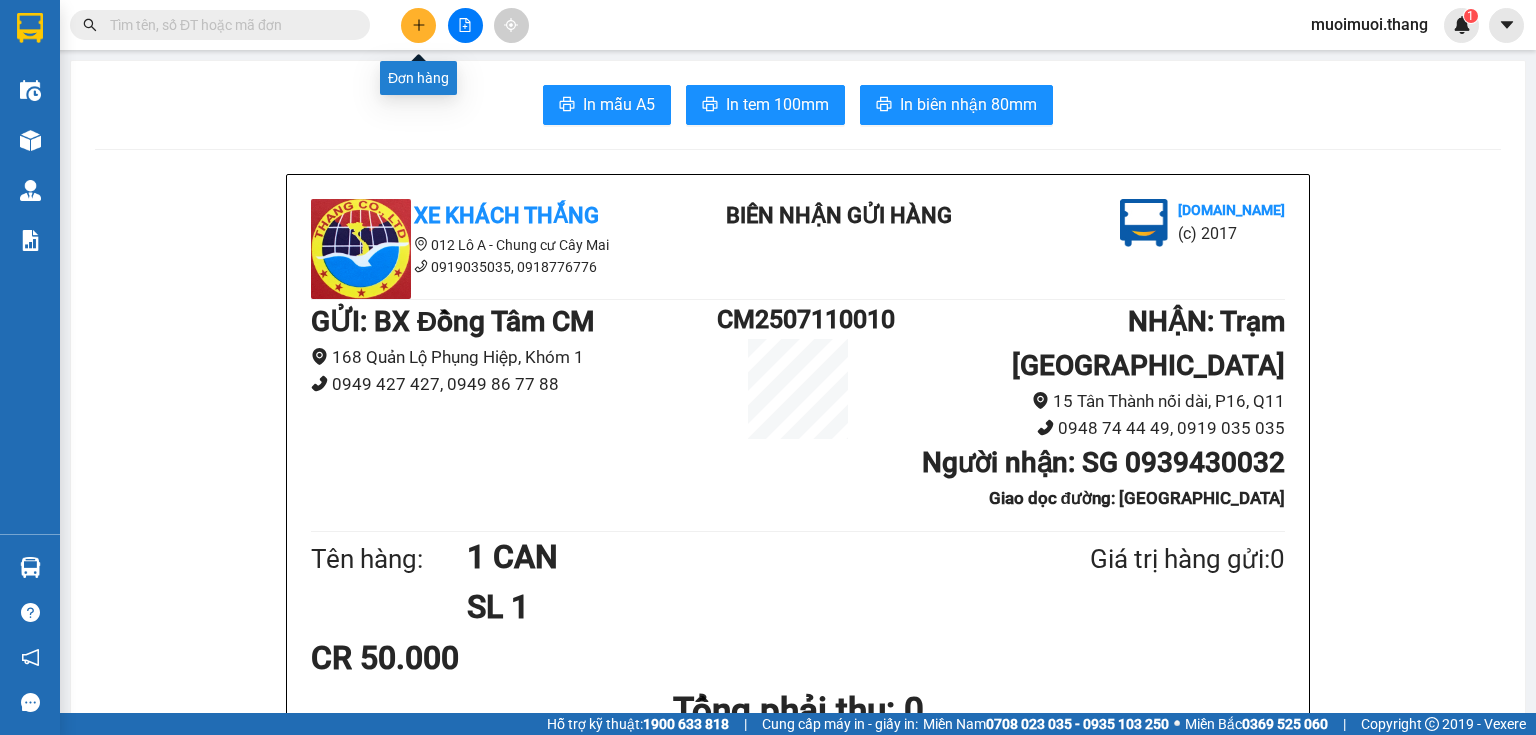click at bounding box center [418, 25] 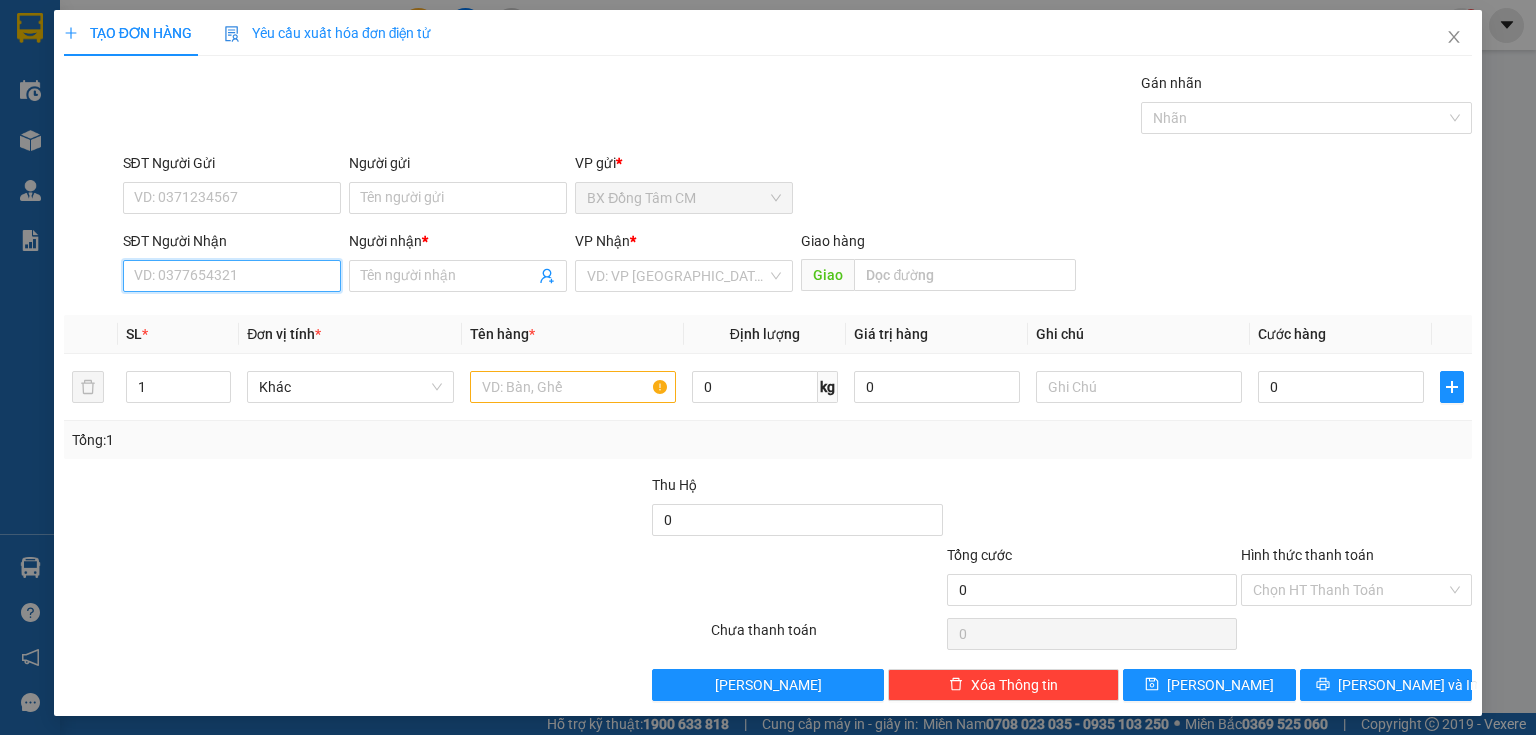 click on "SĐT Người Nhận" at bounding box center (232, 276) 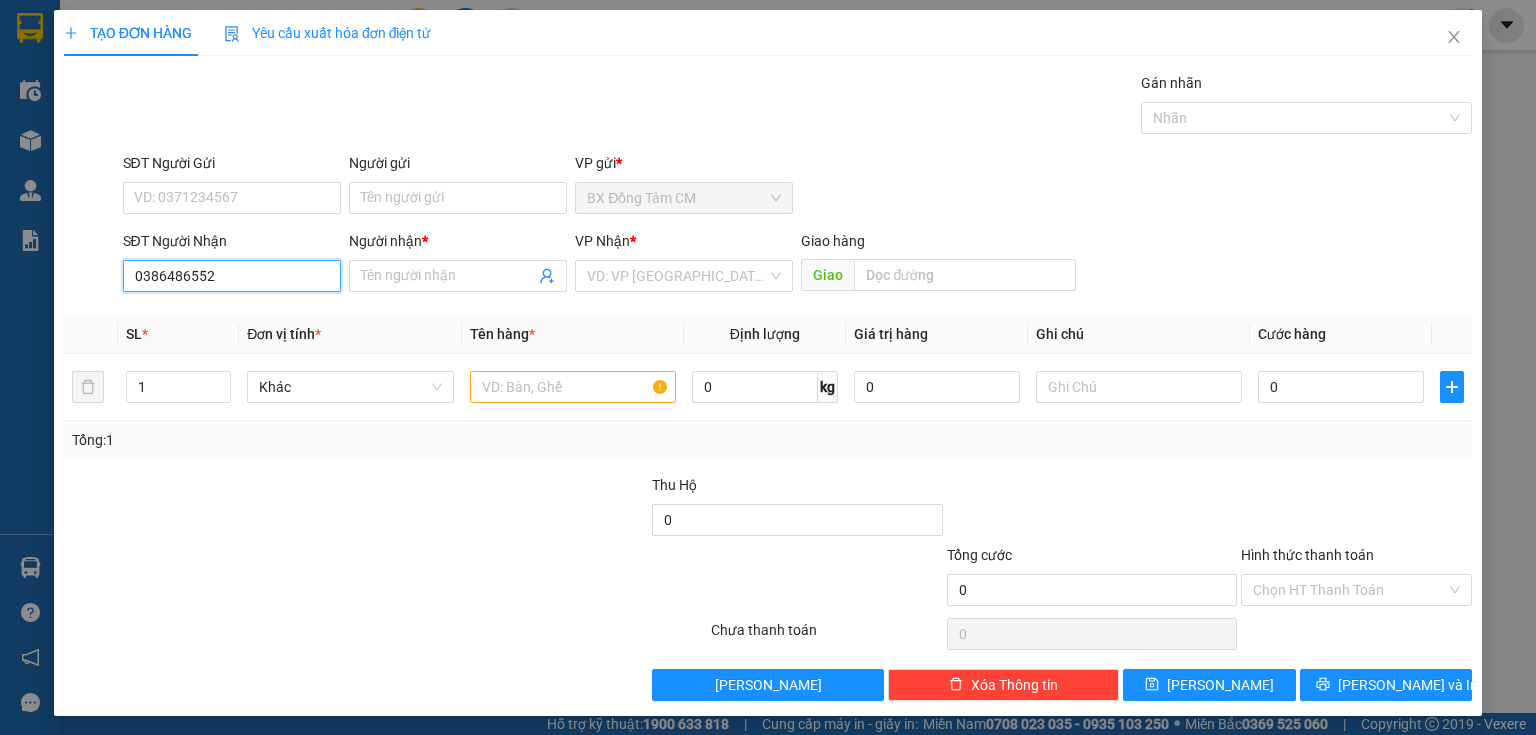 click on "0386486552" at bounding box center (232, 276) 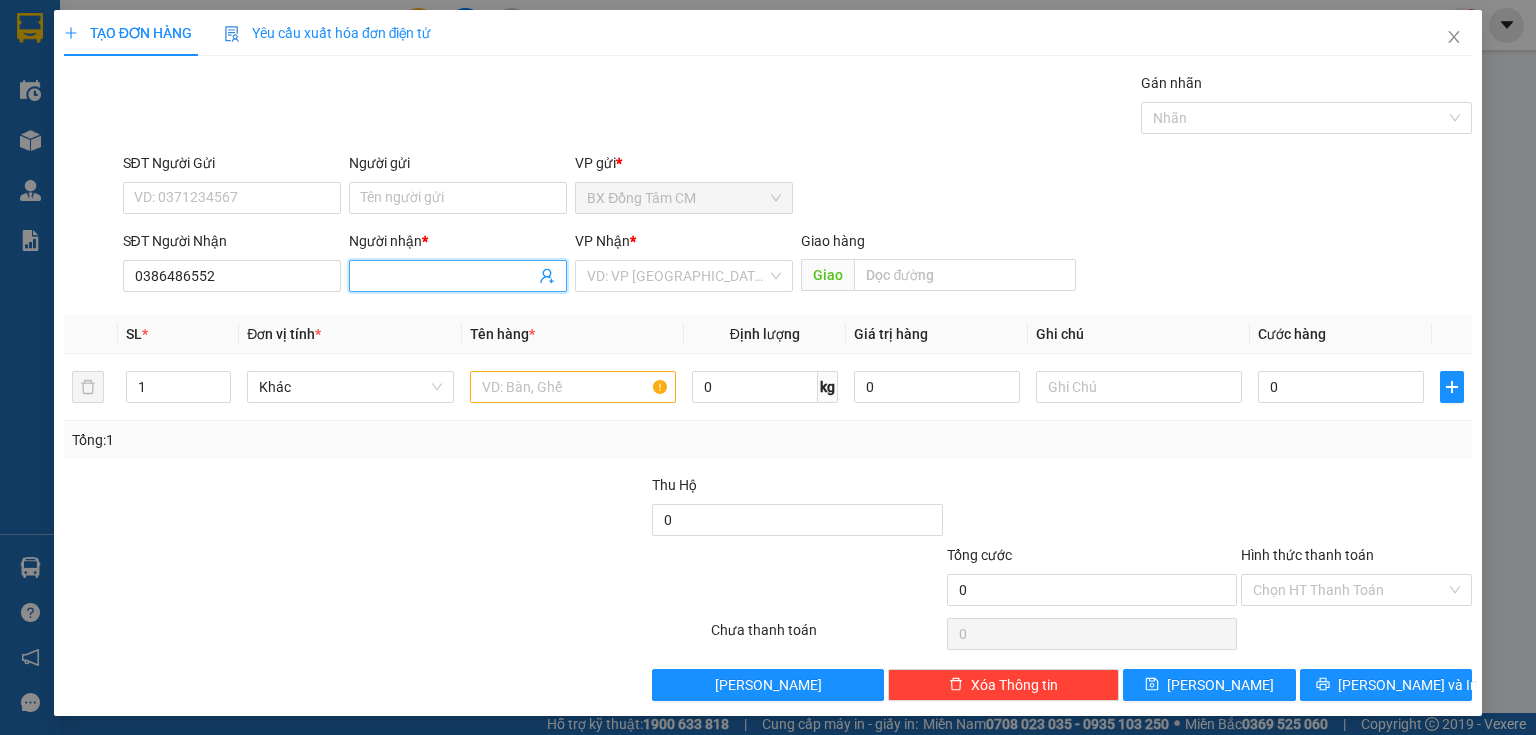 click on "Người nhận  *" at bounding box center [448, 276] 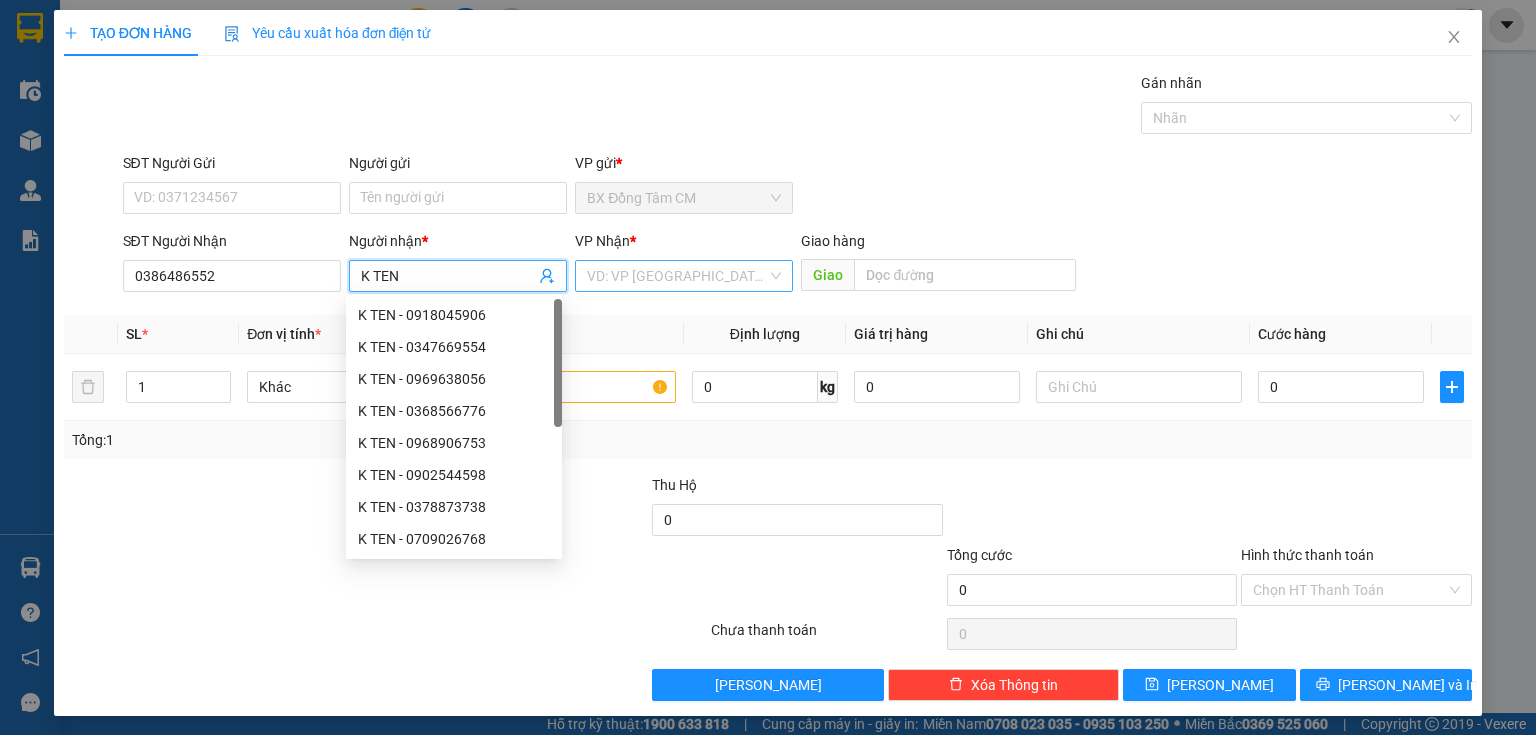 click on "VP Nhận  *" at bounding box center [684, 245] 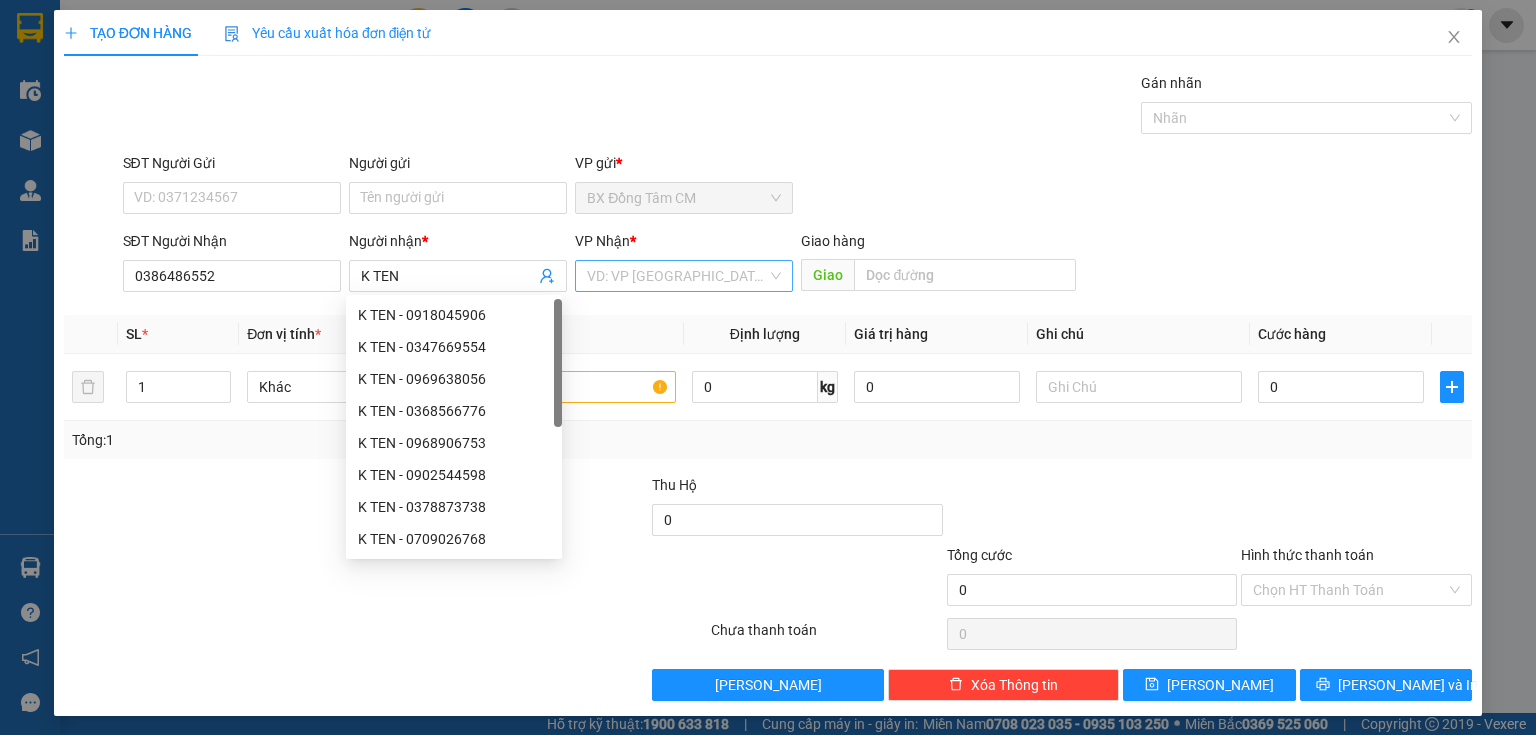click at bounding box center [677, 276] 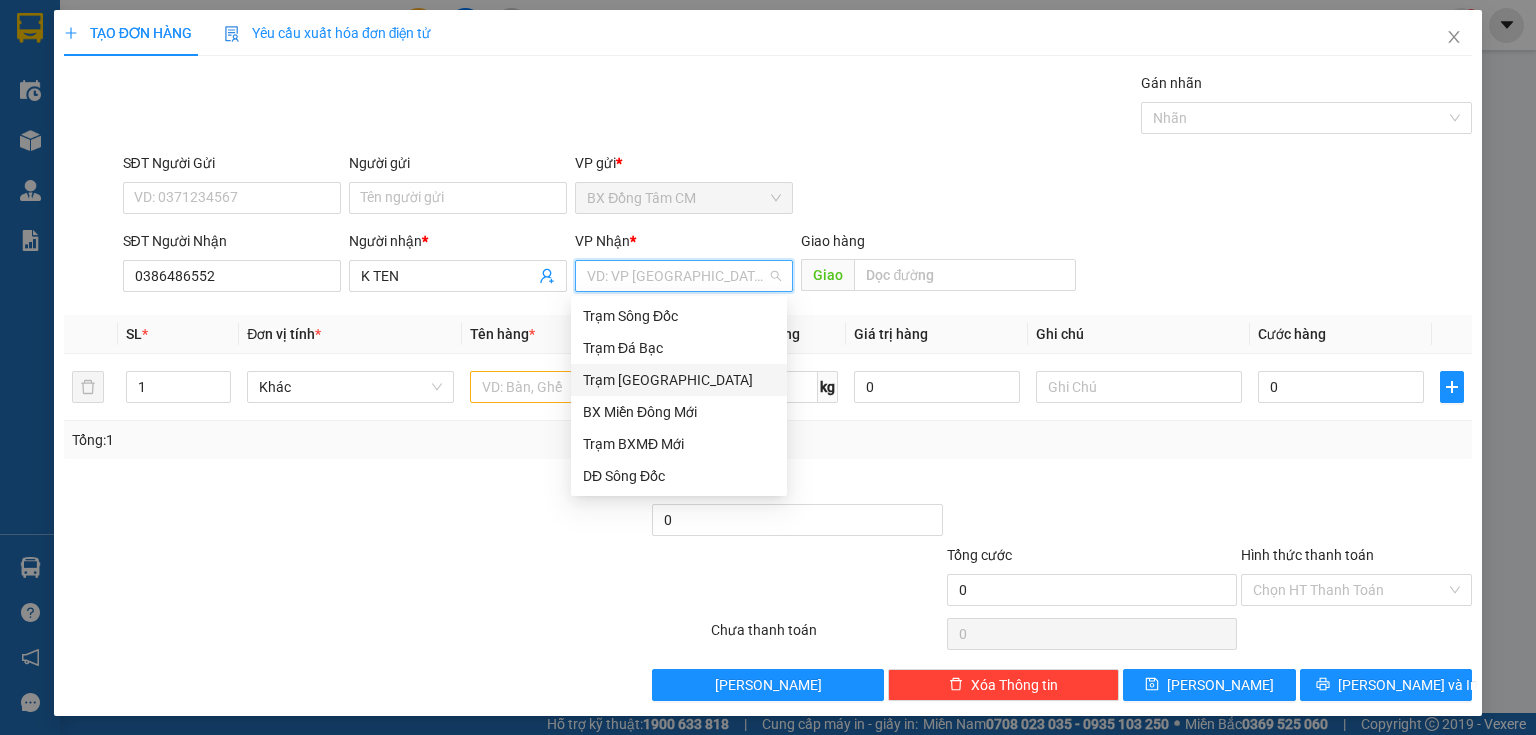 click on "Trạm [GEOGRAPHIC_DATA]" at bounding box center [679, 380] 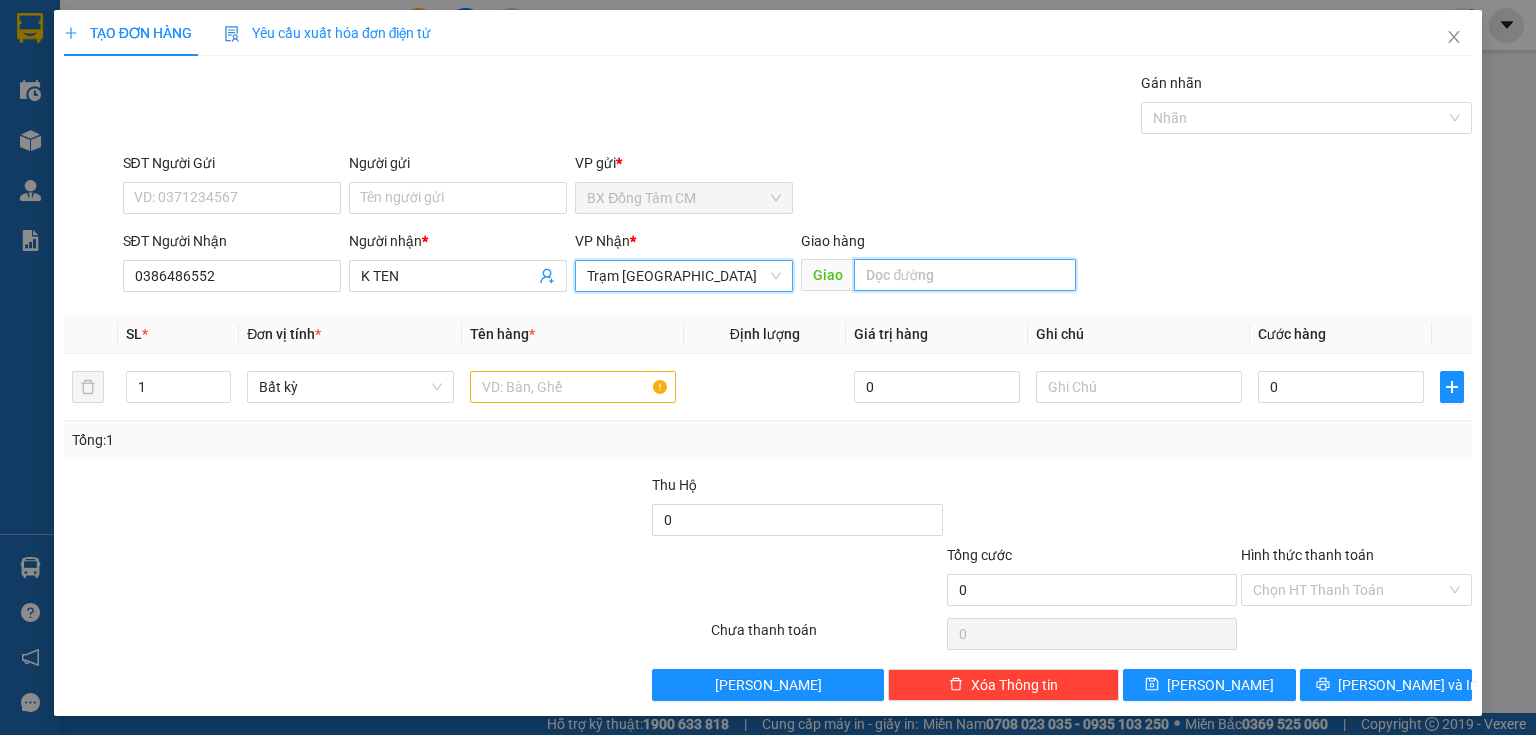 click at bounding box center [965, 275] 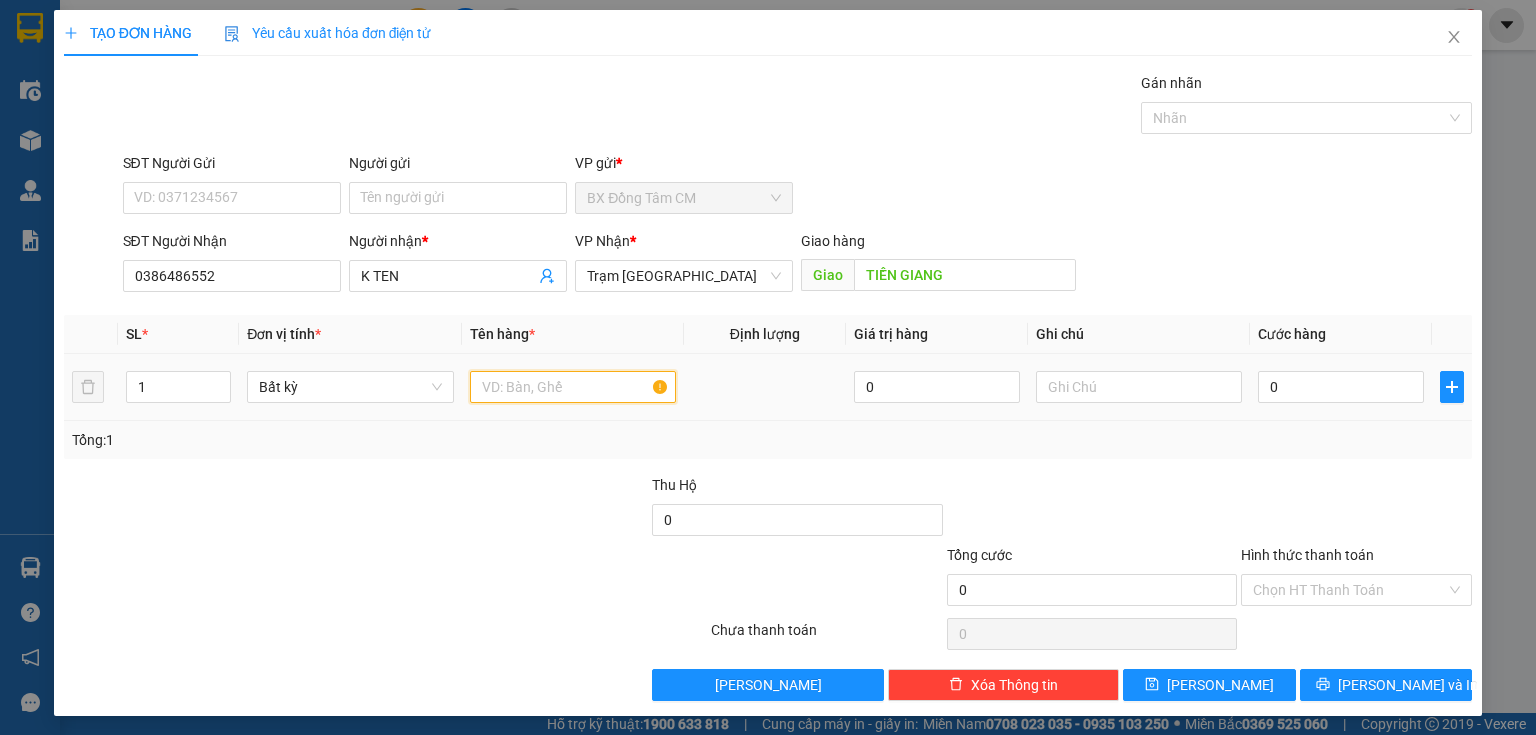 click at bounding box center [573, 387] 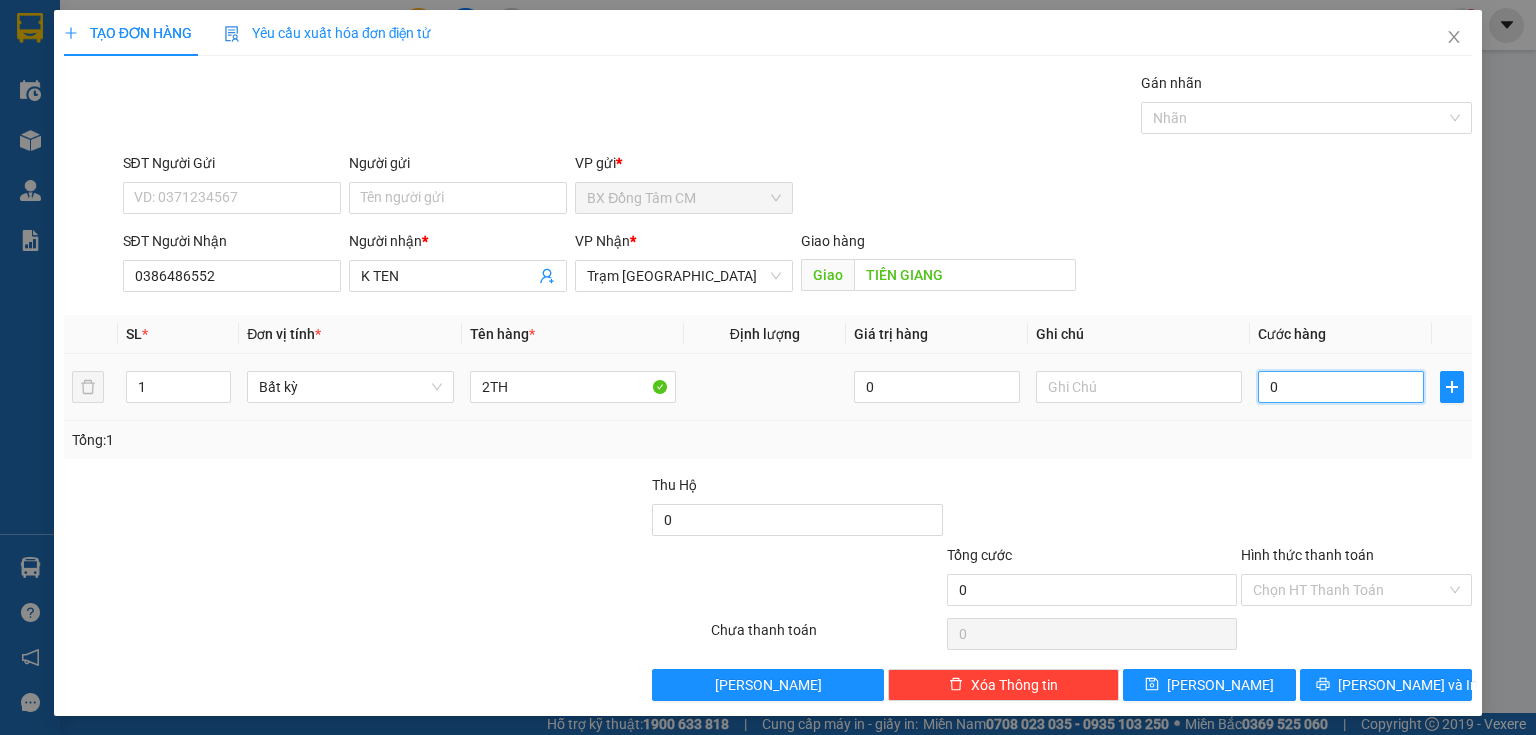 click on "0" at bounding box center [1341, 387] 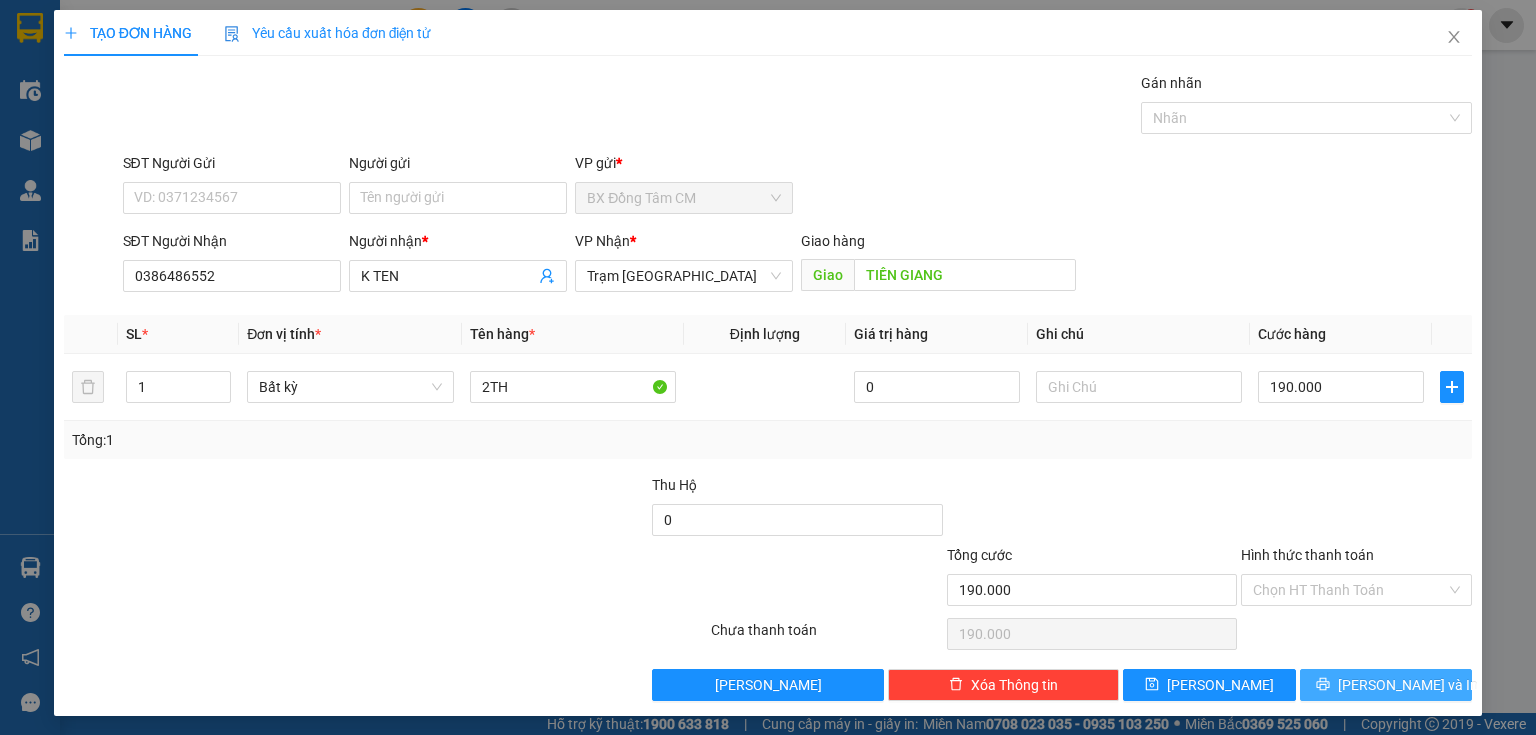 click on "[PERSON_NAME] và In" at bounding box center [1386, 685] 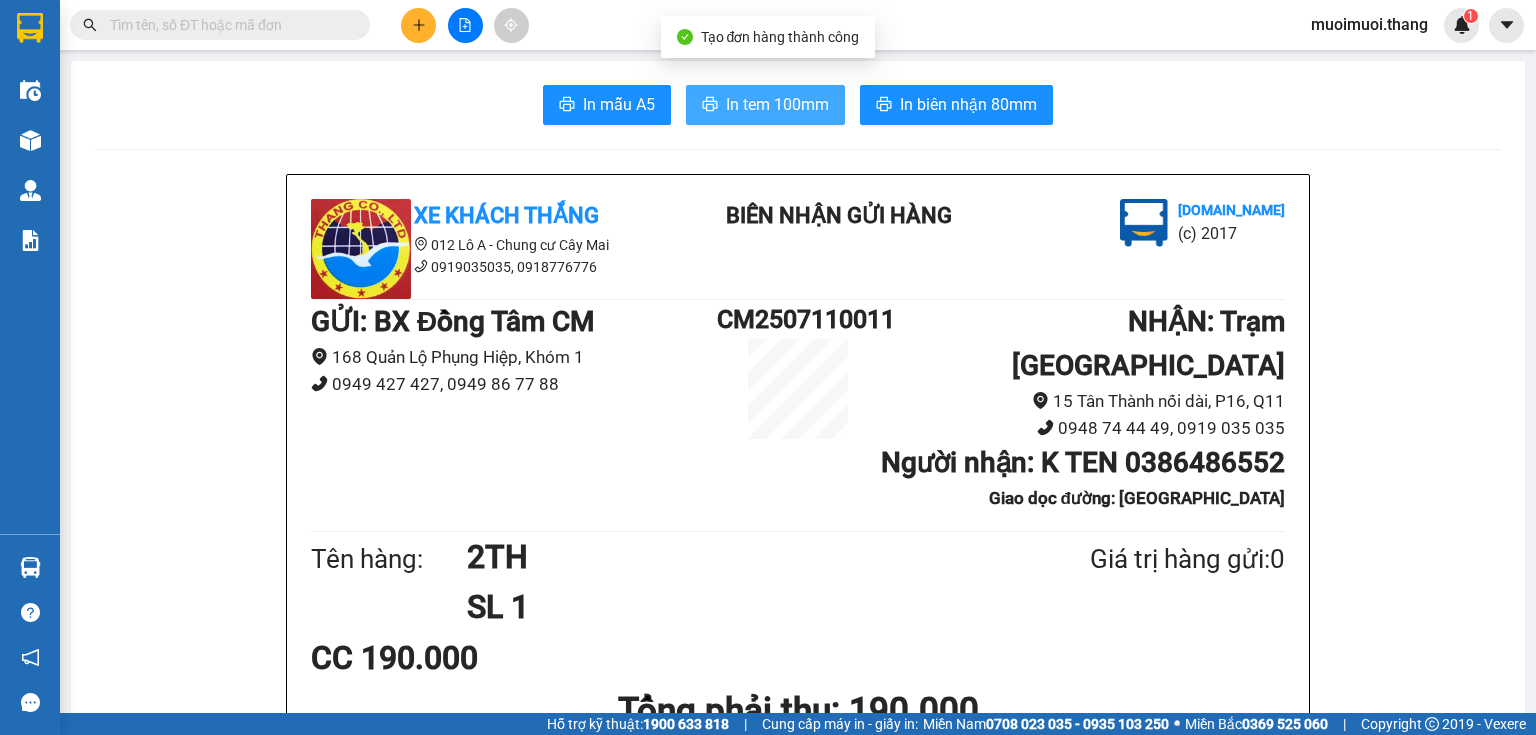 click 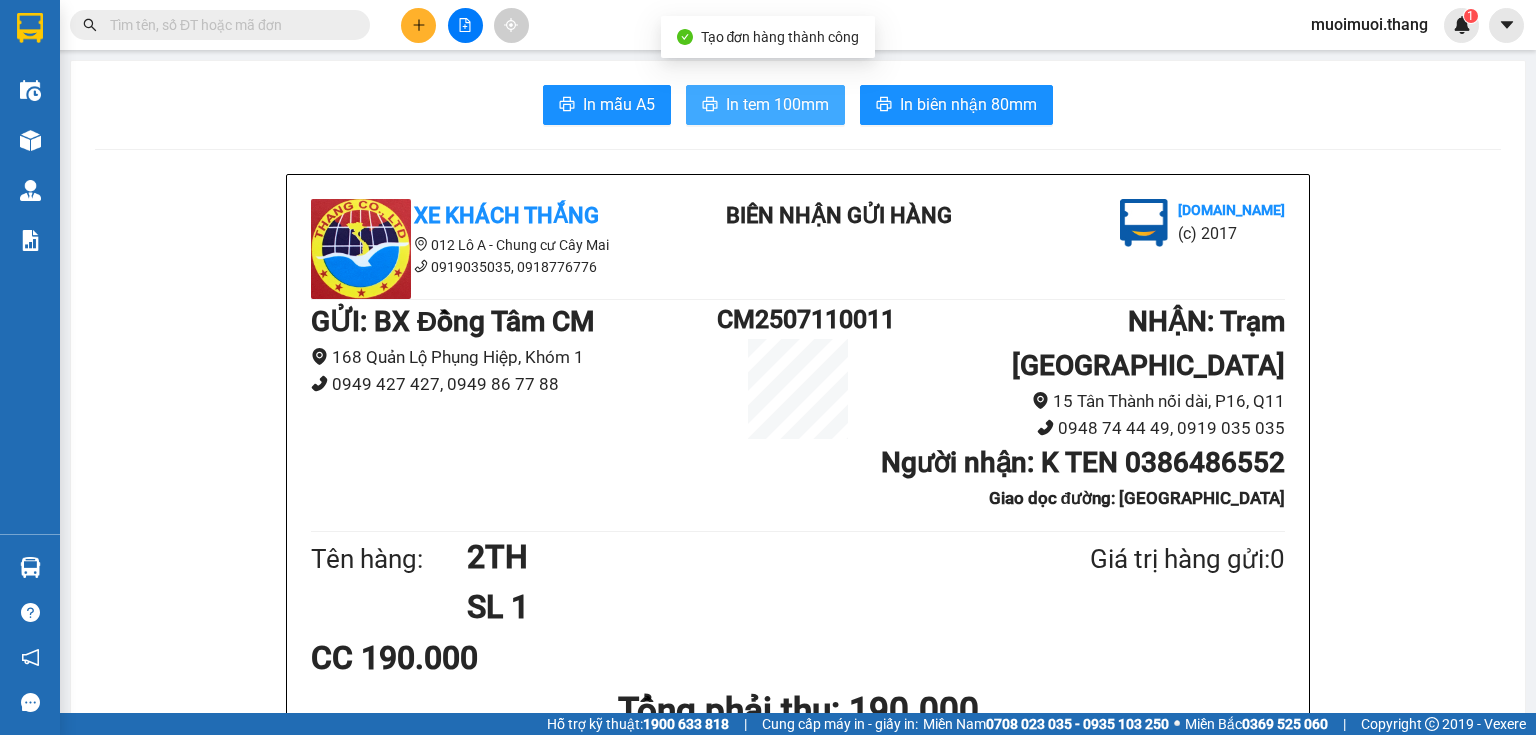 scroll, scrollTop: 0, scrollLeft: 0, axis: both 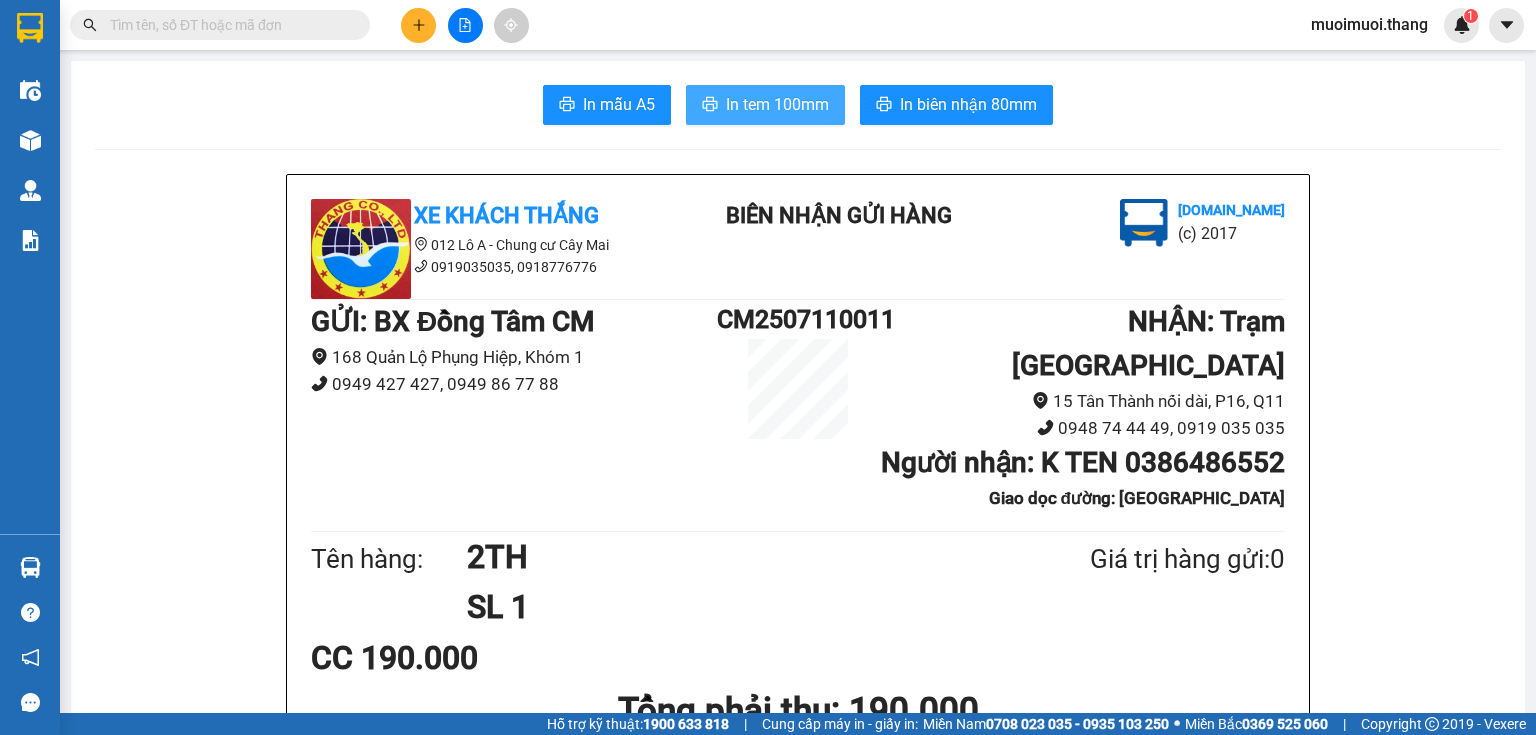 drag, startPoint x: 432, startPoint y: 40, endPoint x: 397, endPoint y: 28, distance: 37 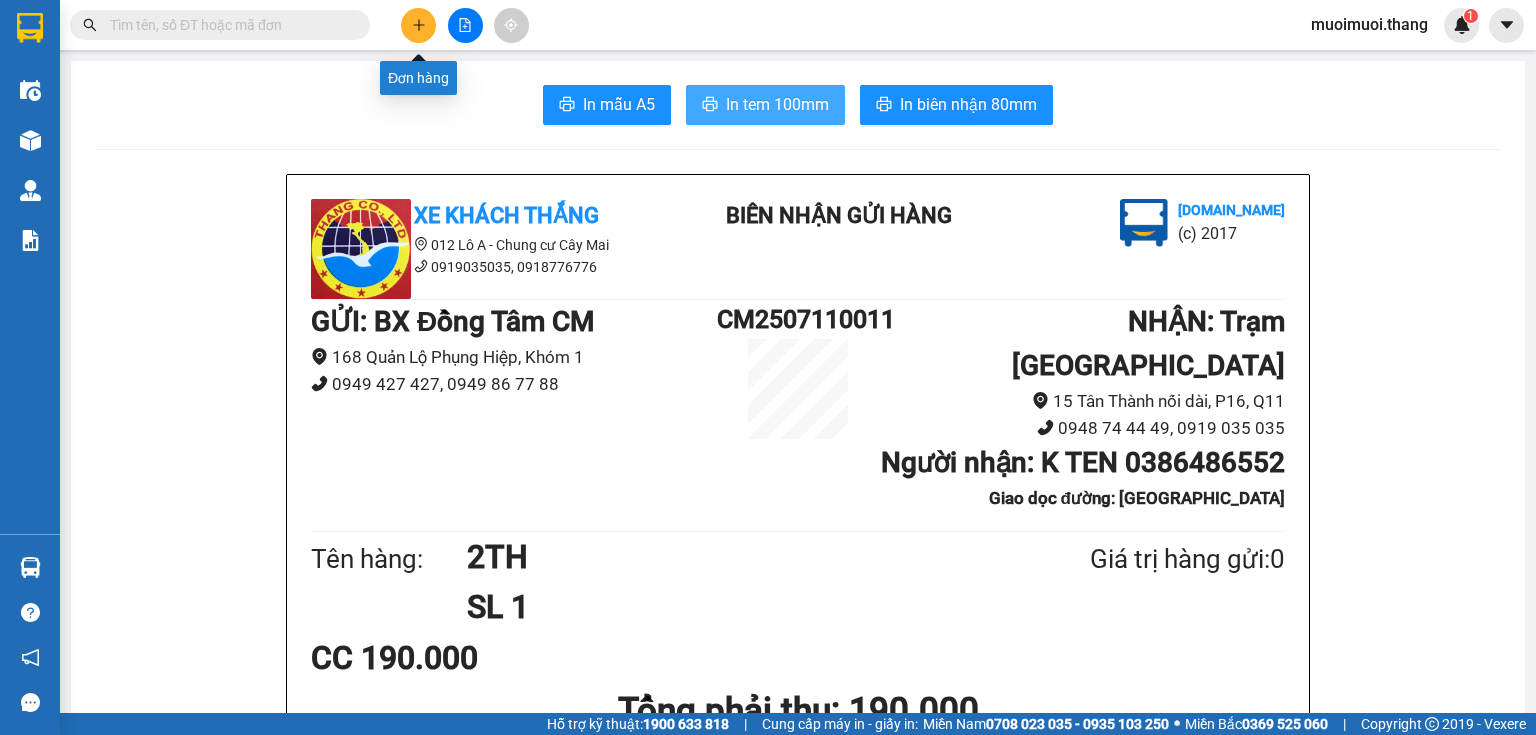 click at bounding box center [418, 25] 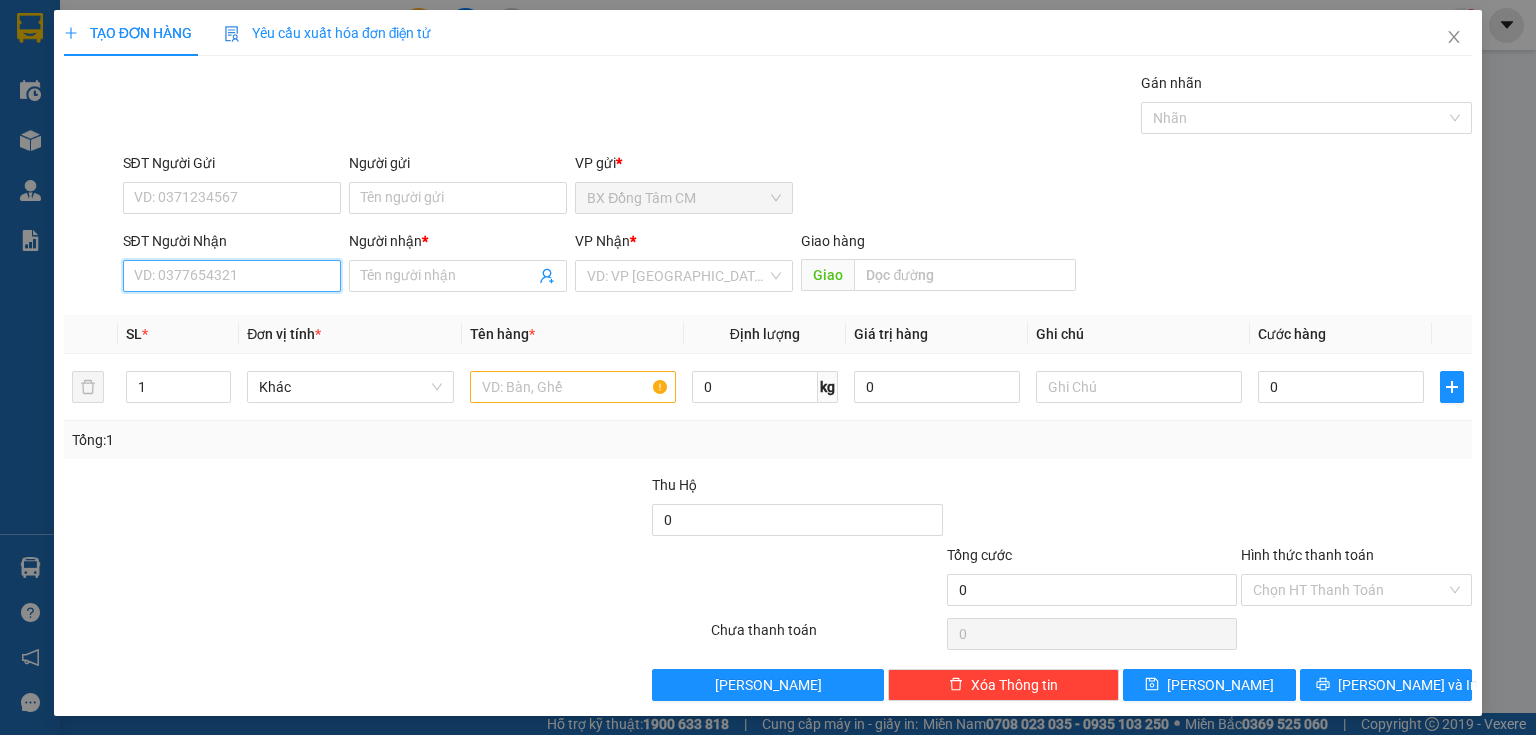 click on "SĐT Người Nhận" at bounding box center (232, 276) 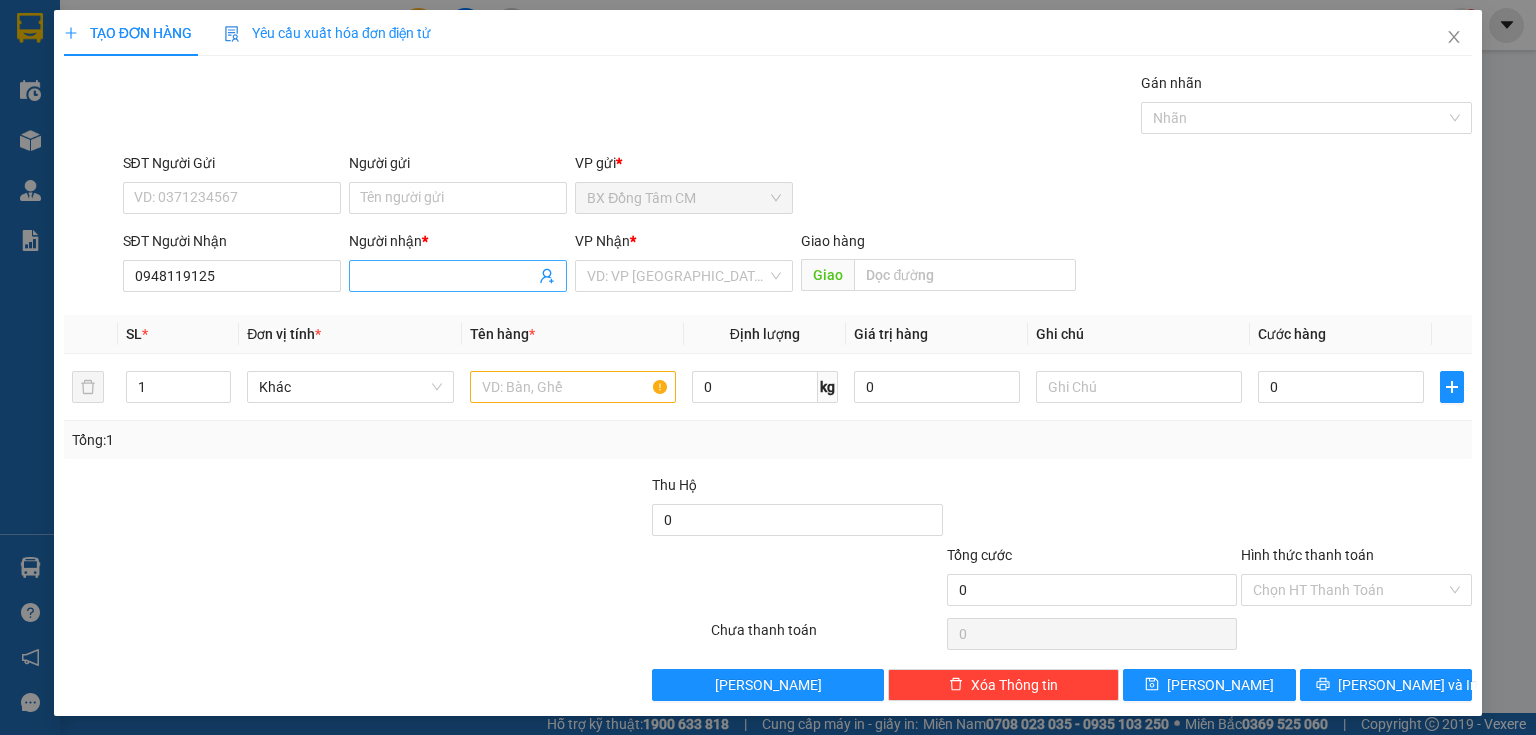 click on "Người nhận  *" at bounding box center [448, 276] 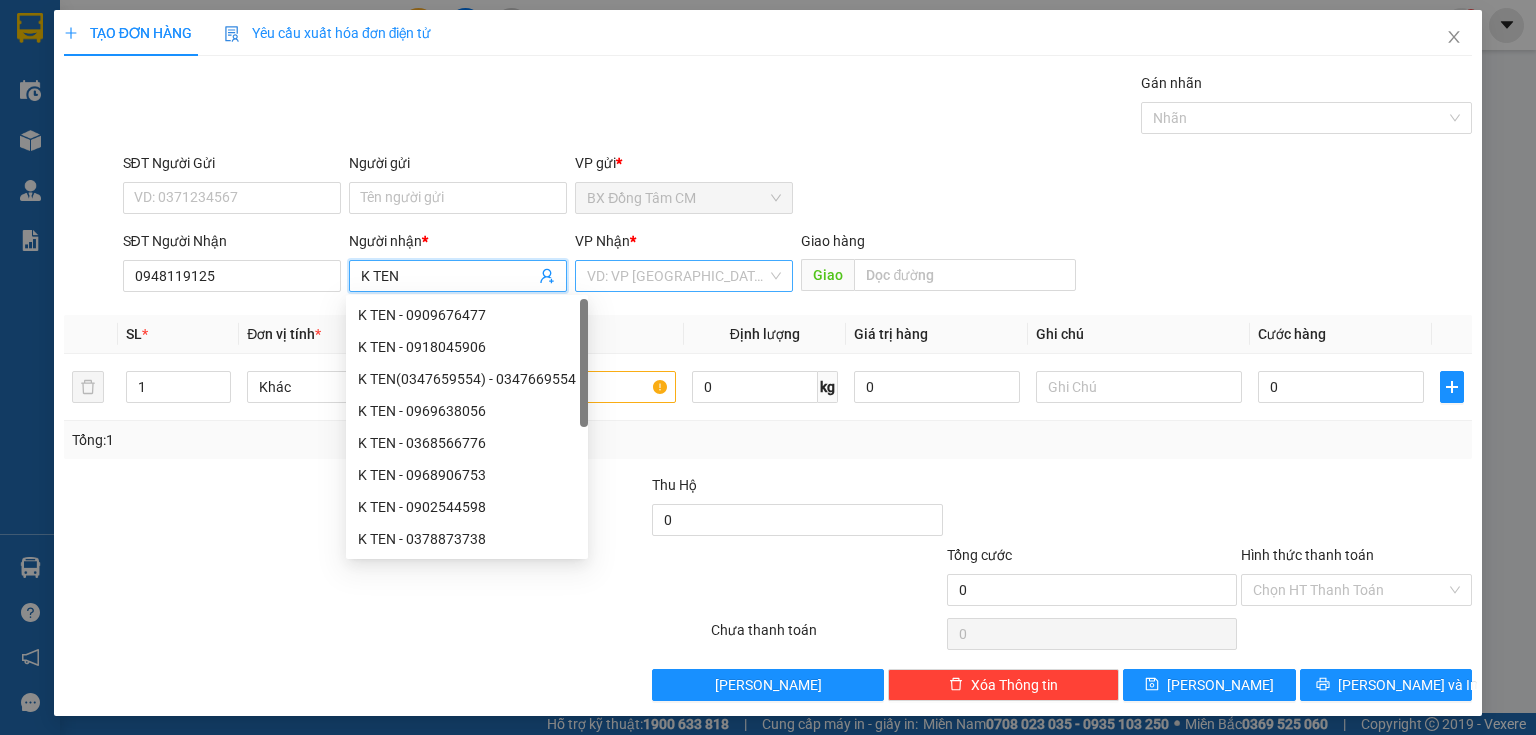 click at bounding box center [677, 276] 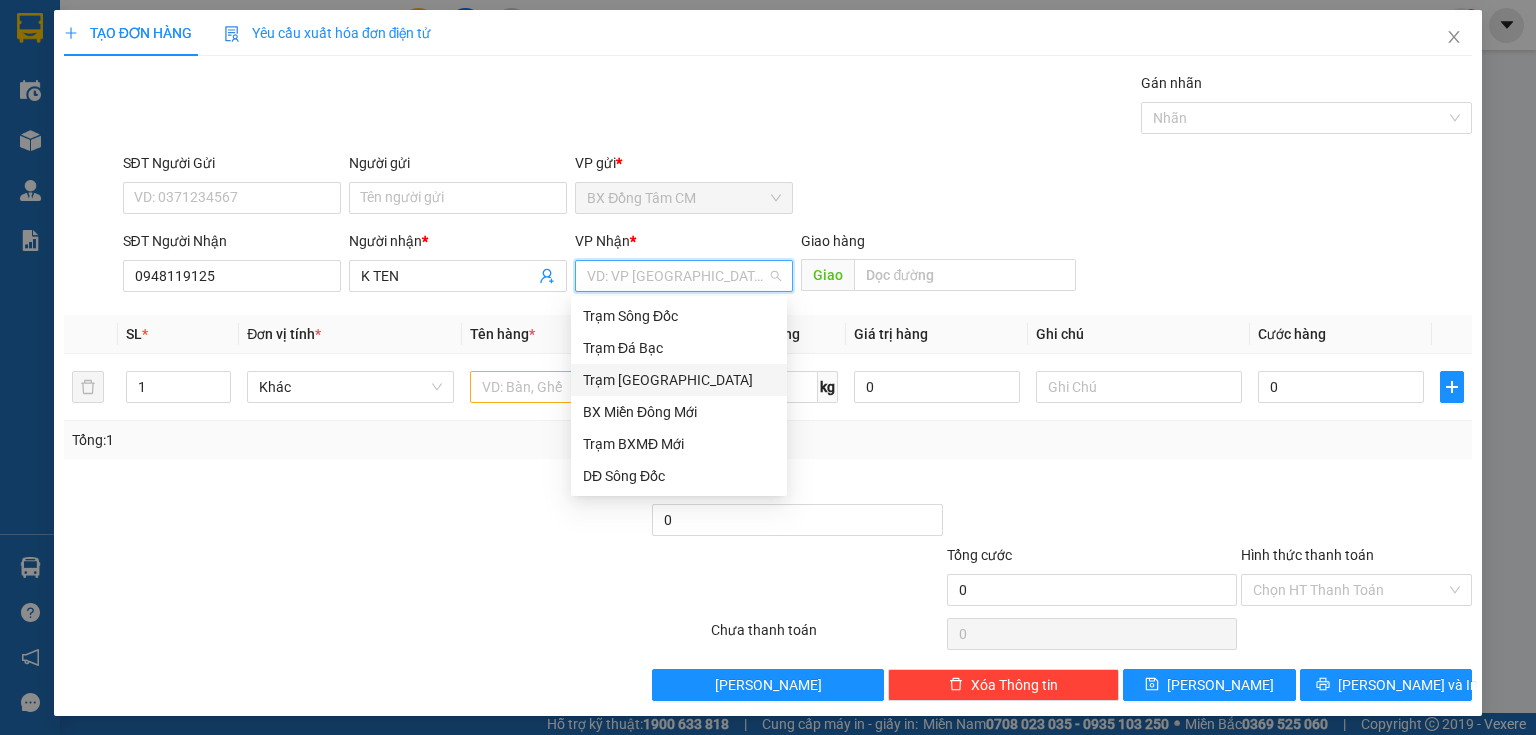 click on "Trạm [GEOGRAPHIC_DATA]" at bounding box center [679, 380] 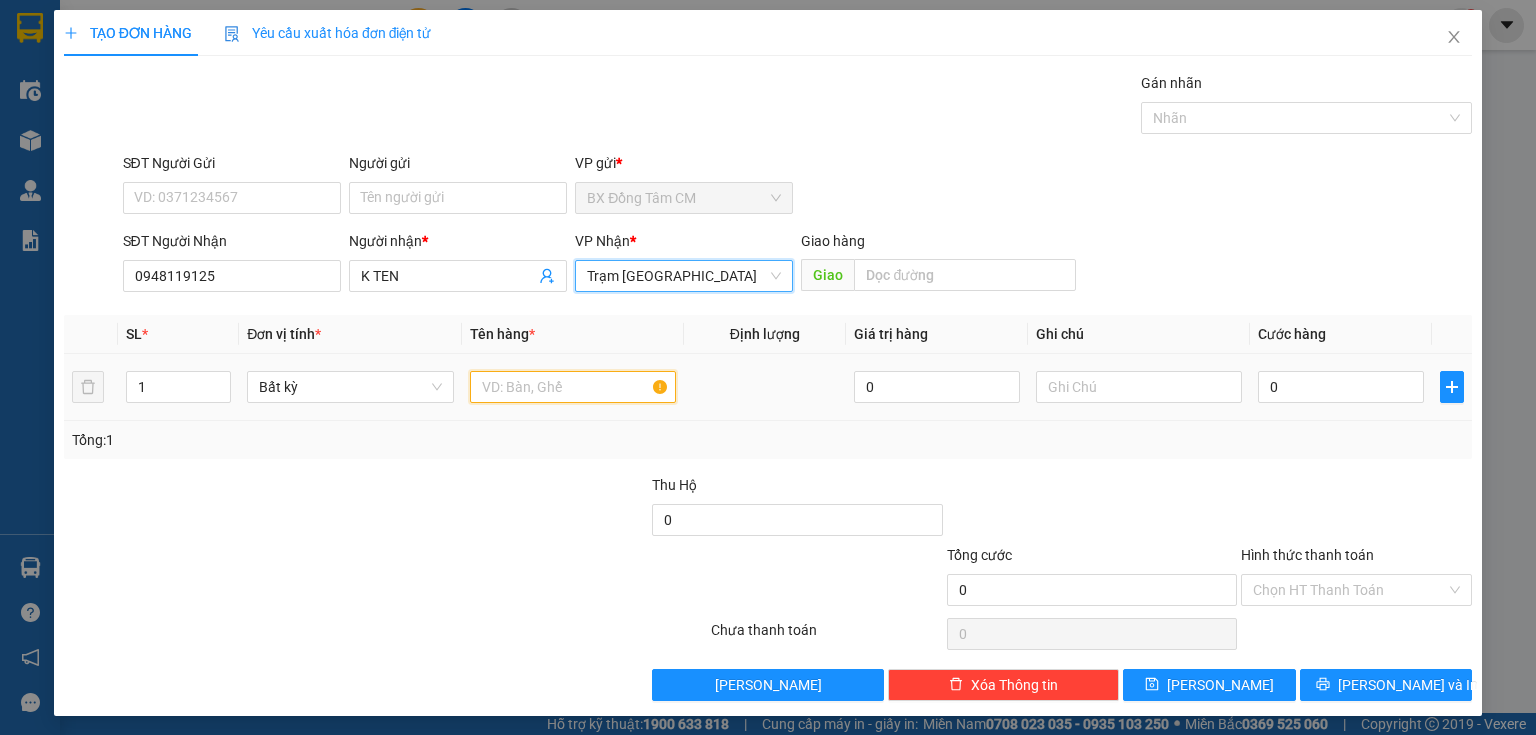 click at bounding box center [573, 387] 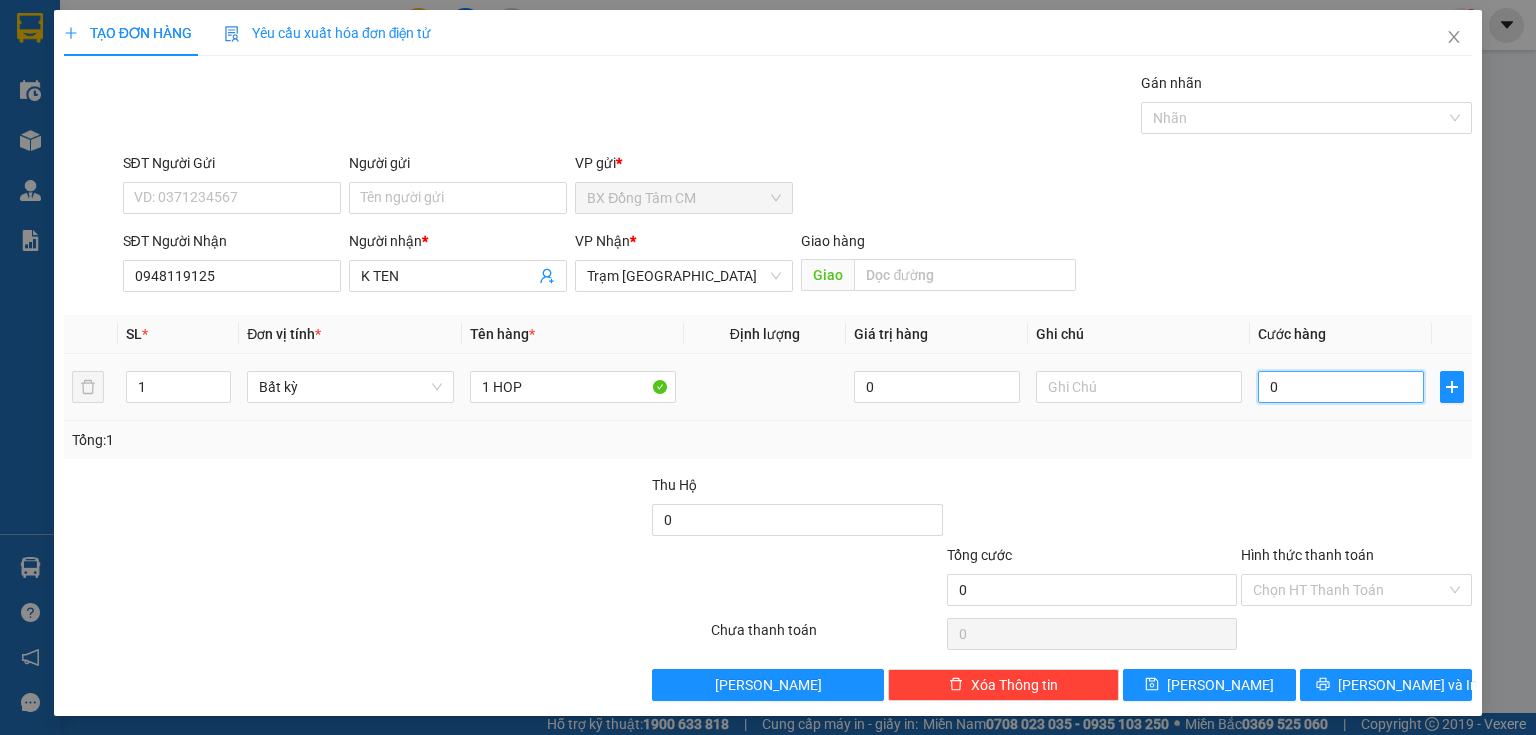 click on "0" at bounding box center [1341, 387] 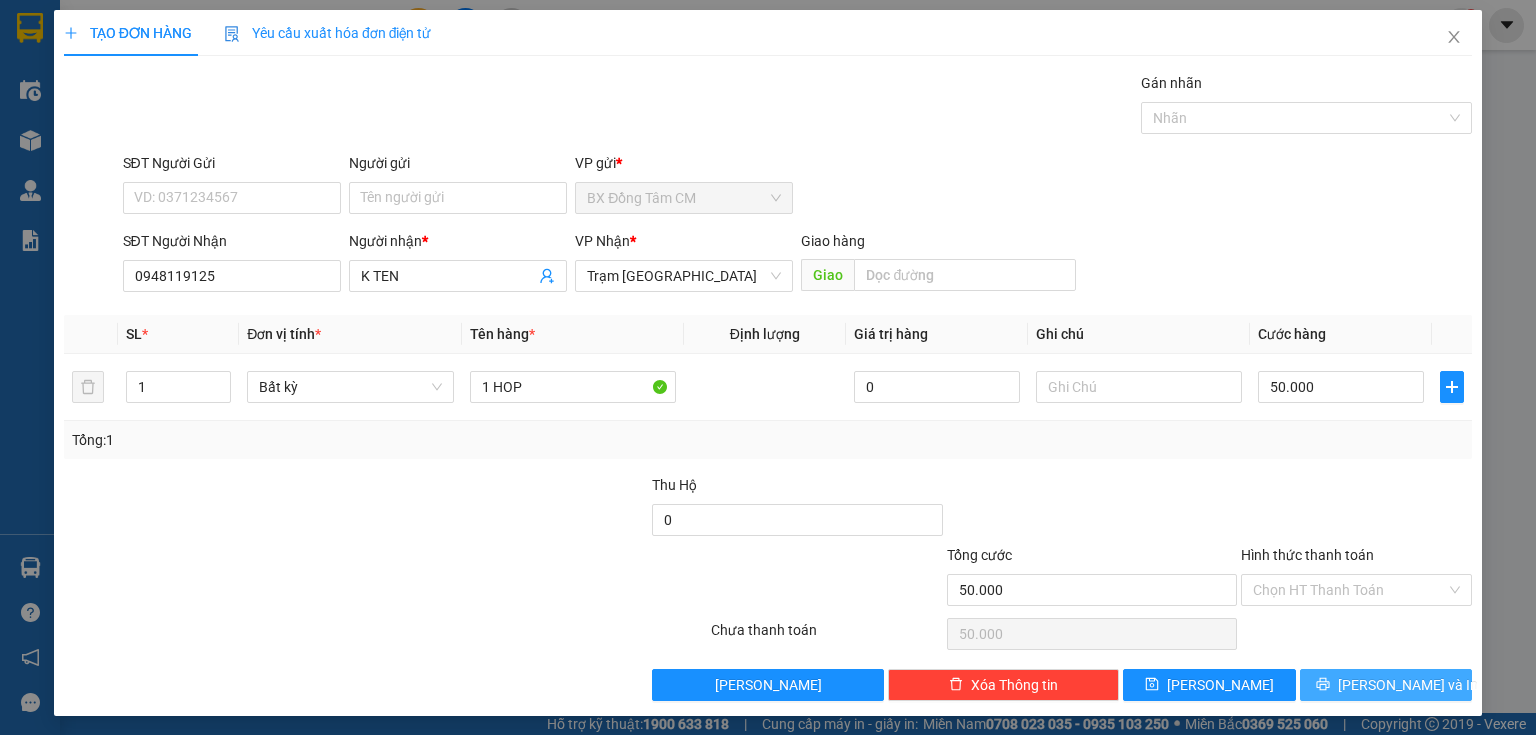 click on "[PERSON_NAME] và In" at bounding box center [1386, 685] 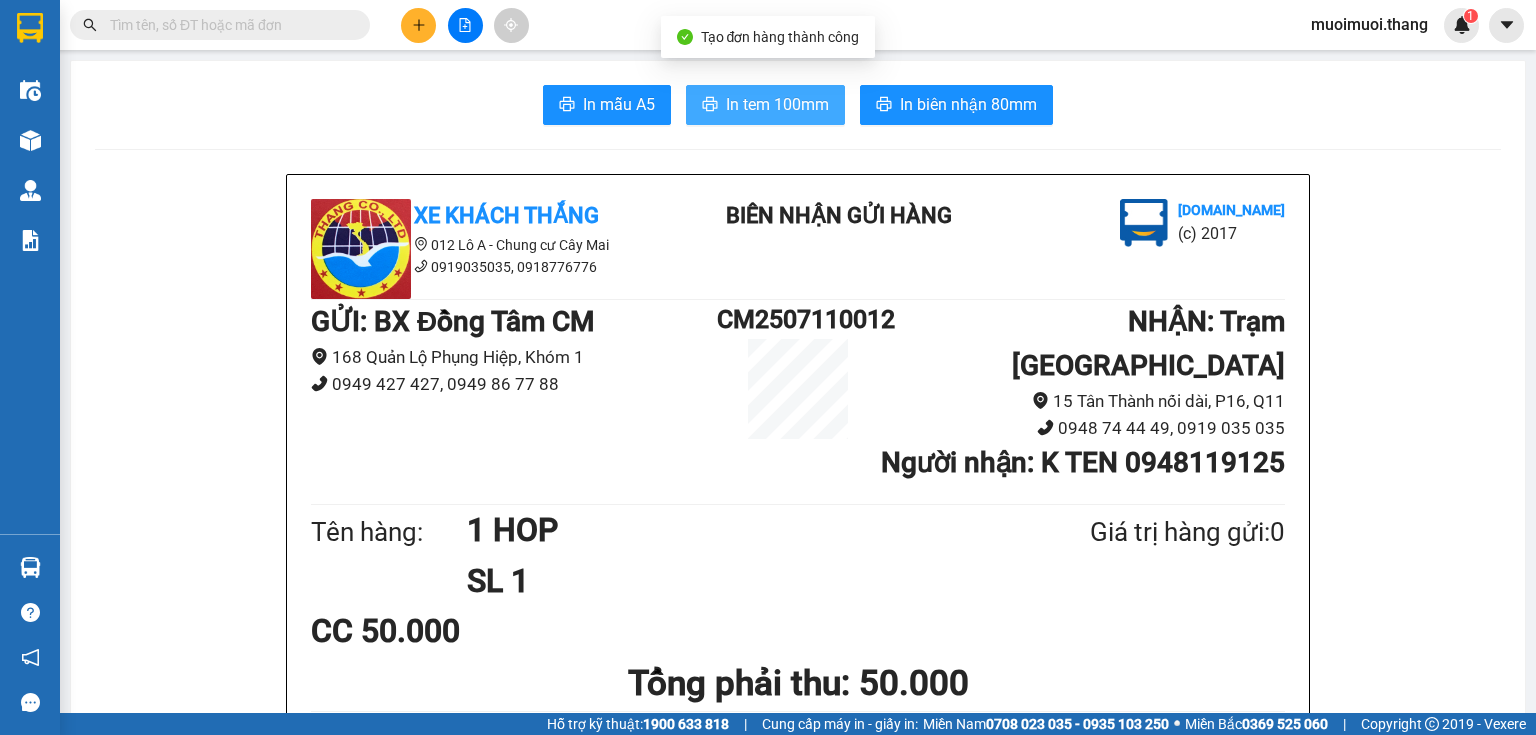 click on "In tem 100mm" at bounding box center (777, 104) 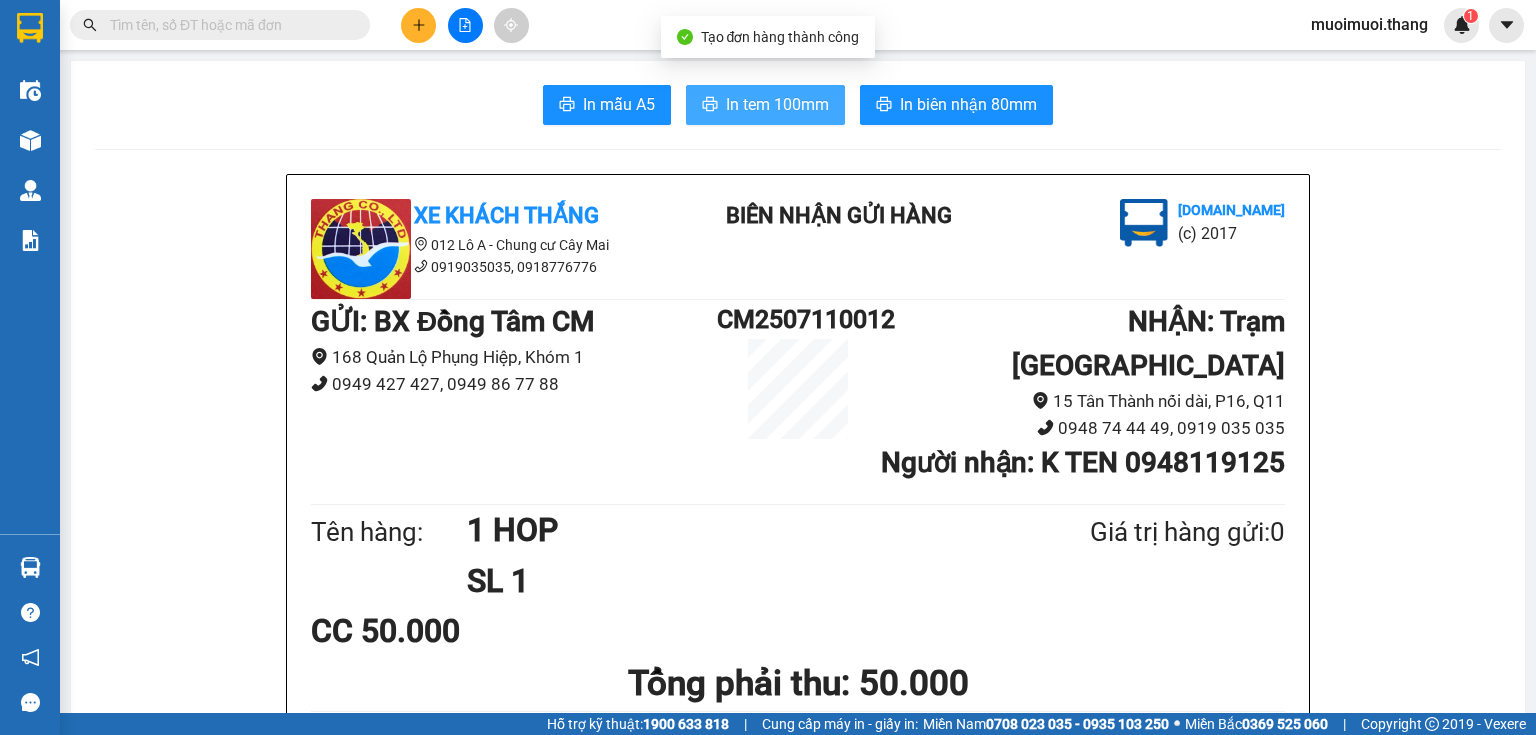 scroll, scrollTop: 0, scrollLeft: 0, axis: both 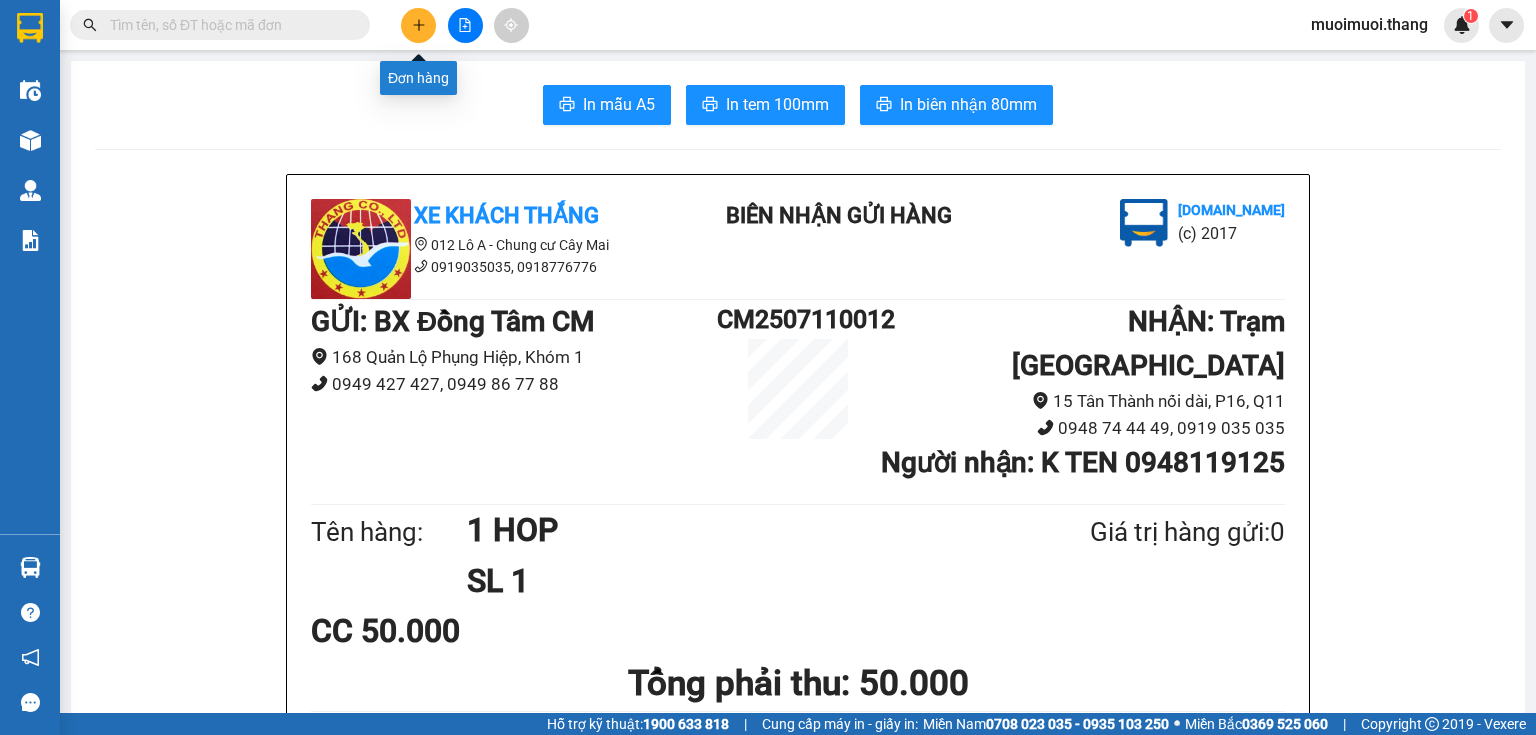 click 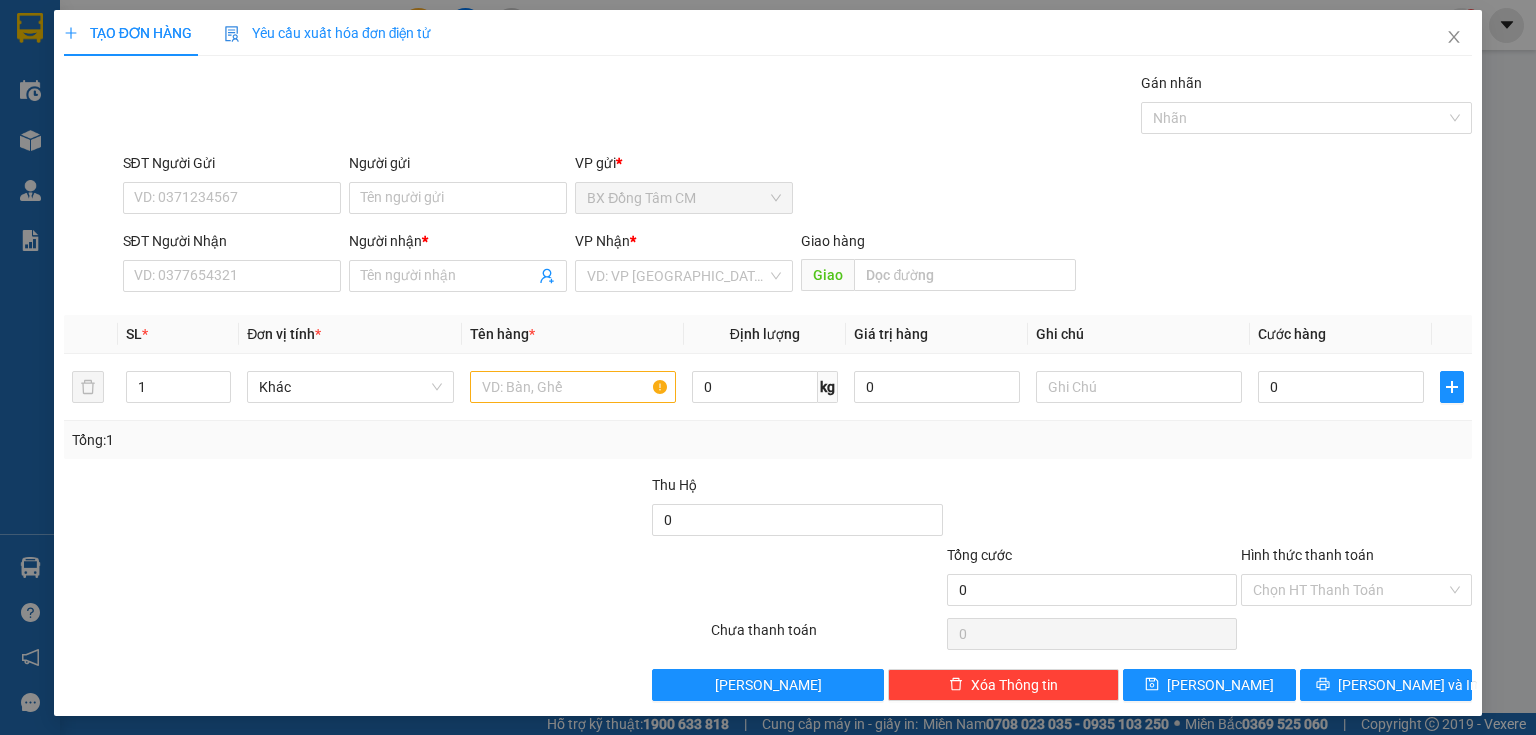 click on "SĐT Người Nhận" at bounding box center (232, 245) 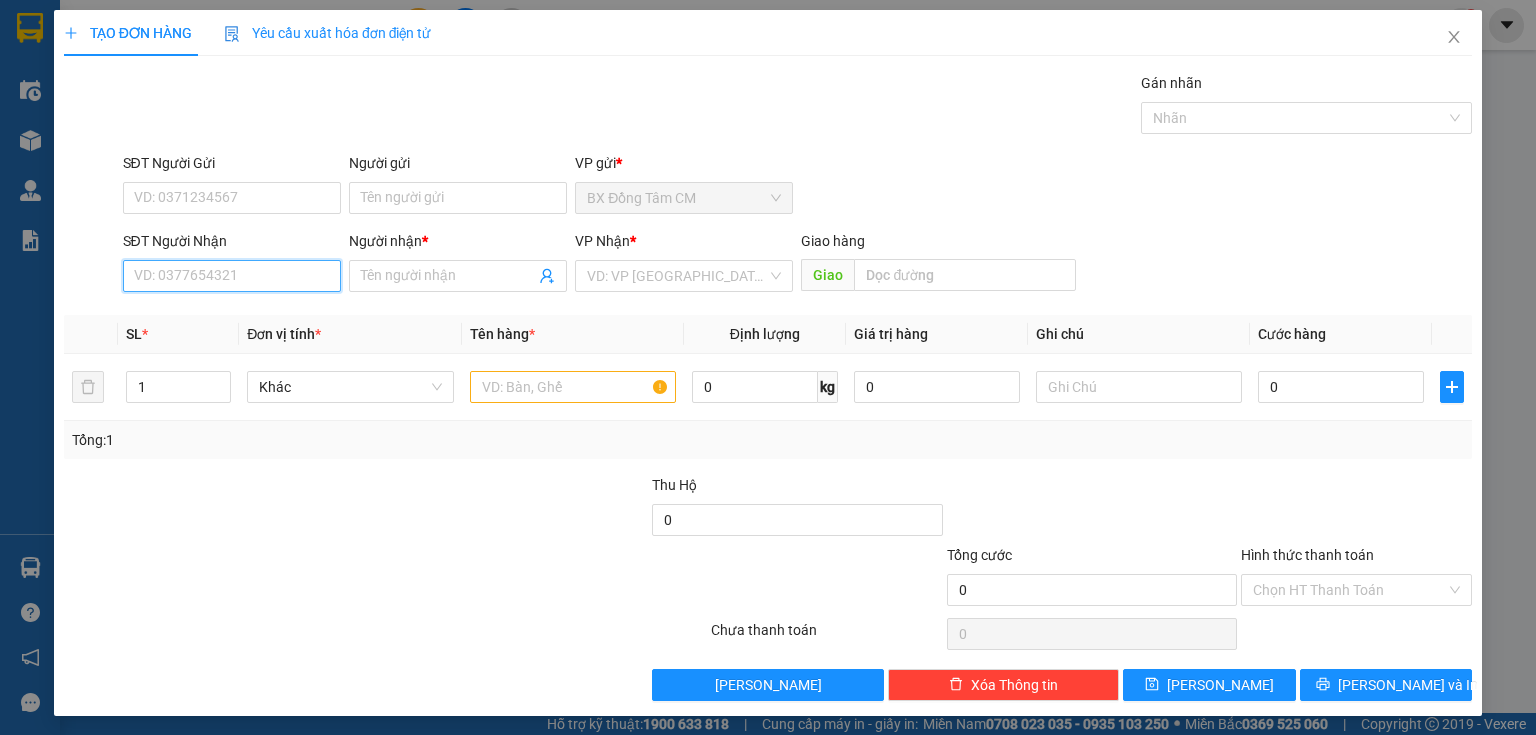 drag, startPoint x: 240, startPoint y: 272, endPoint x: 246, endPoint y: 258, distance: 15.231546 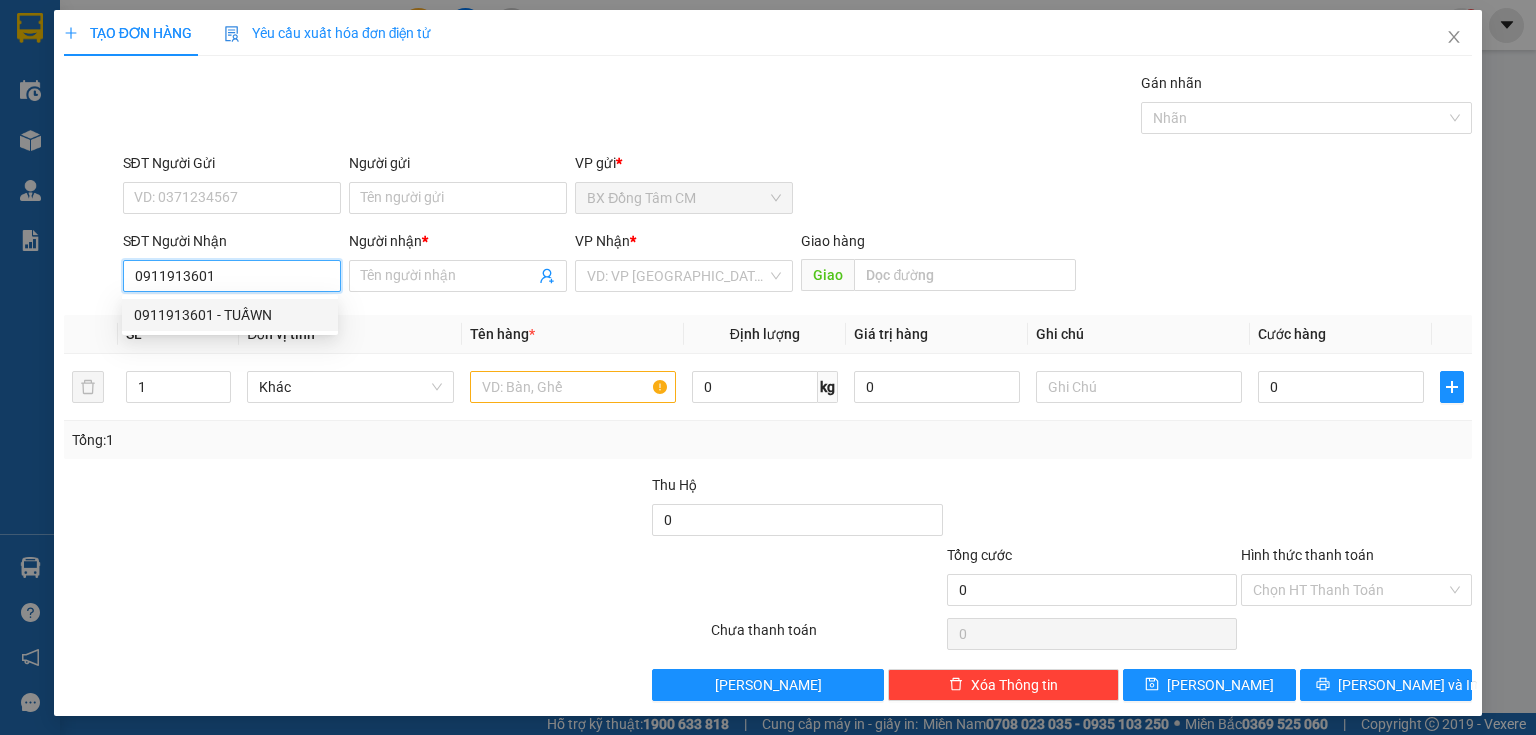 click on "0911913601 - TUẤWN" at bounding box center (230, 315) 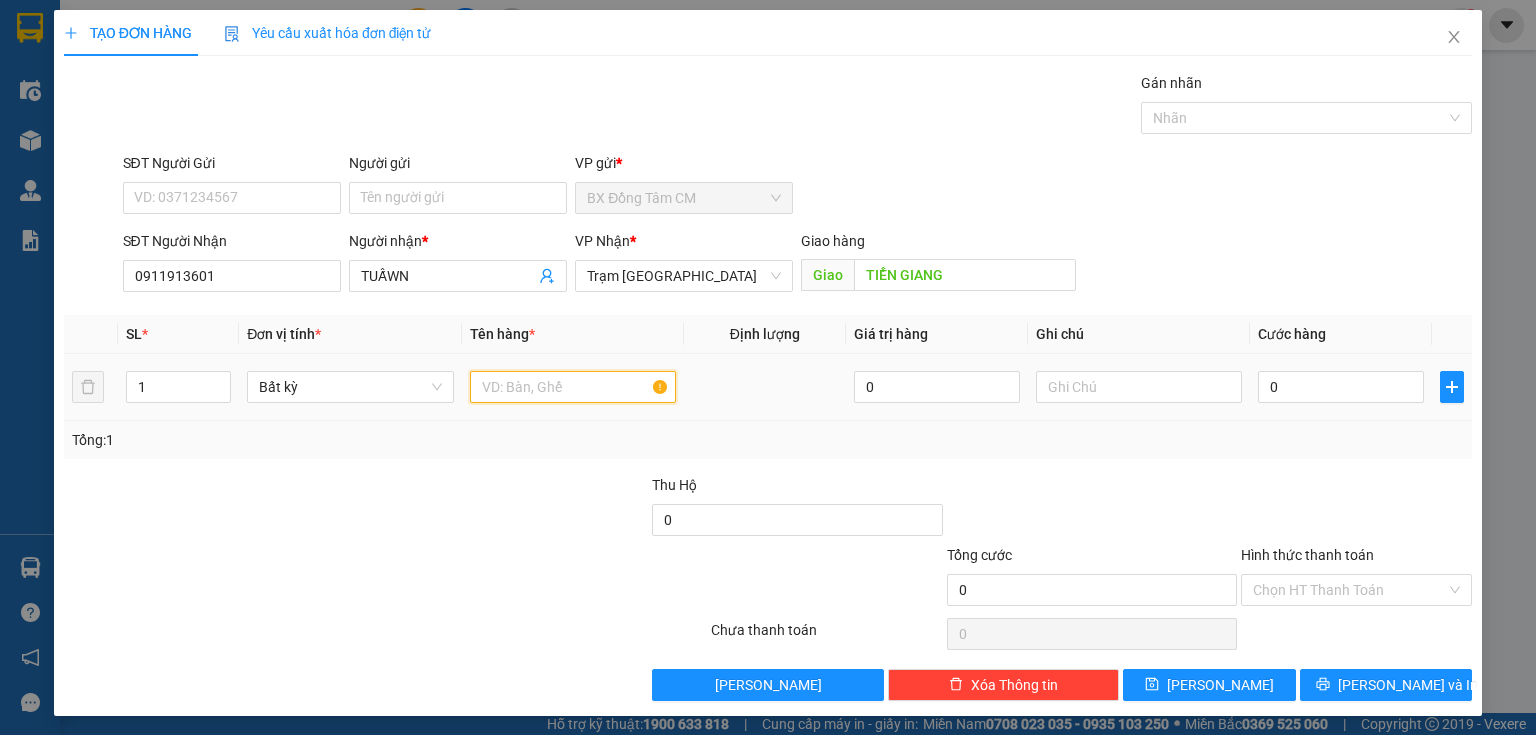 click at bounding box center (573, 387) 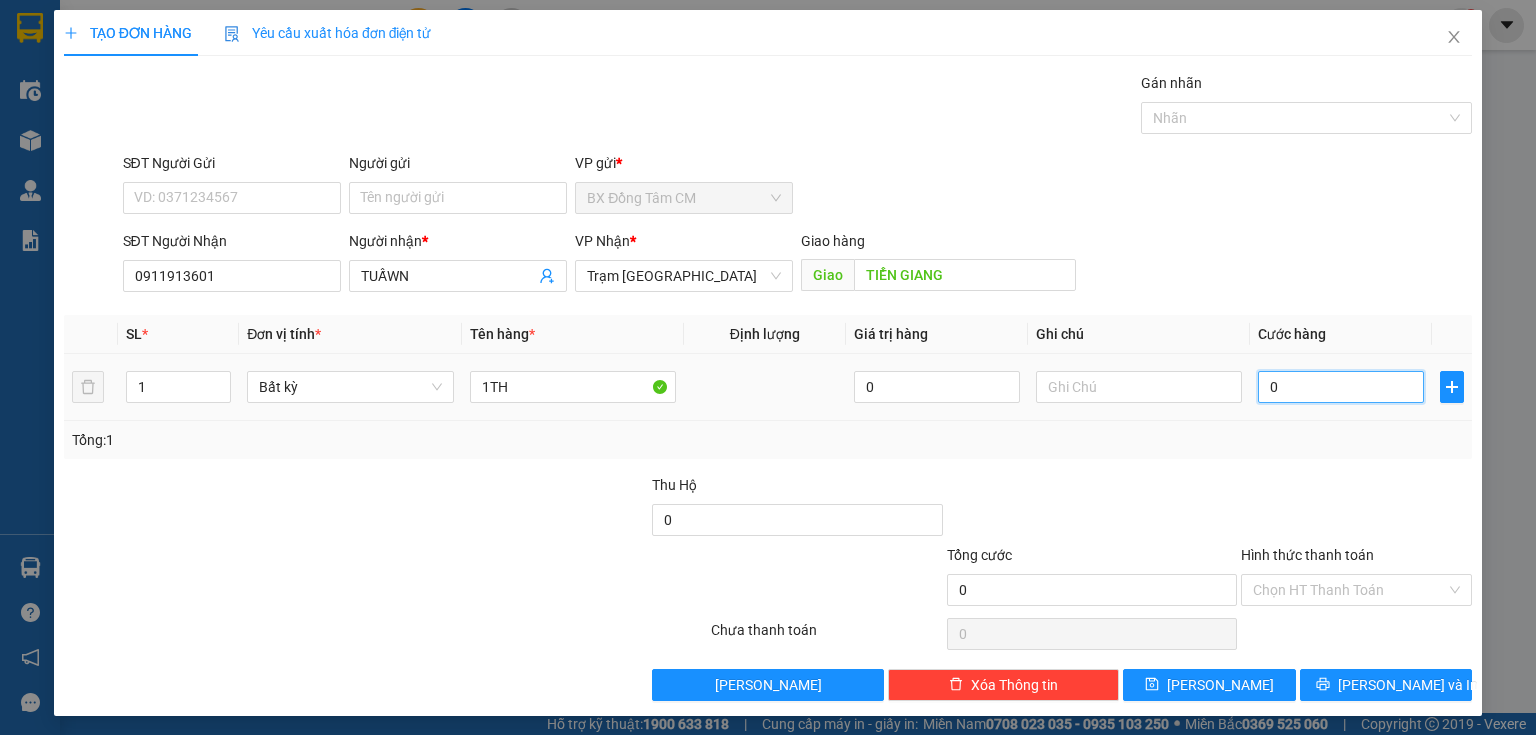 click on "0" at bounding box center (1341, 387) 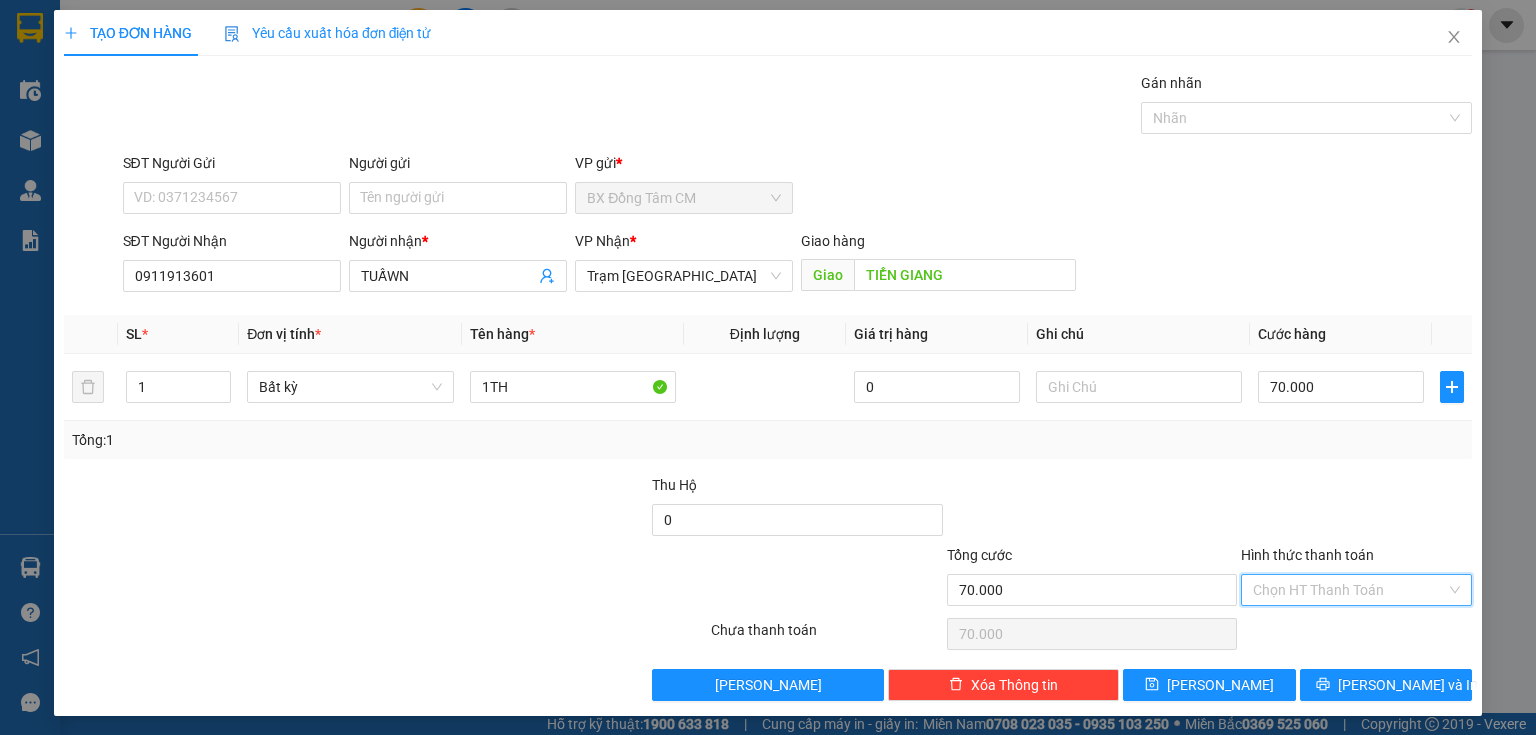 click on "Hình thức thanh toán" at bounding box center [1349, 590] 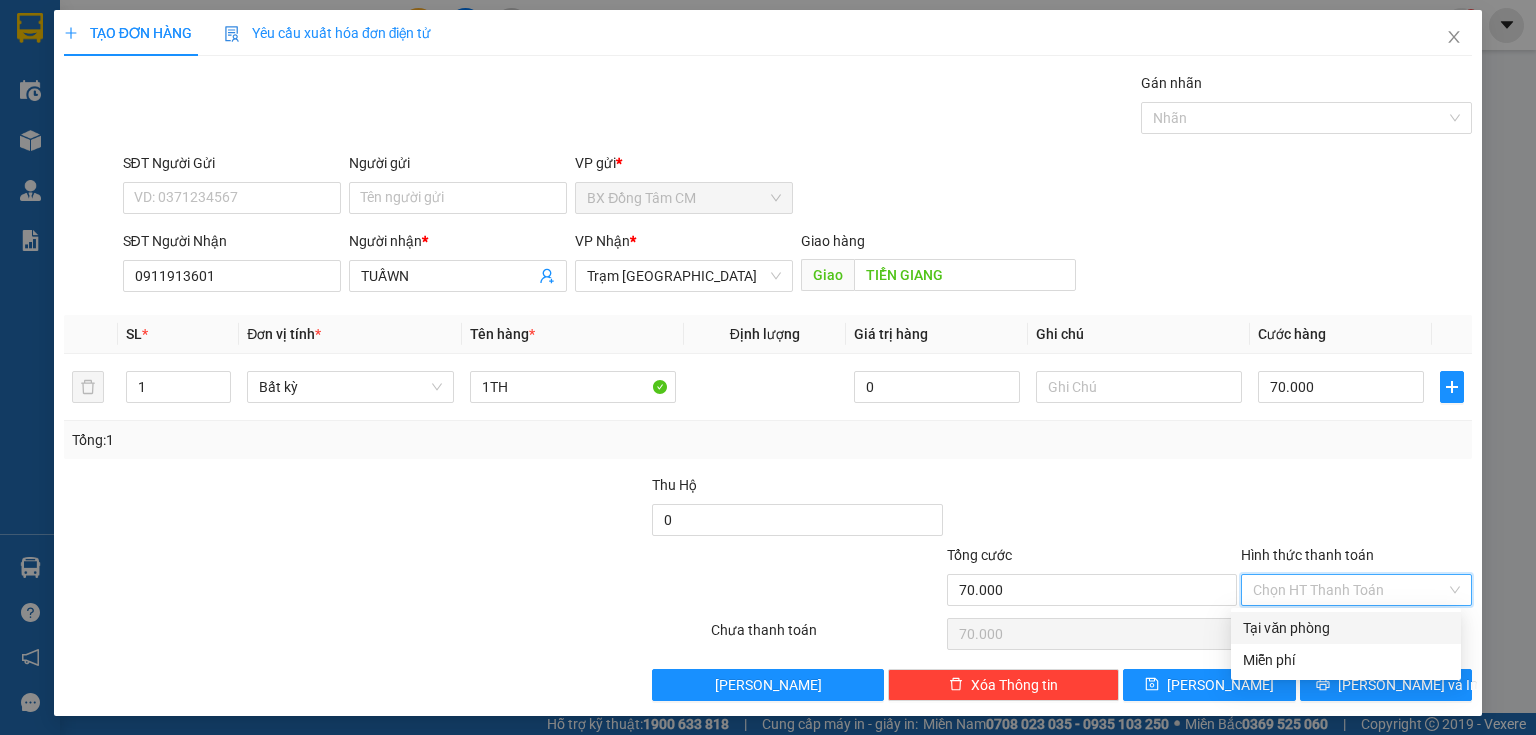 click on "Tại văn phòng" at bounding box center [1346, 628] 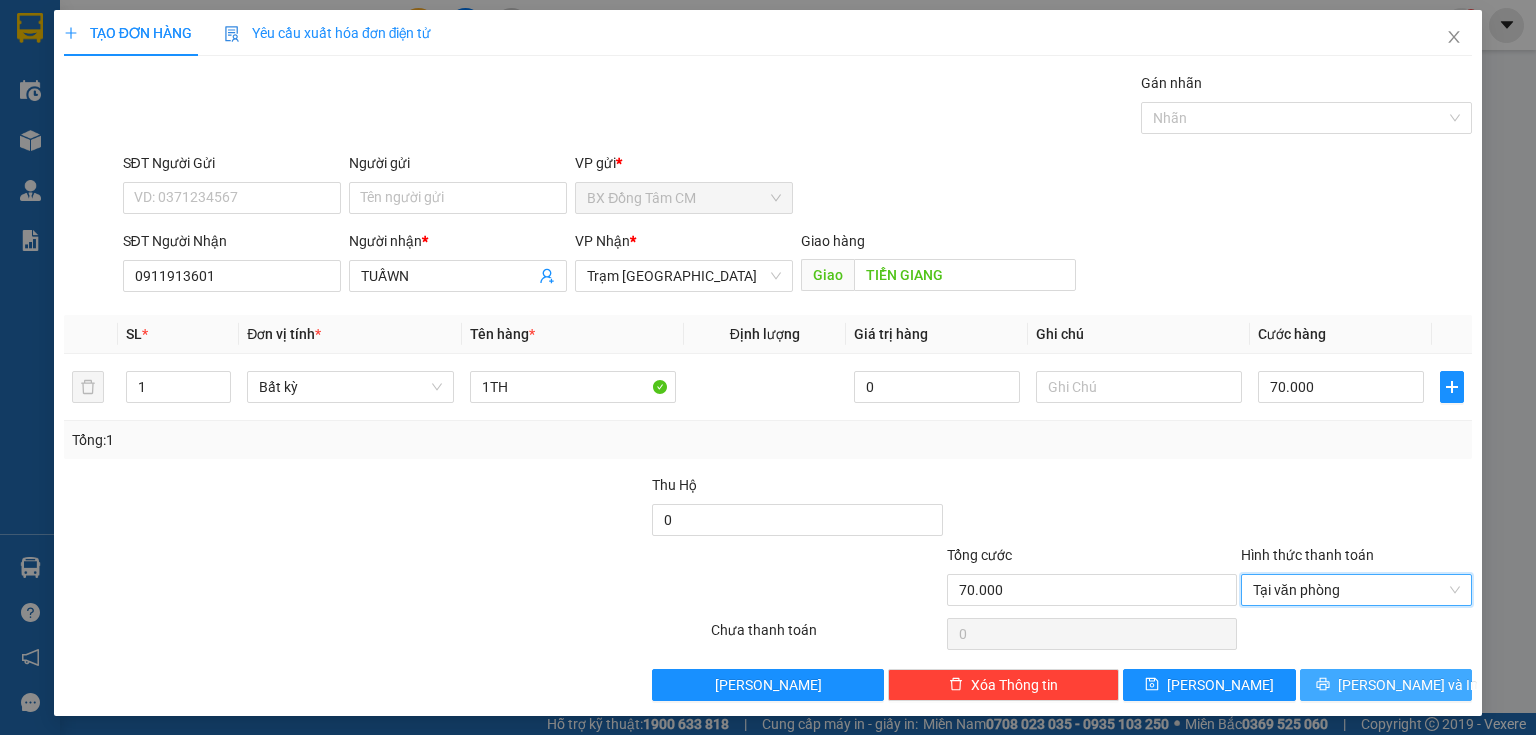 click 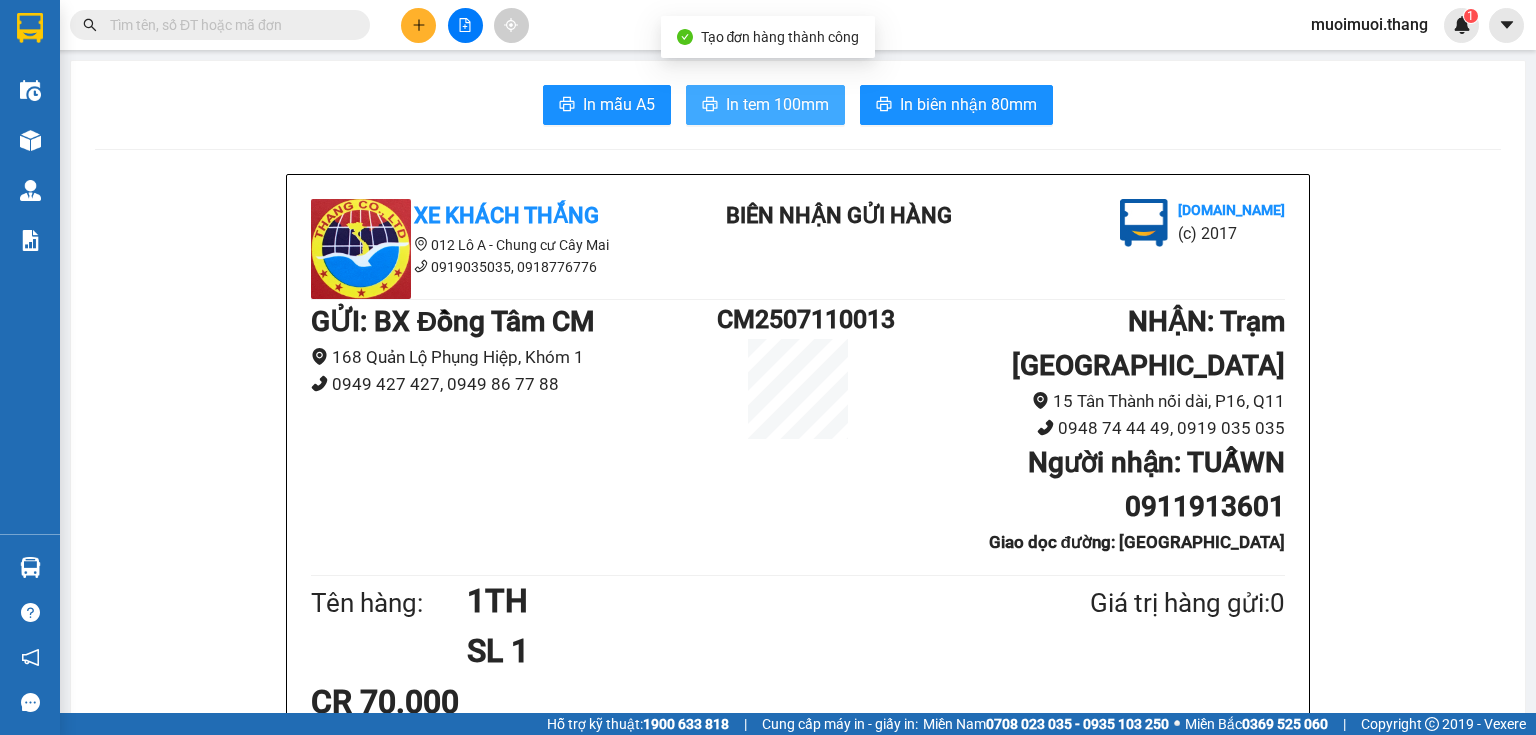 click on "In mẫu A5
In tem 100mm
In biên nhận 80mm Xe Khách THẮNG   012 Lô A - Chung cư Cây Mai   0919035035, 0918776776 BIÊN NHẬN GỬI HÀNG [DOMAIN_NAME] (c) 2017 GỬI :   BX Đồng Tâm CM   168 Quản Lộ [GEOGRAPHIC_DATA], [GEOGRAPHIC_DATA] 1   0949 427 427, 0949 86 77 88 CM2507110013 NHẬN :   Trạm [GEOGRAPHIC_DATA]   15 [GEOGRAPHIC_DATA] nối dài, P16, Q11   0948 74 44 49, 0919 035 035 Người nhận :   TUẤWN 0911913601 Giao dọc đường: [GEOGRAPHIC_DATA] Tên hàng: 1TH SL 1 Giá trị hàng gửi:  0 CR   70.000 Tổng phải thu:   0 Quy định nhận/gửi hàng : Quý Khách phải báo mã số trên Biên Nhận Gửi Hàng khi nhận hàng, phải trình CMND và giấy giới thiệu đối với hàng gửi bảo đảm, hàng có giá trị. Hàng gửi phải được nhận trong vòng 05 ngày kể từ ngày gửi. Quá thời hạn trên, Công Ty không chịu trách nhiệm. Hàng Kính, Dễ Vỡ,...Công Ty không bồi thường. Tra cứu thông tin đơn hàng tại:" at bounding box center [798, 1367] 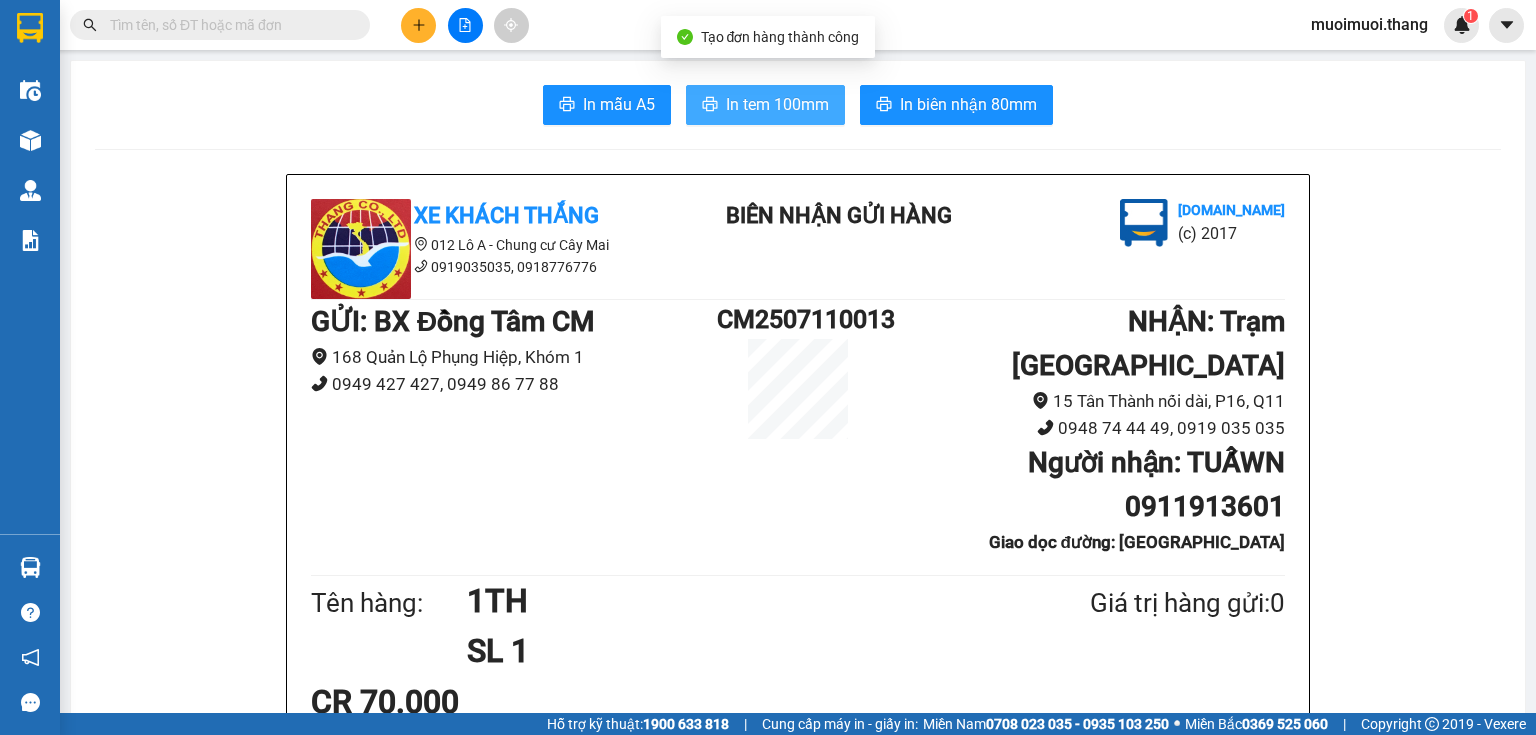 scroll, scrollTop: 0, scrollLeft: 0, axis: both 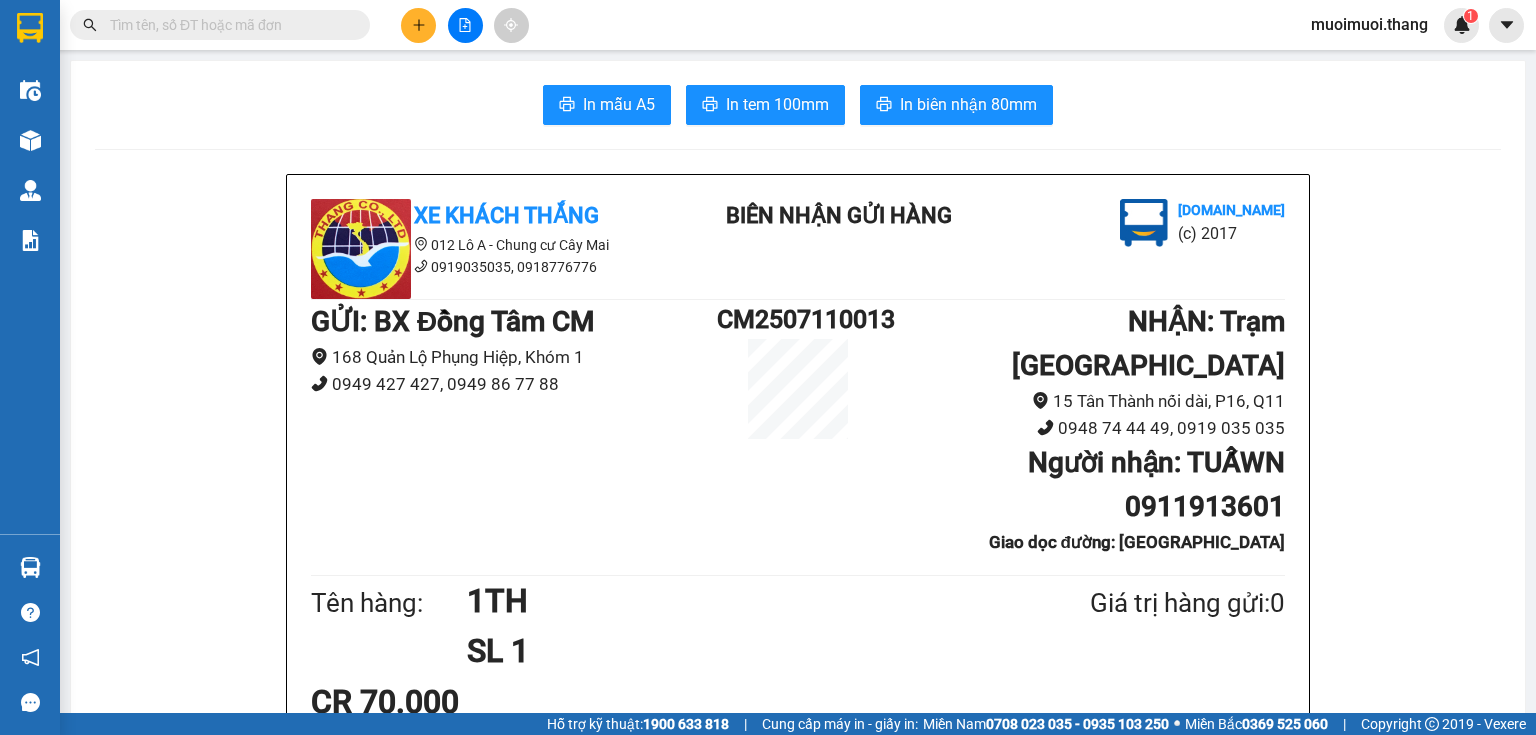 click at bounding box center [418, 25] 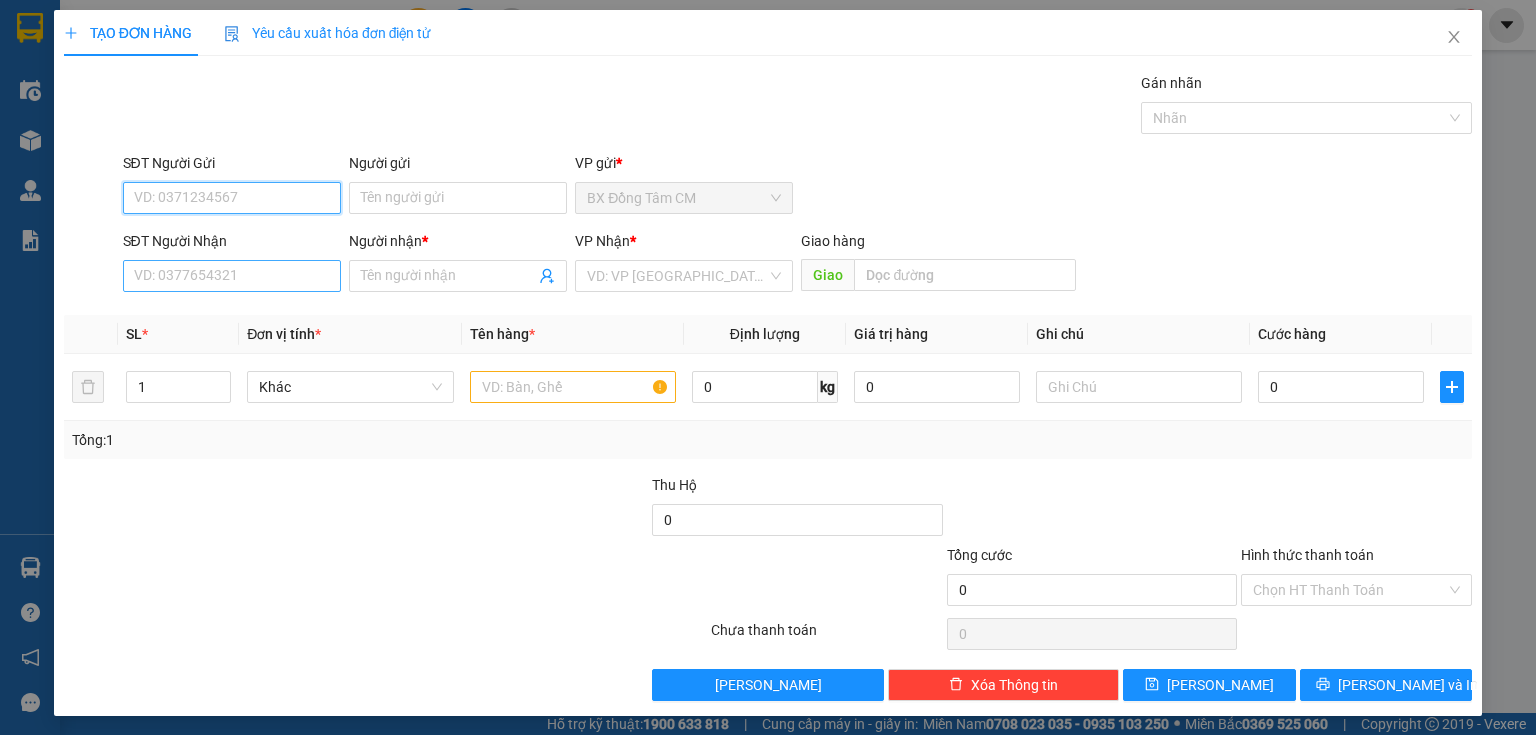 click on "SĐT Người Nhận" at bounding box center (232, 276) 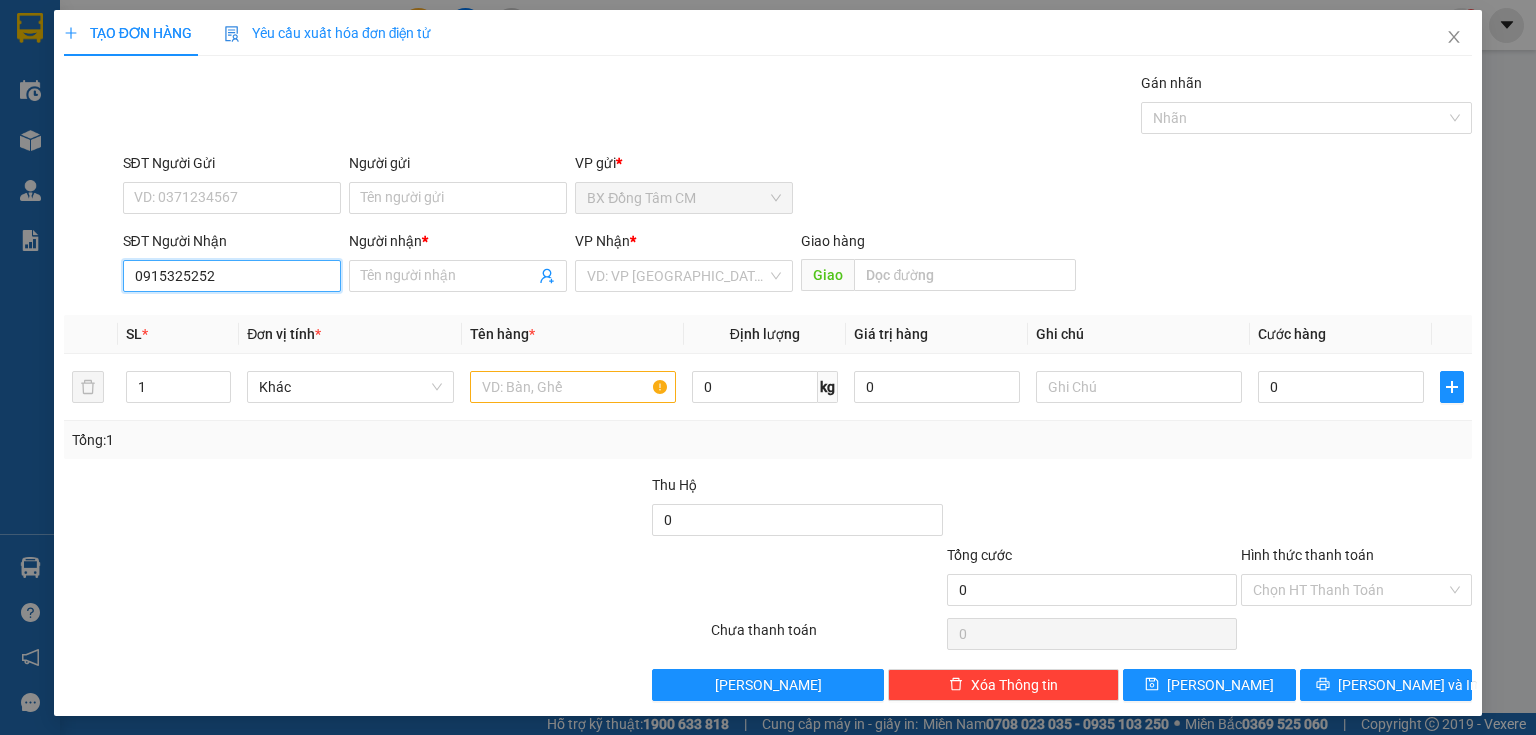 click on "0915325252" at bounding box center (232, 276) 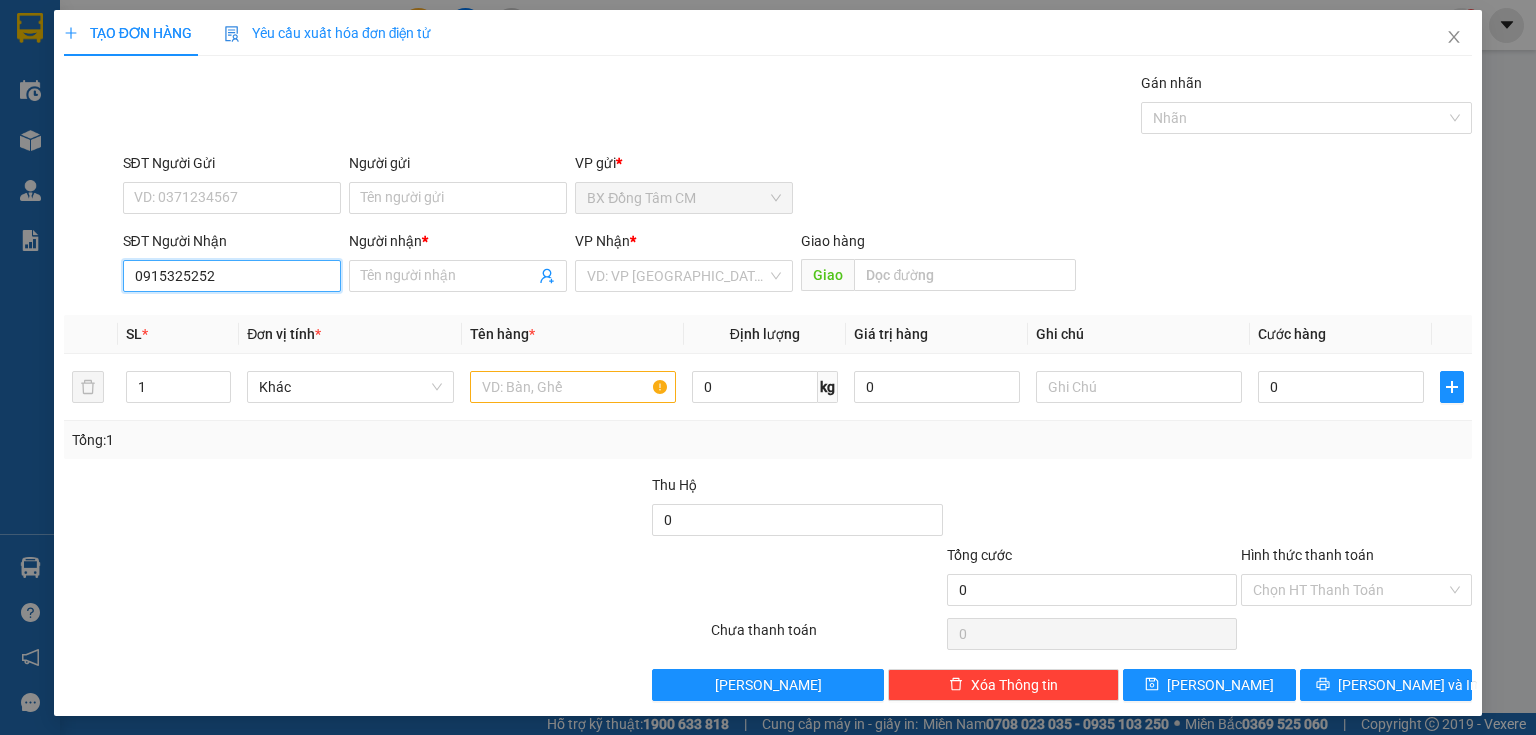 click on "0915325252" at bounding box center [232, 276] 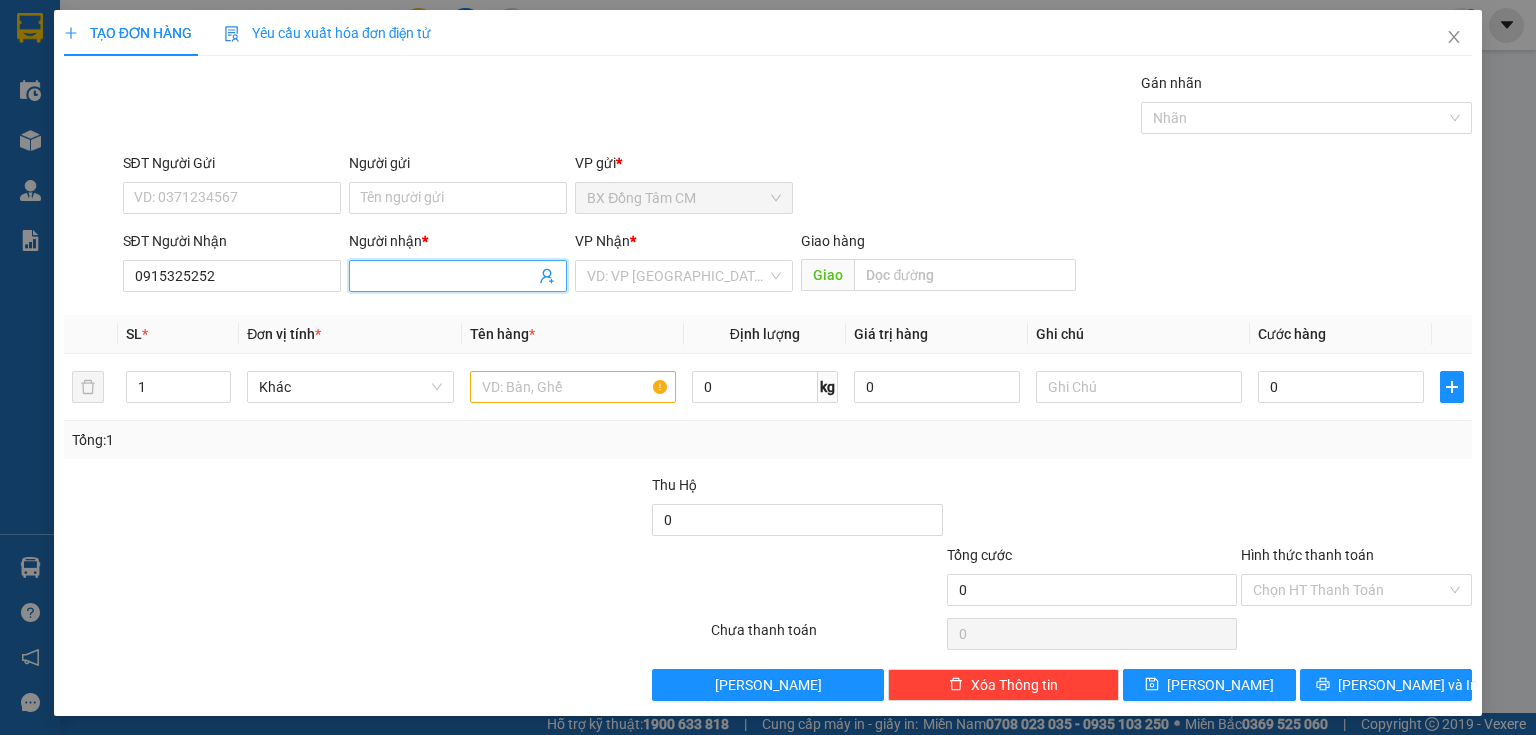 click at bounding box center [458, 276] 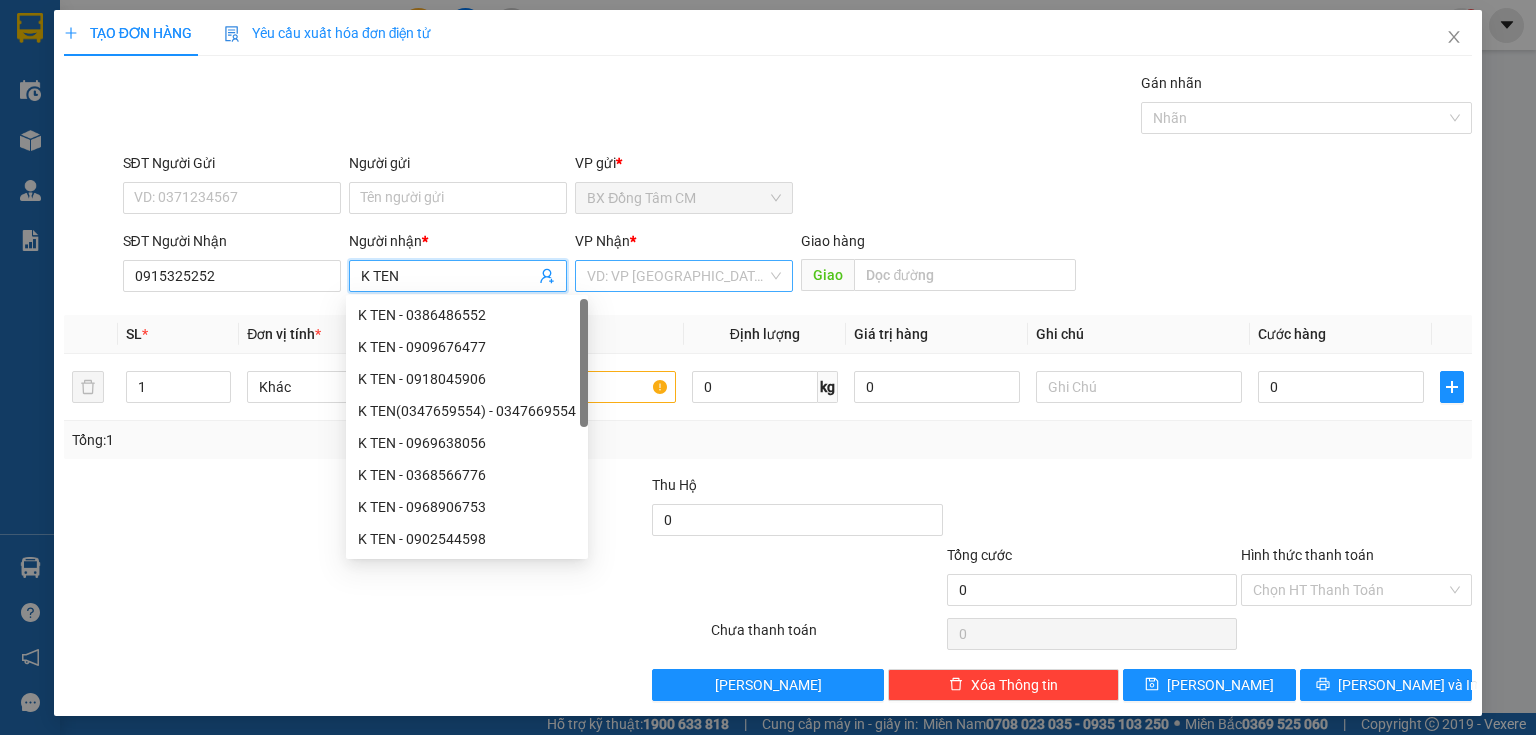 drag, startPoint x: 718, startPoint y: 274, endPoint x: 709, endPoint y: 289, distance: 17.492855 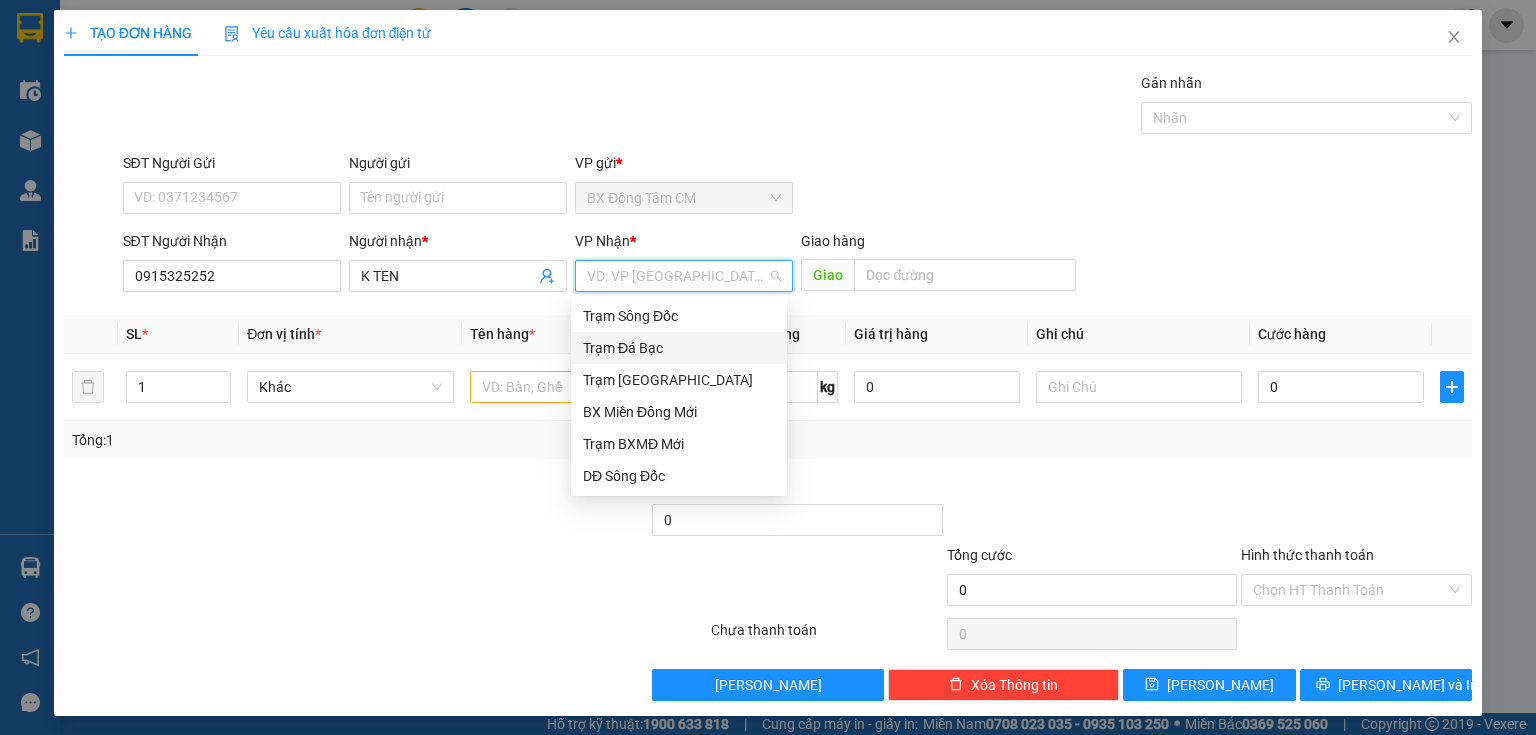click on "Trạm [GEOGRAPHIC_DATA]" at bounding box center [679, 380] 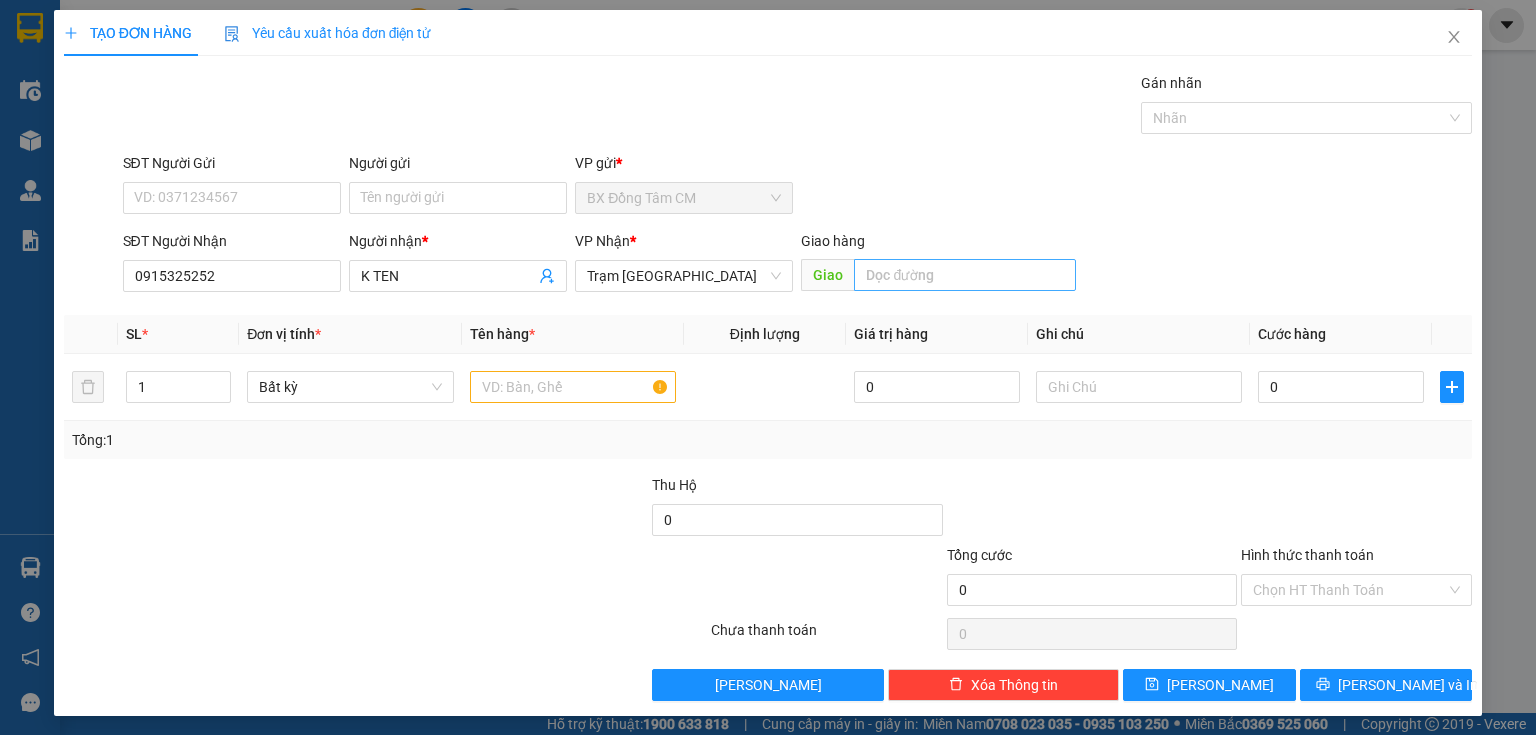 drag, startPoint x: 930, startPoint y: 290, endPoint x: 936, endPoint y: 280, distance: 11.661903 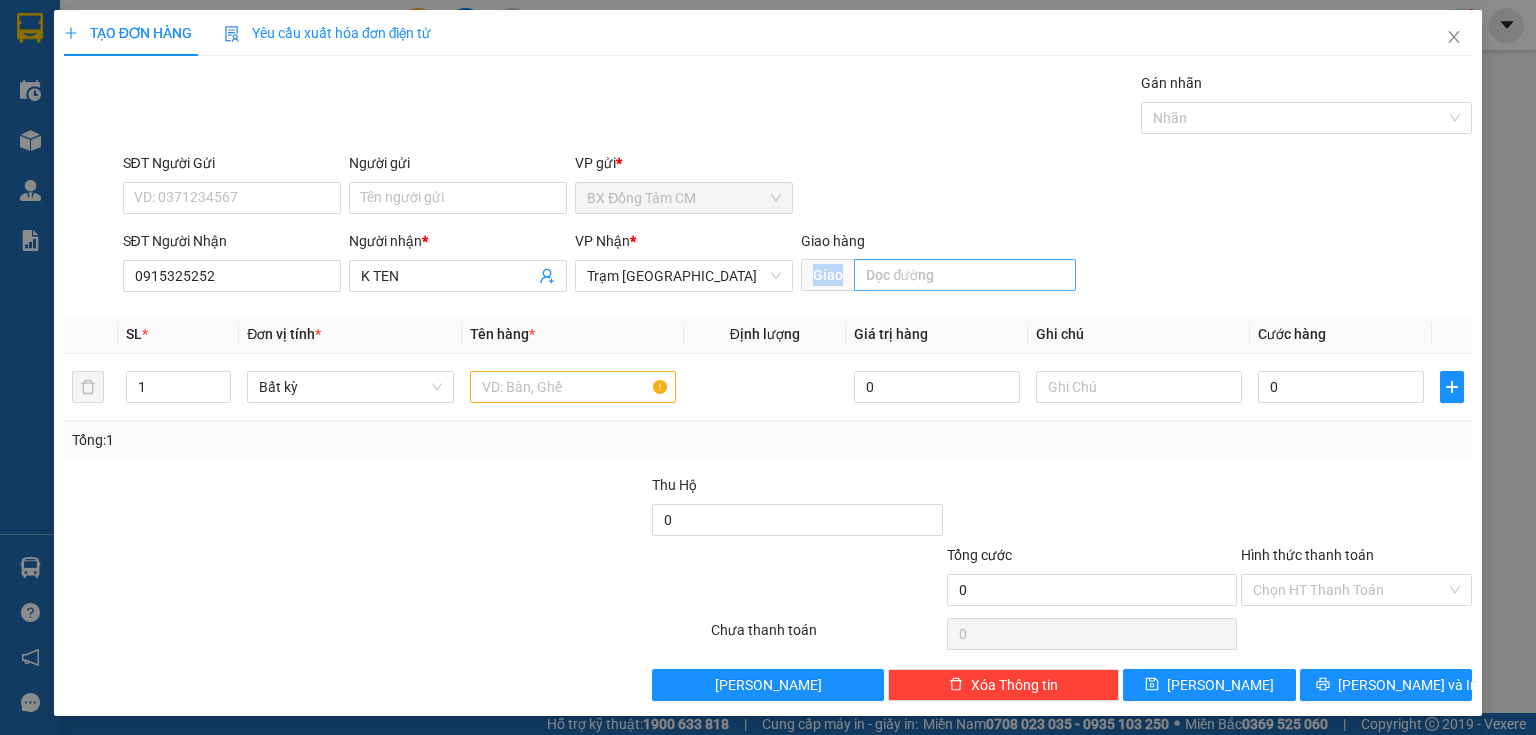 click at bounding box center (965, 275) 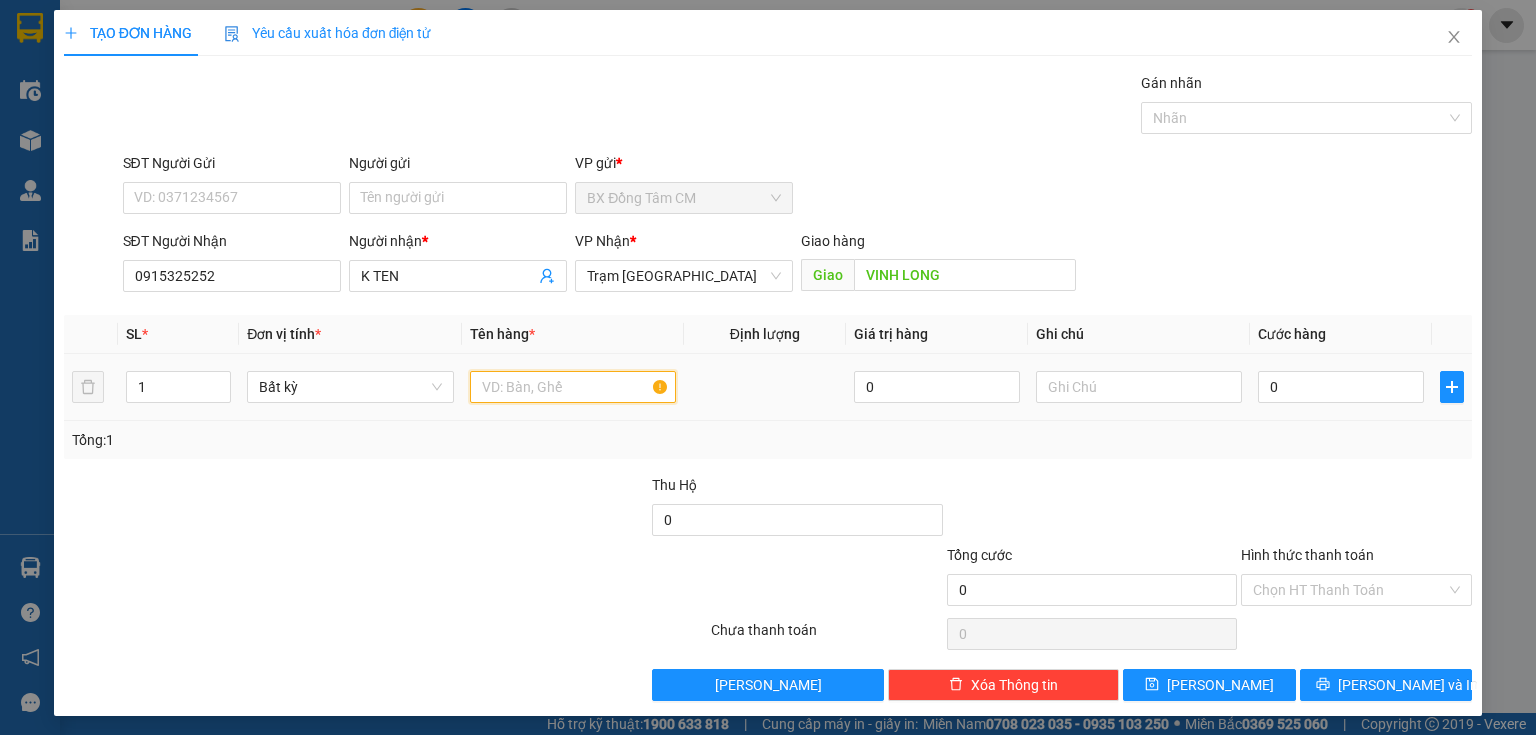 click at bounding box center (573, 387) 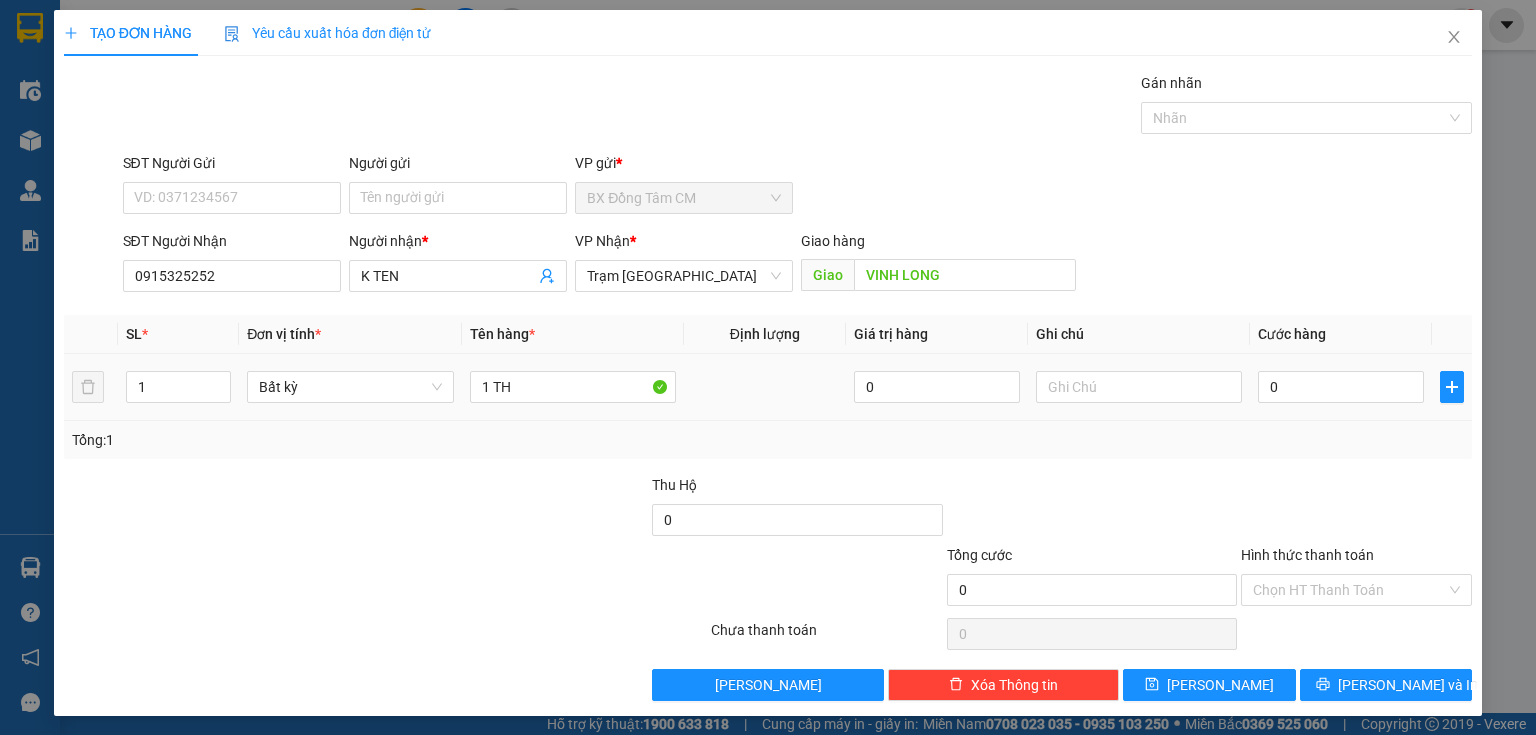 click on "0" at bounding box center (1341, 387) 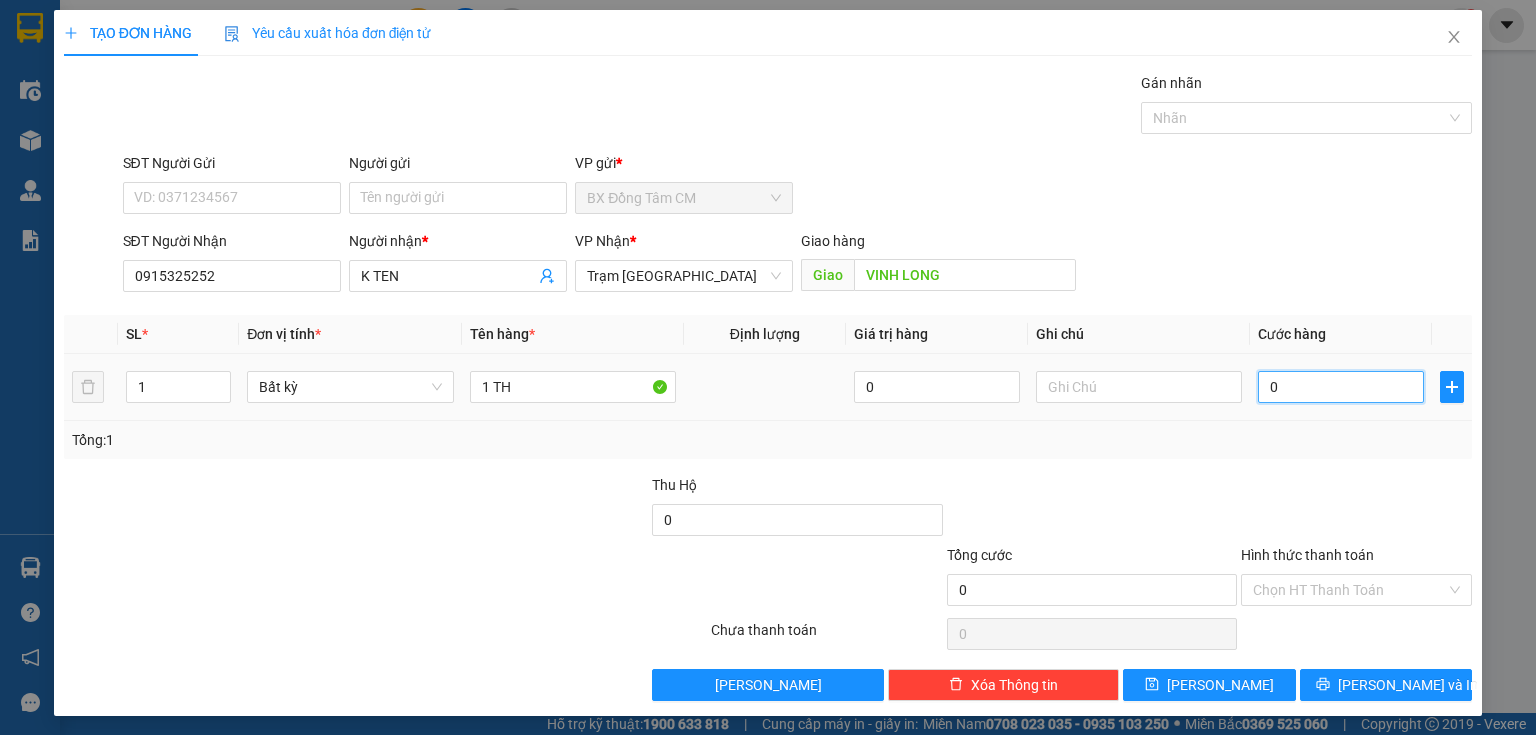 drag, startPoint x: 1272, startPoint y: 376, endPoint x: 1251, endPoint y: 335, distance: 46.06517 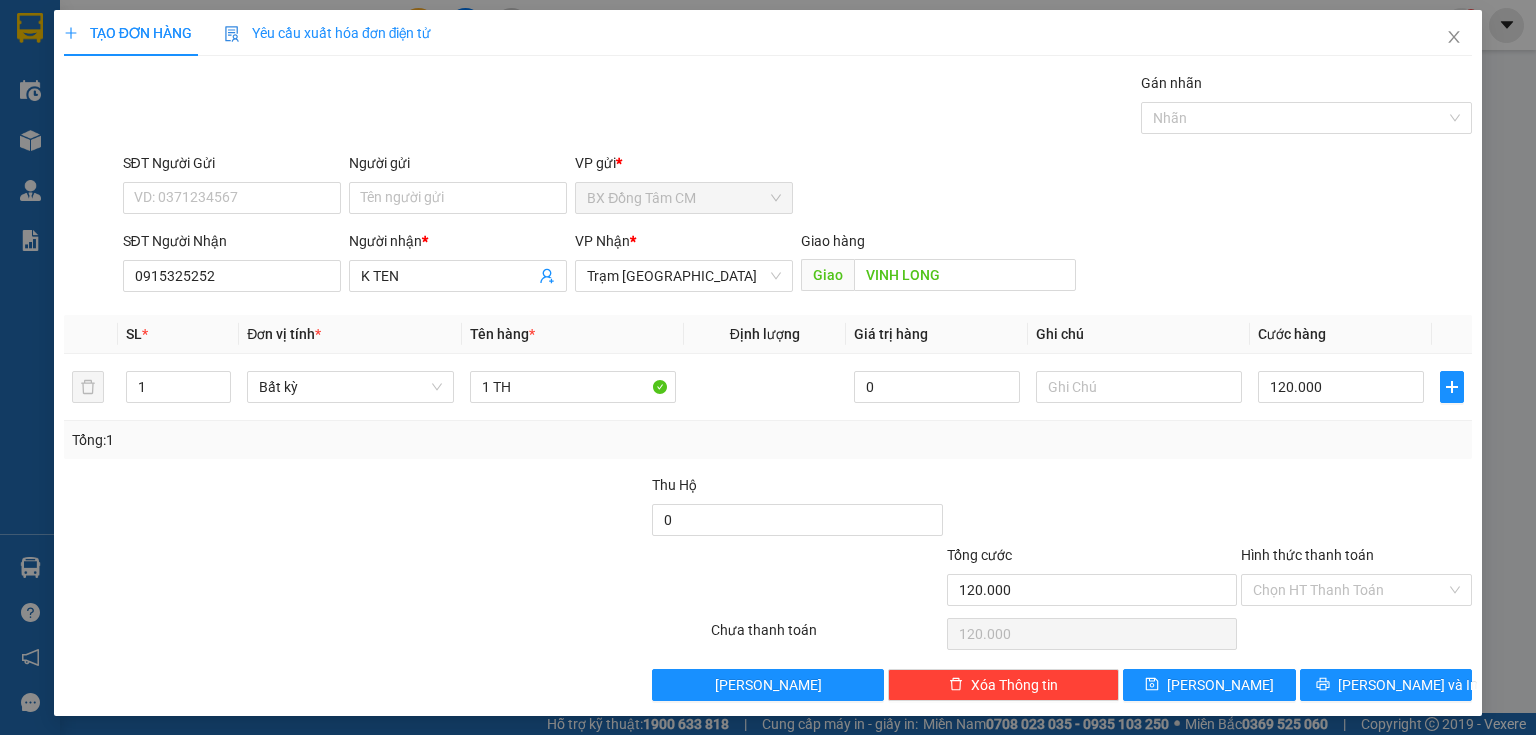 click on "Transit Pickup Surcharge Ids Transit Deliver Surcharge Ids Transit Deliver Surcharge Transit Deliver Surcharge Gói vận chuyển  * Tiêu chuẩn Gán nhãn   Nhãn SĐT Người Gửi VD: 0371234567 Người gửi Tên người gửi VP gửi  * BX Đồng Tâm CM SĐT Người Nhận 0915325252 Người nhận  * K TEN VP Nhận  * Trạm [GEOGRAPHIC_DATA] Giao hàng Giao VINH LONG SL  * Đơn vị tính  * Tên hàng  * Định lượng Giá trị hàng Ghi chú Cước hàng                   1 Bất kỳ 1 TH 0 120.000 Tổng:  1 Thu Hộ 0 Tổng cước 120.000 Hình thức thanh toán Chọn HT Thanh Toán Số tiền thu trước 0 Chưa thanh toán 120.000 Chọn HT Thanh Toán Lưu nháp Xóa Thông tin [PERSON_NAME] và In Cước phí gửi hàng" at bounding box center [768, 386] 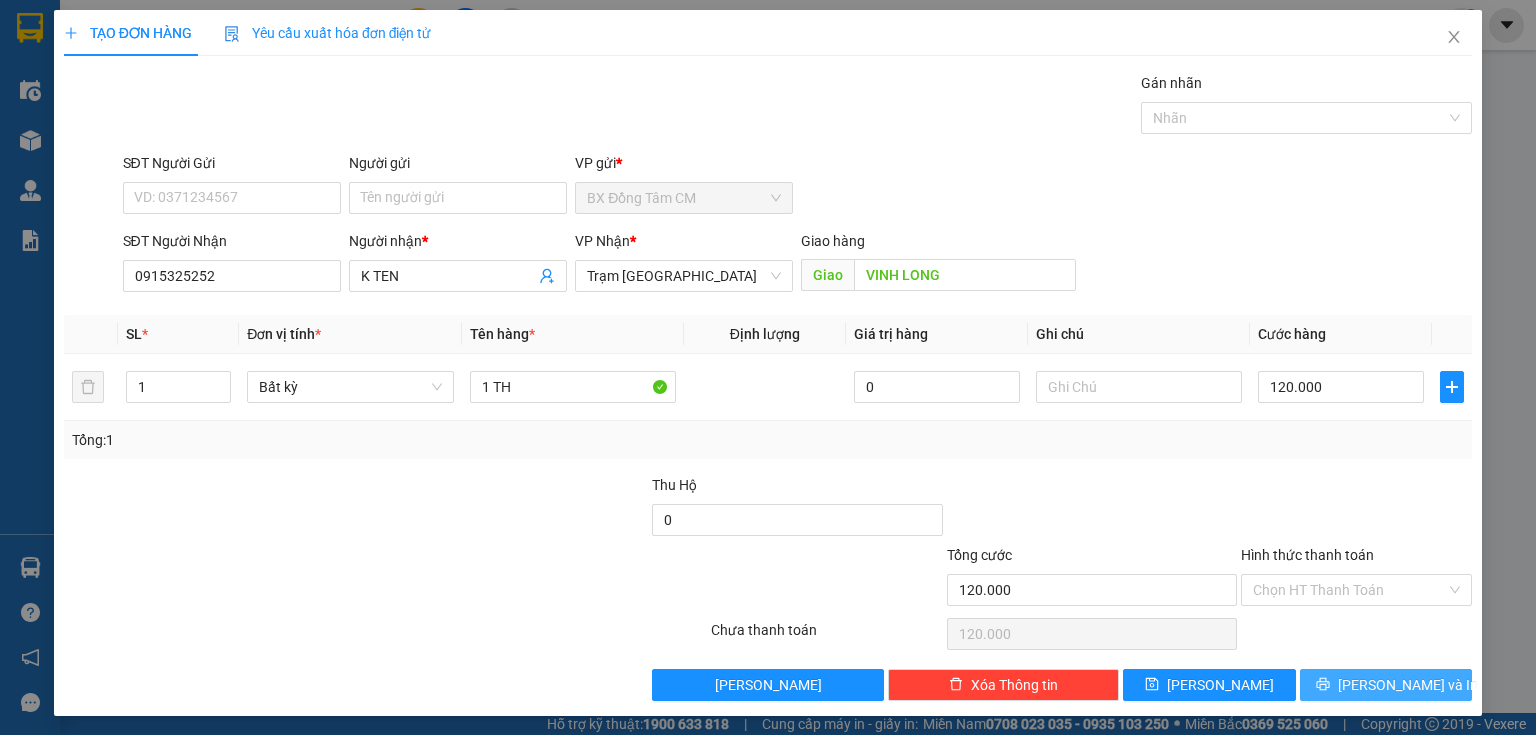 click on "[PERSON_NAME] và In" at bounding box center [1386, 685] 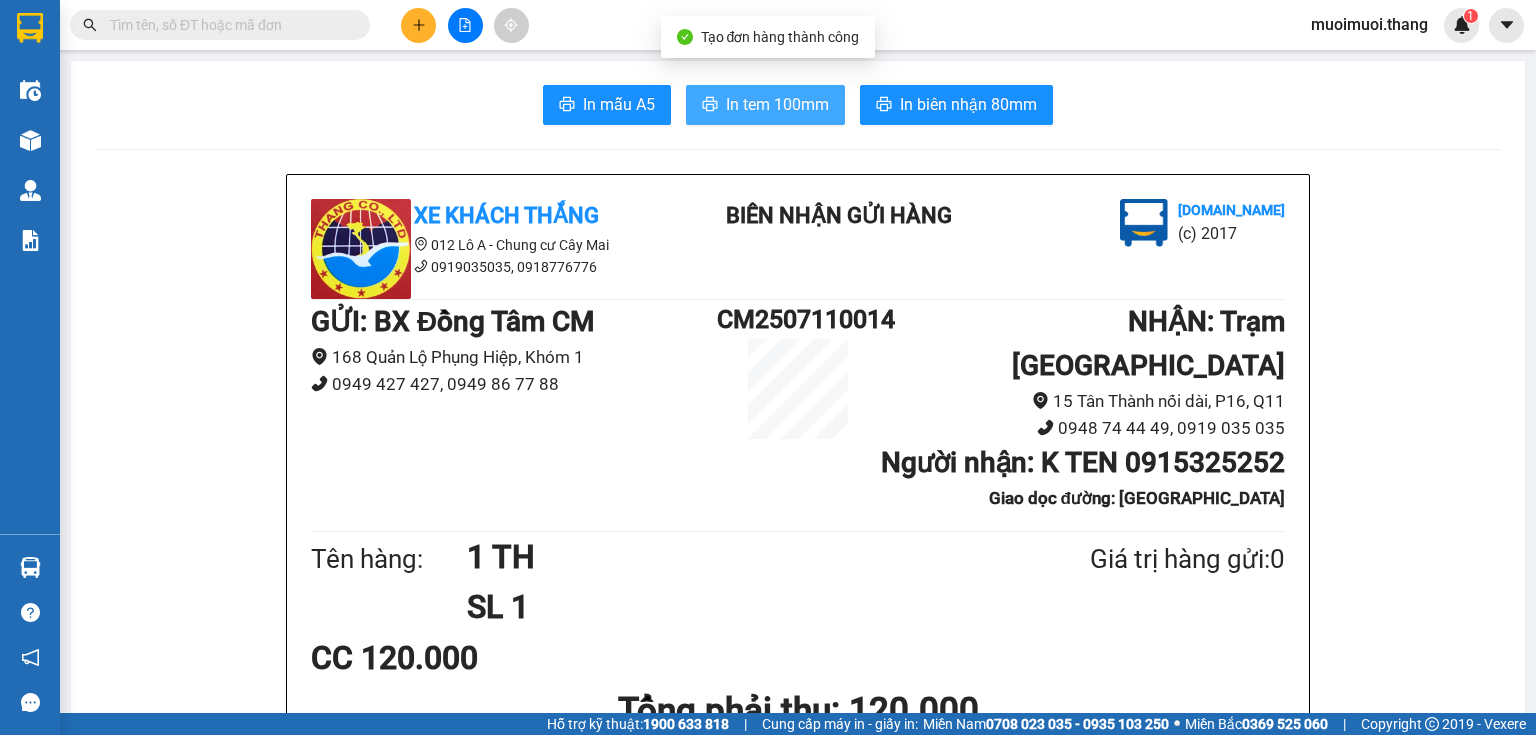 click on "In tem 100mm" at bounding box center (777, 104) 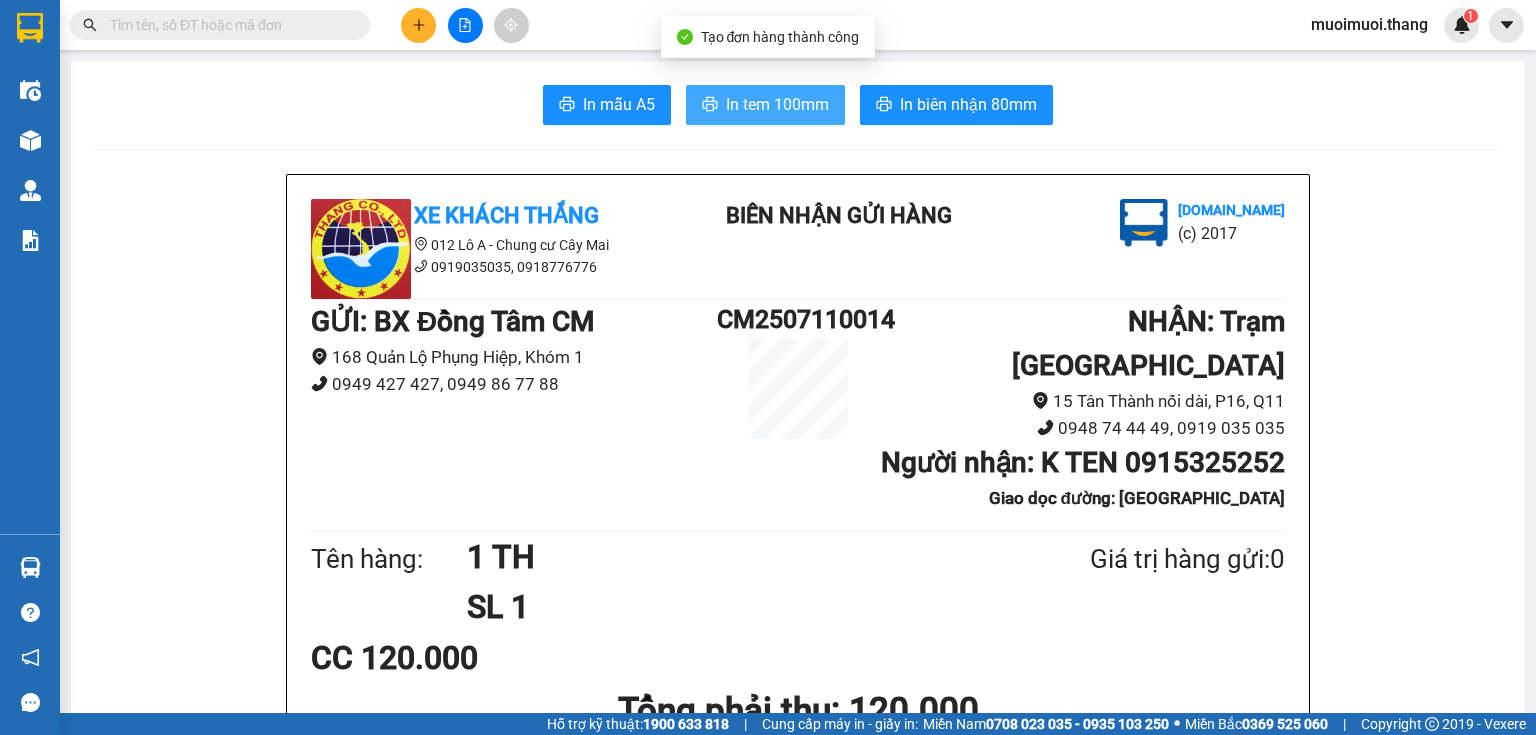 scroll, scrollTop: 0, scrollLeft: 0, axis: both 